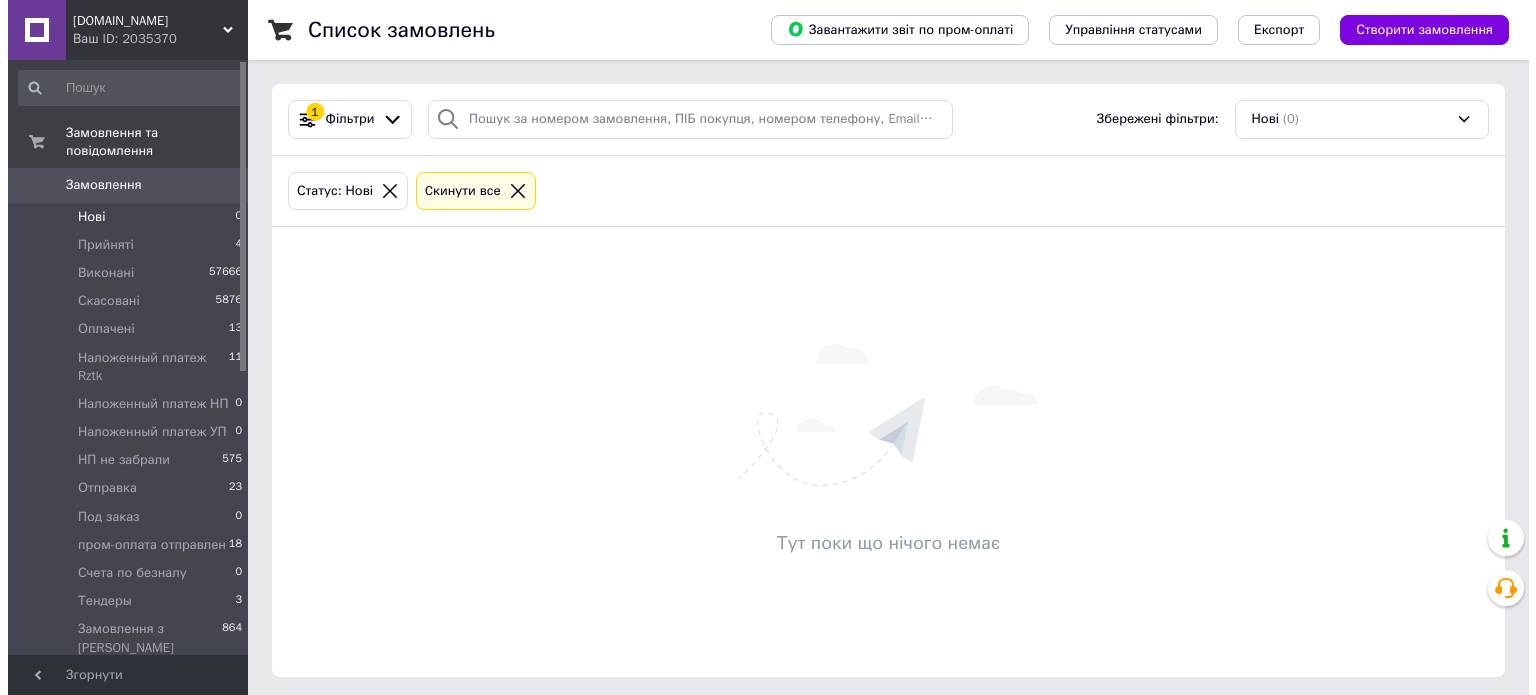scroll, scrollTop: 0, scrollLeft: 0, axis: both 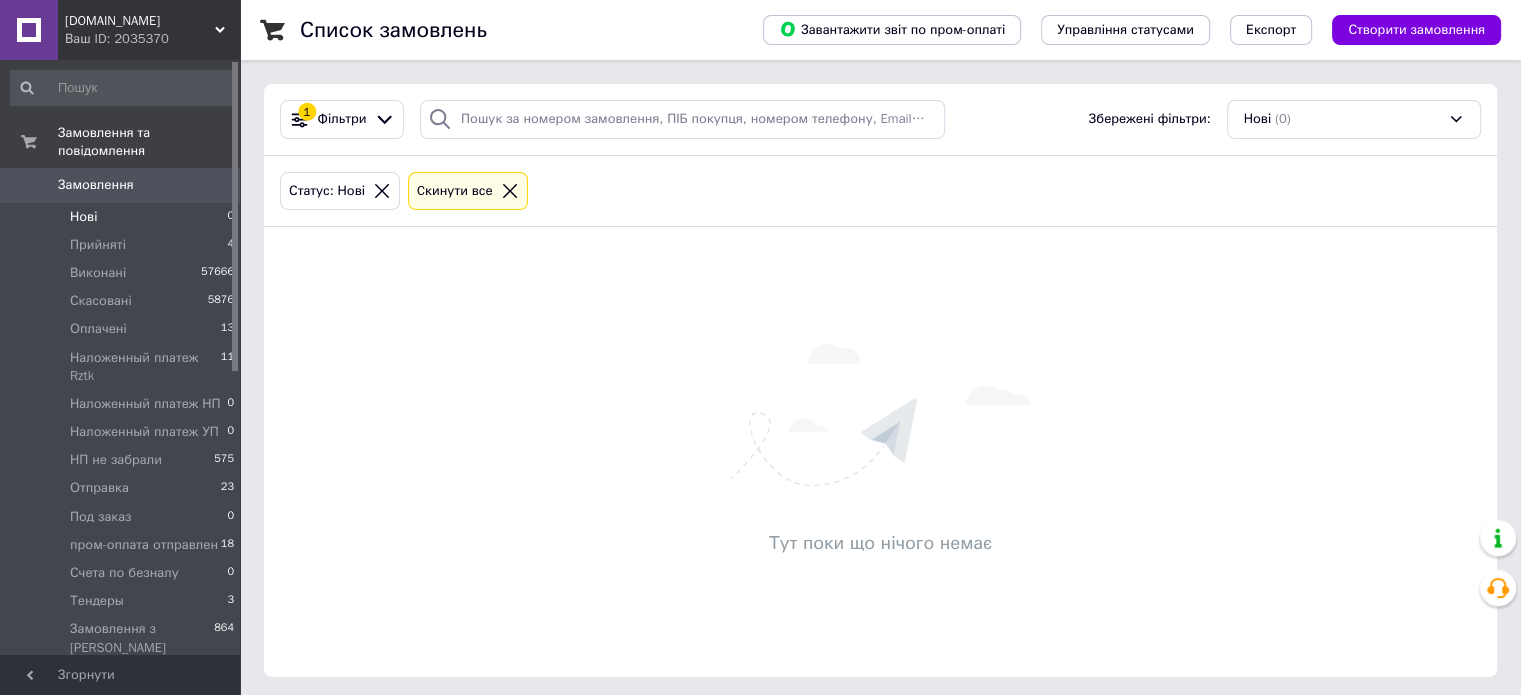 click on "Замовлення" at bounding box center (96, 185) 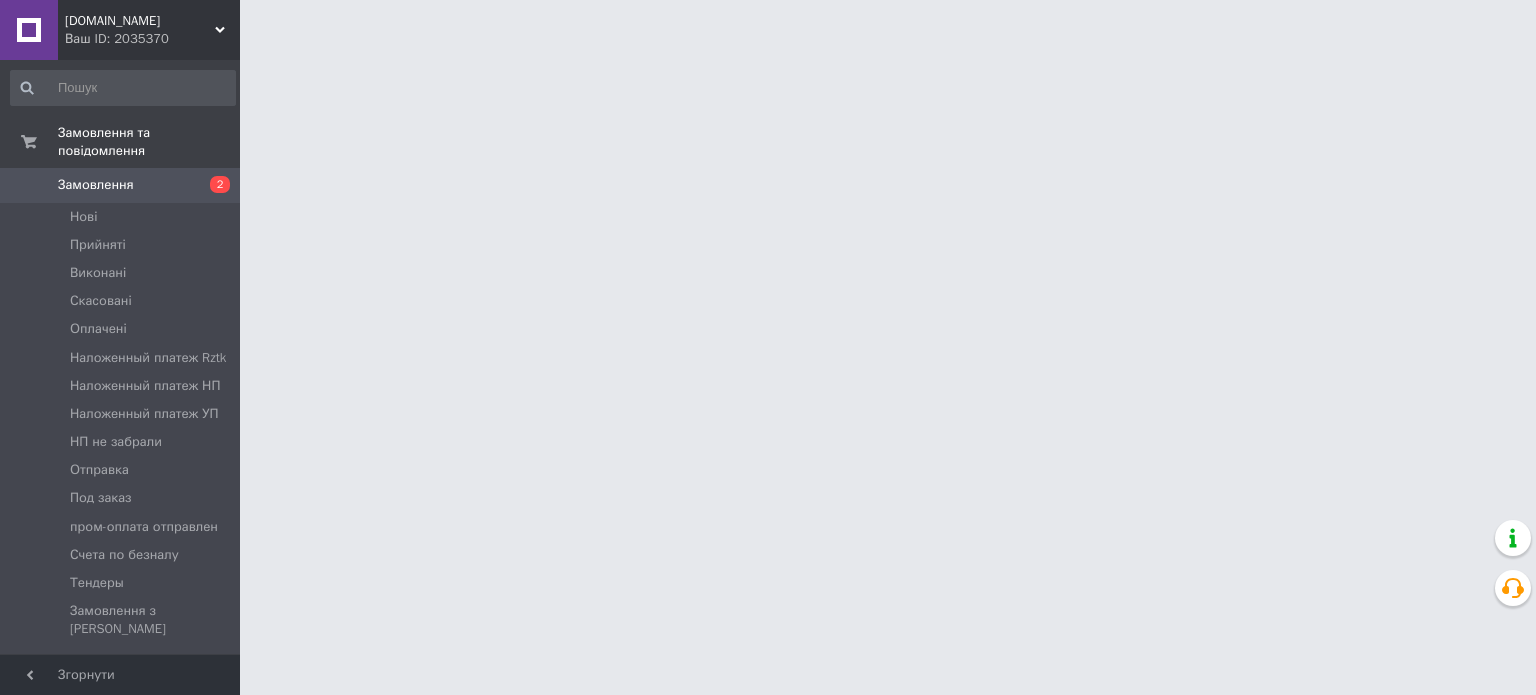 scroll, scrollTop: 0, scrollLeft: 0, axis: both 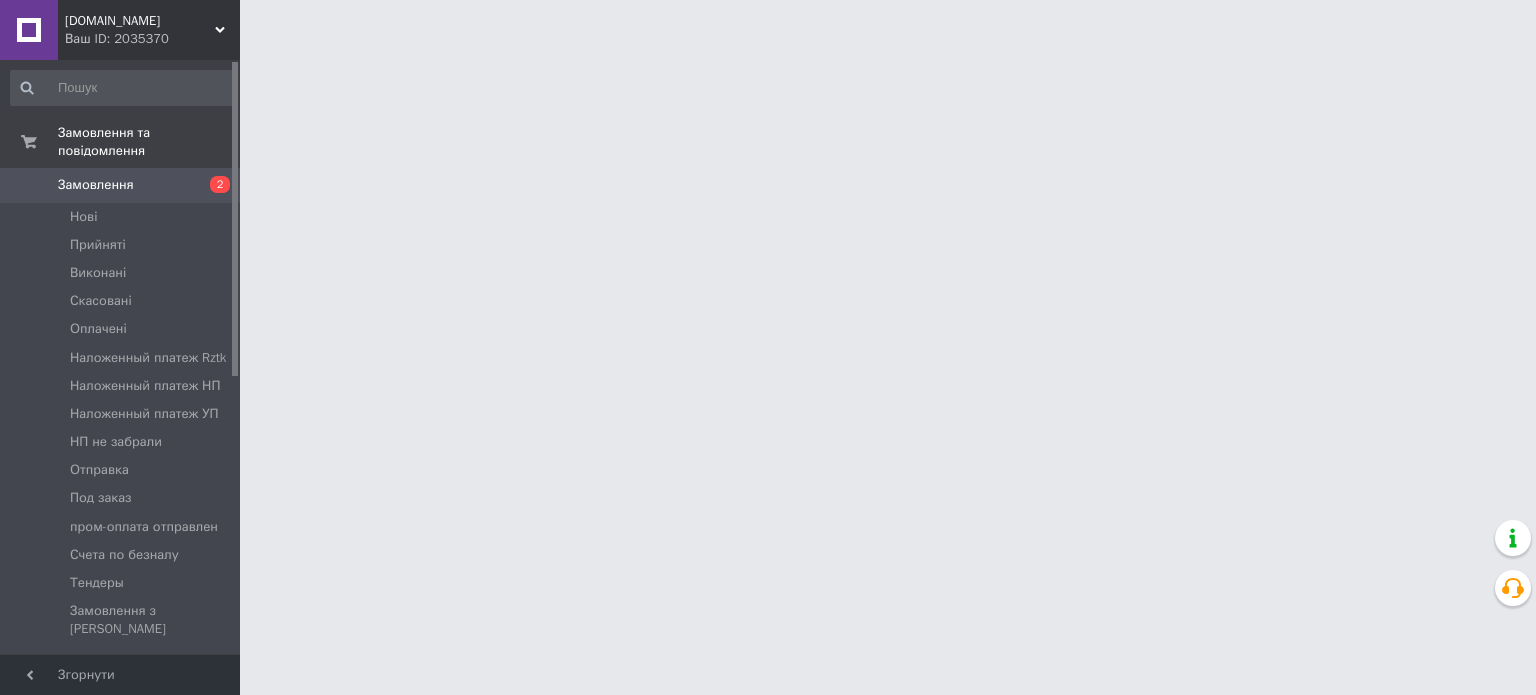 click on "Замовлення" at bounding box center [96, 185] 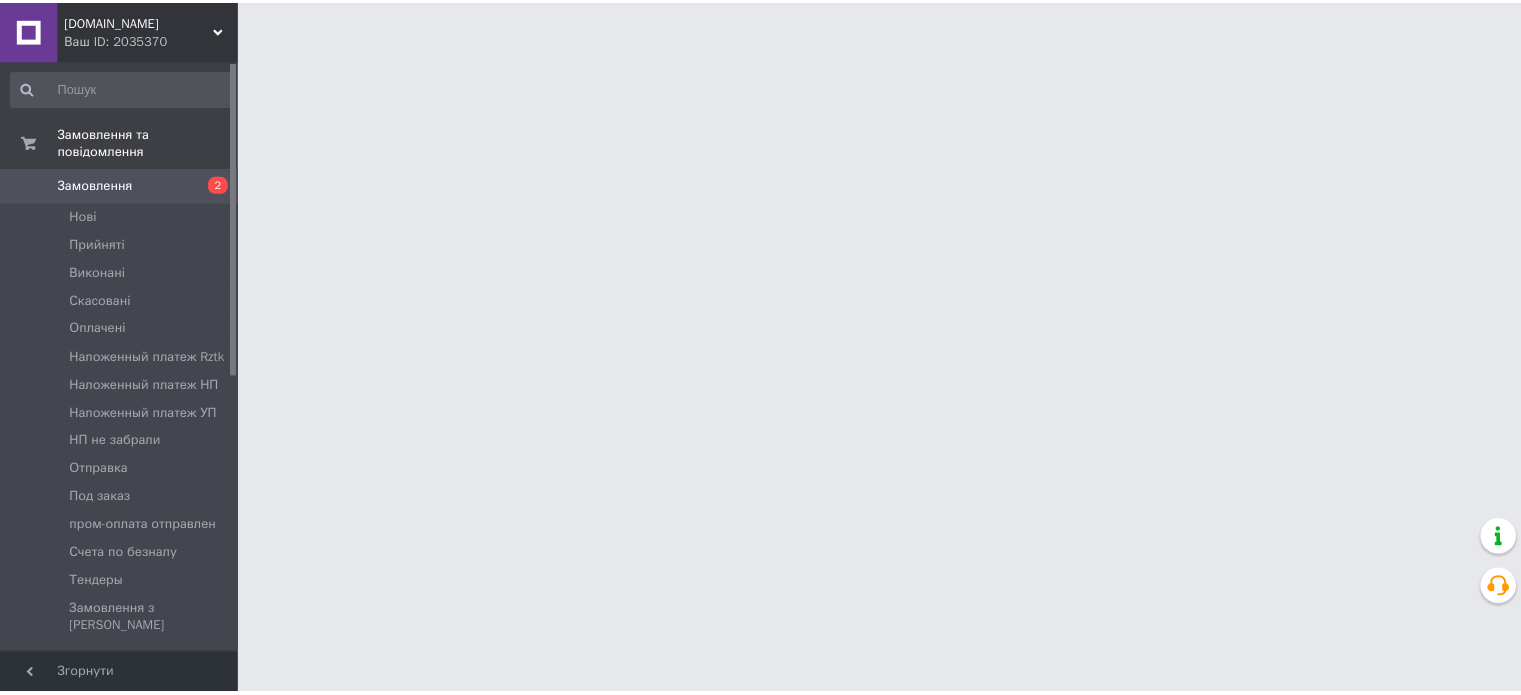 scroll, scrollTop: 0, scrollLeft: 0, axis: both 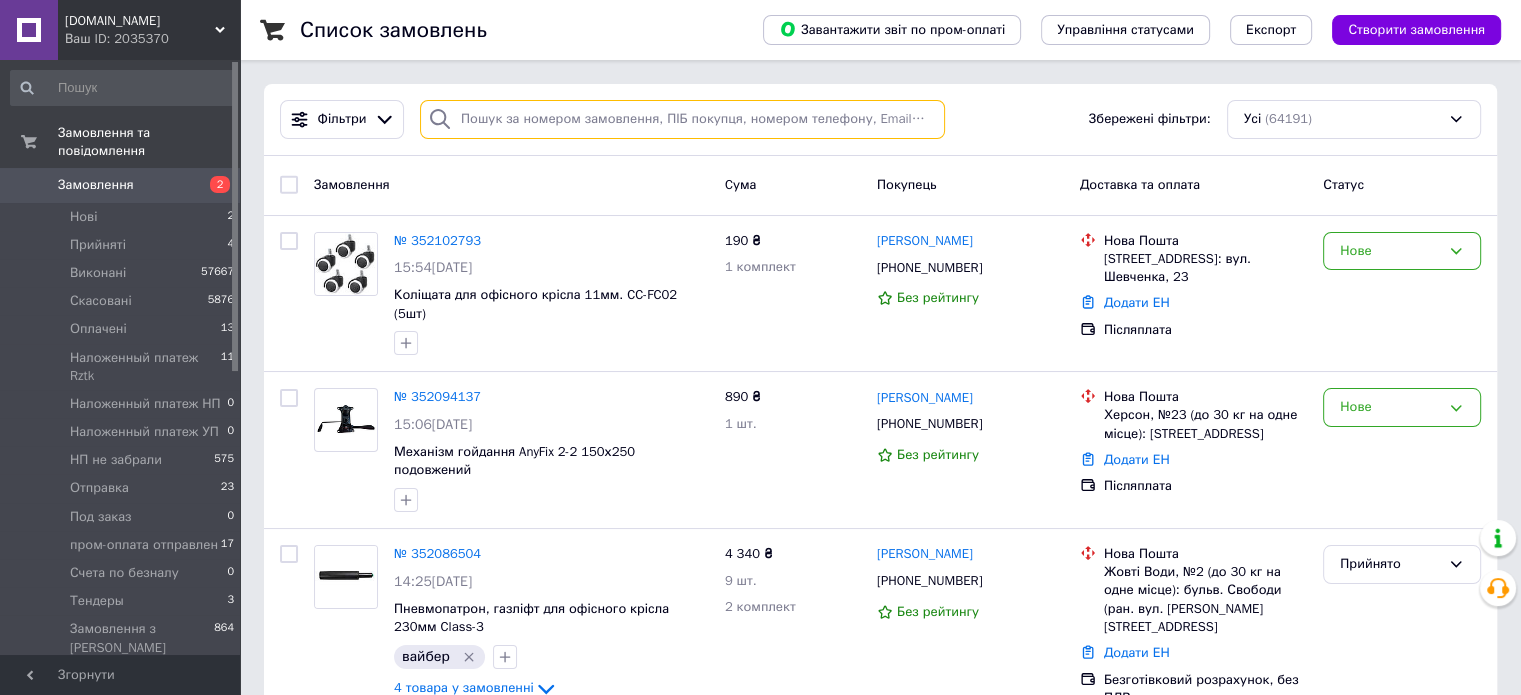 click at bounding box center (682, 119) 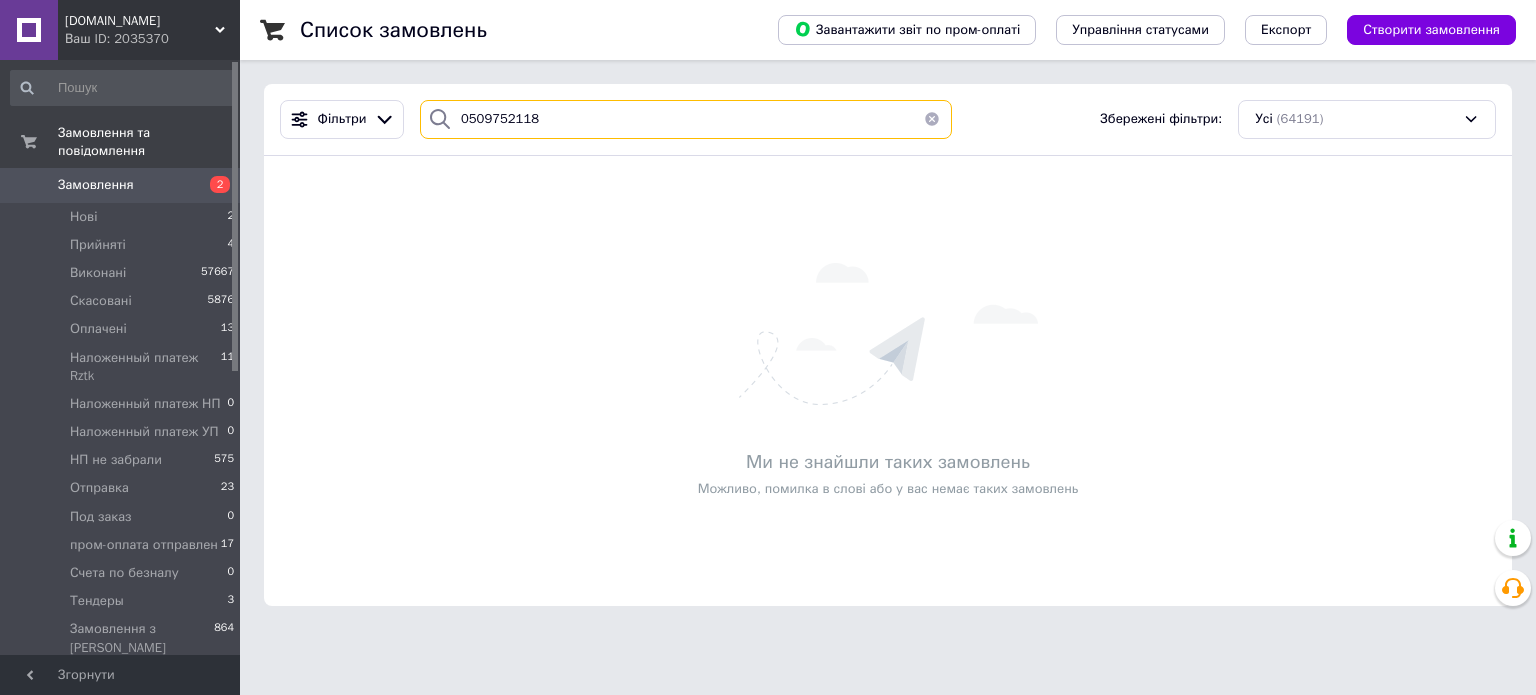 type on "0509752118" 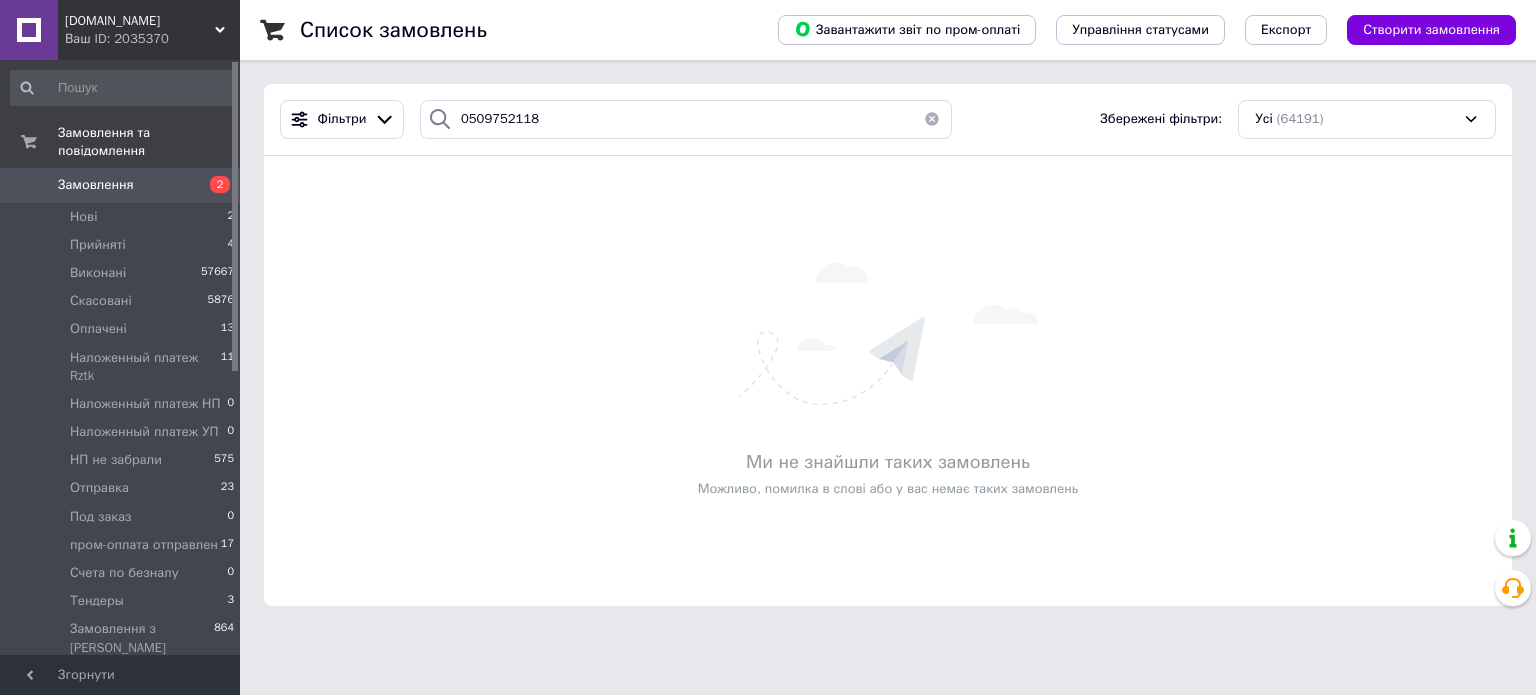 click on "Замовлення" at bounding box center (96, 185) 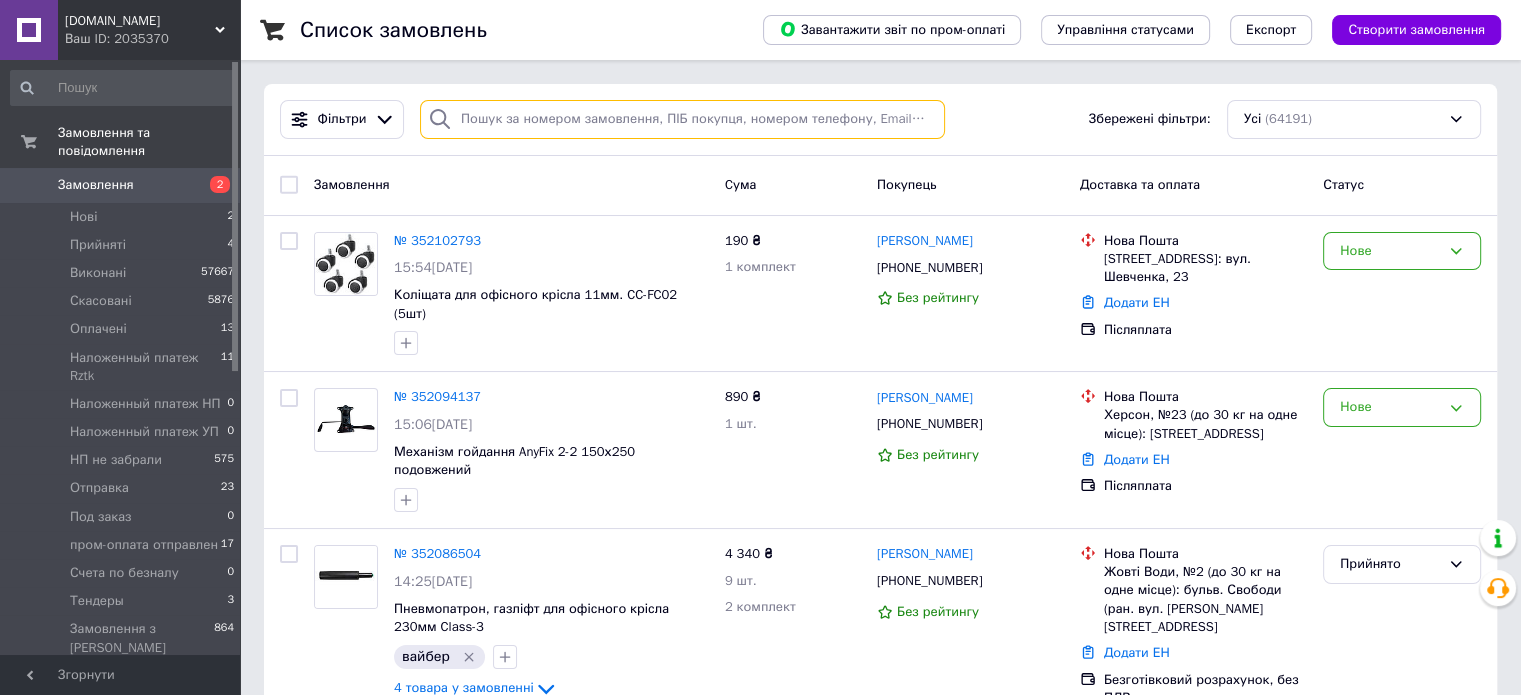 click at bounding box center [682, 119] 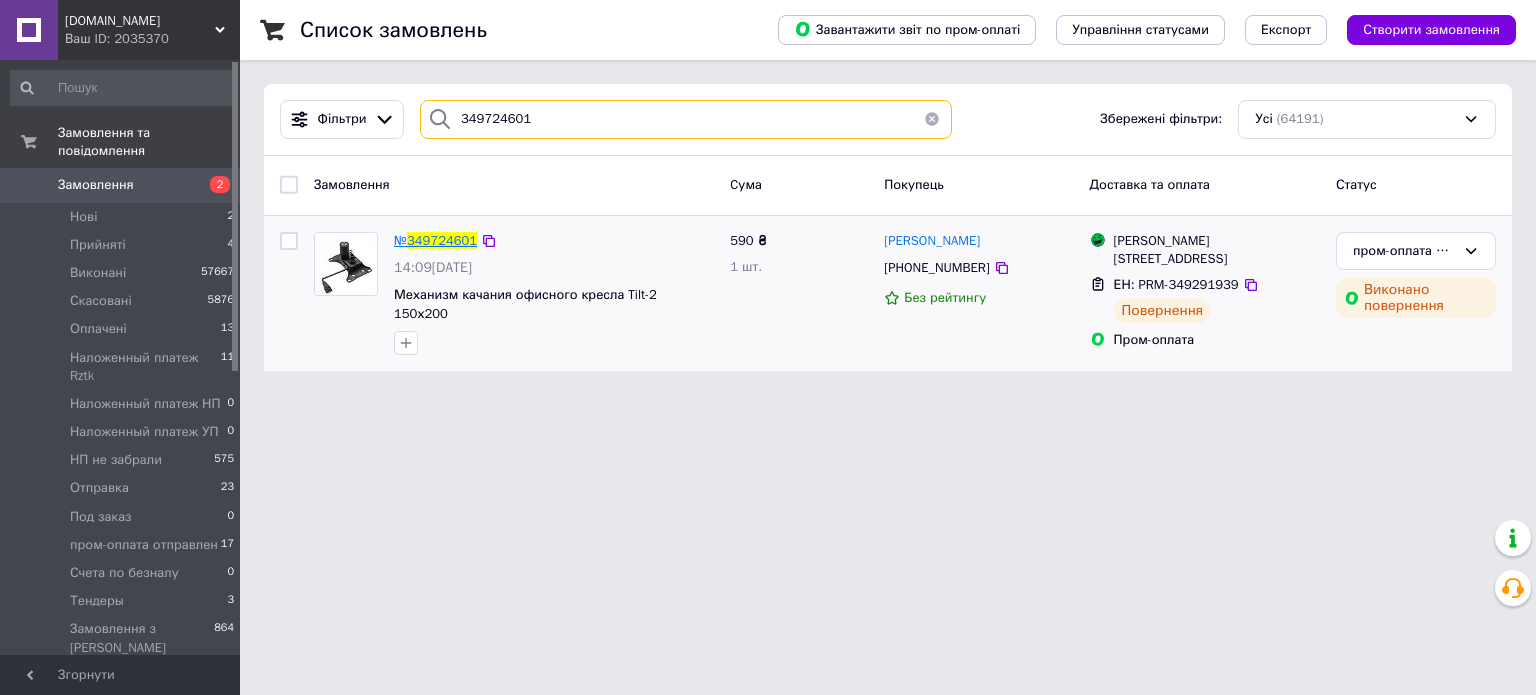 type on "349724601" 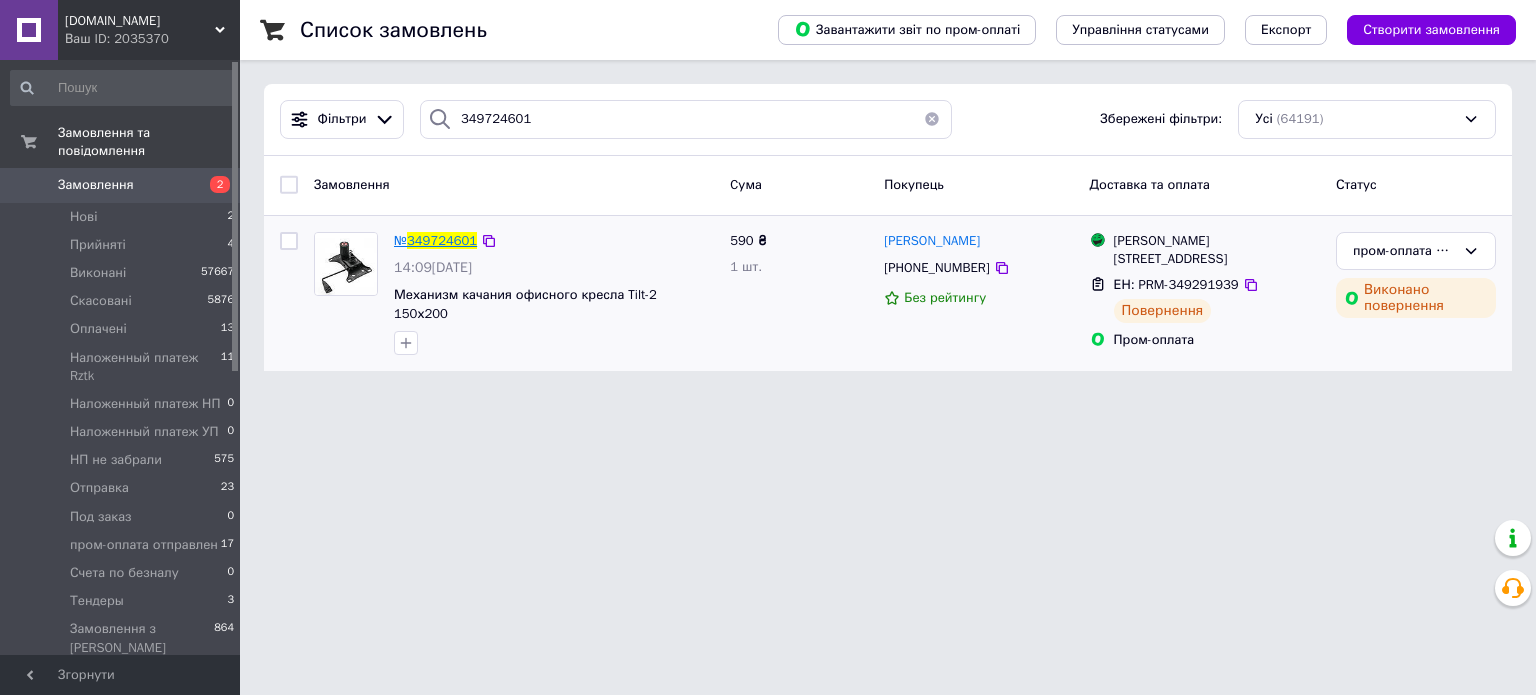 click on "349724601" at bounding box center (442, 240) 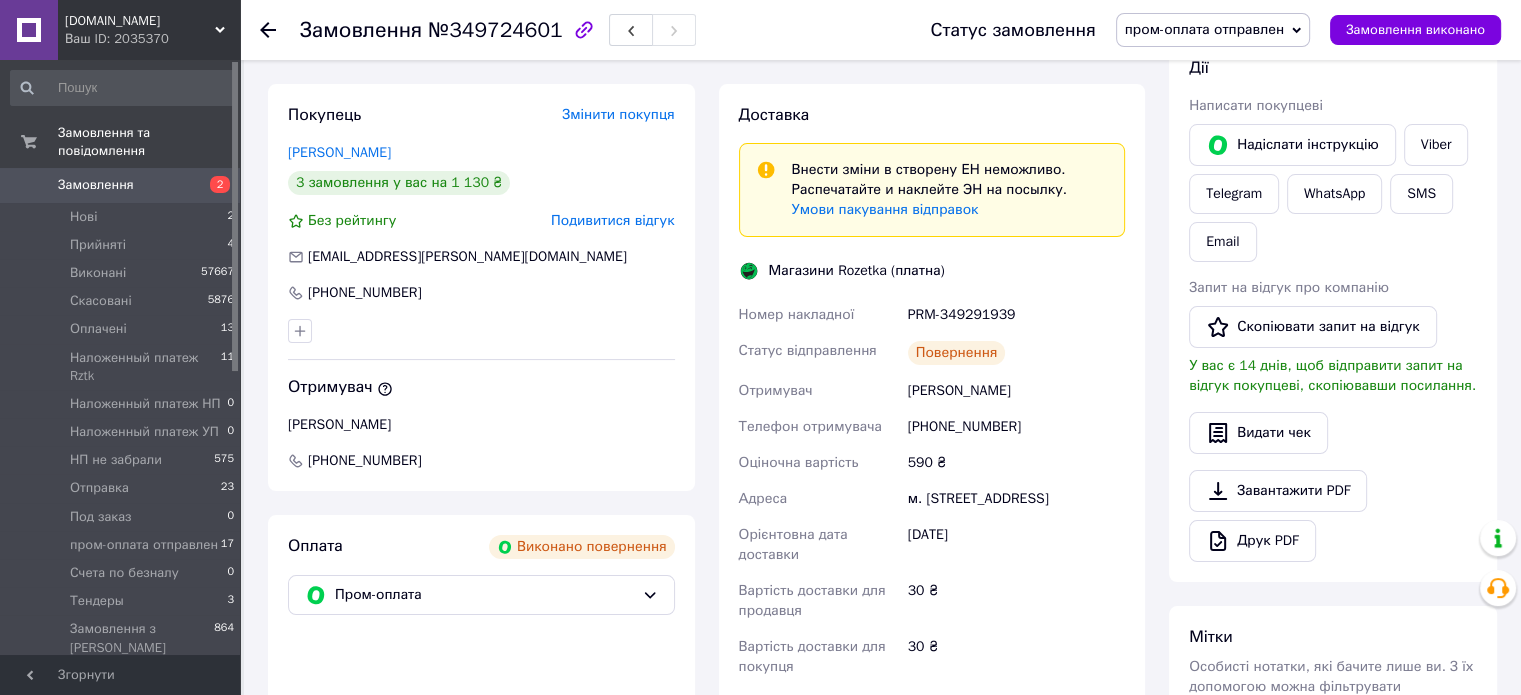scroll, scrollTop: 1051, scrollLeft: 0, axis: vertical 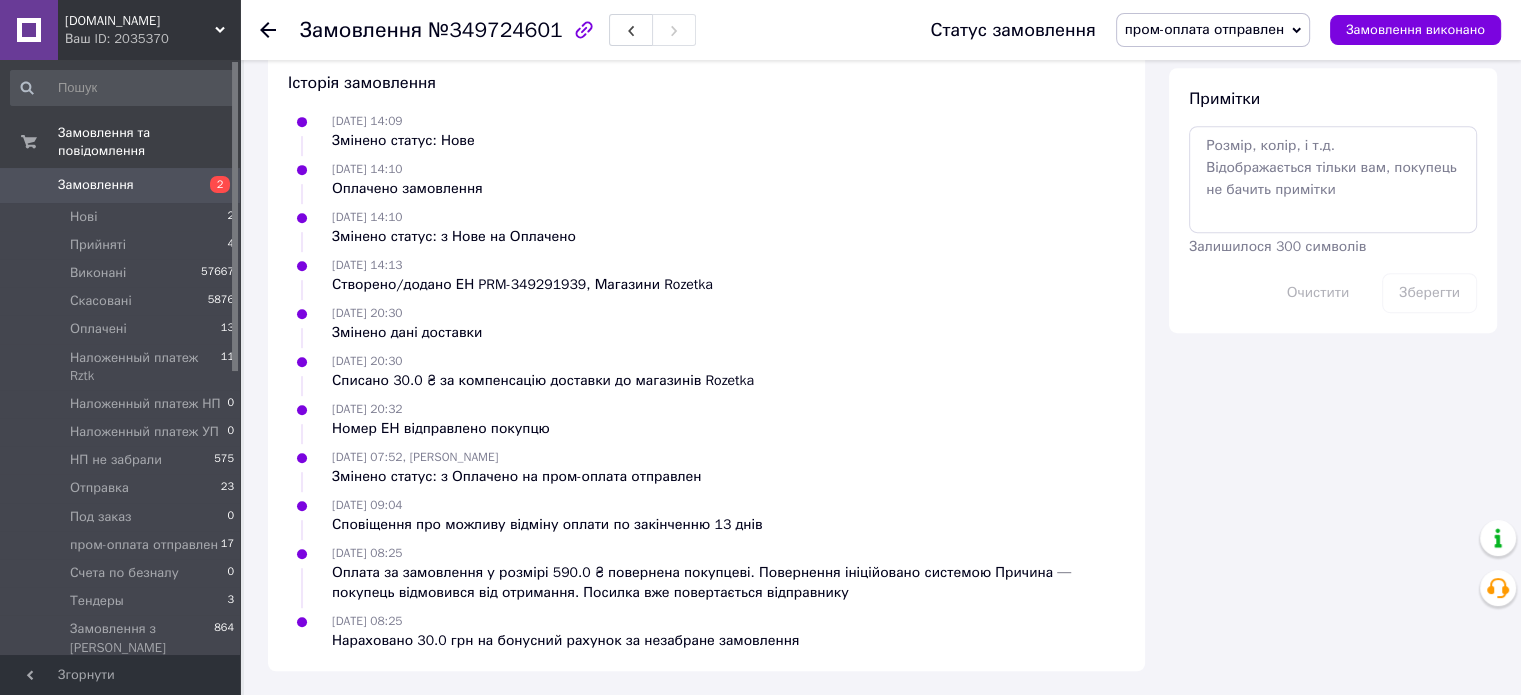 drag, startPoint x: 330, startPoint y: 549, endPoint x: 405, endPoint y: 555, distance: 75.23962 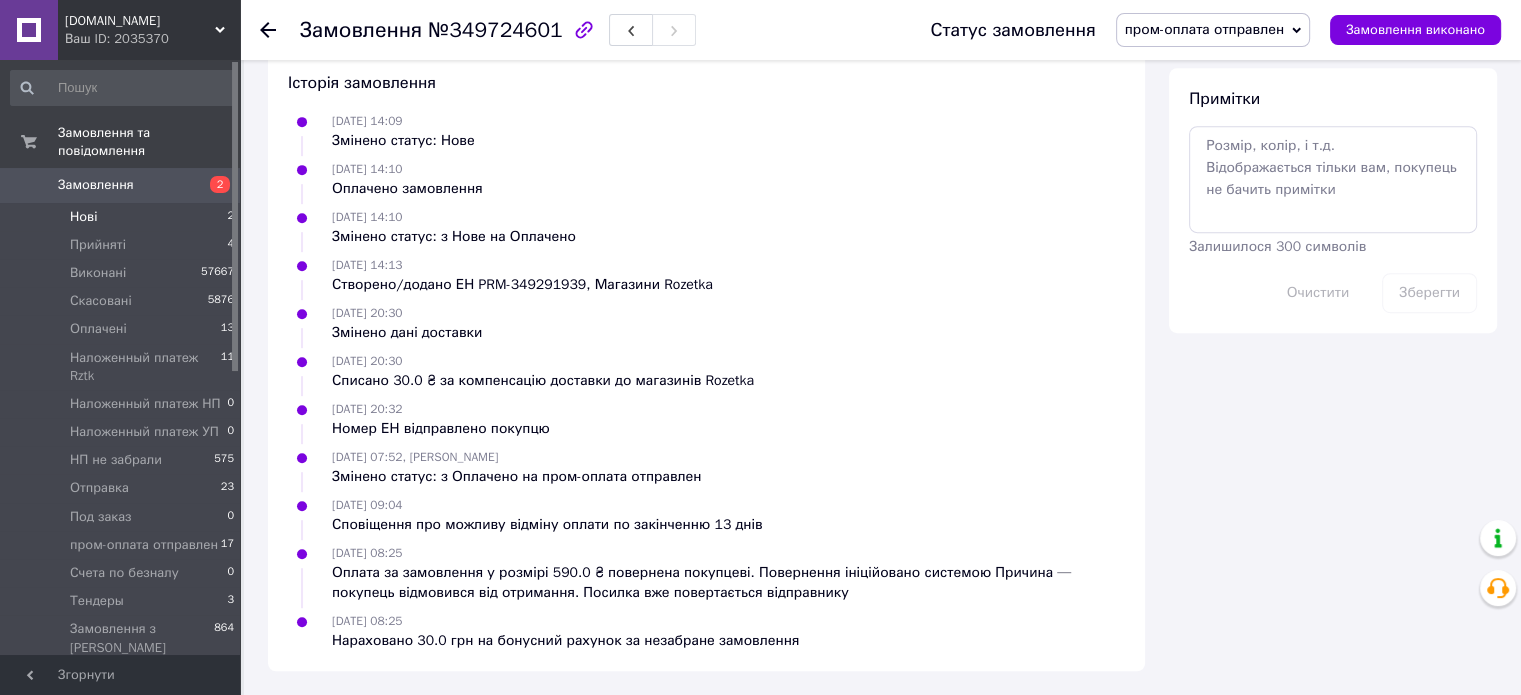 click on "Нові 2" at bounding box center [123, 217] 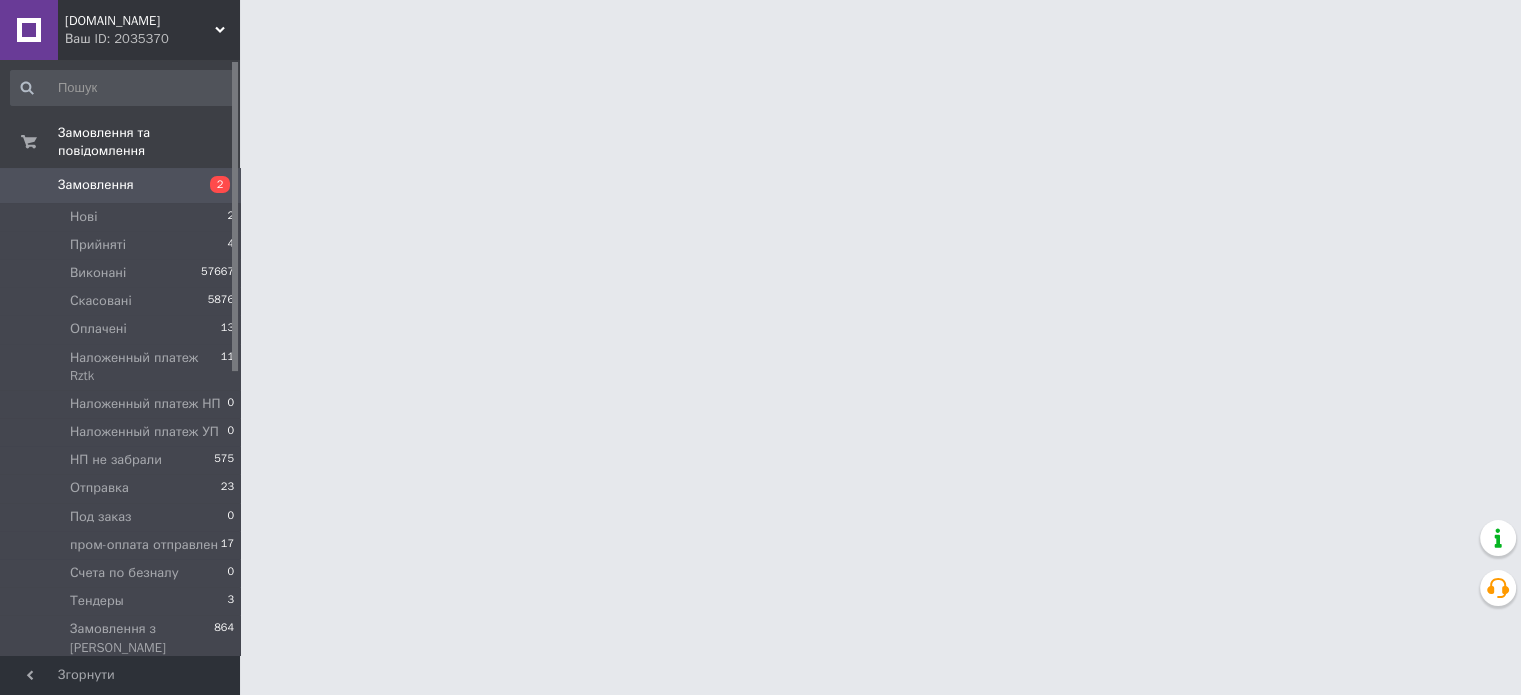 scroll, scrollTop: 0, scrollLeft: 0, axis: both 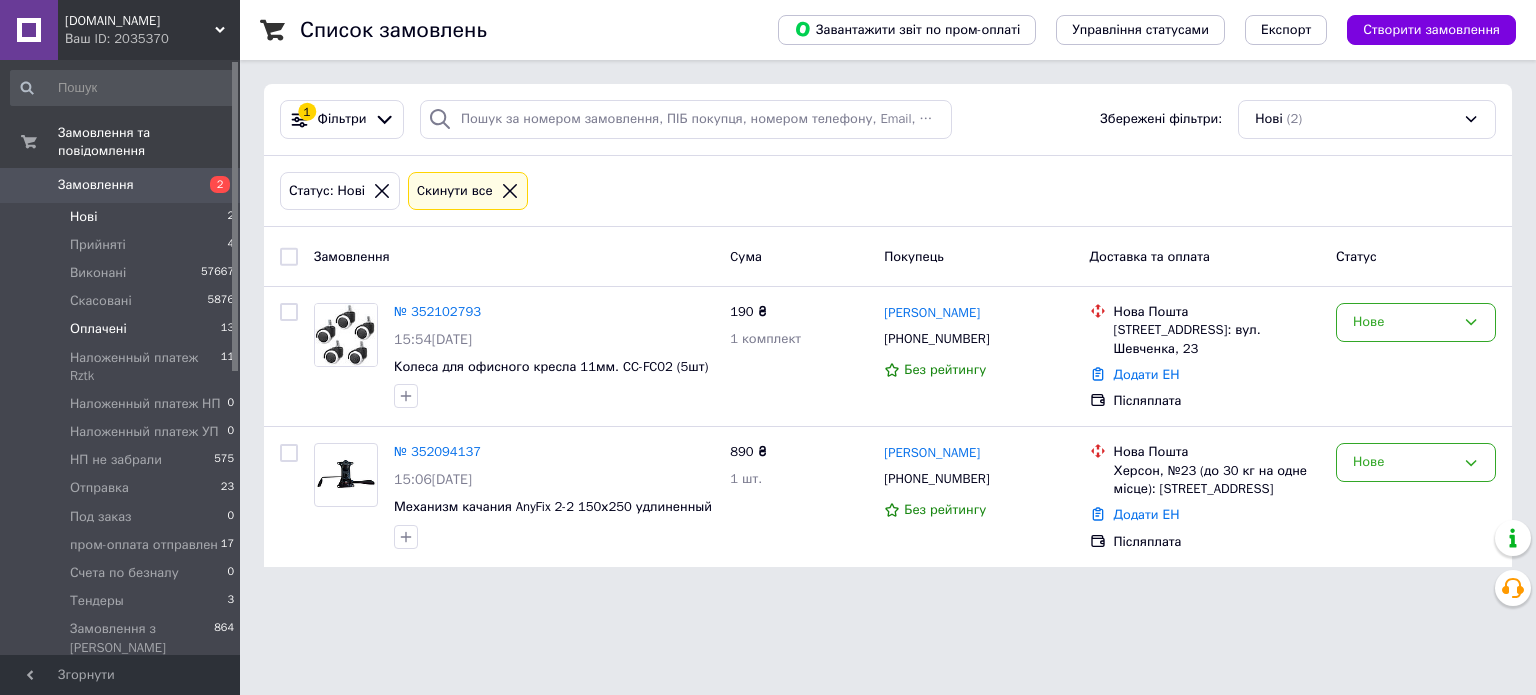 click on "Оплачені 13" at bounding box center [123, 329] 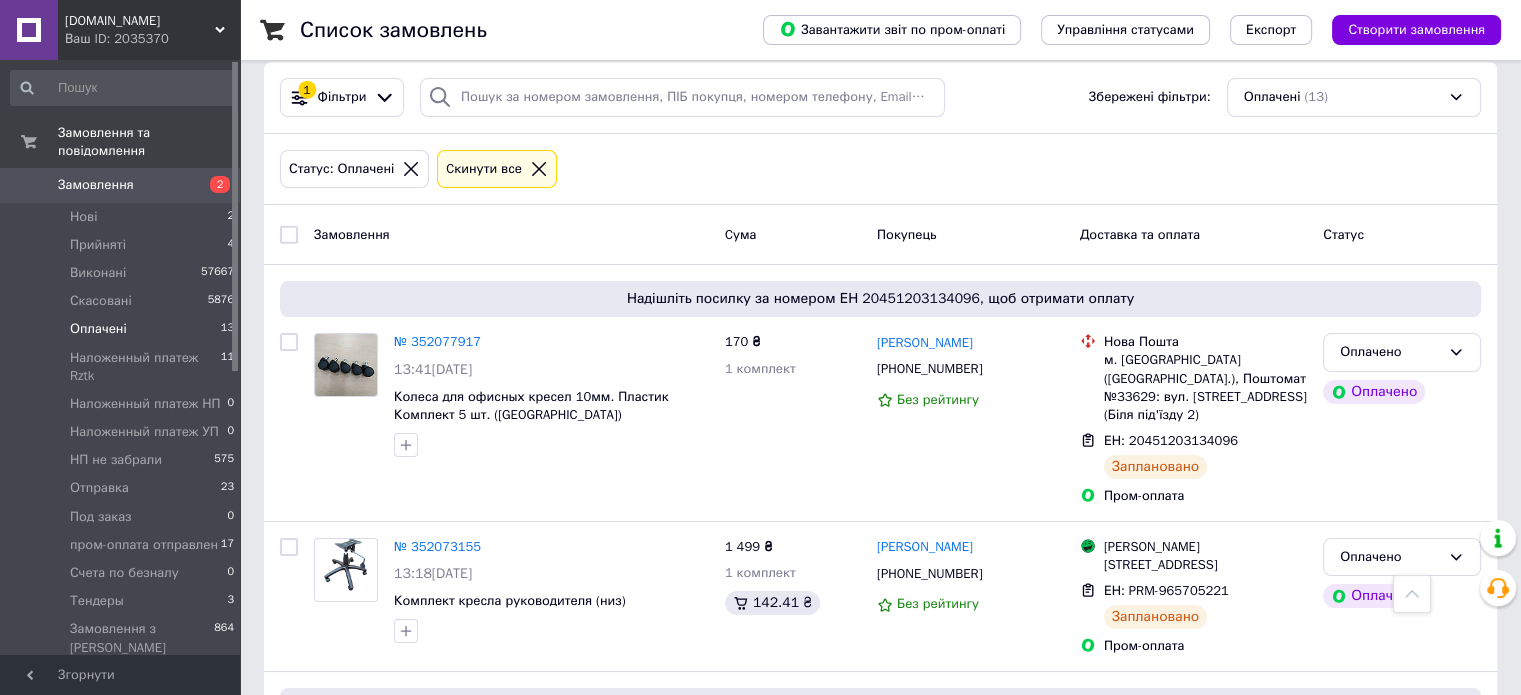scroll, scrollTop: 0, scrollLeft: 0, axis: both 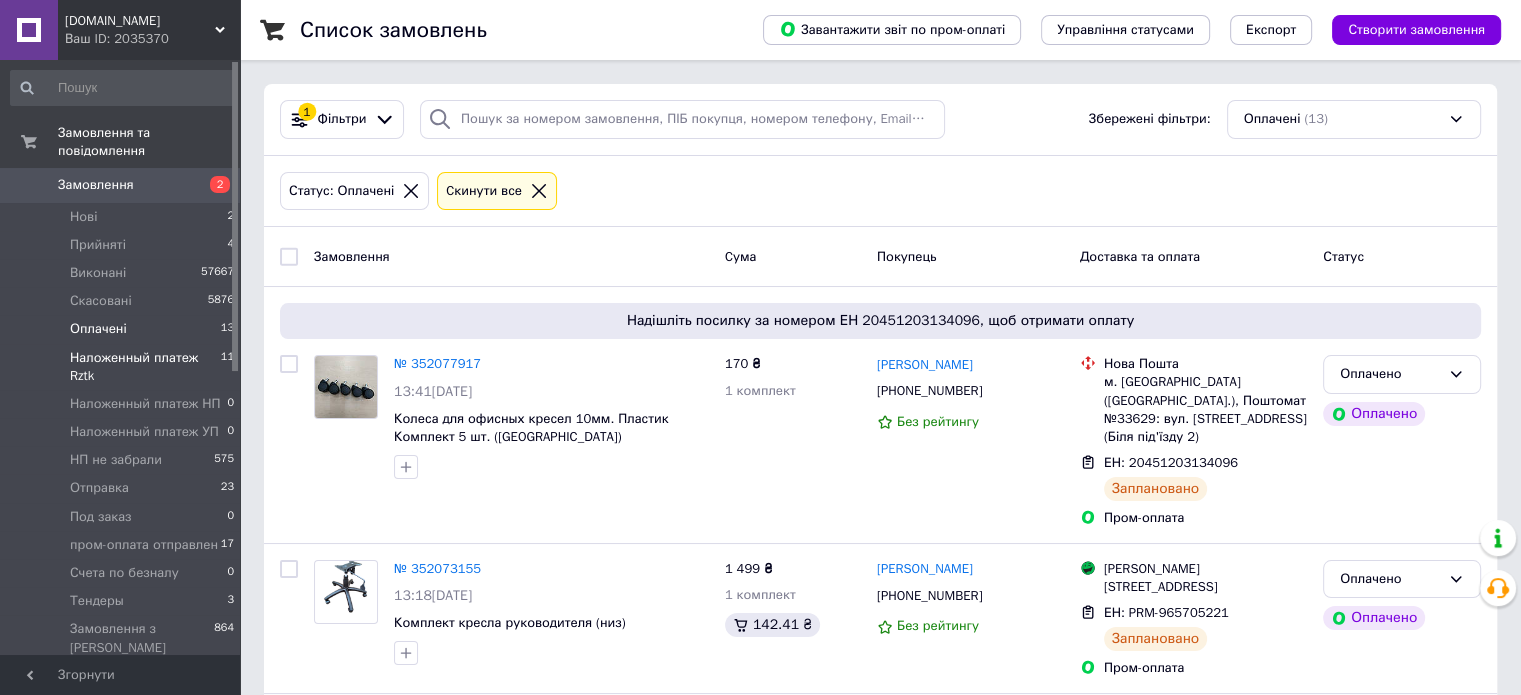 click on "Наложенный платеж Rztk" at bounding box center [145, 367] 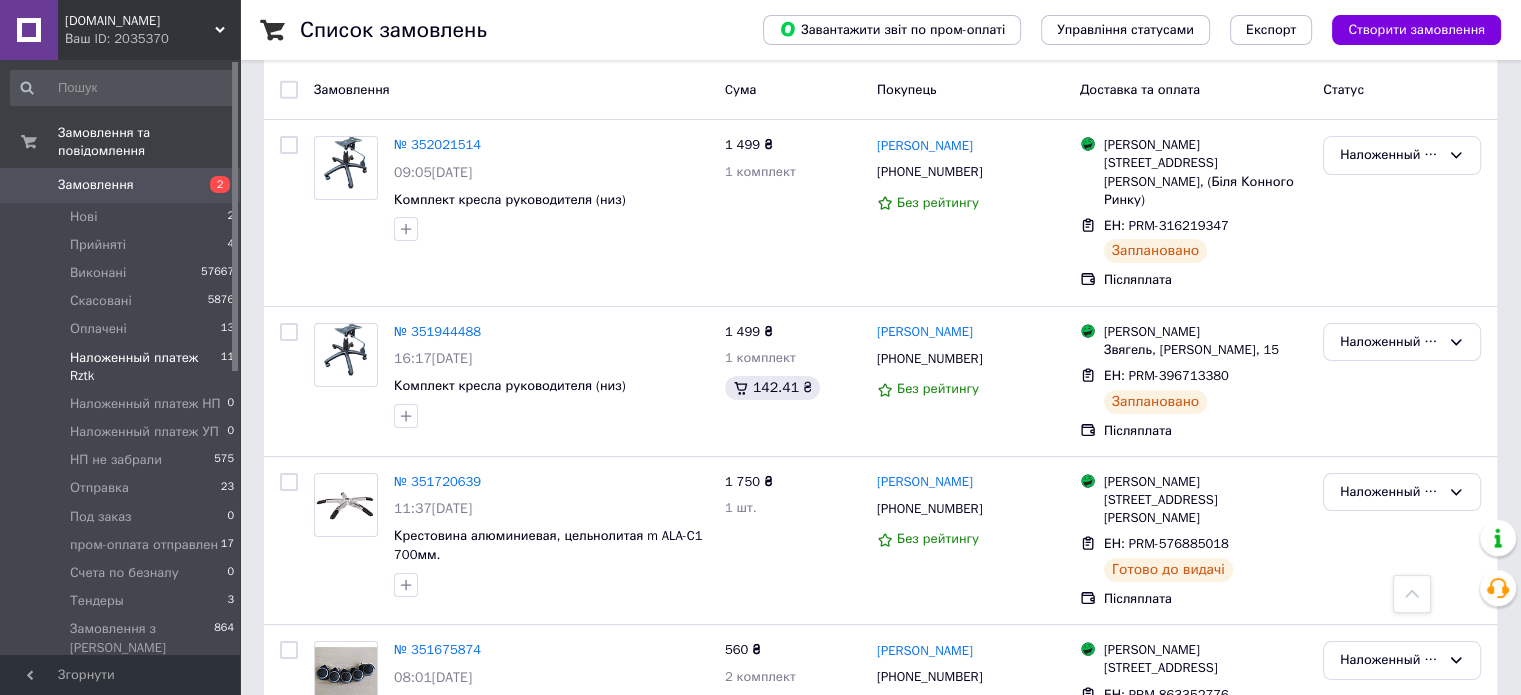 scroll, scrollTop: 0, scrollLeft: 0, axis: both 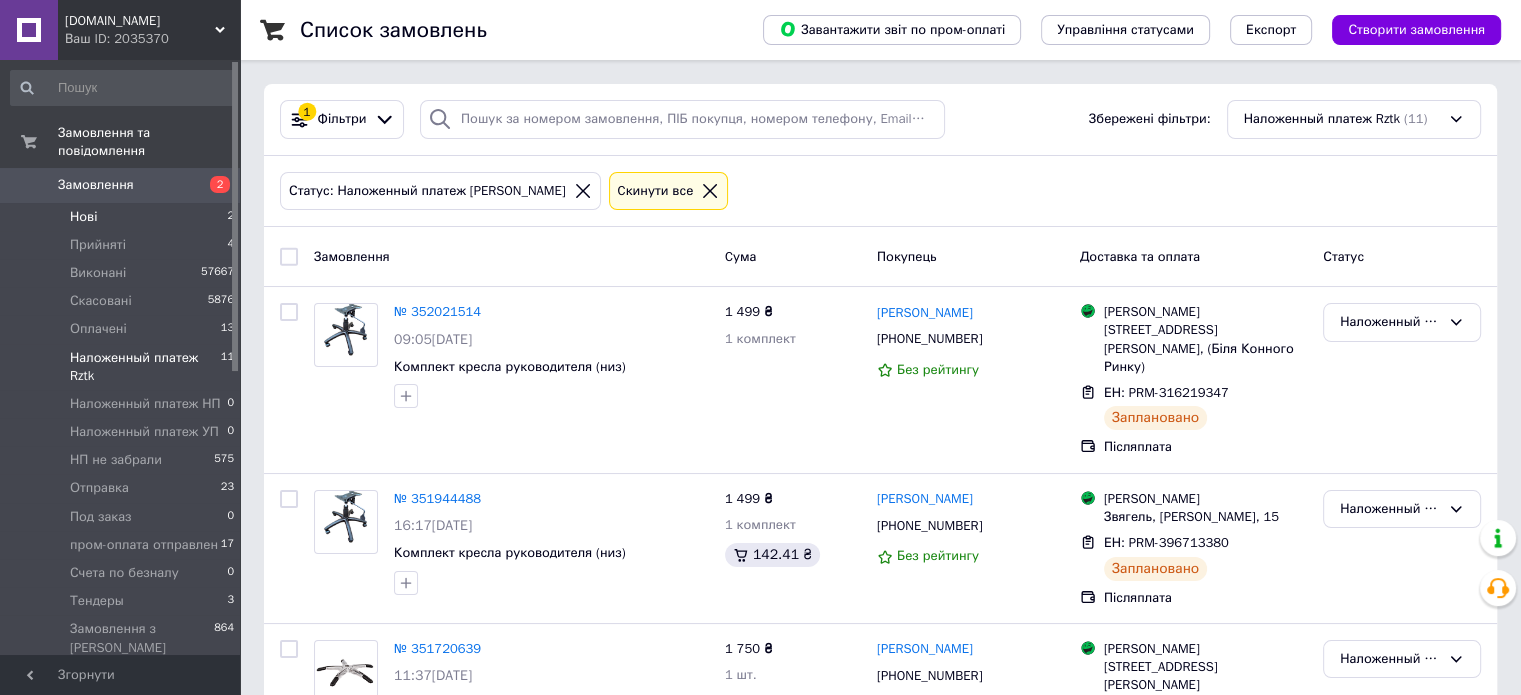 click on "Нові 2" at bounding box center (123, 217) 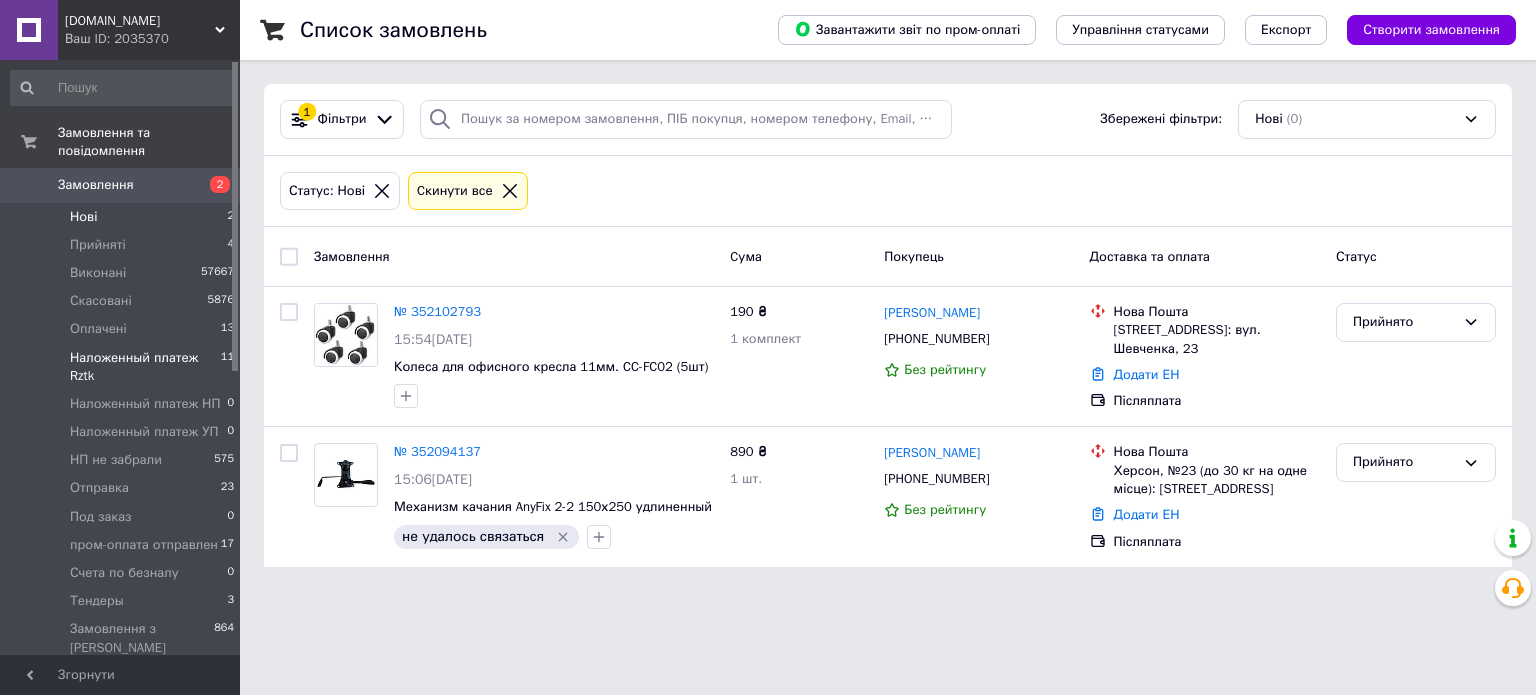 click on "Наложенный платеж Rztk" at bounding box center (145, 367) 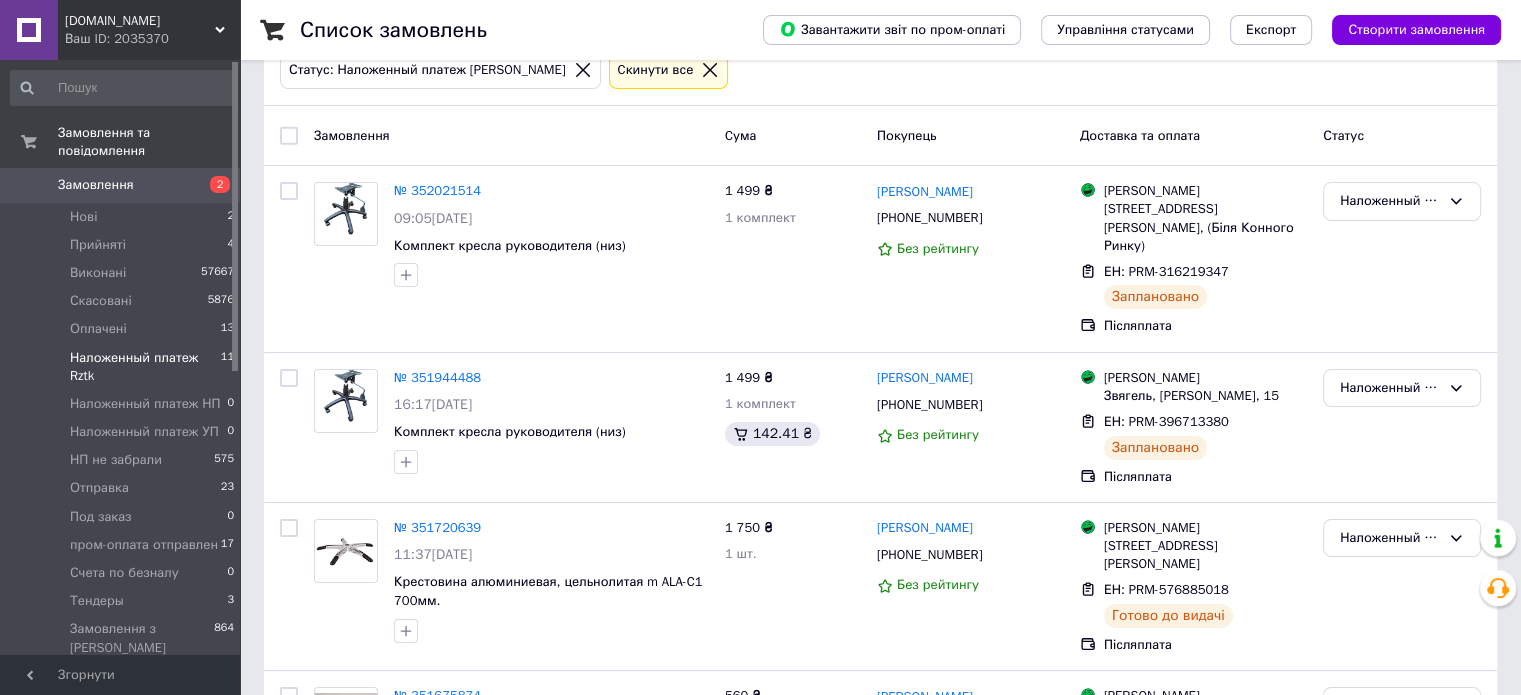 scroll, scrollTop: 1515, scrollLeft: 0, axis: vertical 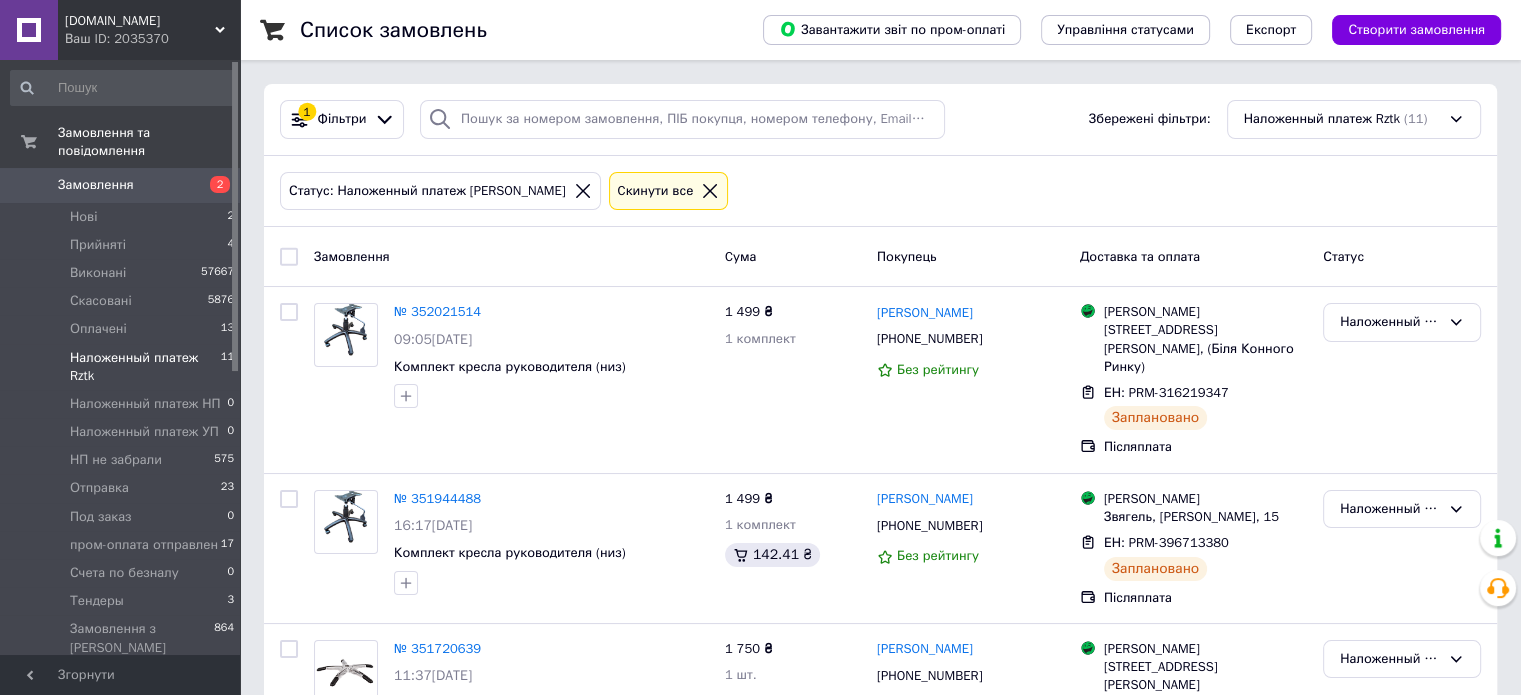 click on "Наложенный платеж Rztk 11" at bounding box center [123, 367] 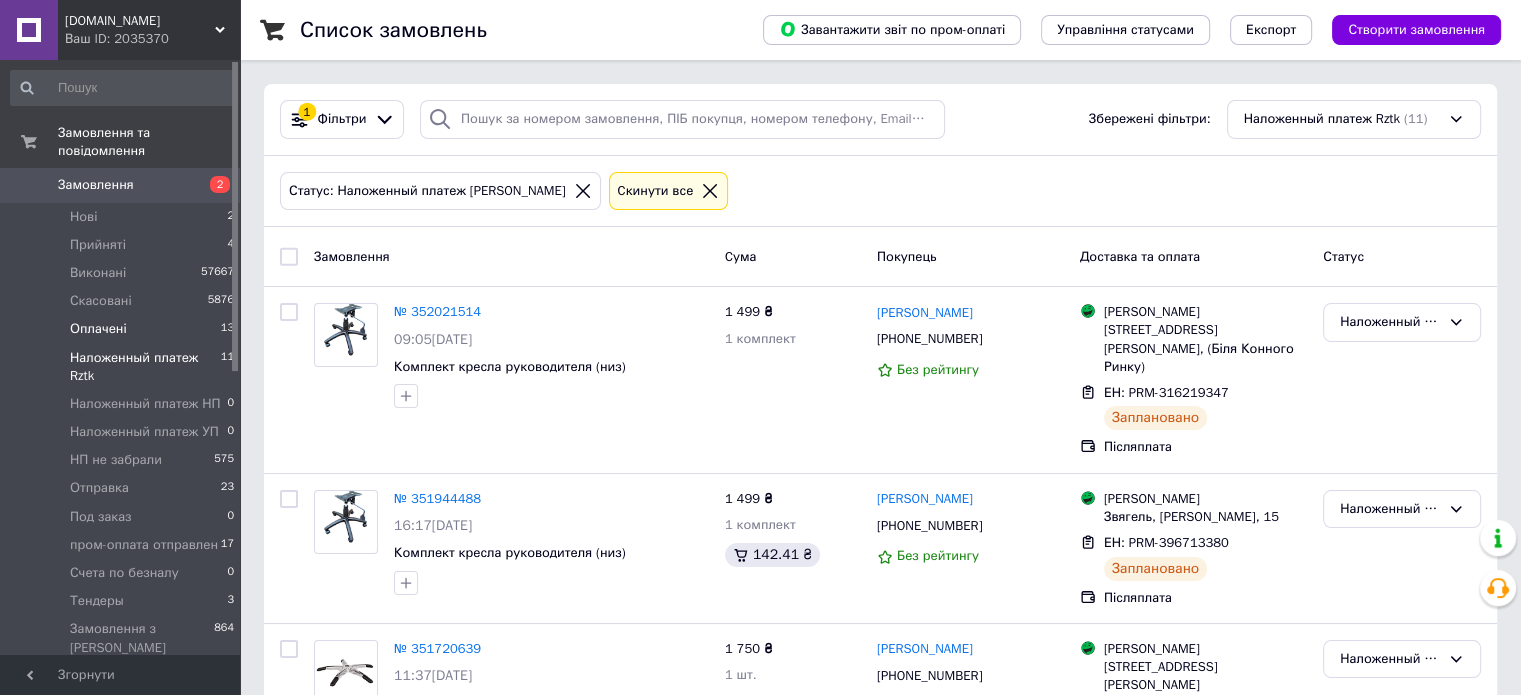 click on "Оплачені 13" at bounding box center [123, 329] 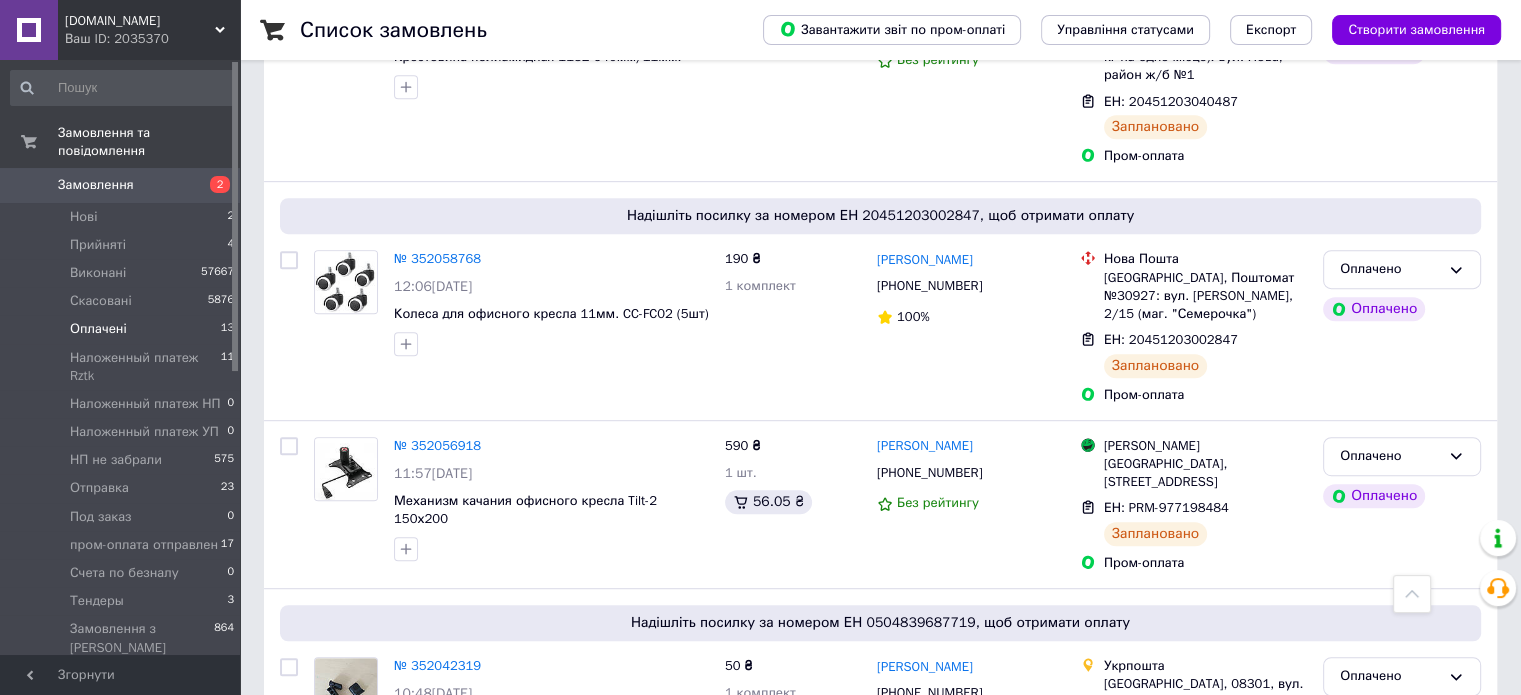 scroll, scrollTop: 0, scrollLeft: 0, axis: both 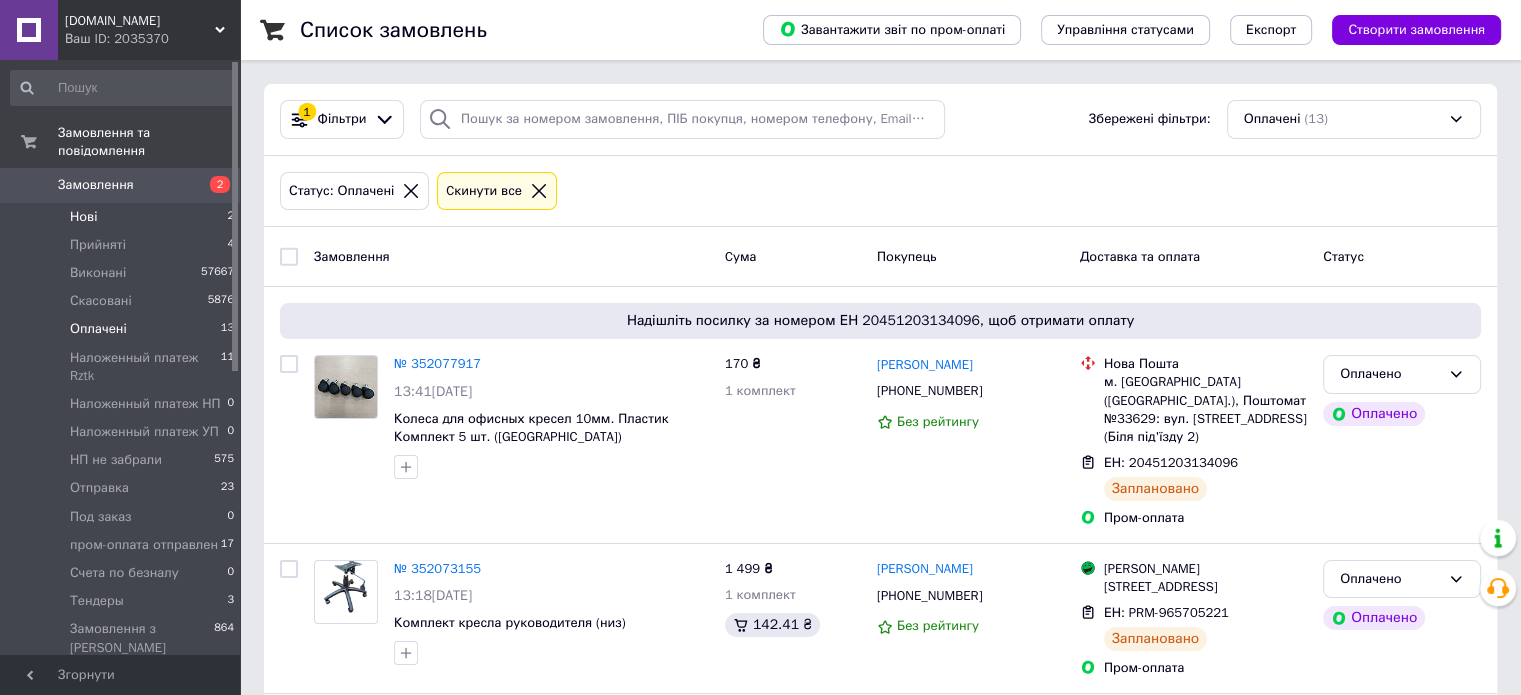 click on "Нові 2" at bounding box center [123, 217] 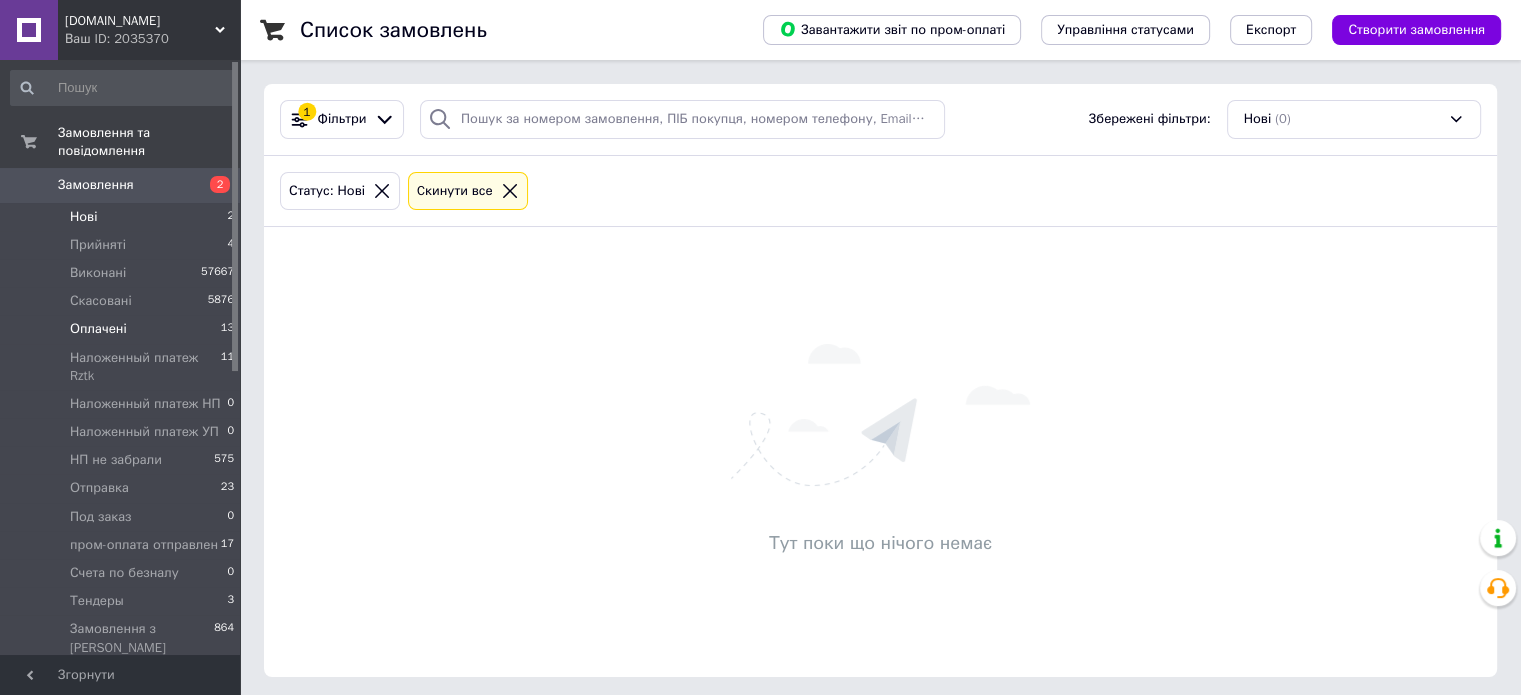drag, startPoint x: 164, startPoint y: 320, endPoint x: 176, endPoint y: 316, distance: 12.649111 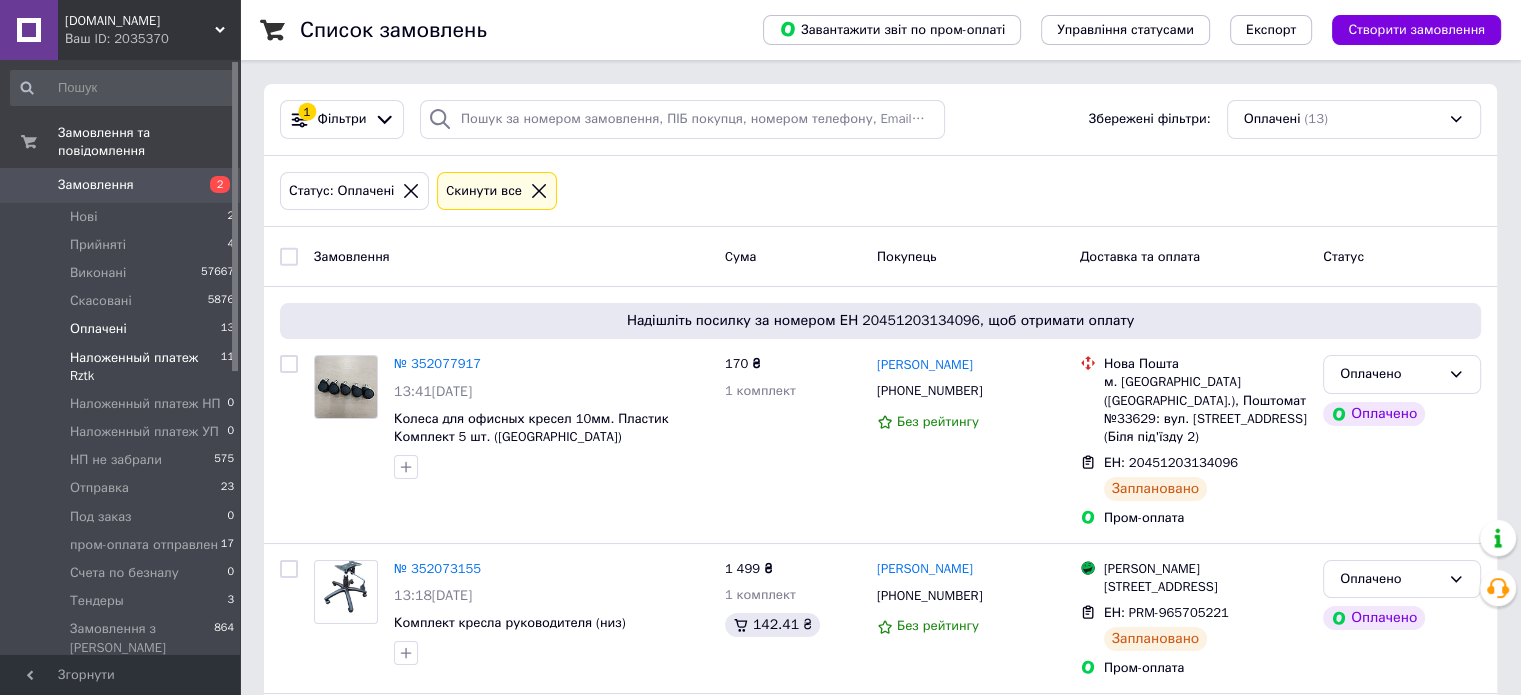 click on "Наложенный платеж Rztk" at bounding box center (145, 367) 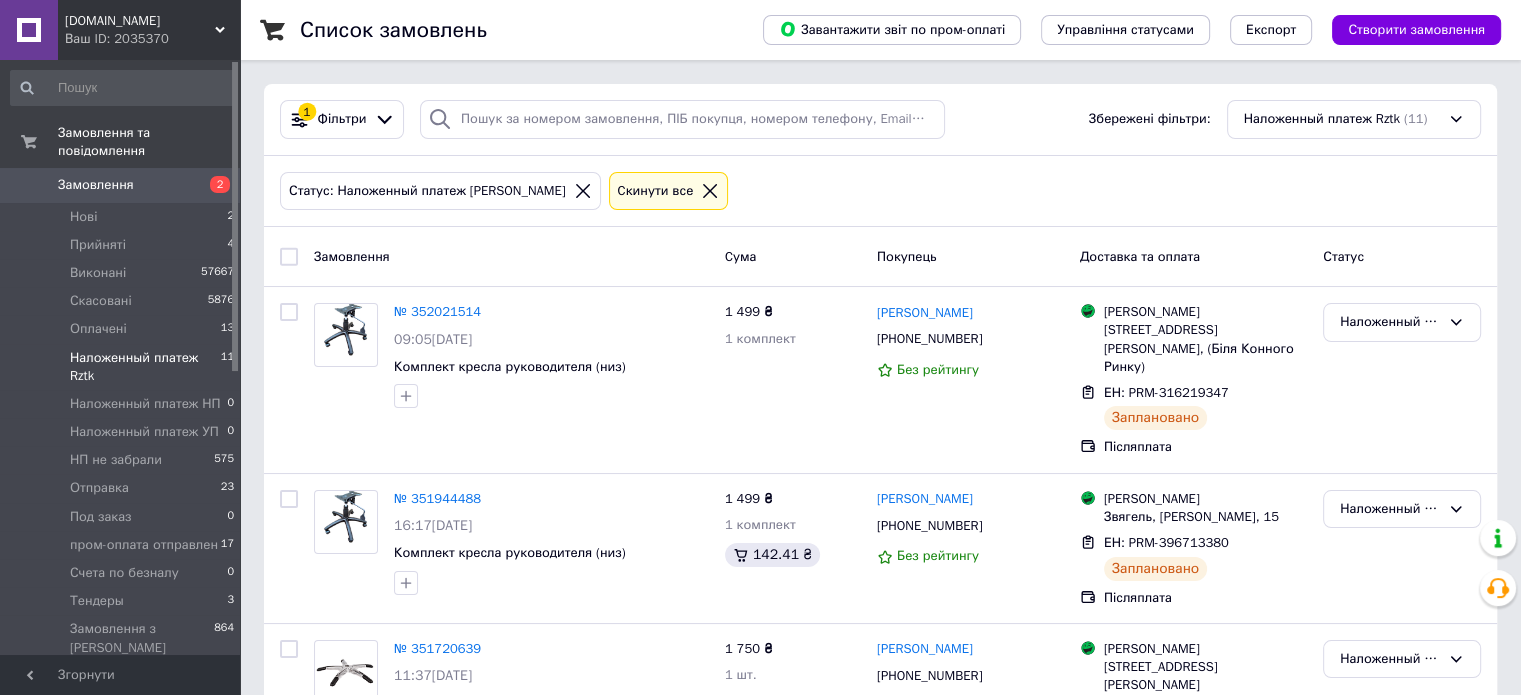 scroll, scrollTop: 0, scrollLeft: 0, axis: both 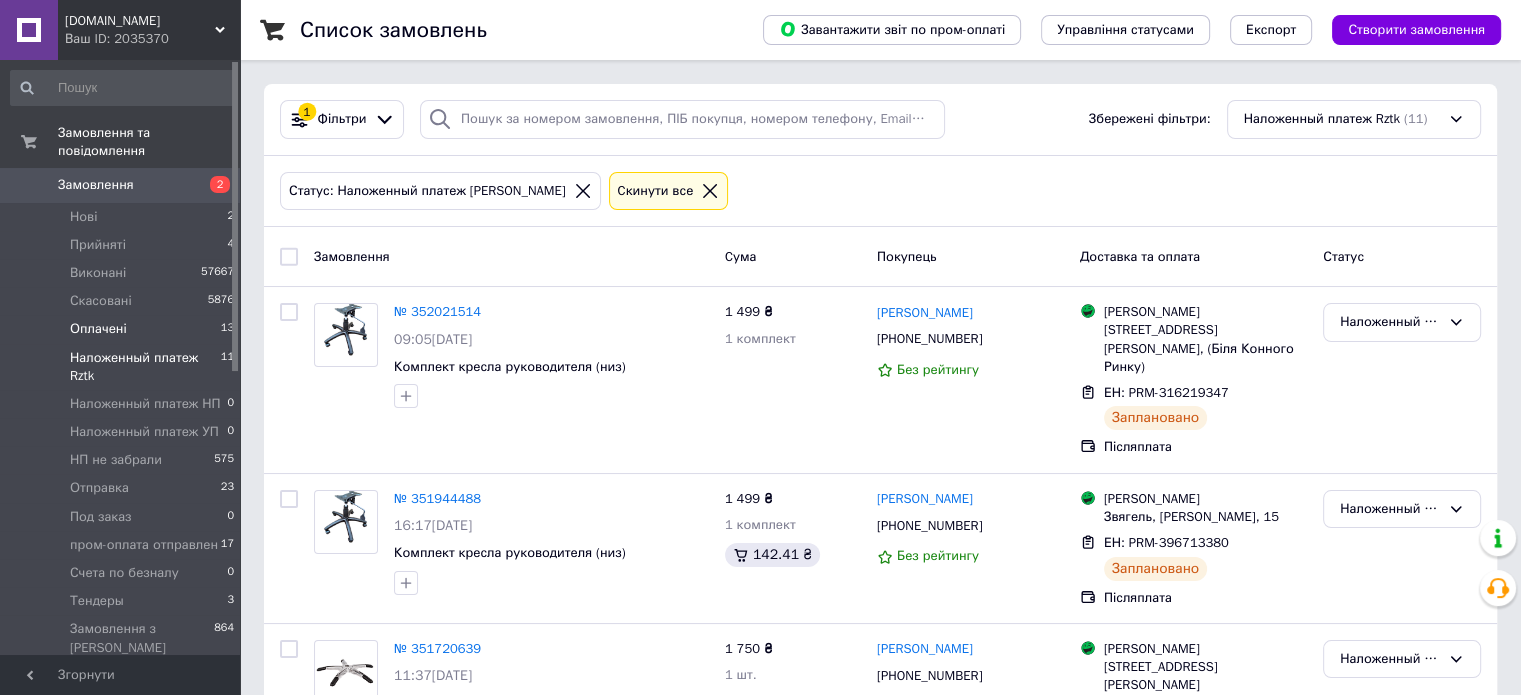 click on "Оплачені 13" at bounding box center (123, 329) 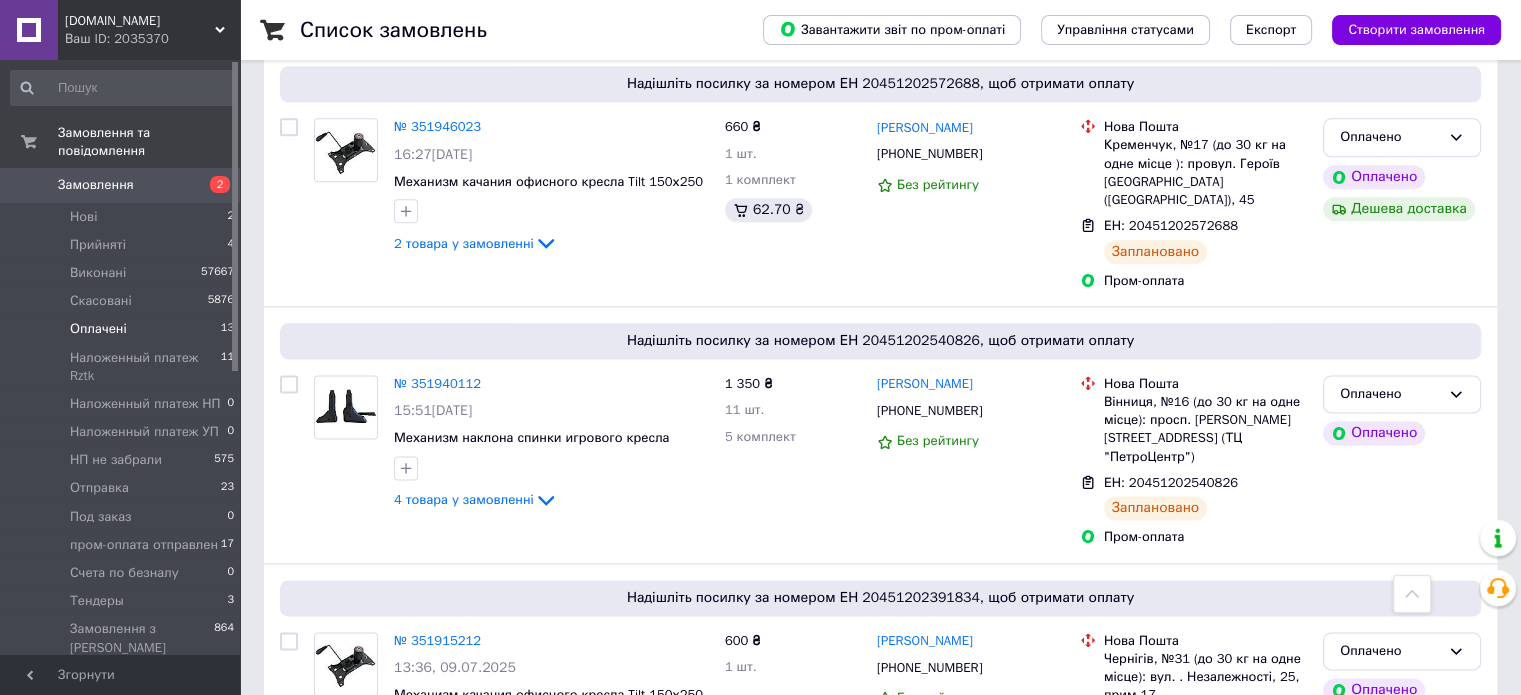 scroll, scrollTop: 0, scrollLeft: 0, axis: both 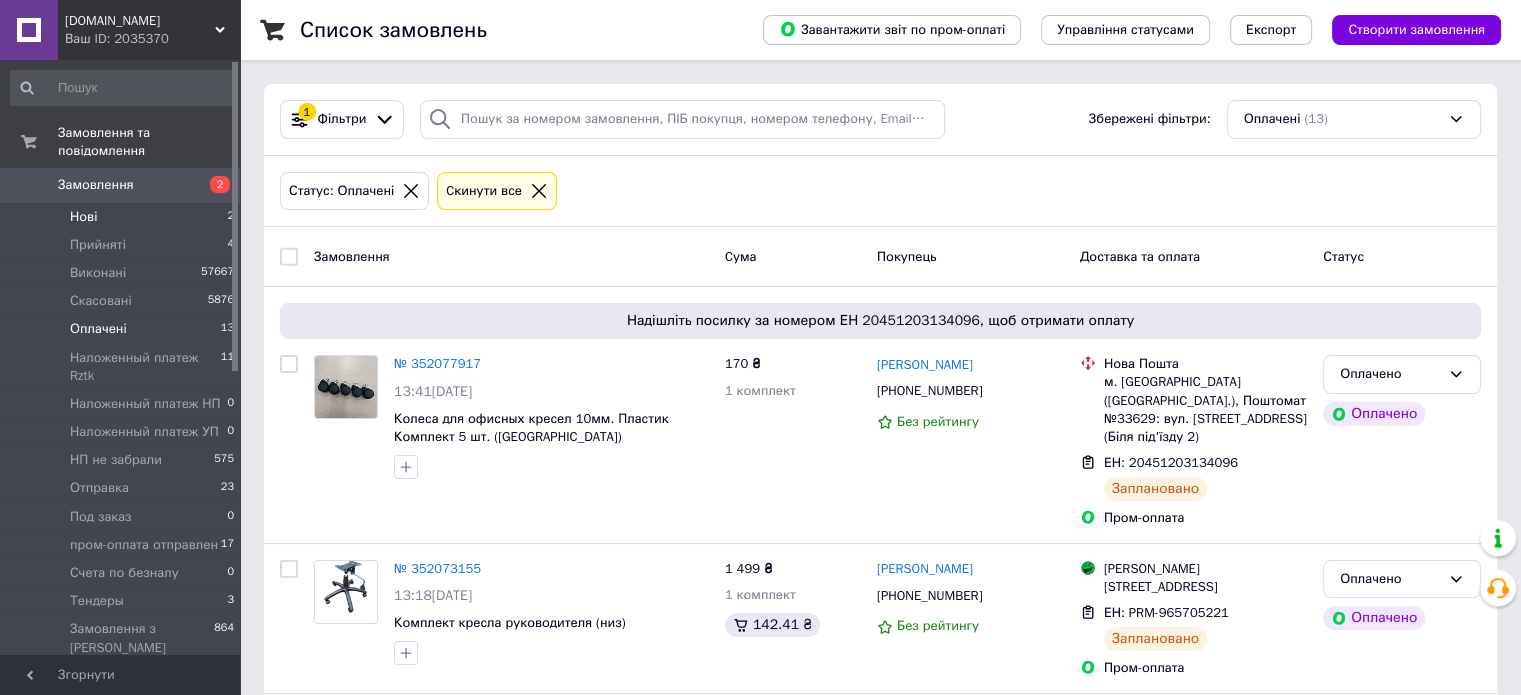 click on "Нові 2" at bounding box center (123, 217) 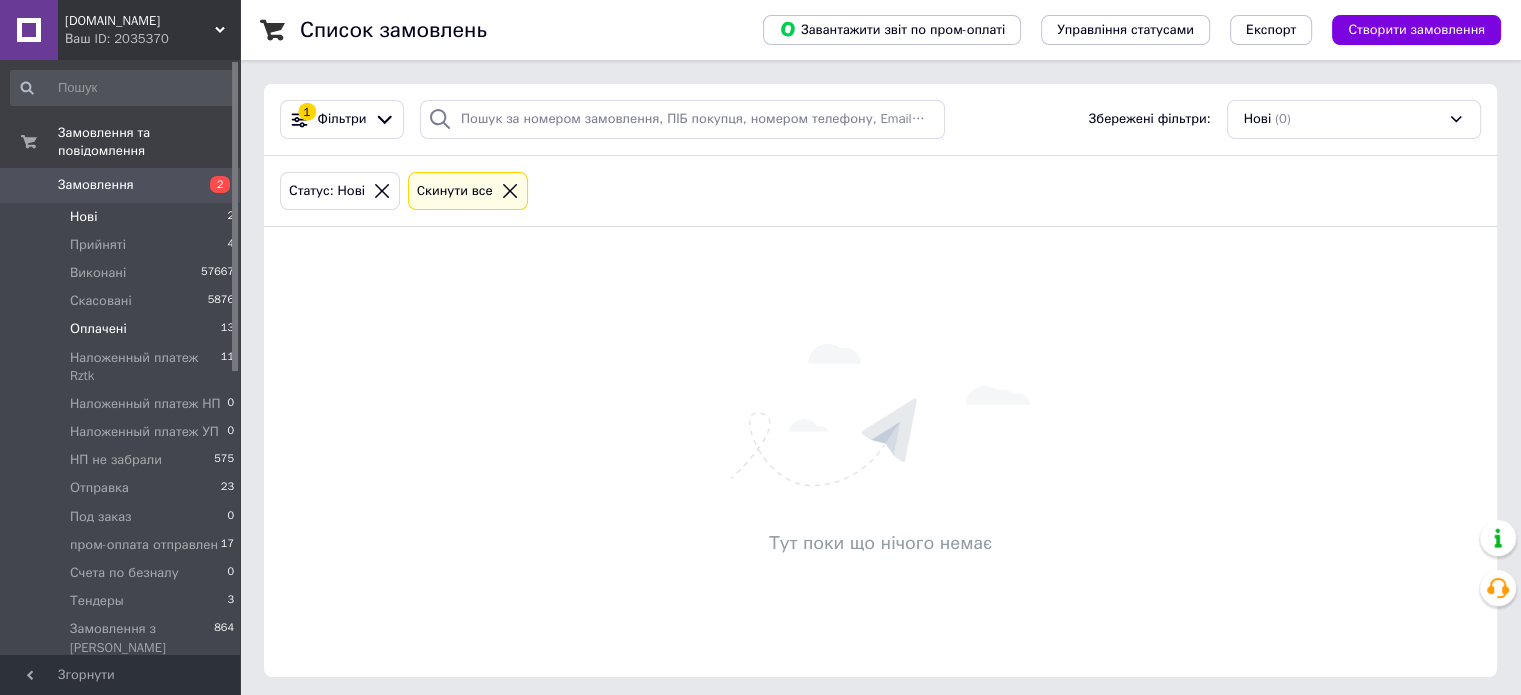 click on "Оплачені 13" at bounding box center (123, 329) 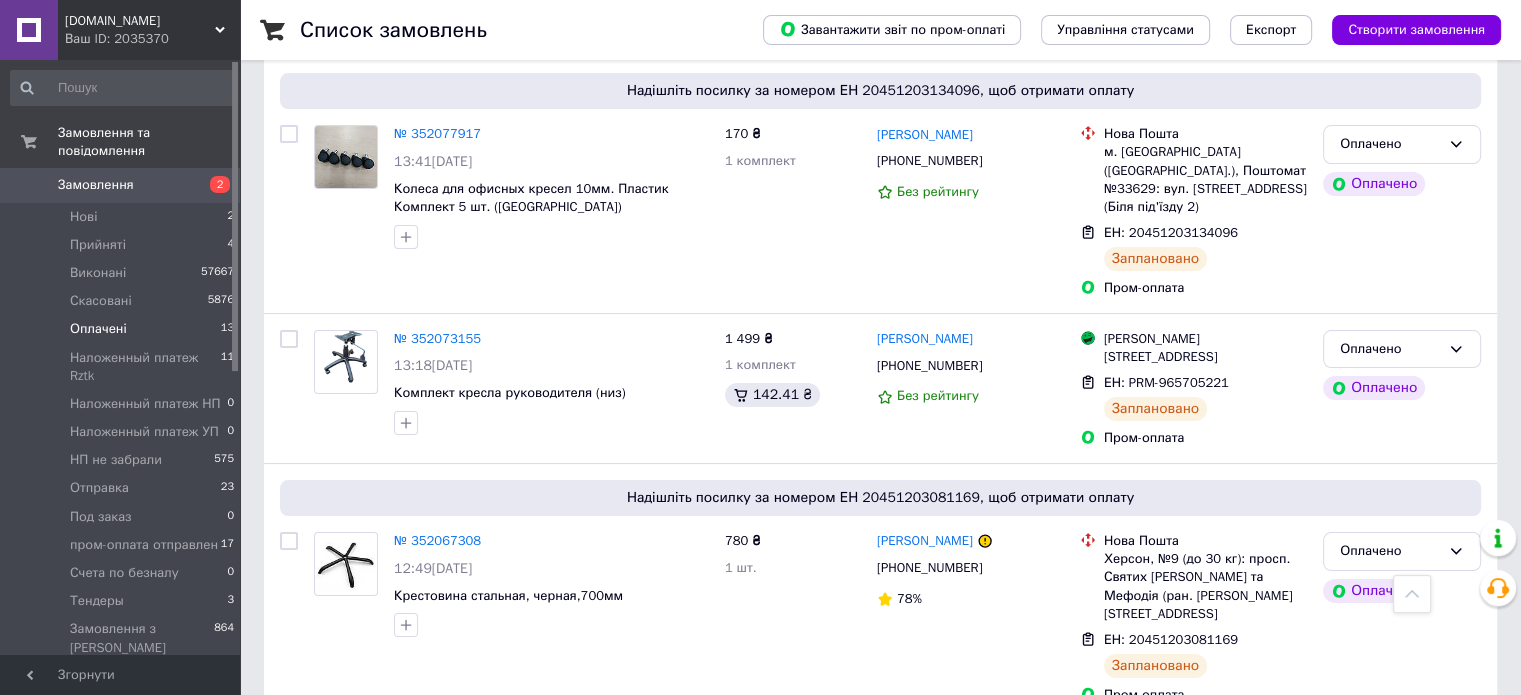 scroll, scrollTop: 0, scrollLeft: 0, axis: both 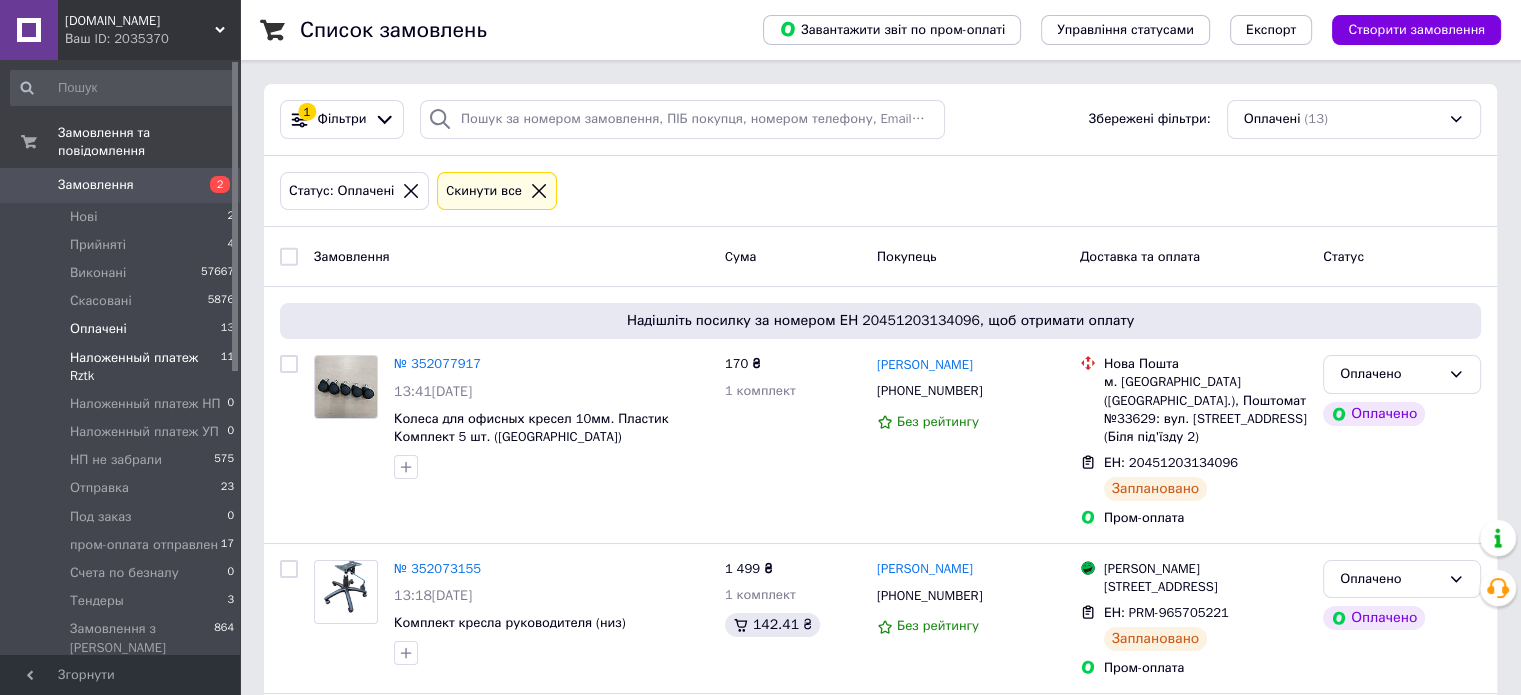 click on "Наложенный платеж Rztk" at bounding box center [145, 367] 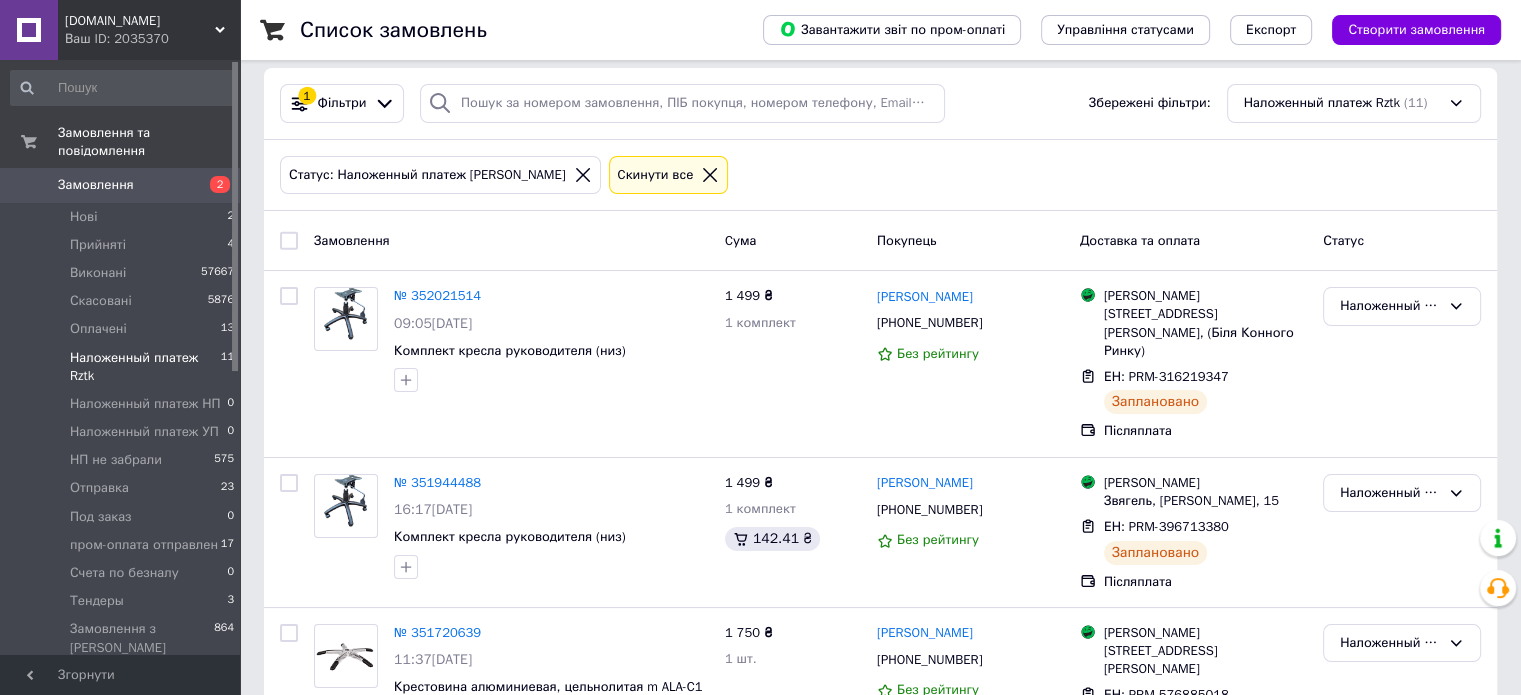 scroll, scrollTop: 0, scrollLeft: 0, axis: both 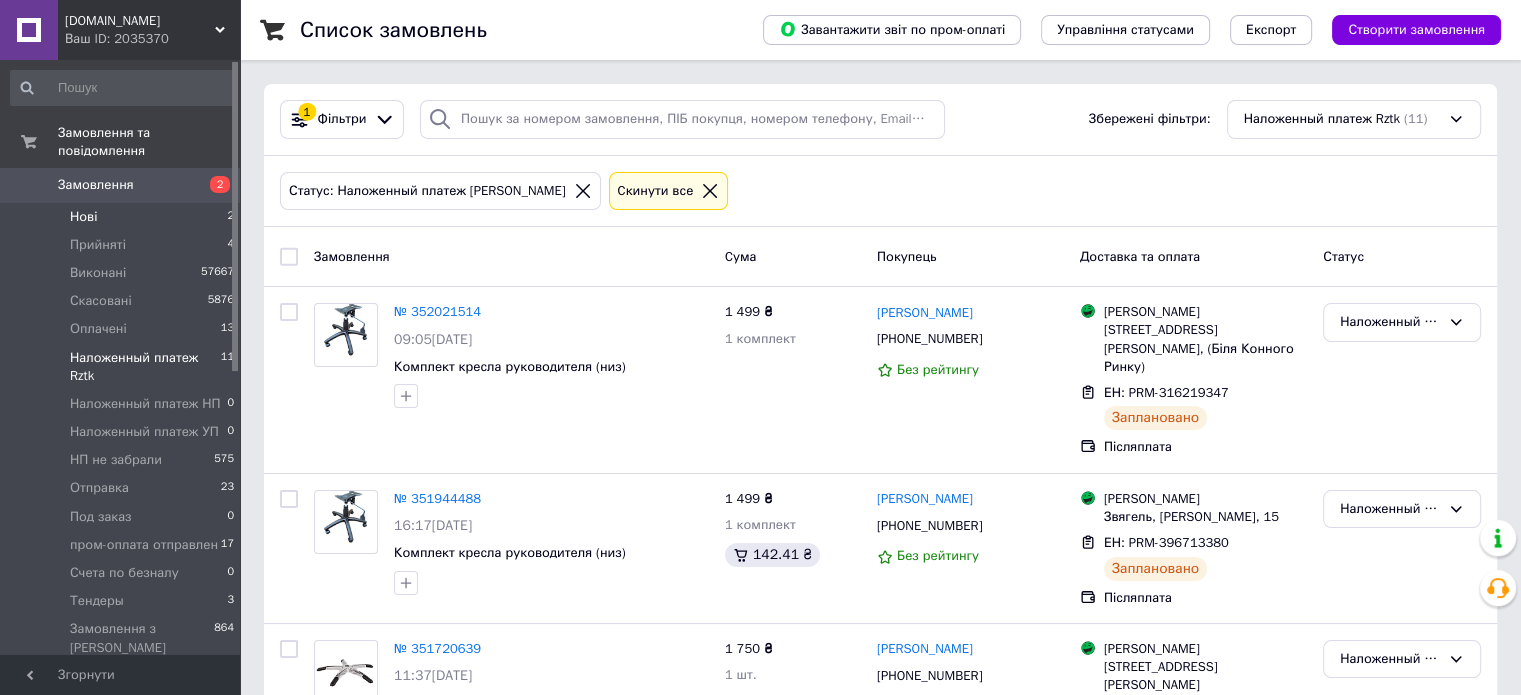 click on "Нові" at bounding box center [83, 217] 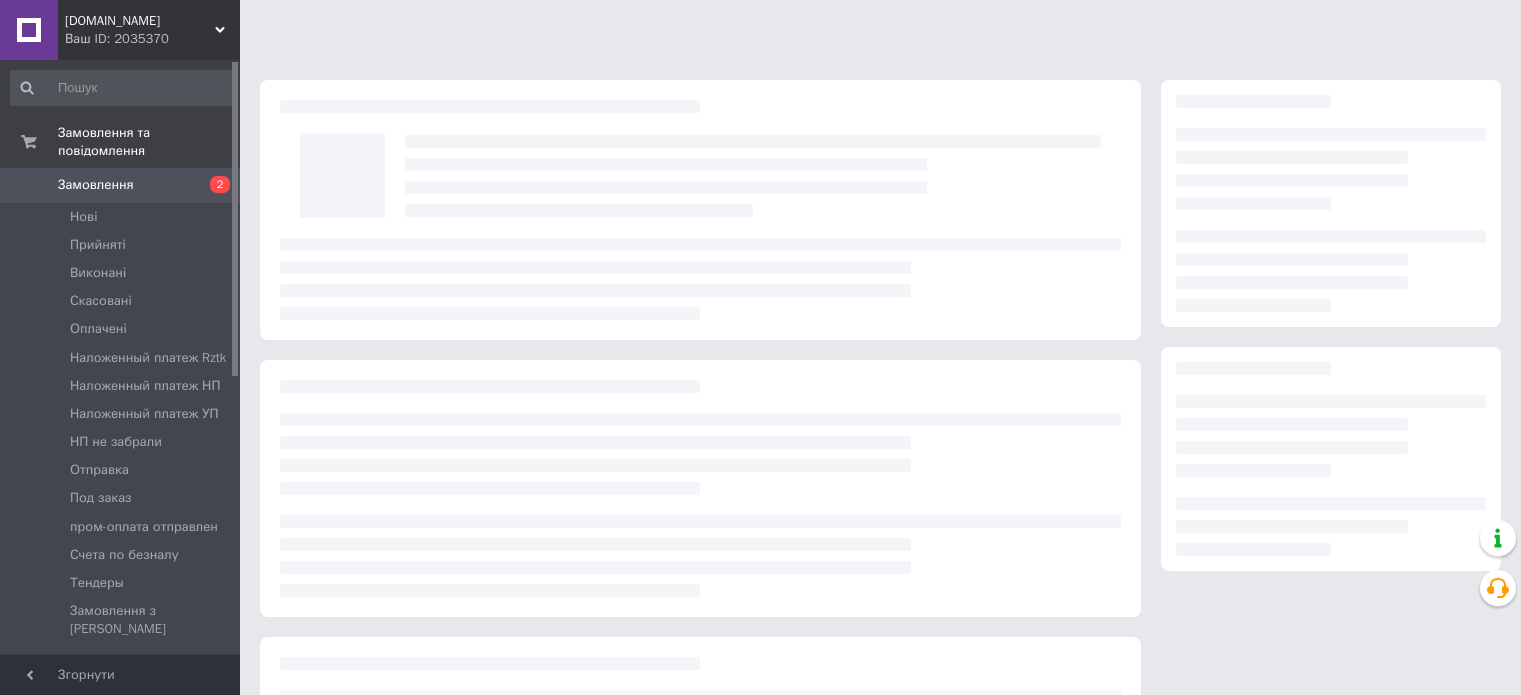 scroll, scrollTop: 0, scrollLeft: 0, axis: both 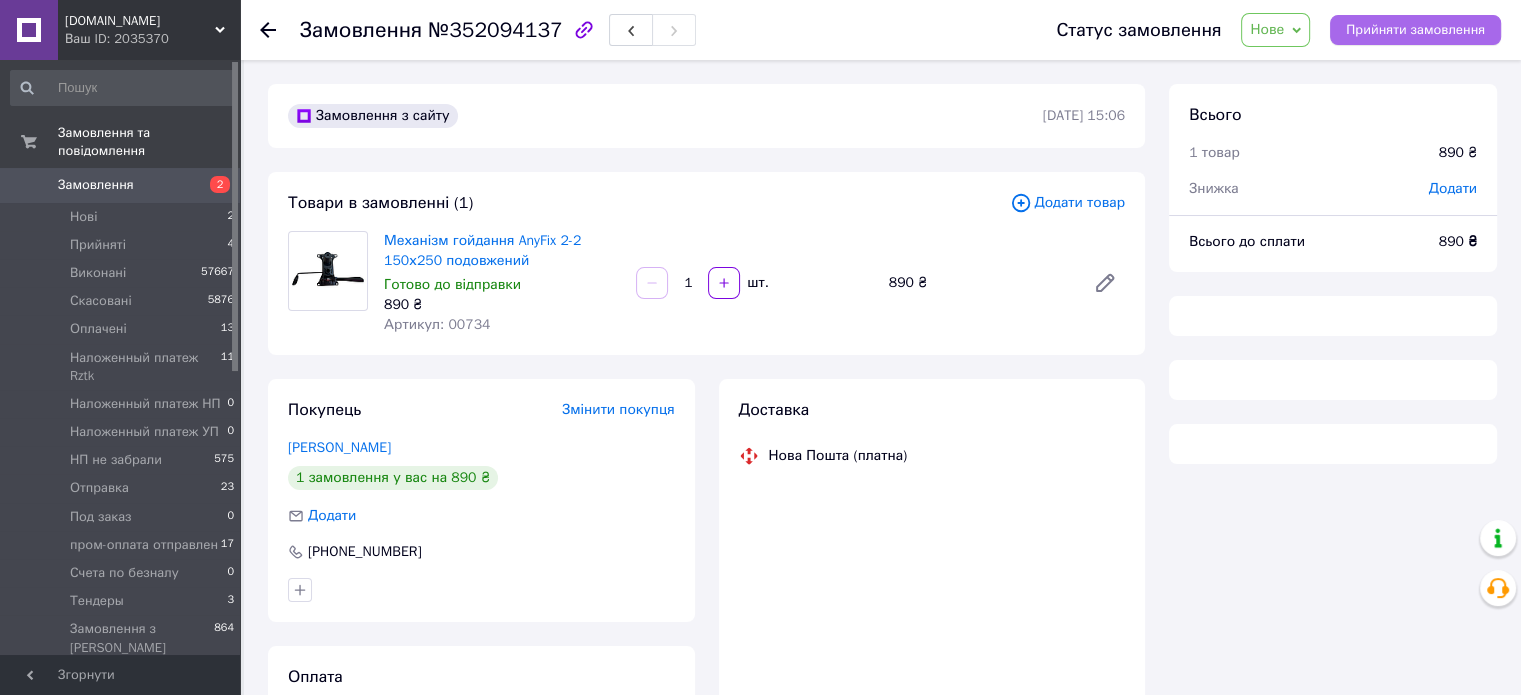 click on "Прийняти замовлення" at bounding box center [1415, 30] 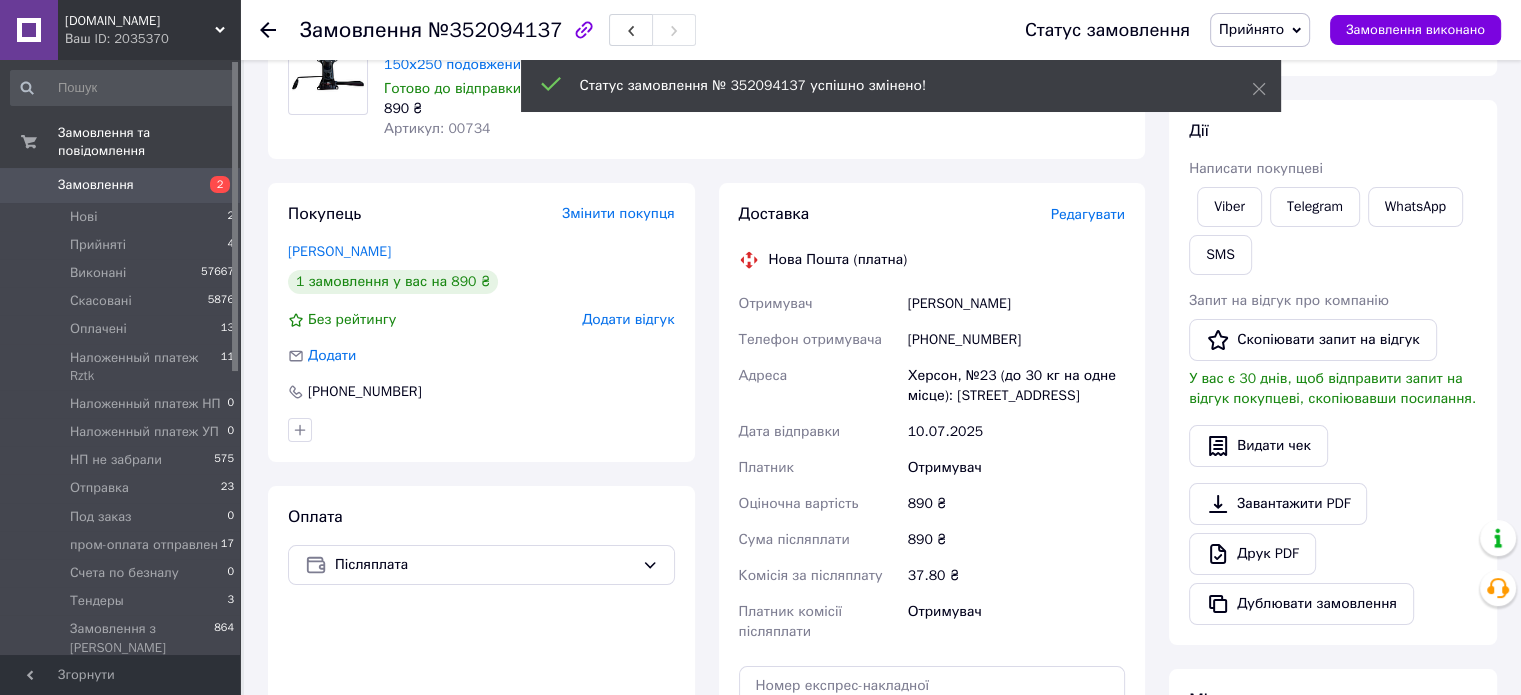scroll, scrollTop: 200, scrollLeft: 0, axis: vertical 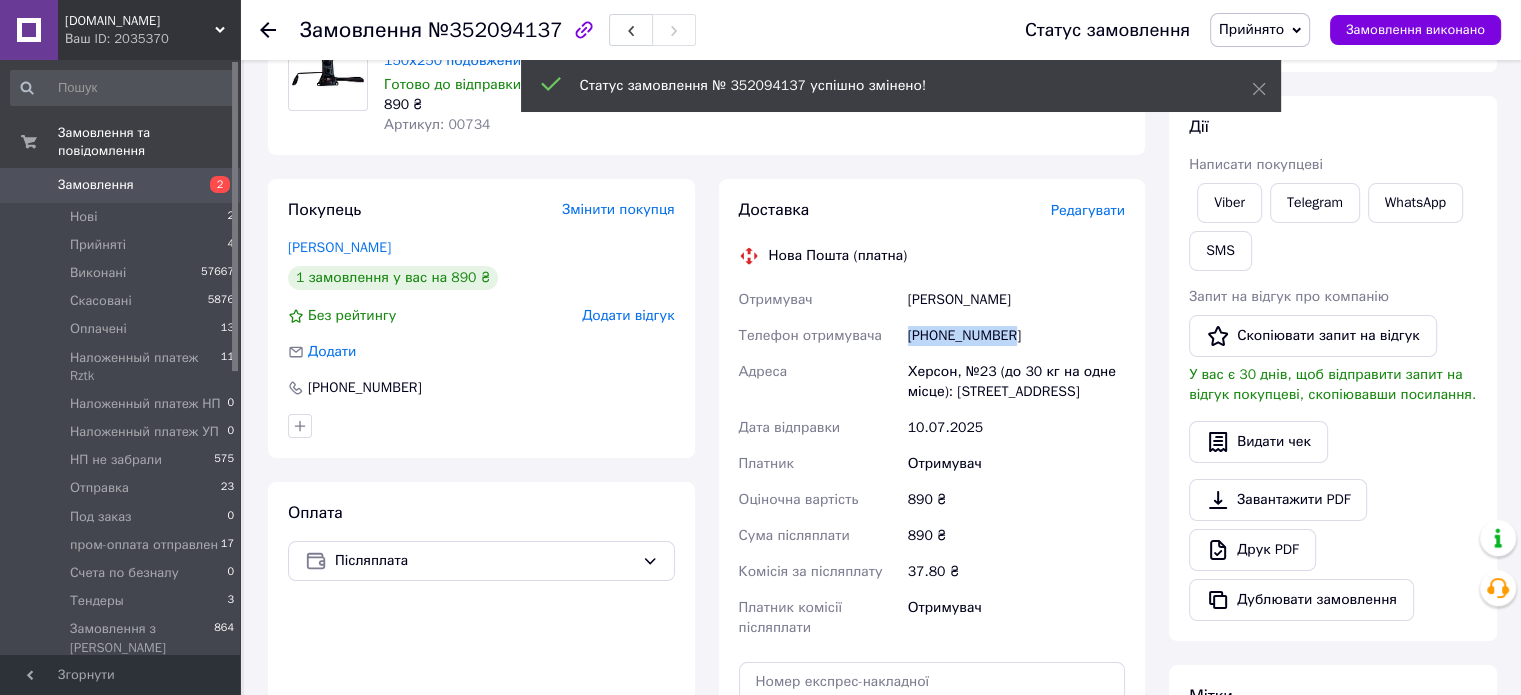 drag, startPoint x: 898, startPoint y: 336, endPoint x: 1016, endPoint y: 328, distance: 118.270874 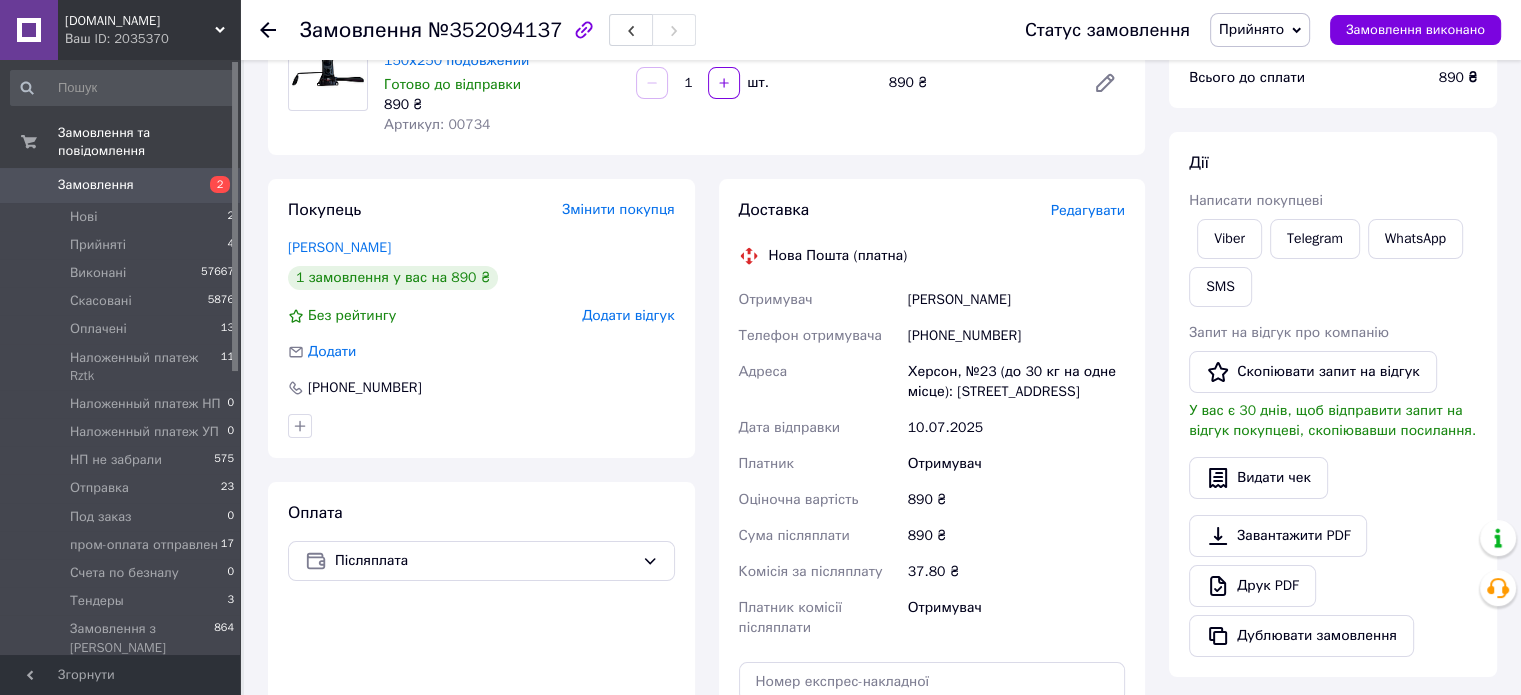 drag, startPoint x: 984, startPoint y: 474, endPoint x: 992, endPoint y: 465, distance: 12.0415945 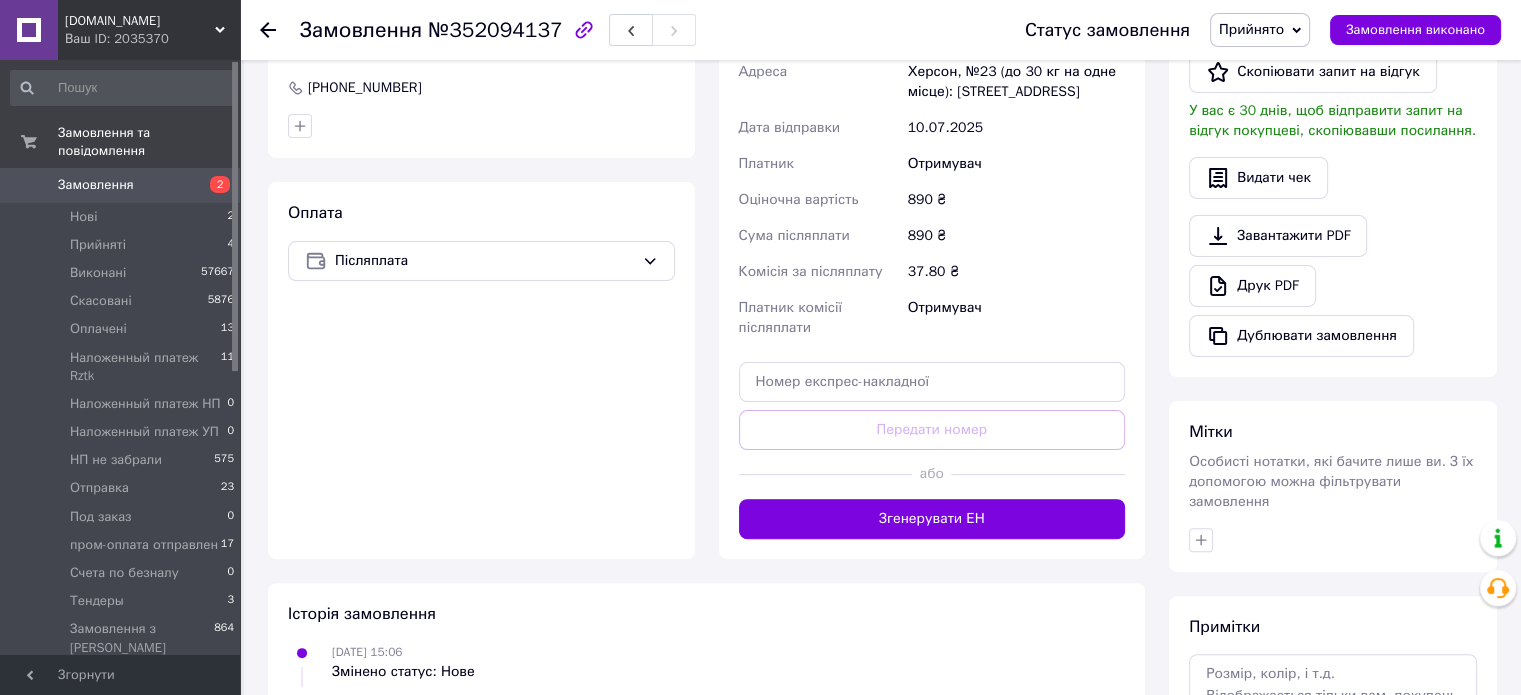 click 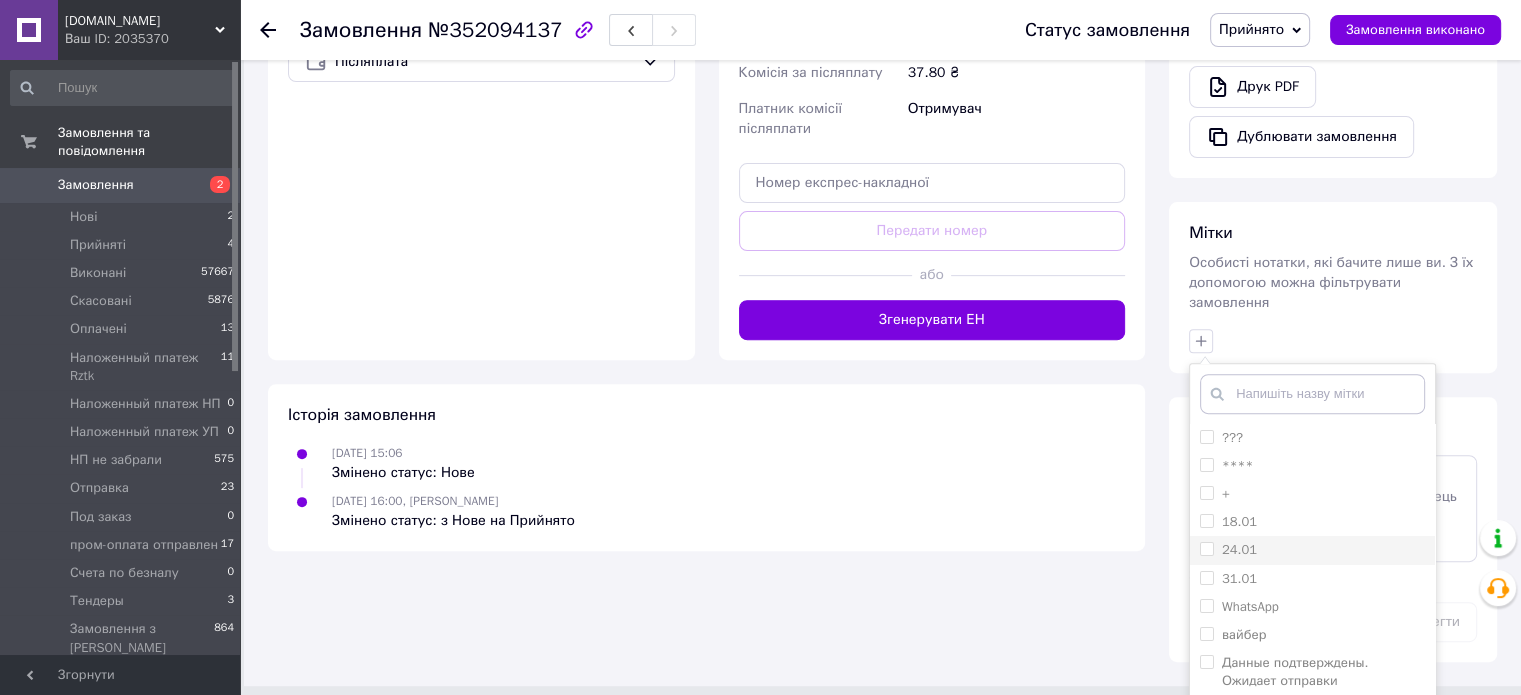 scroll, scrollTop: 700, scrollLeft: 0, axis: vertical 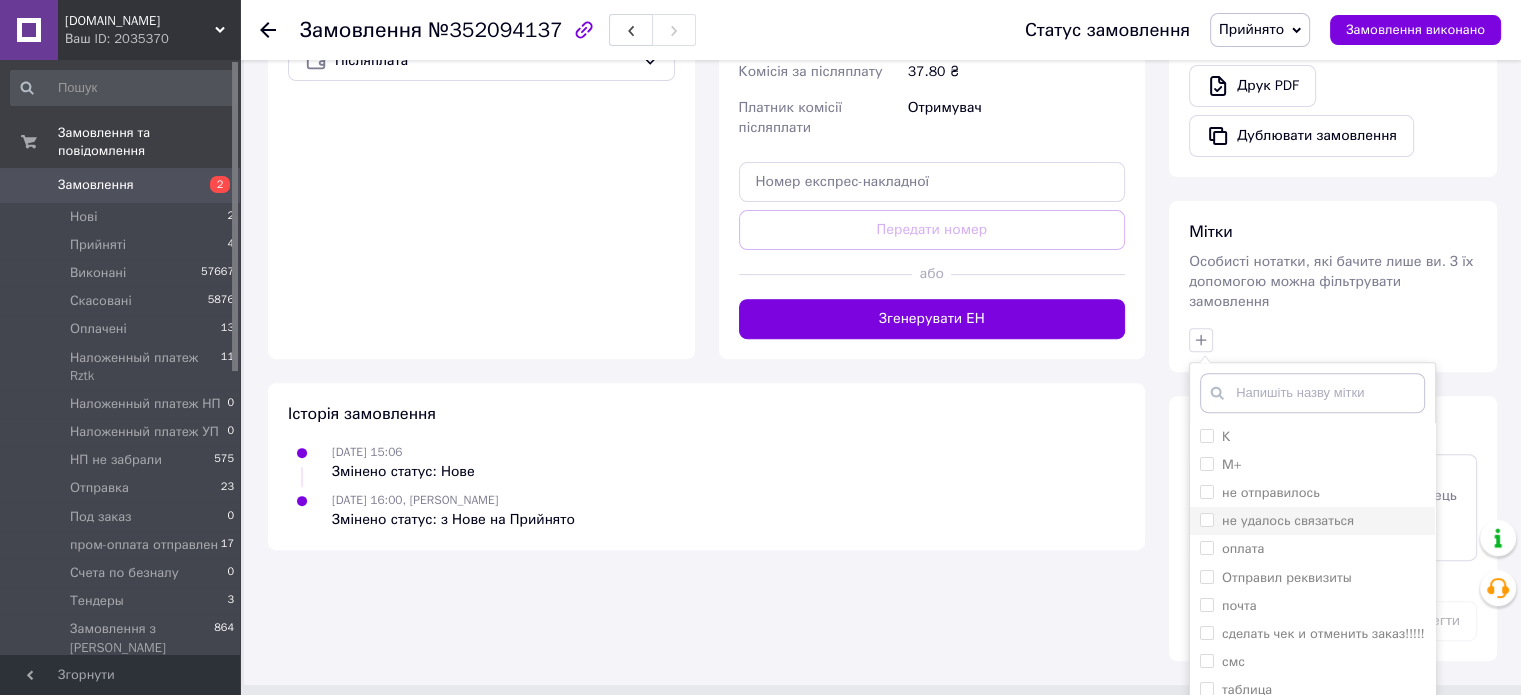 click on "не удалось связаться" at bounding box center [1288, 520] 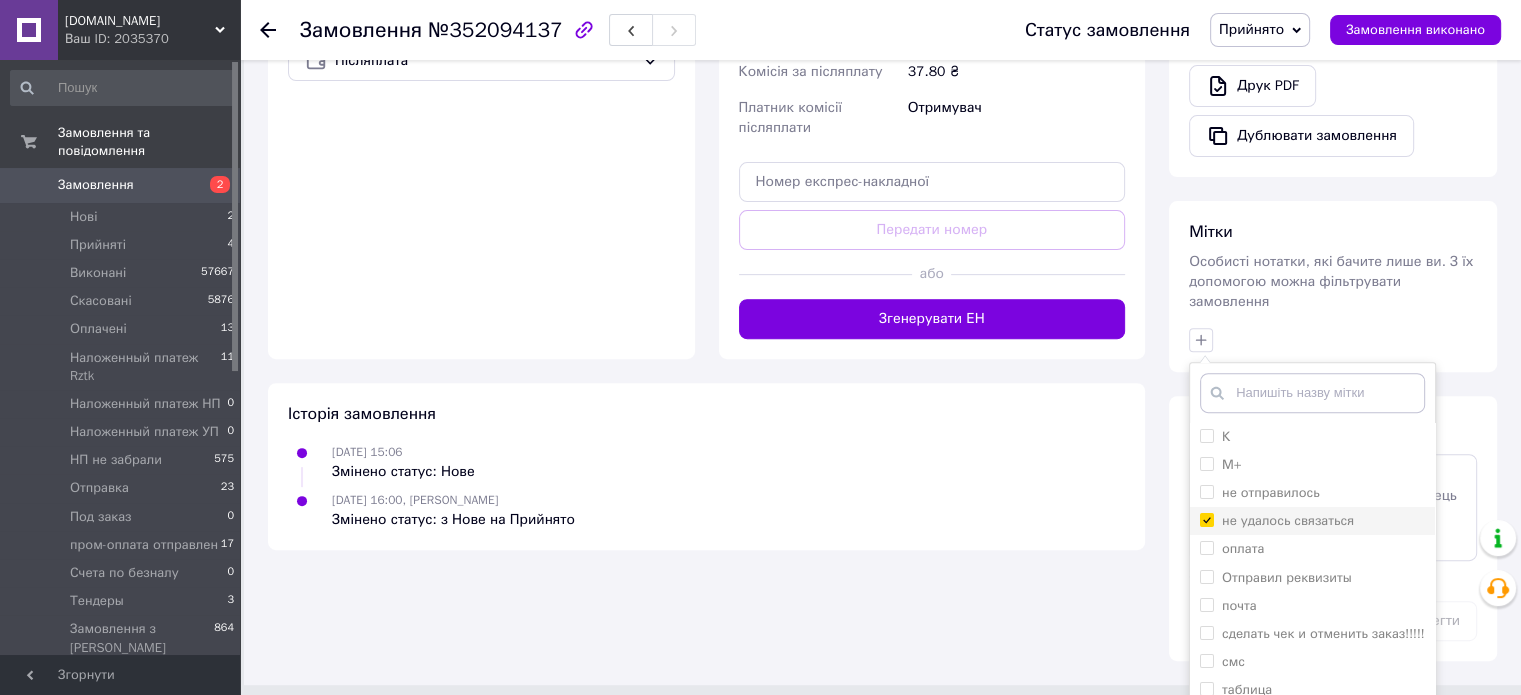 checkbox on "true" 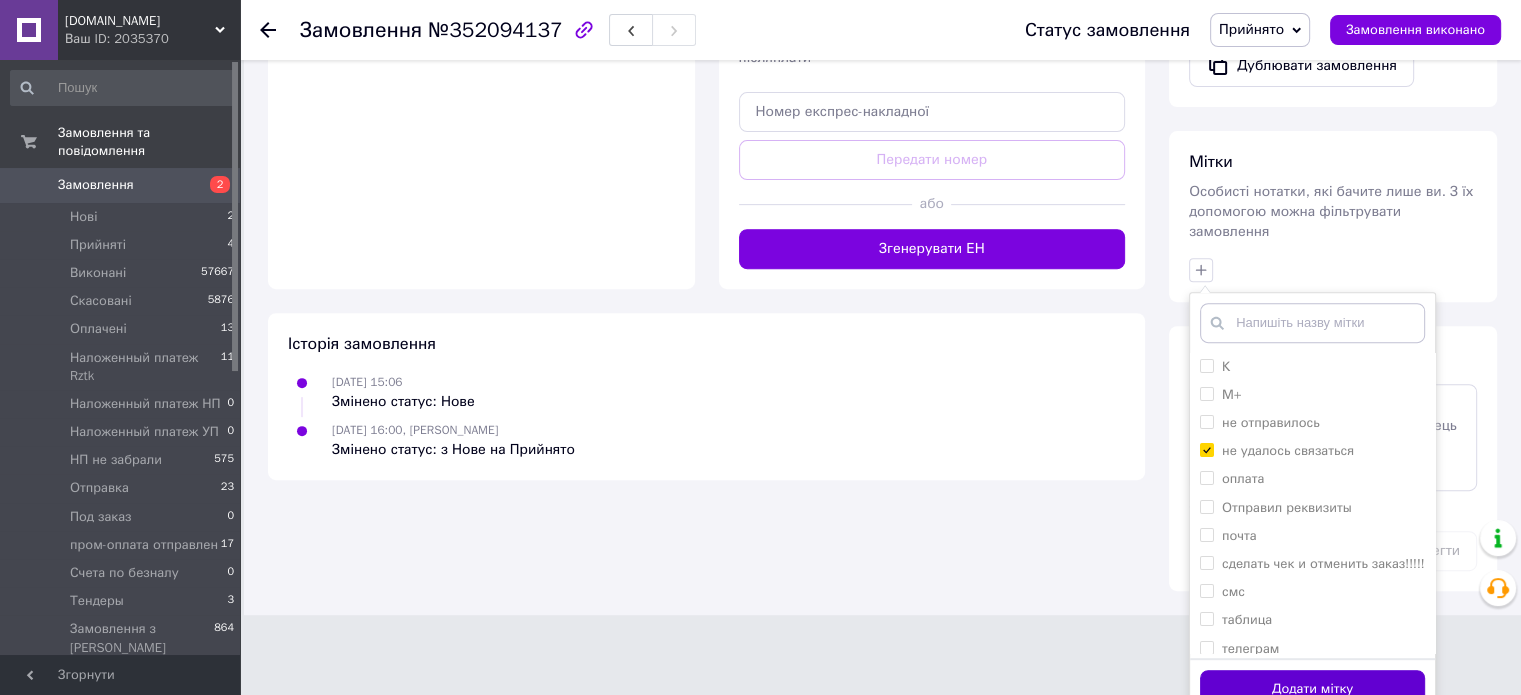 click on "Додати мітку" at bounding box center [1312, 689] 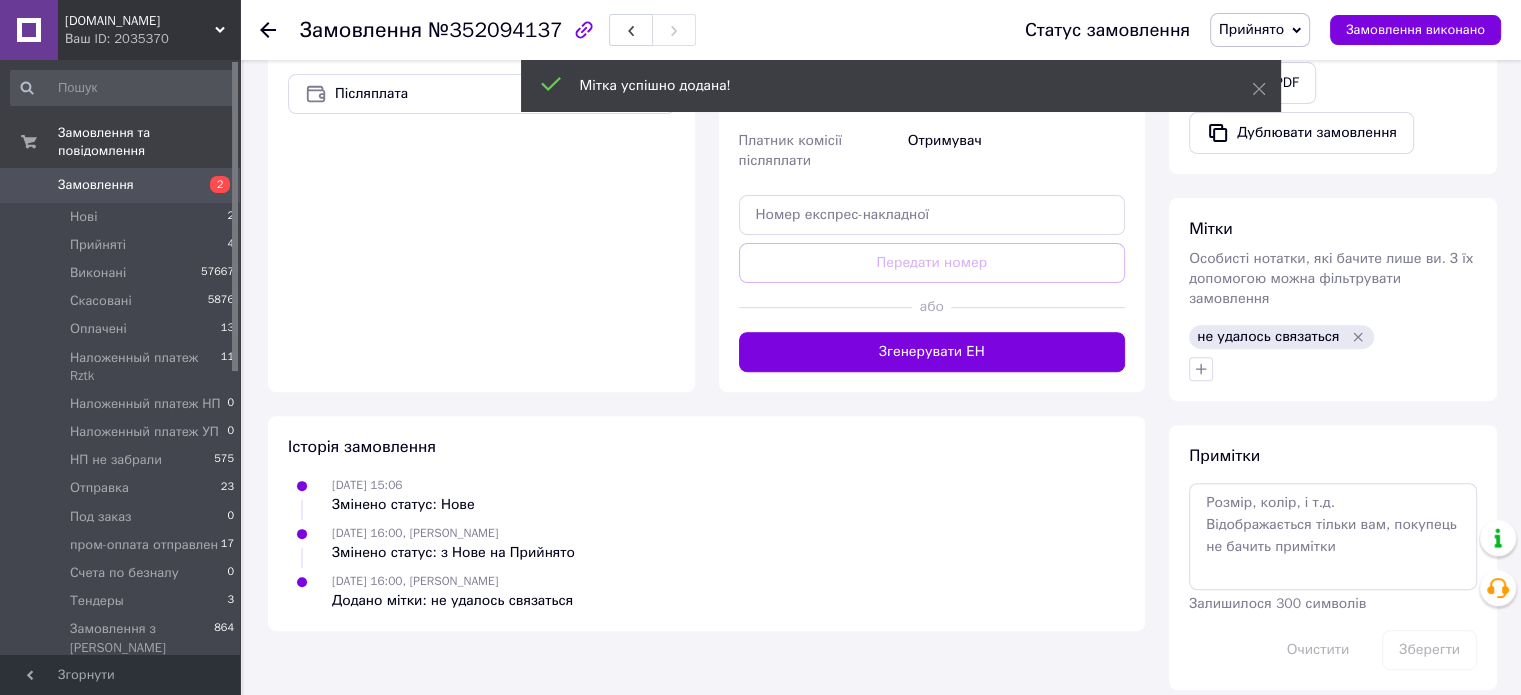 scroll, scrollTop: 663, scrollLeft: 0, axis: vertical 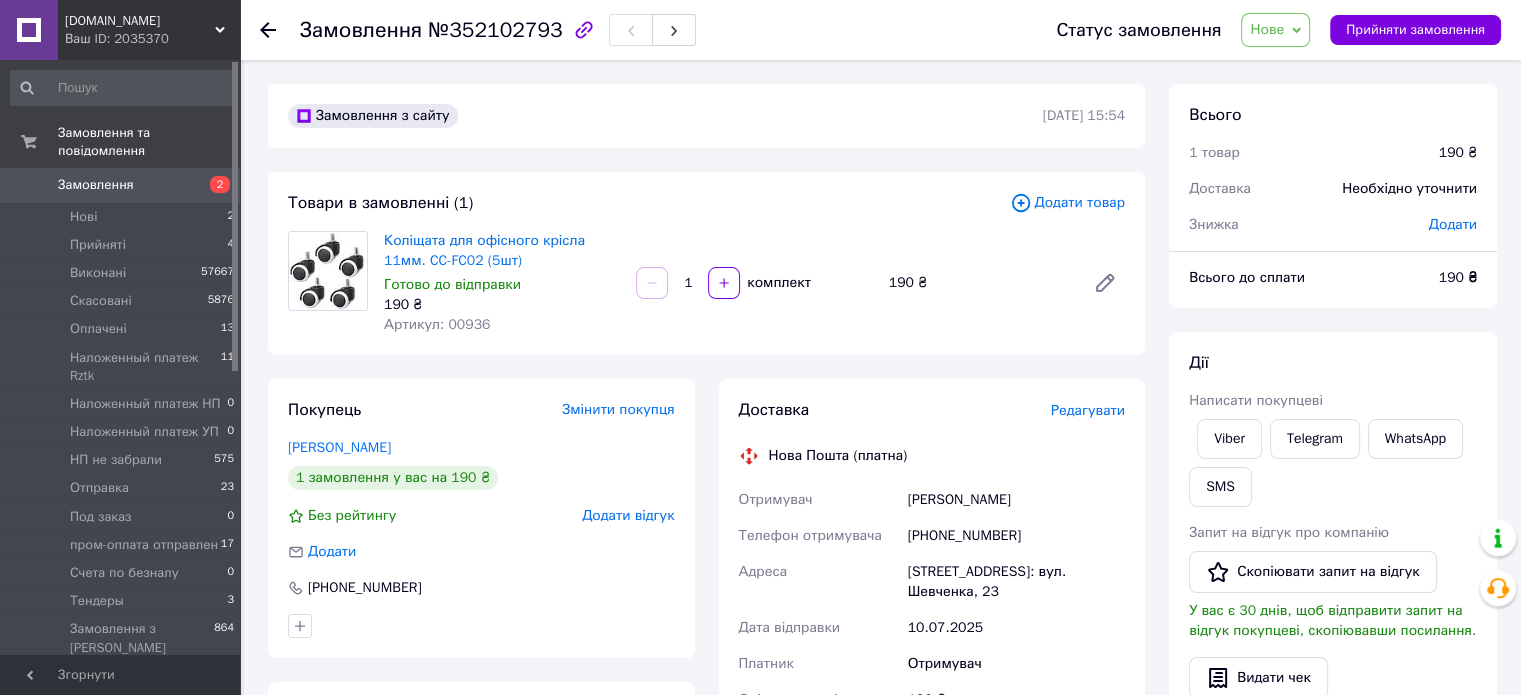 click on "Статус замовлення Нове Прийнято Виконано Скасовано Оплачено Наложенный платеж Rztk Наложенный платеж НП Наложенный платеж УП НП не забрали Отправка Под заказ пром-оплата отправлен Счета по безналу [PERSON_NAME] Прийняти замовлення" at bounding box center (1258, 30) 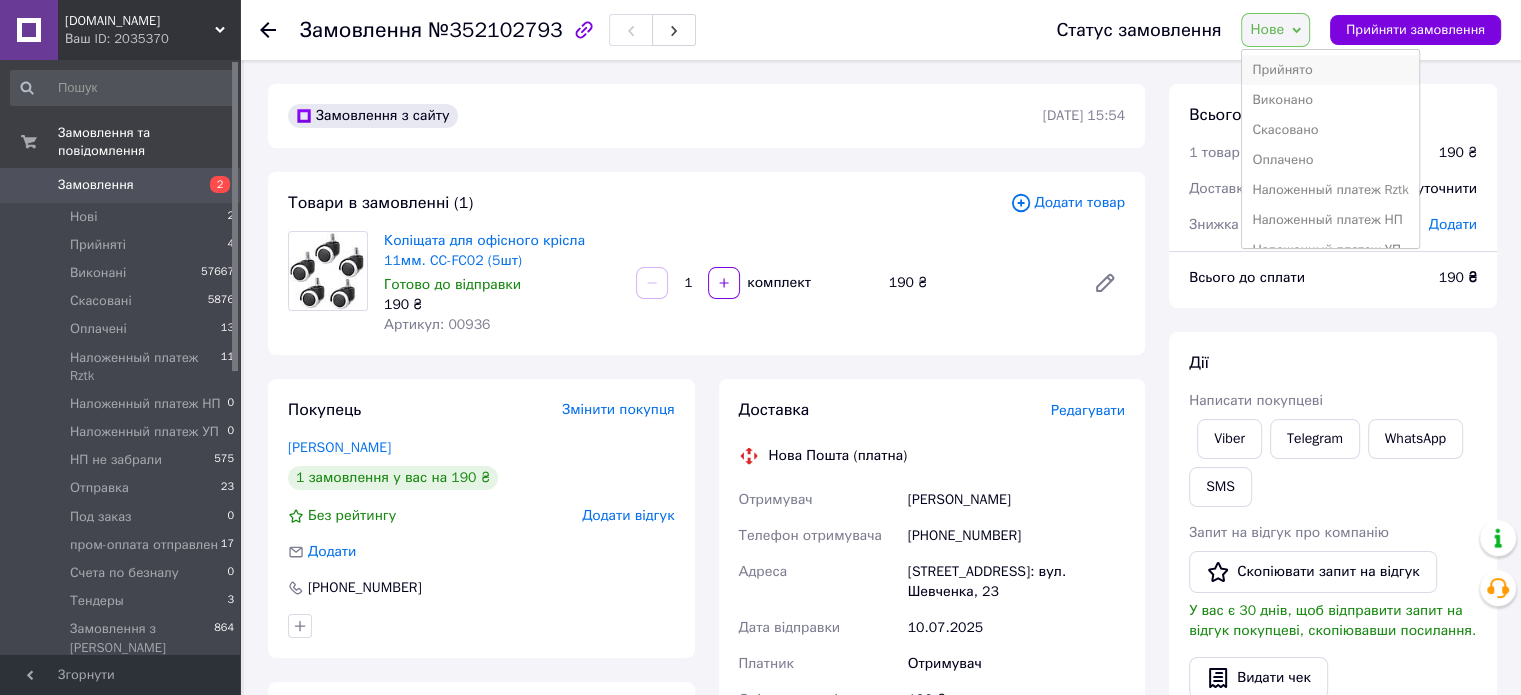 click on "Прийнято" at bounding box center [1330, 70] 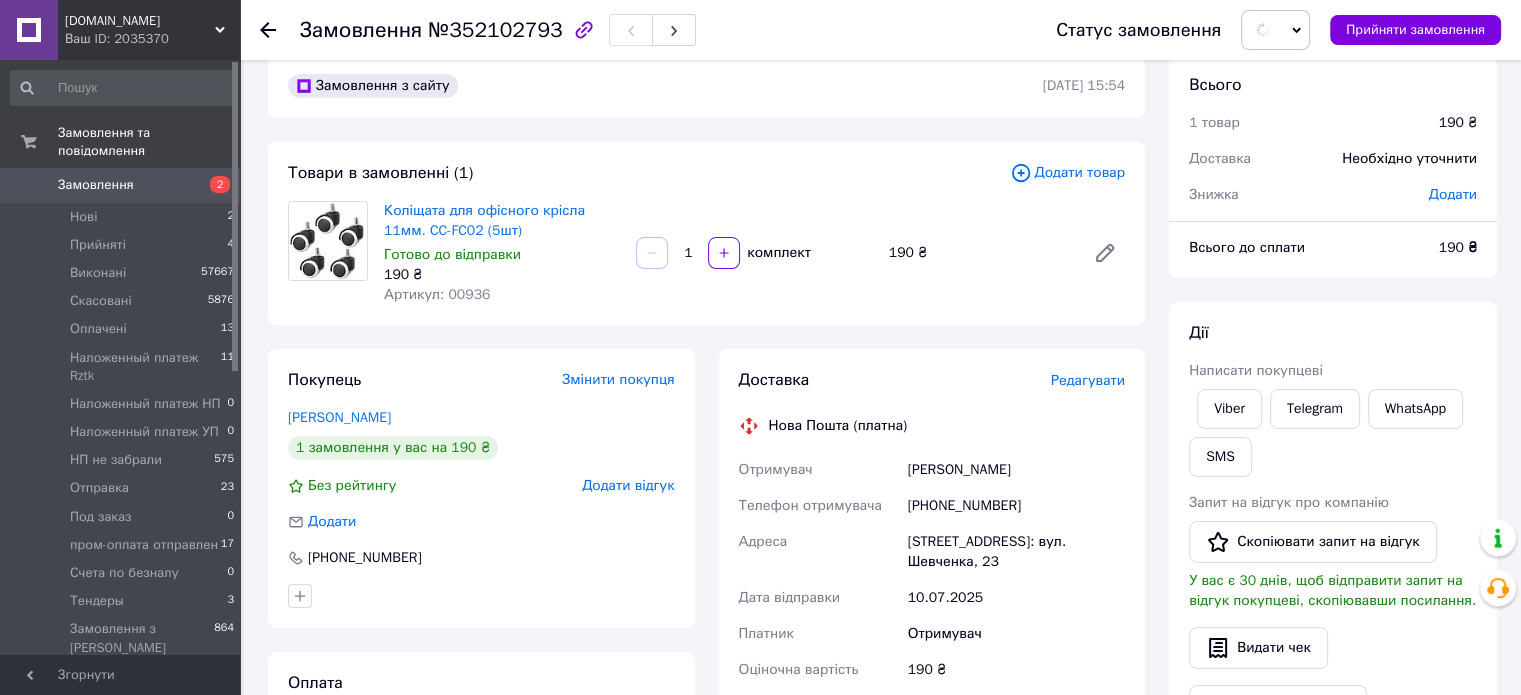 scroll, scrollTop: 100, scrollLeft: 0, axis: vertical 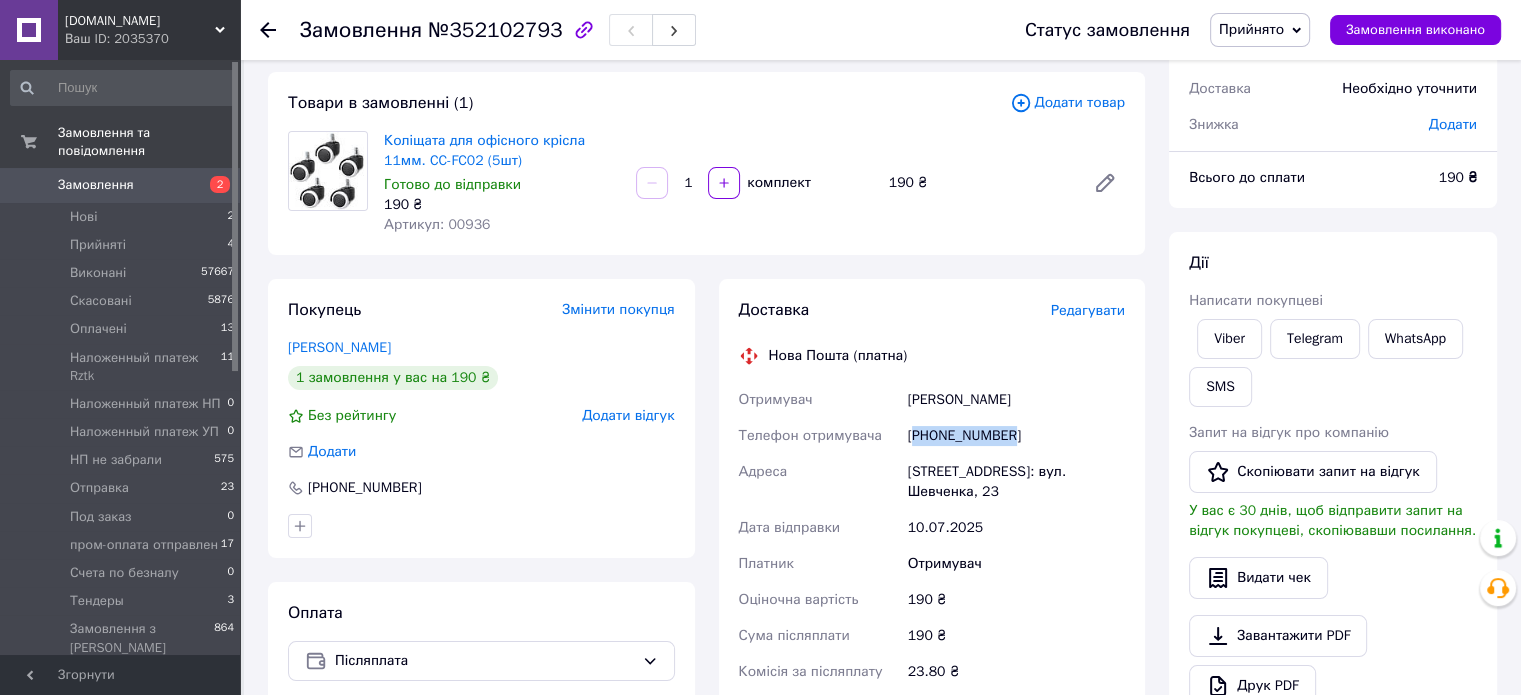 drag, startPoint x: 917, startPoint y: 447, endPoint x: 948, endPoint y: 441, distance: 31.575306 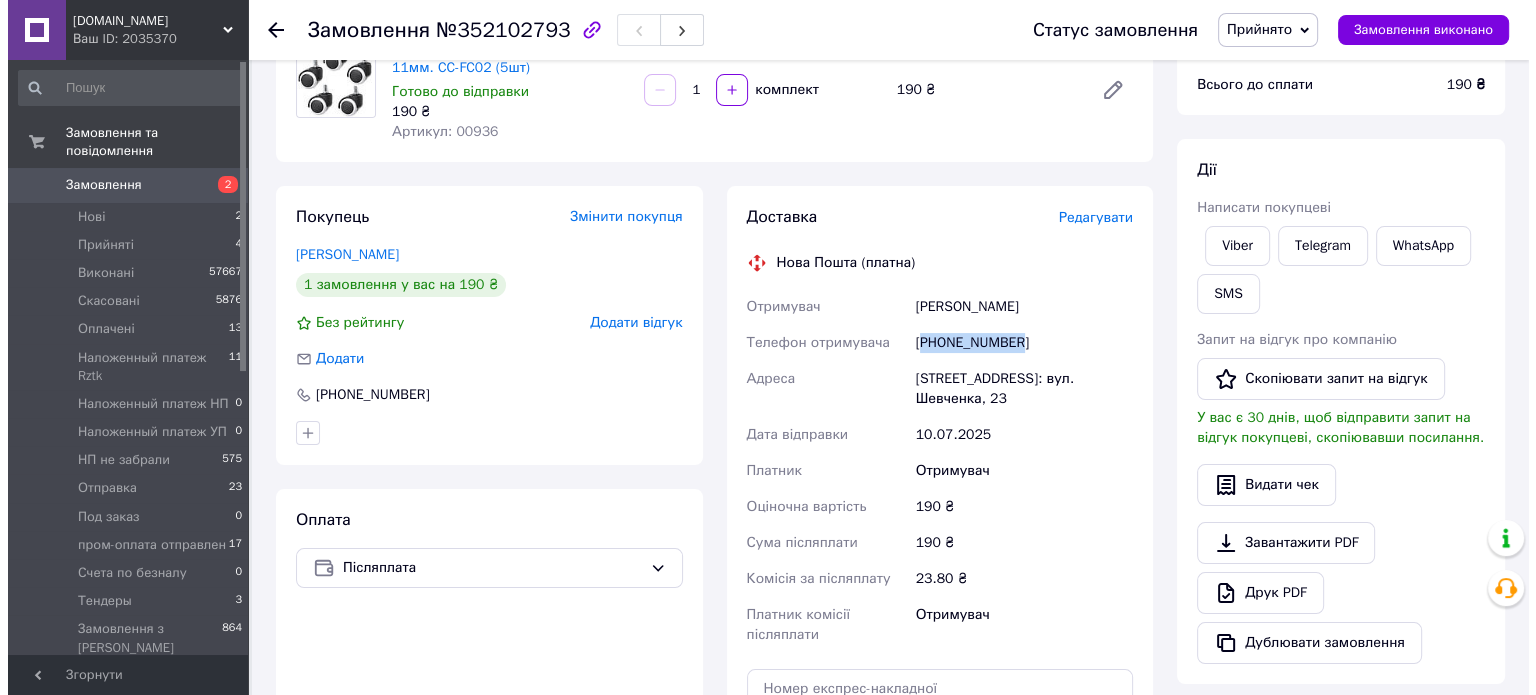 scroll, scrollTop: 200, scrollLeft: 0, axis: vertical 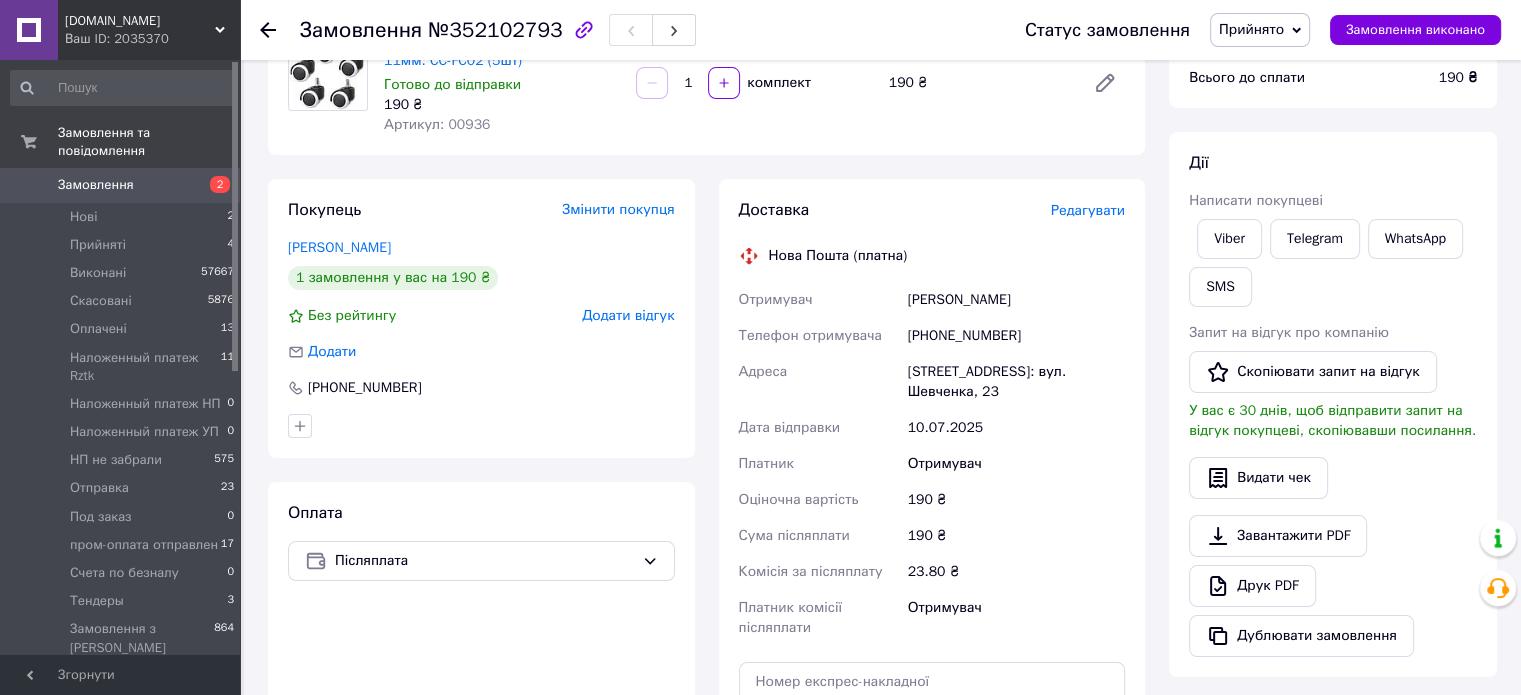 click on "Редагувати" at bounding box center (1088, 210) 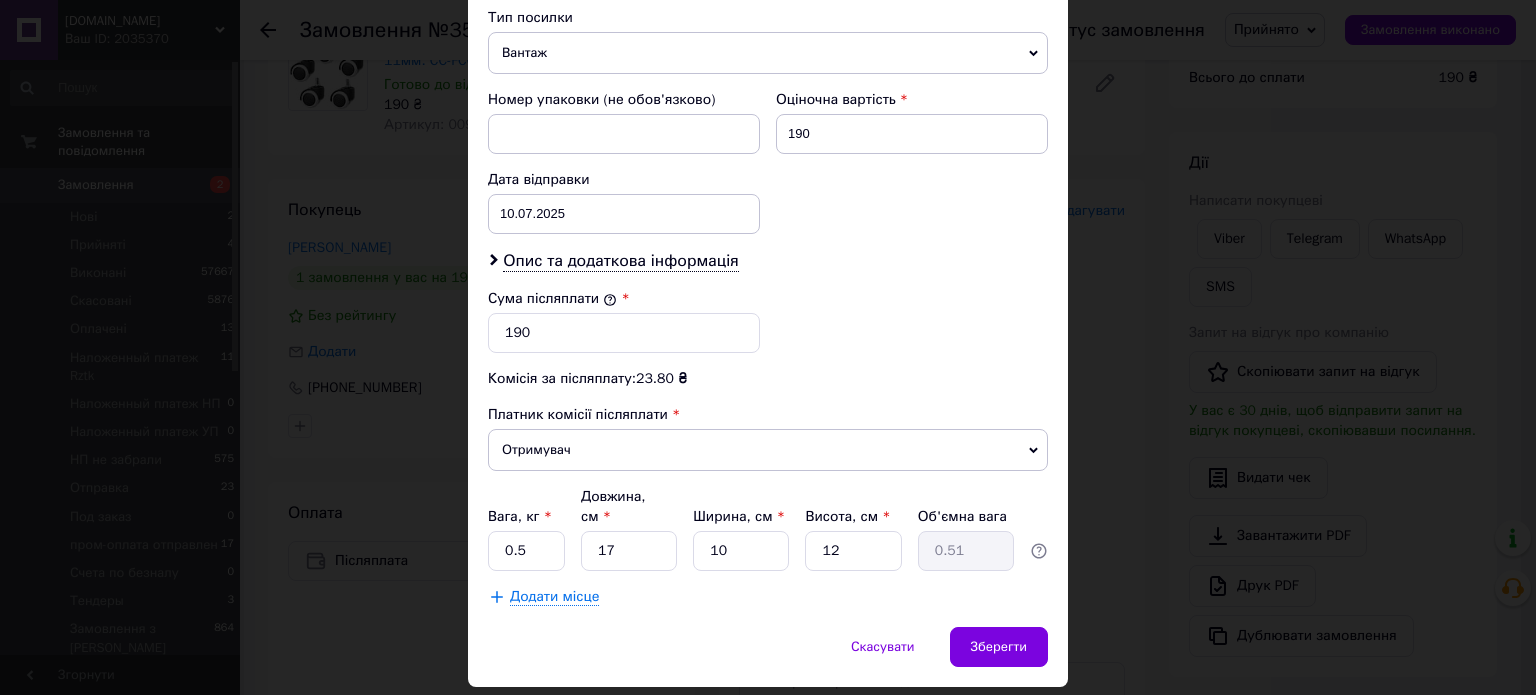 scroll, scrollTop: 800, scrollLeft: 0, axis: vertical 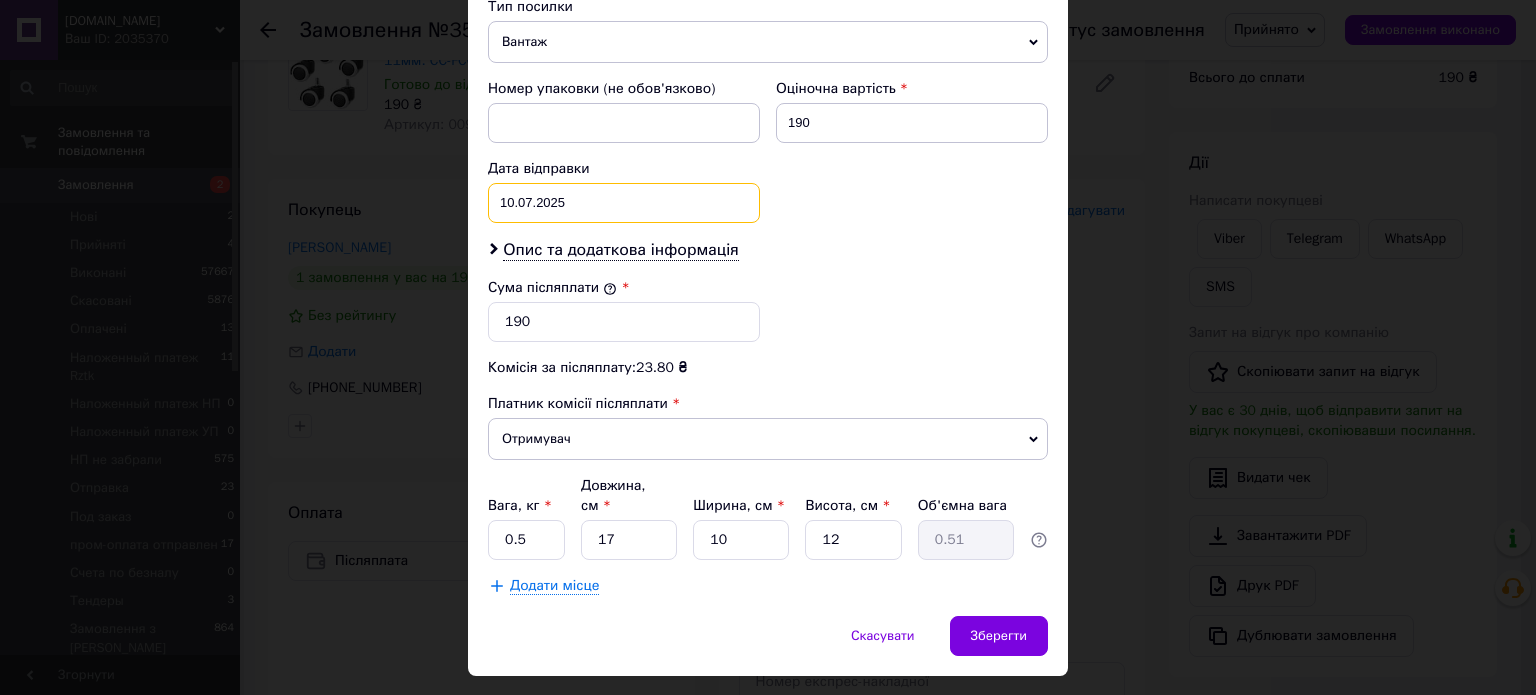 click on "10.07.2025 < 2025 > < Июль > Пн Вт Ср Чт Пт Сб Вс 30 1 2 3 4 5 6 7 8 9 10 11 12 13 14 15 16 17 18 19 20 21 22 23 24 25 26 27 28 29 30 31 1 2 3 4 5 6 7 8 9 10" at bounding box center (624, 203) 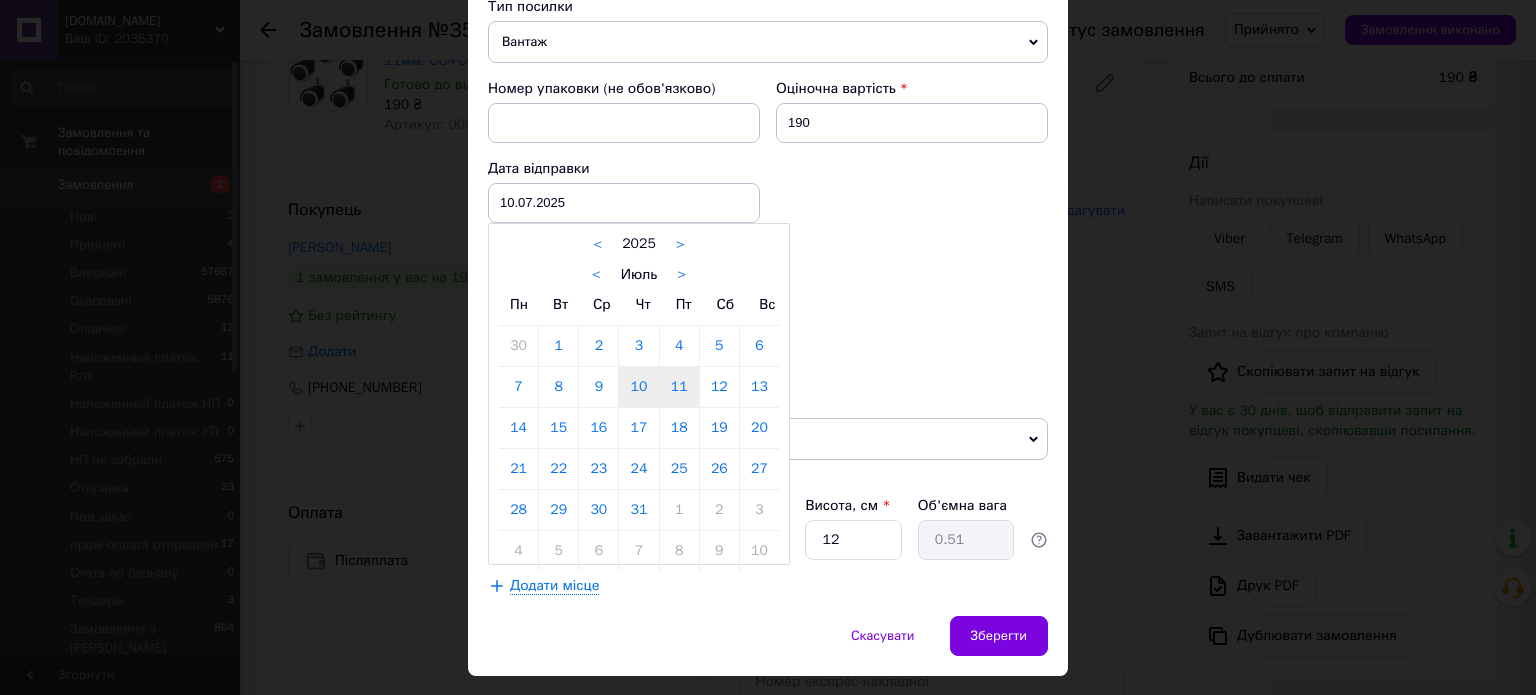 click on "11" at bounding box center [679, 387] 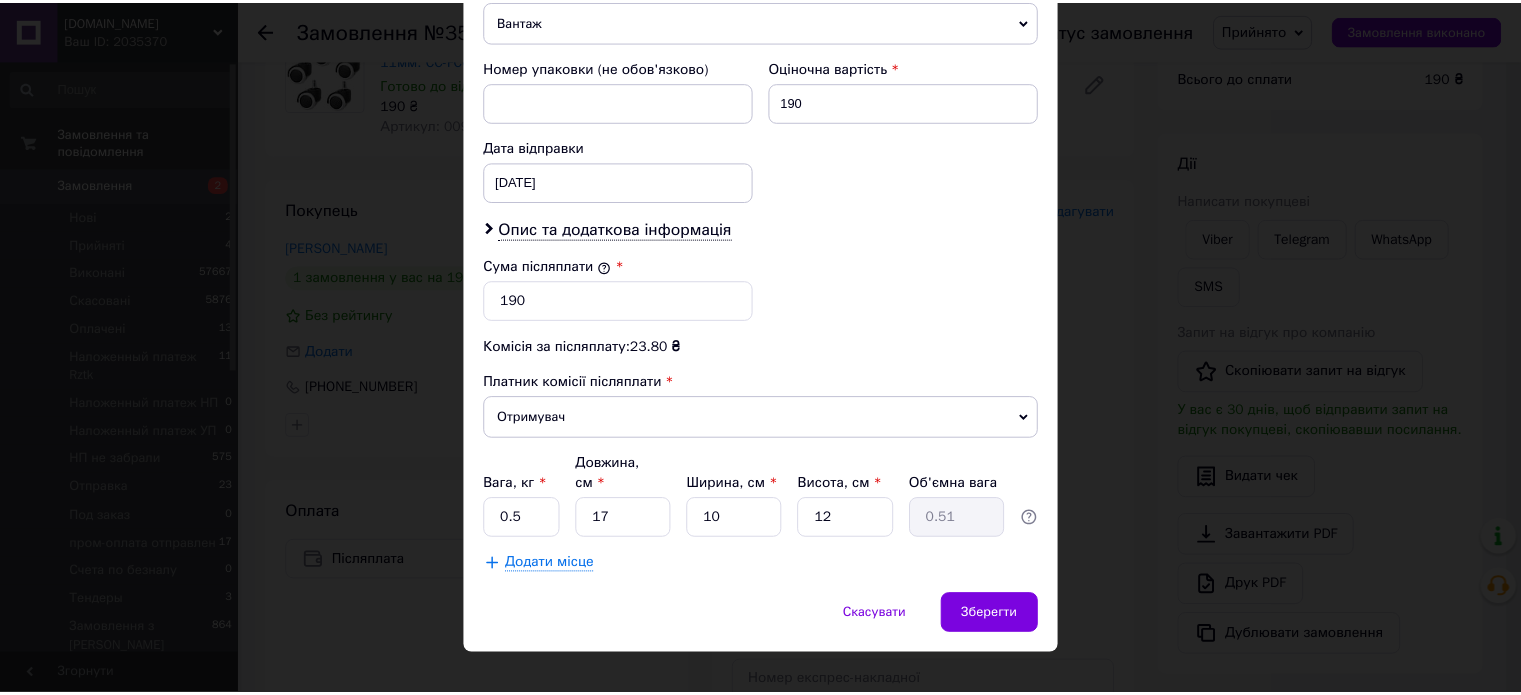 scroll, scrollTop: 824, scrollLeft: 0, axis: vertical 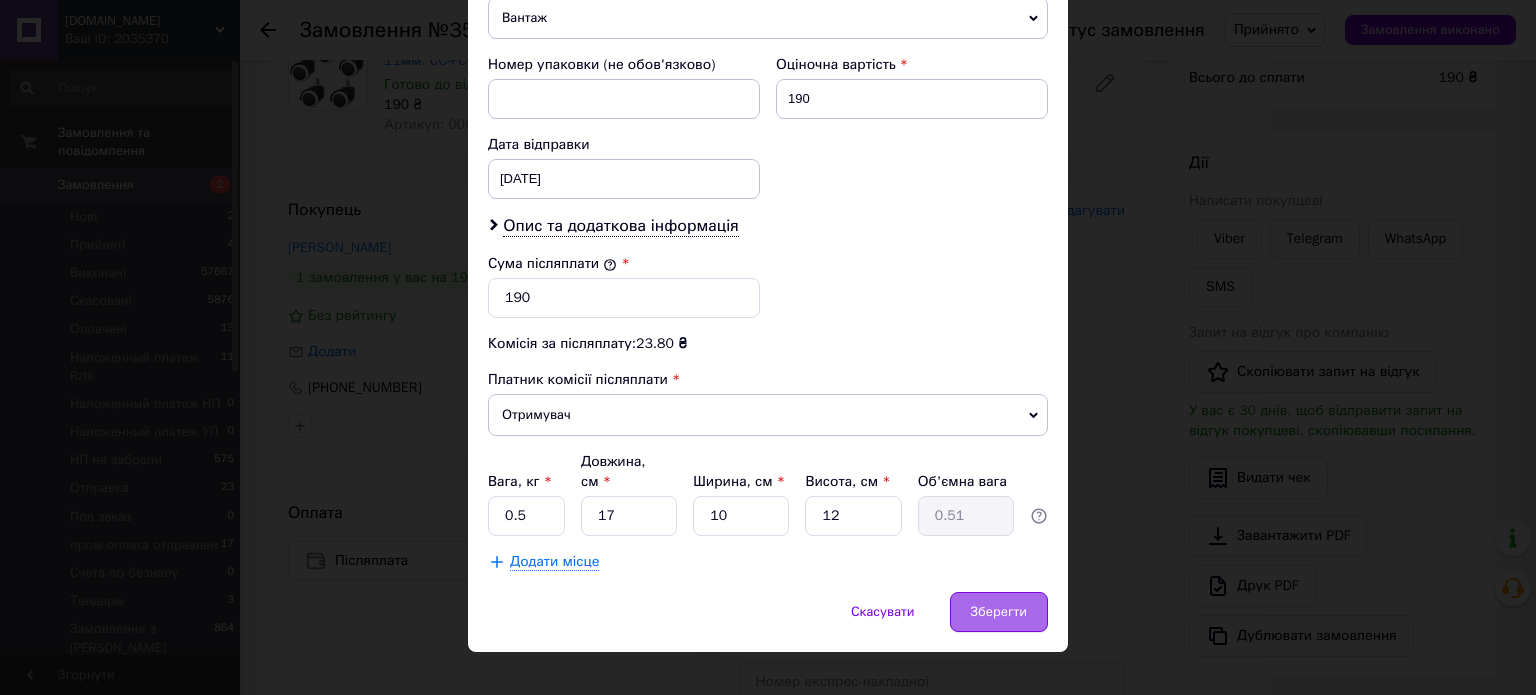 click on "Зберегти" at bounding box center (999, 612) 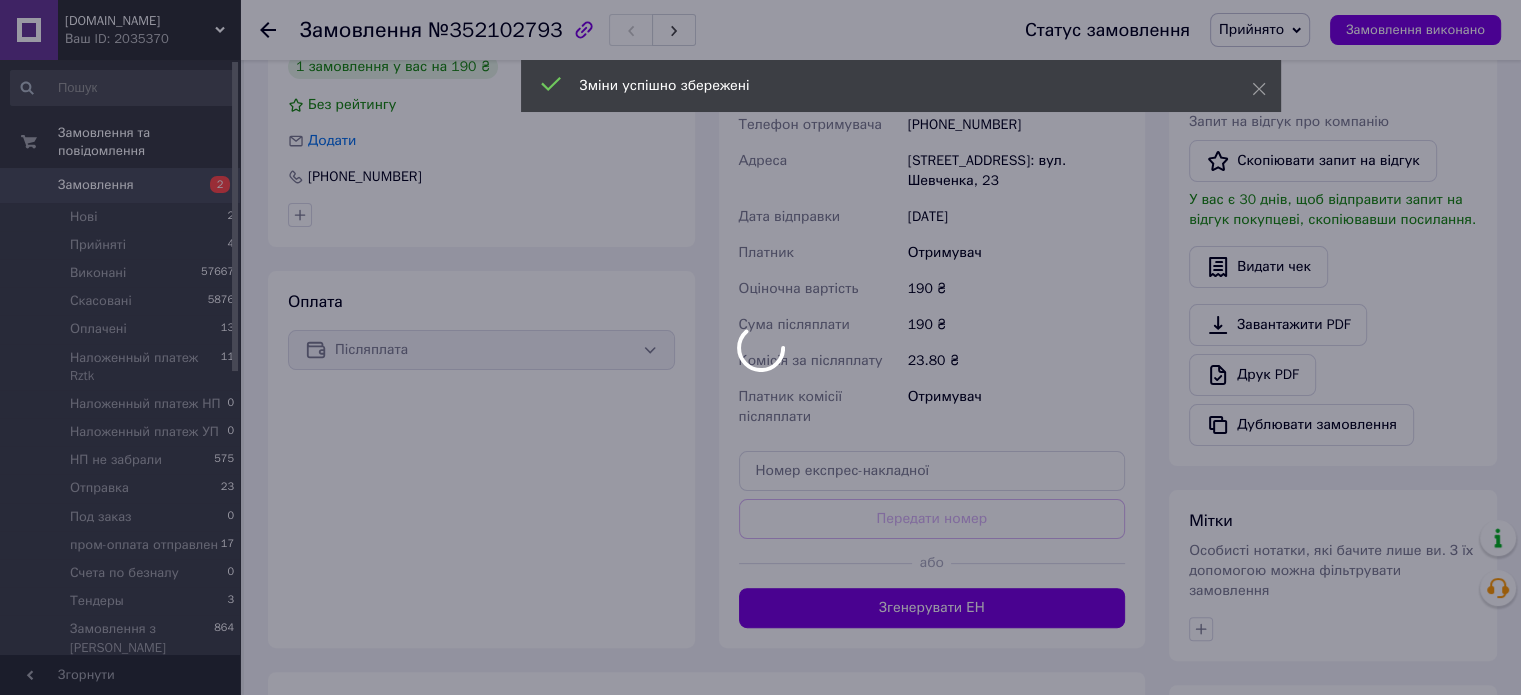 scroll, scrollTop: 500, scrollLeft: 0, axis: vertical 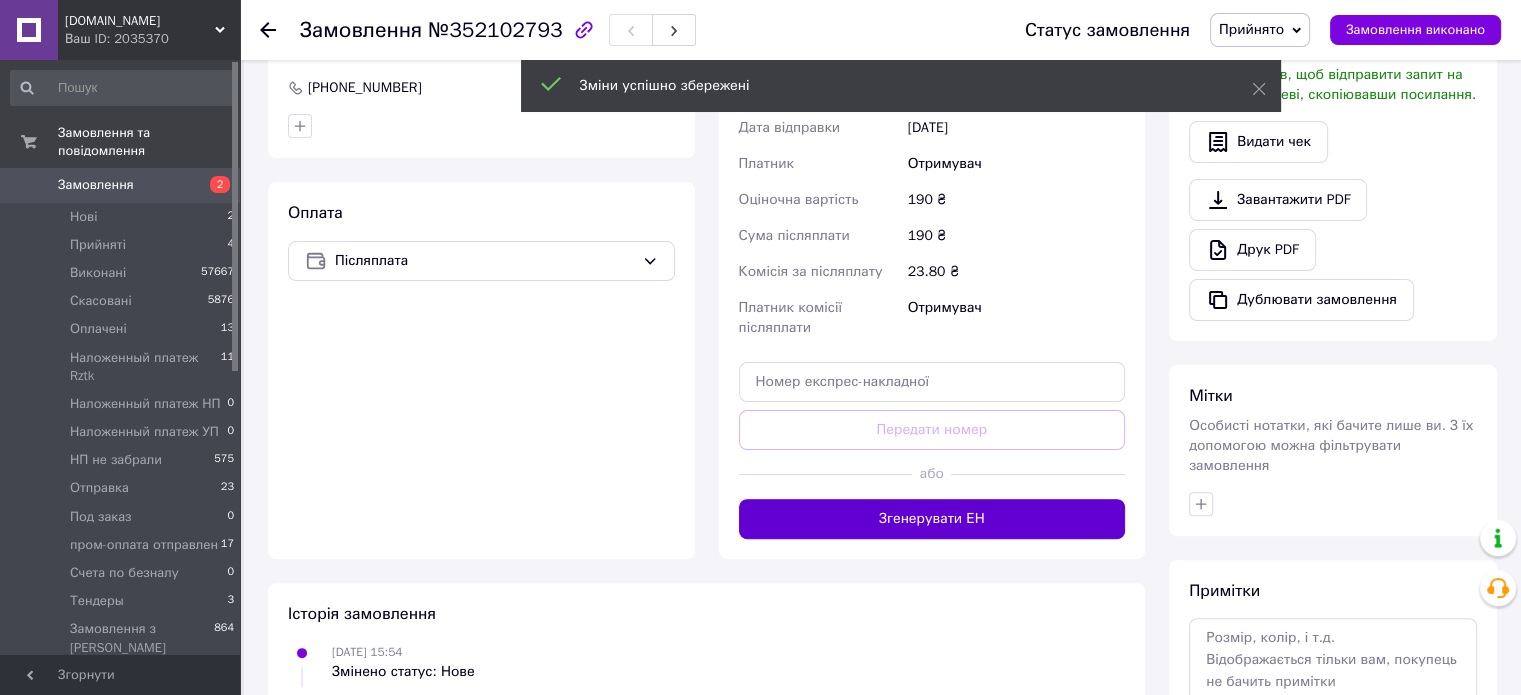 click on "Згенерувати ЕН" at bounding box center [932, 519] 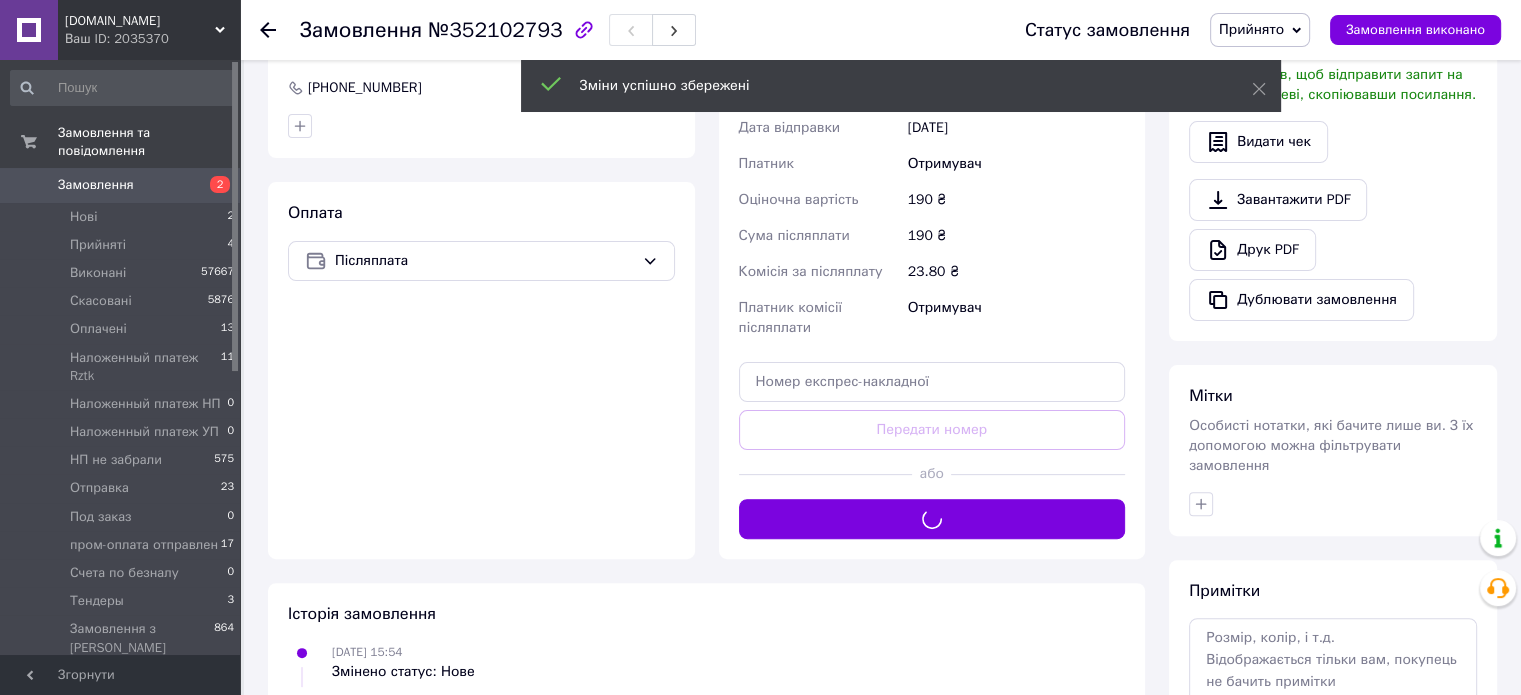 click on "Прийнято" at bounding box center (1260, 30) 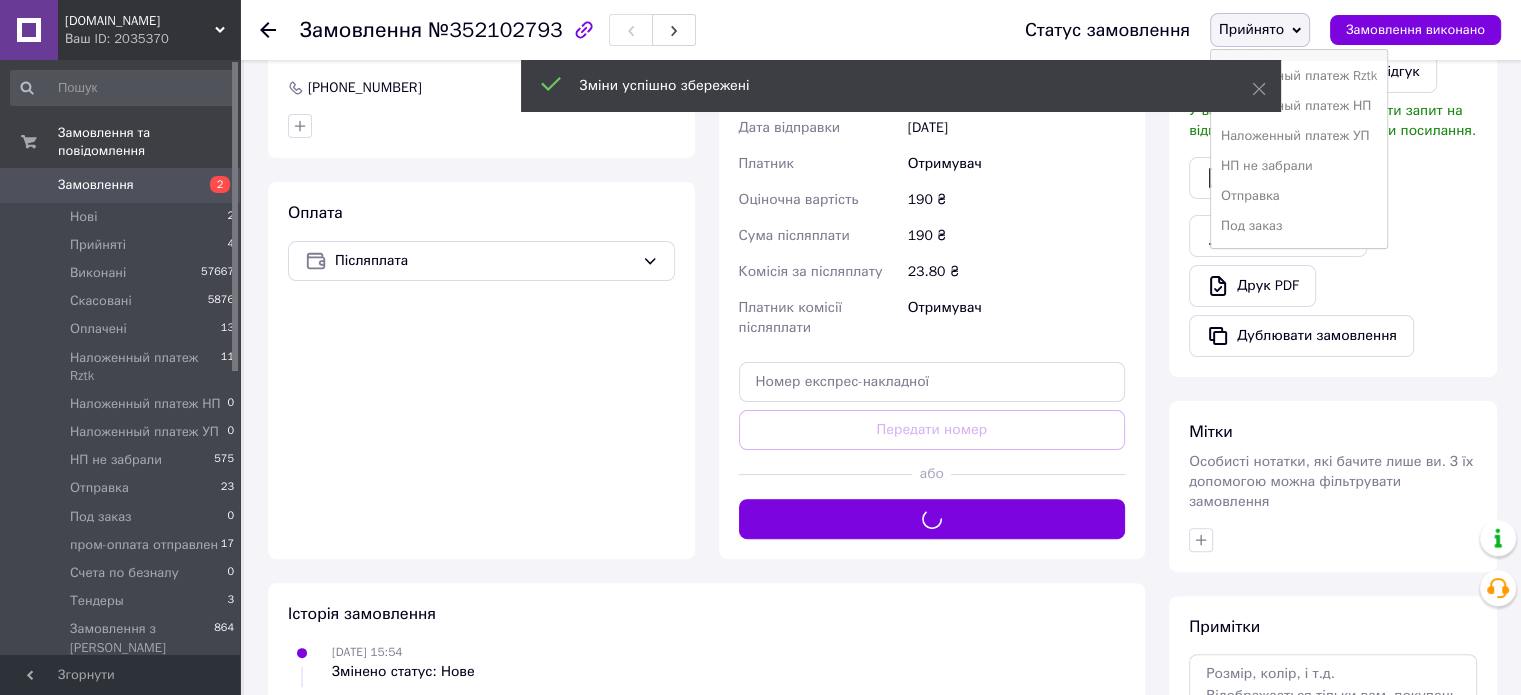 scroll, scrollTop: 100, scrollLeft: 0, axis: vertical 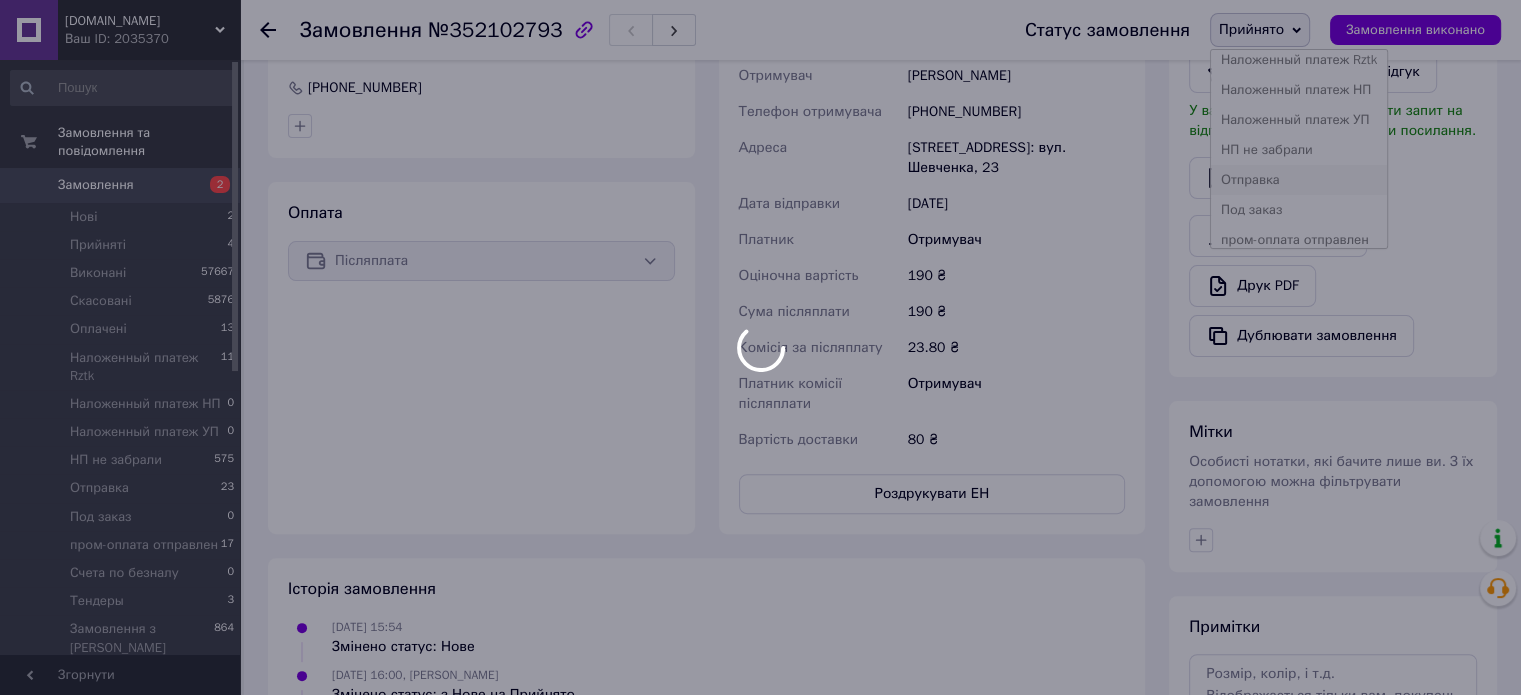 click on "Fixopt.com.ua Ваш ID: 2035370 Сайт Fixopt.com.ua Кабінет покупця Перевірити стан системи Сторінка на порталі Довідка Вийти Замовлення та повідомлення Замовлення 2 Нові 2 Прийняті 4 Виконані 57667 Скасовані 5876 Оплачені 13 Наложенный платеж Rztk 11 Наложенный платеж НП 0 Наложенный платеж УП 0 НП не забрали 575 Отправка 23 Под заказ 0 пром-оплата отправлен 17 Счета по безналу 0 Тендеры 3 Замовлення з Розетки 864 Повідомлення 0 Товари та послуги Сповіщення 40 99+ Показники роботи компанії Панель управління Відгуки Покупатели Каталог ProSale 190 ₴ 1" at bounding box center [760, 212] 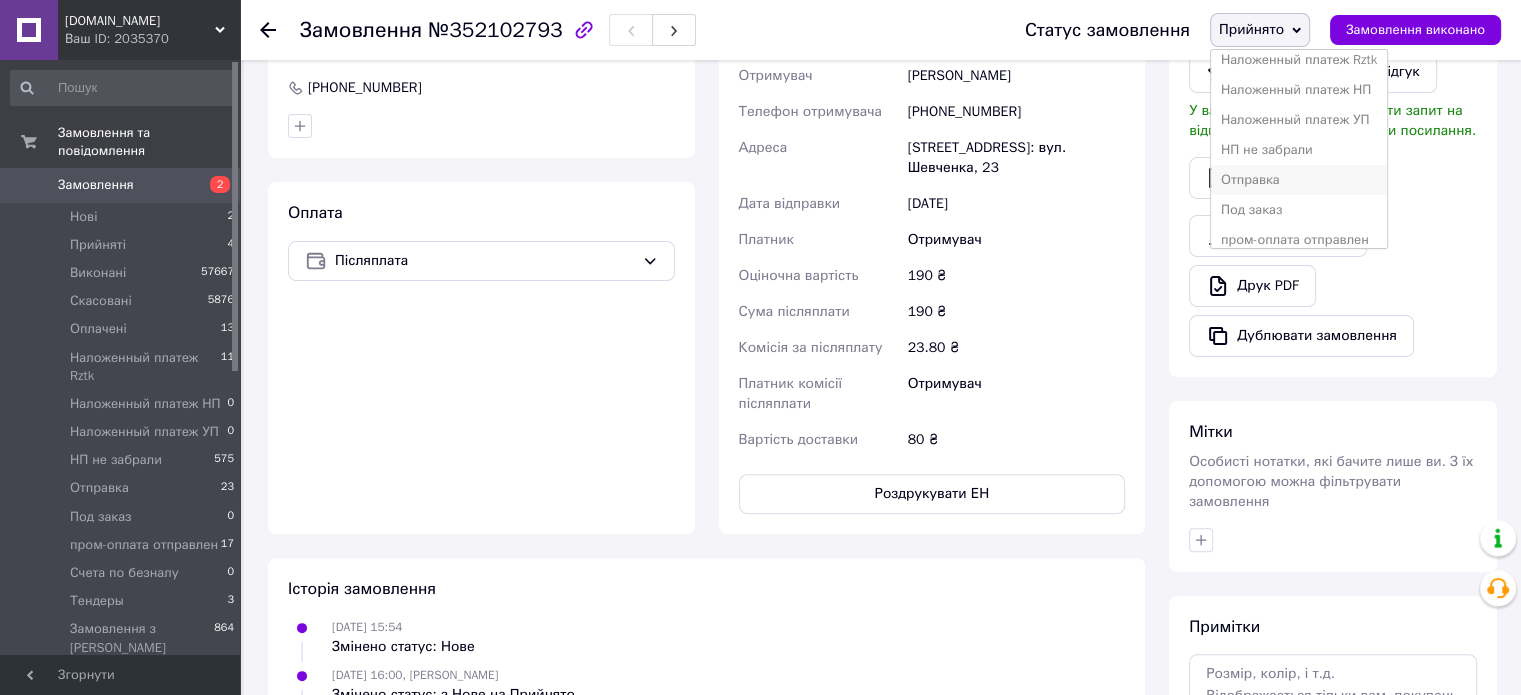click on "Отправка" at bounding box center (1299, 180) 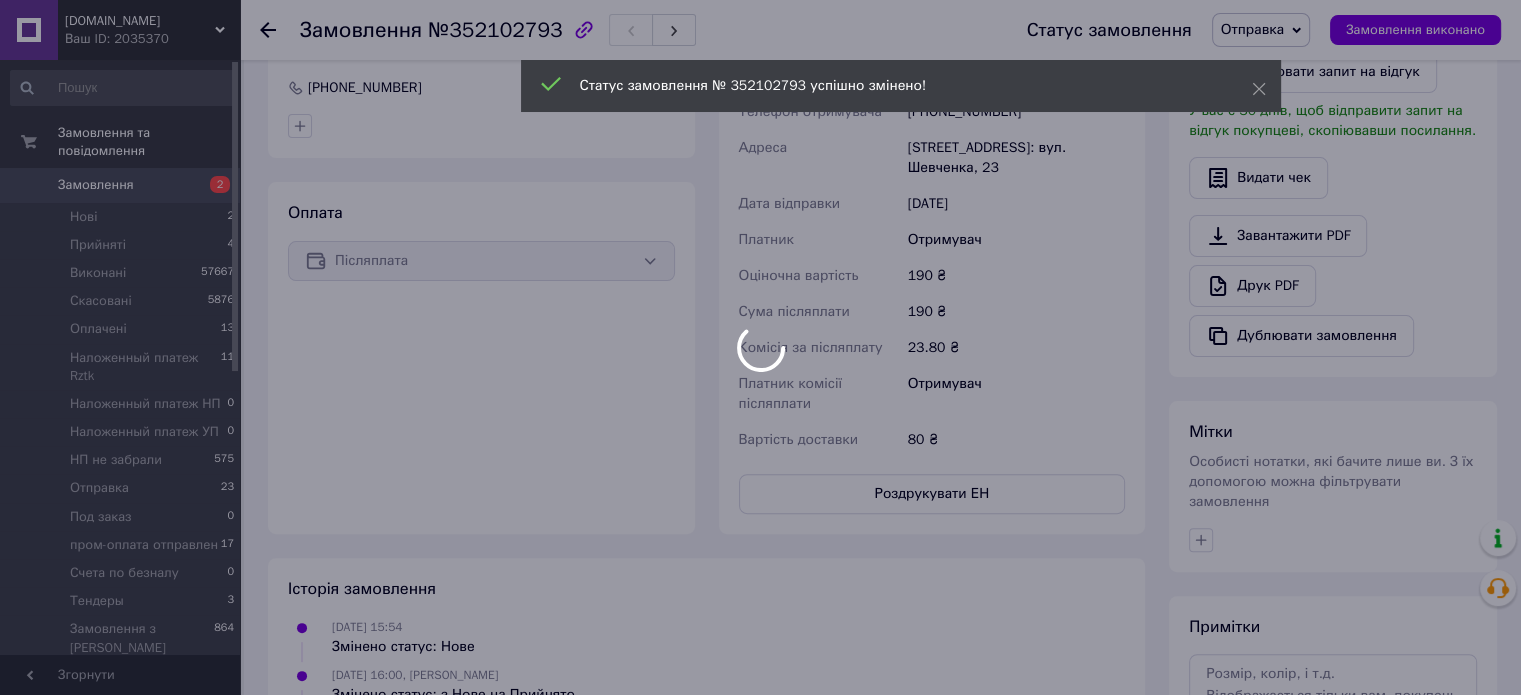 click at bounding box center (760, 347) 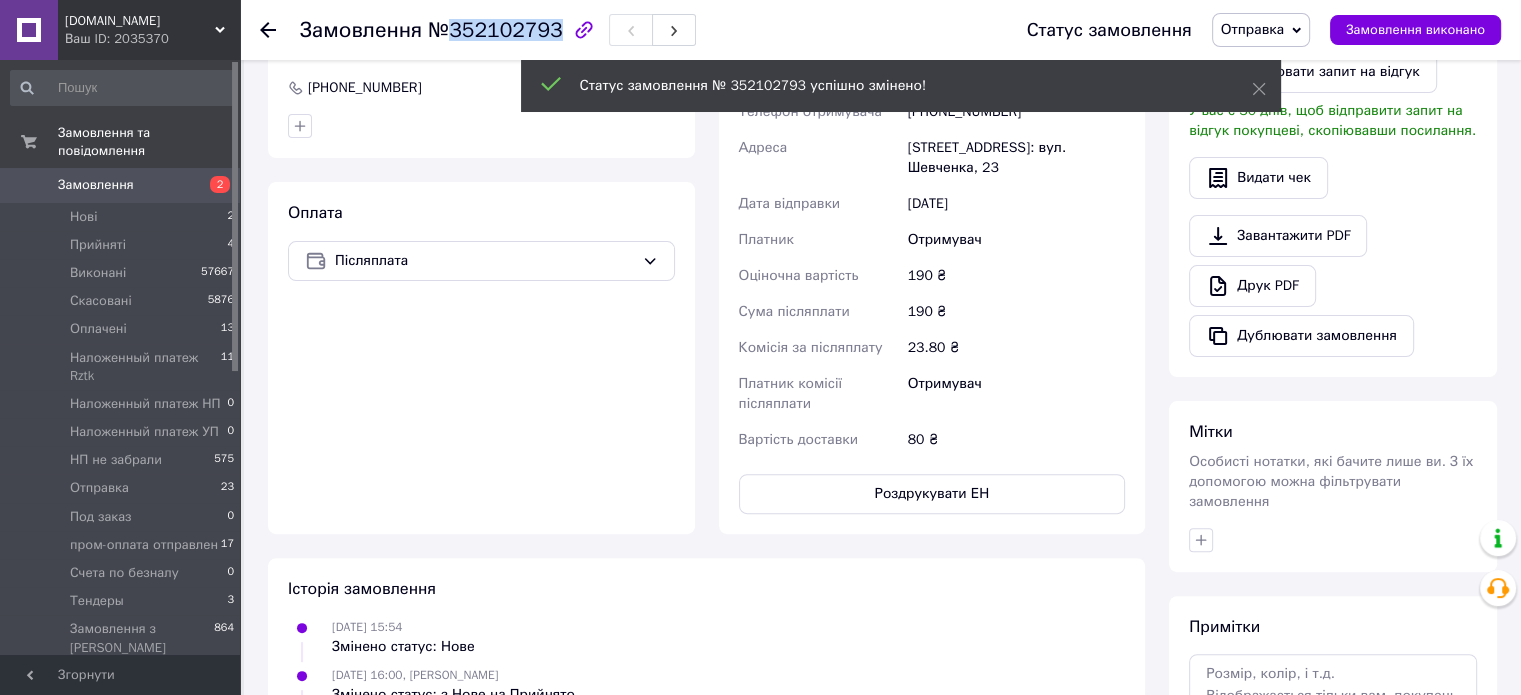drag, startPoint x: 447, startPoint y: 27, endPoint x: 544, endPoint y: 19, distance: 97.32934 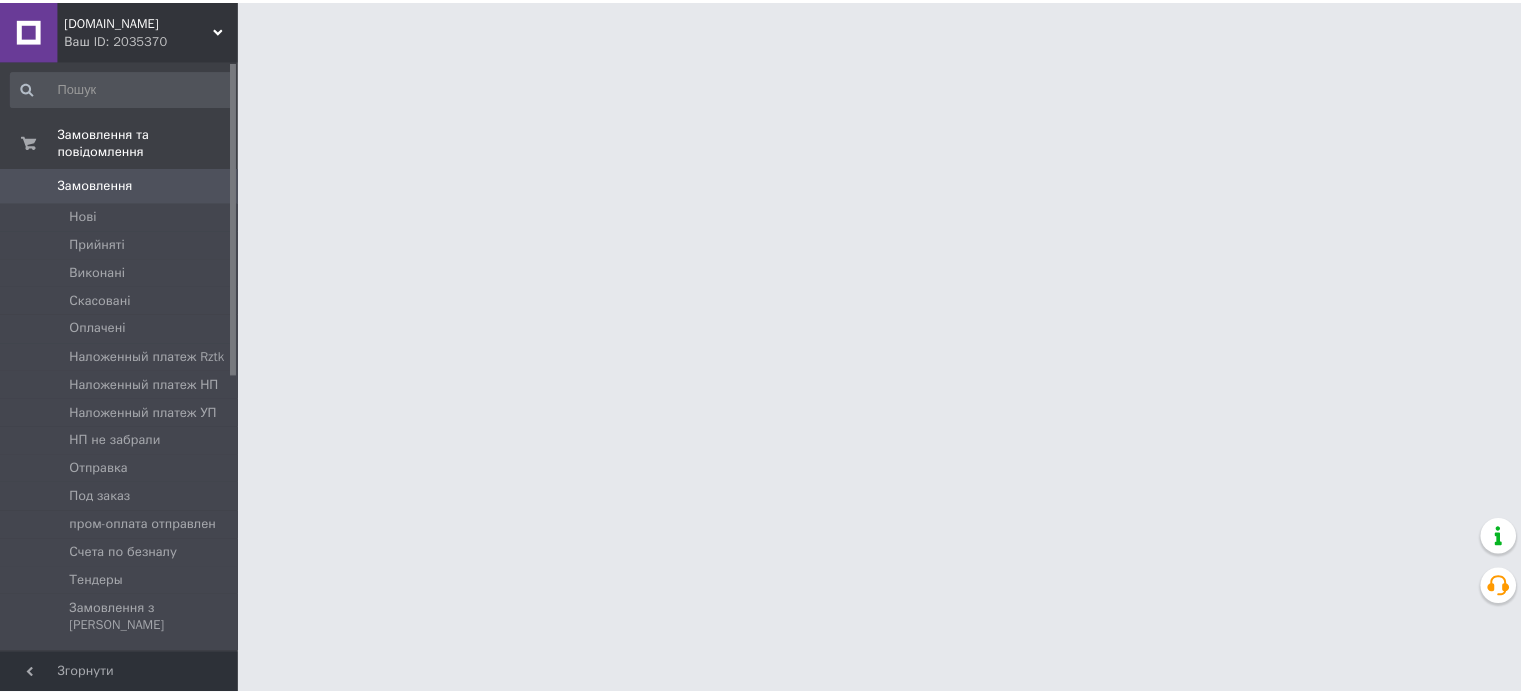 scroll, scrollTop: 0, scrollLeft: 0, axis: both 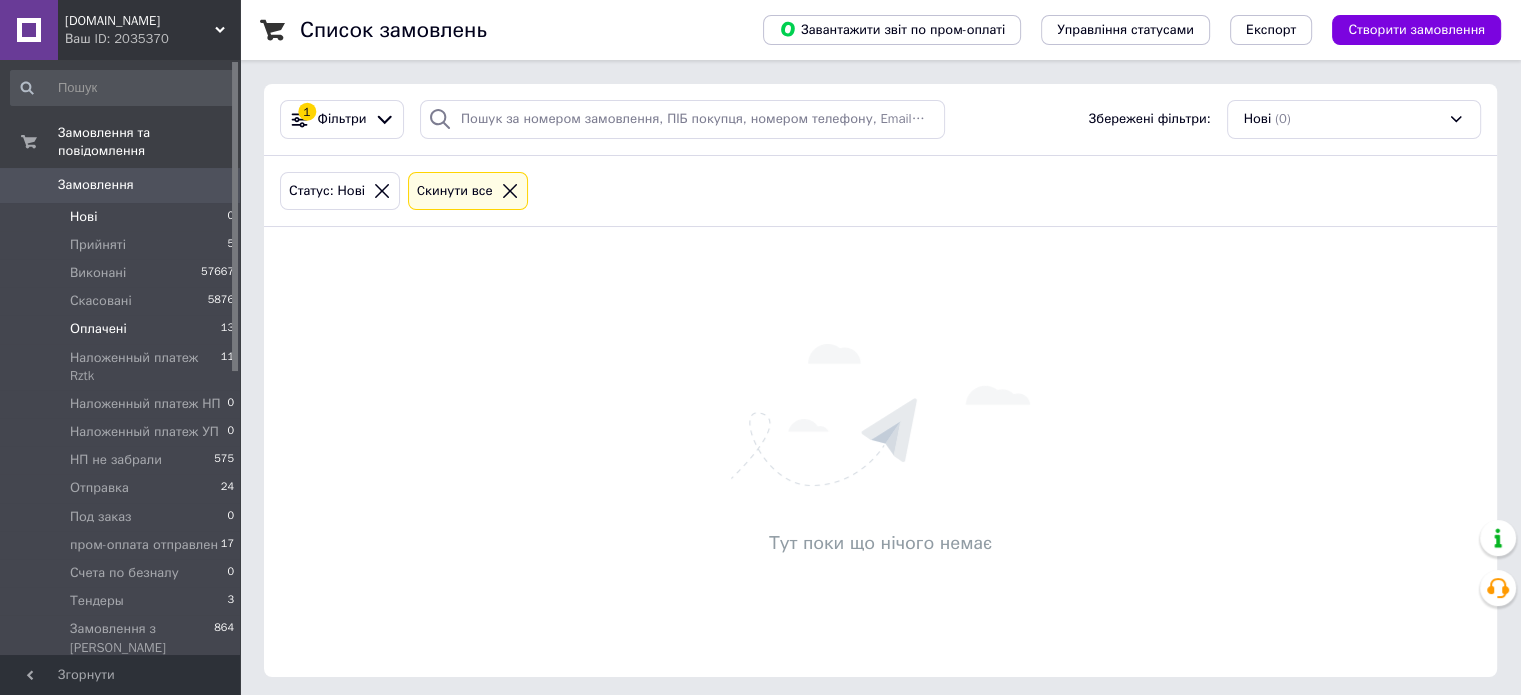 click on "Оплачені 13" at bounding box center (123, 329) 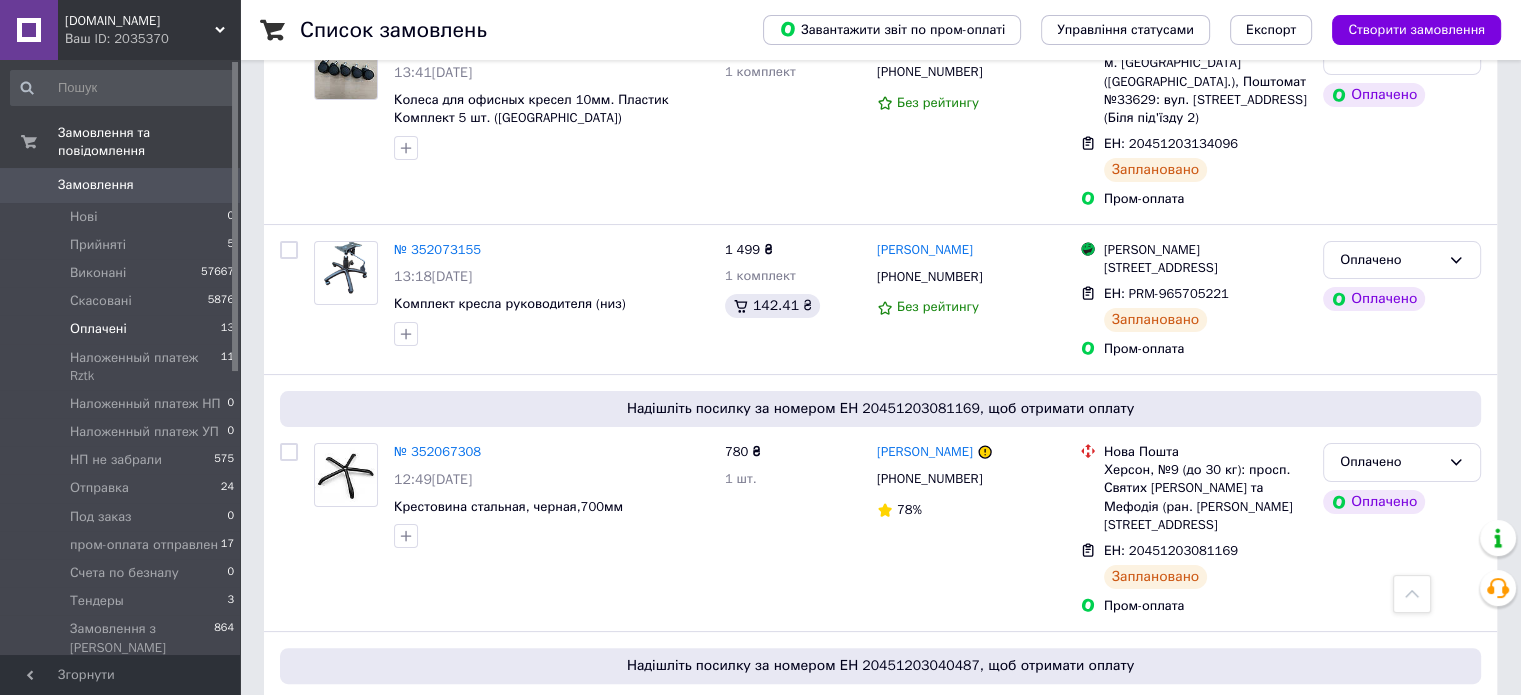 scroll, scrollTop: 0, scrollLeft: 0, axis: both 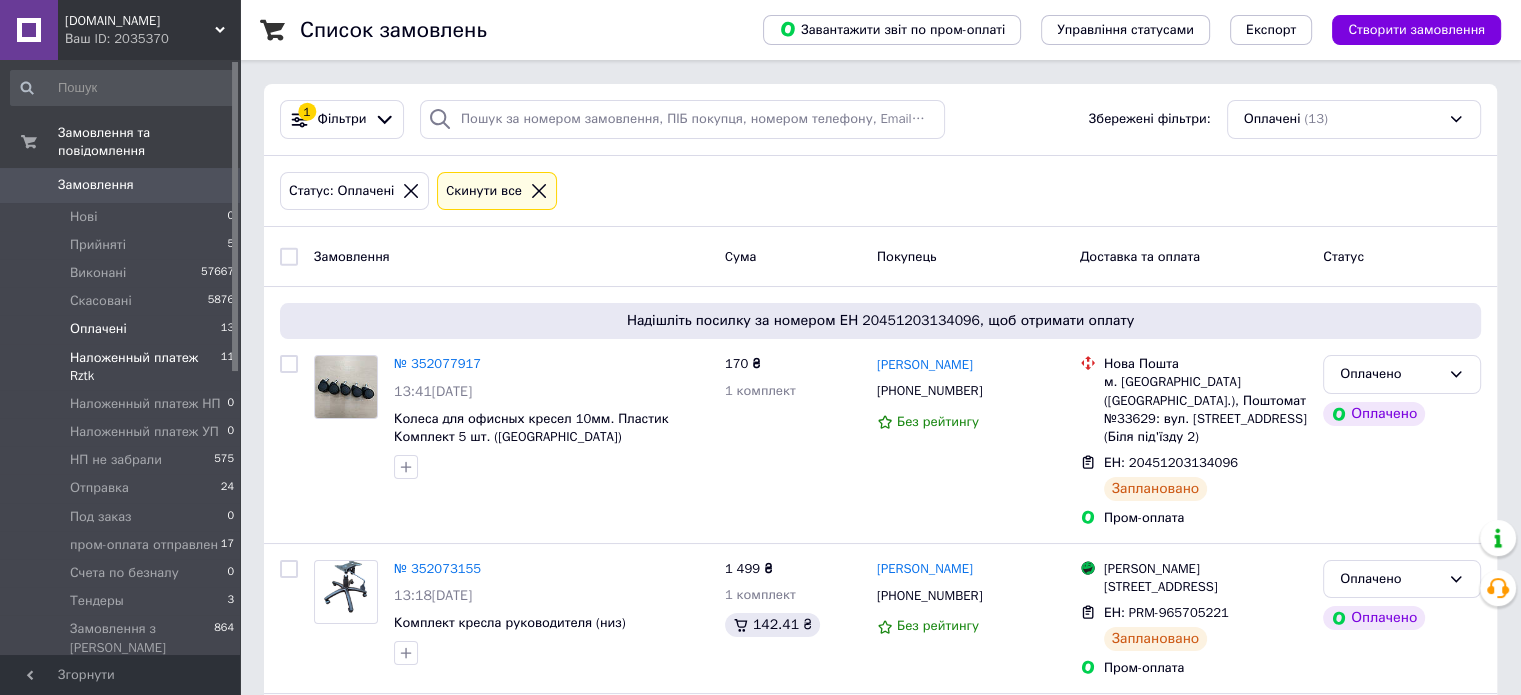 click on "Наложенный платеж Rztk 11" at bounding box center (123, 367) 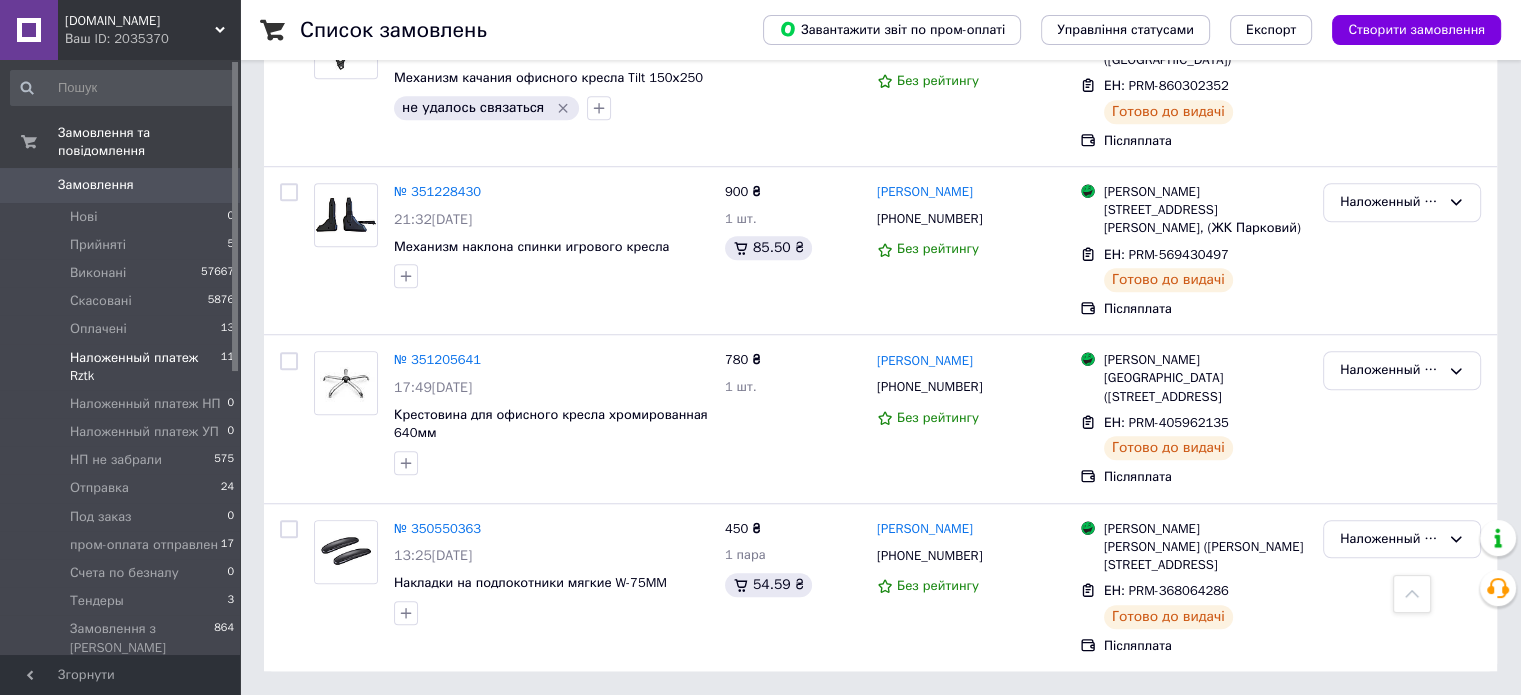 scroll, scrollTop: 0, scrollLeft: 0, axis: both 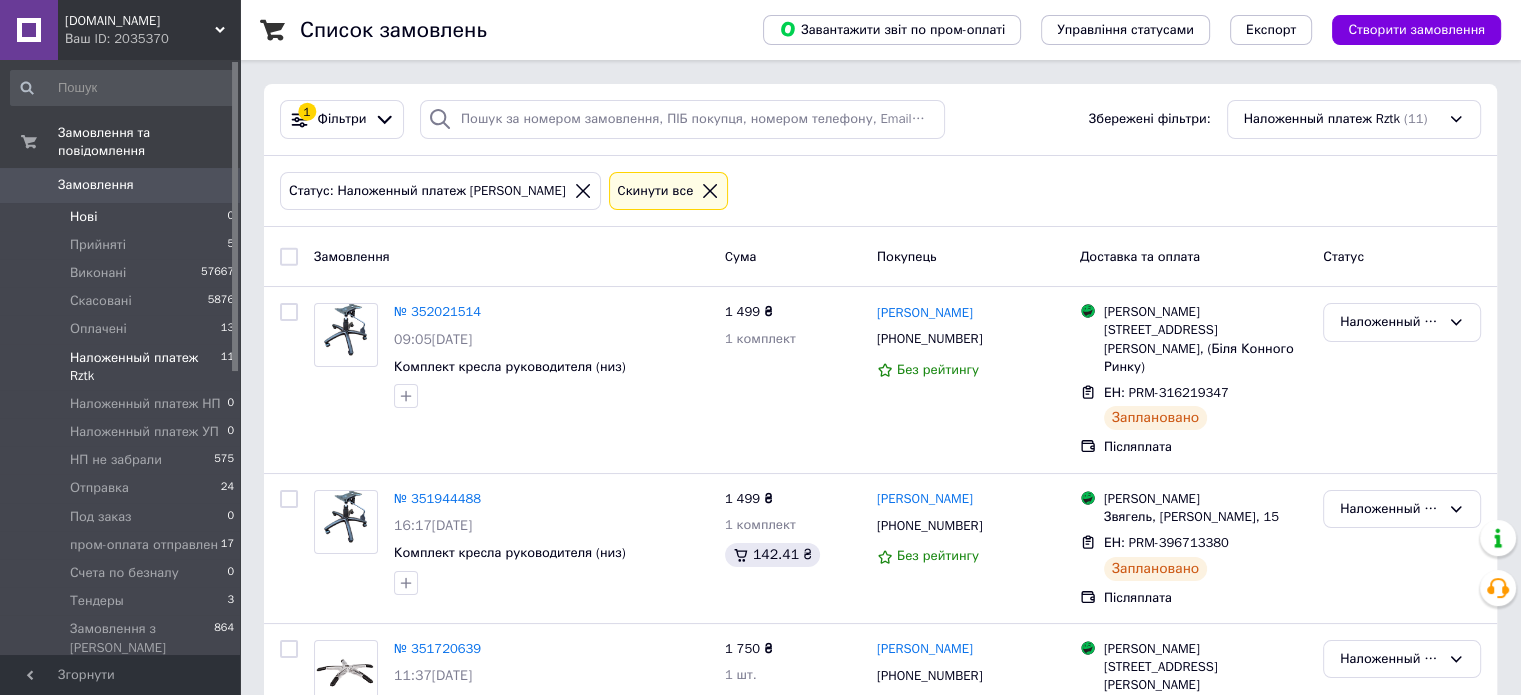 click on "Нові" at bounding box center [83, 217] 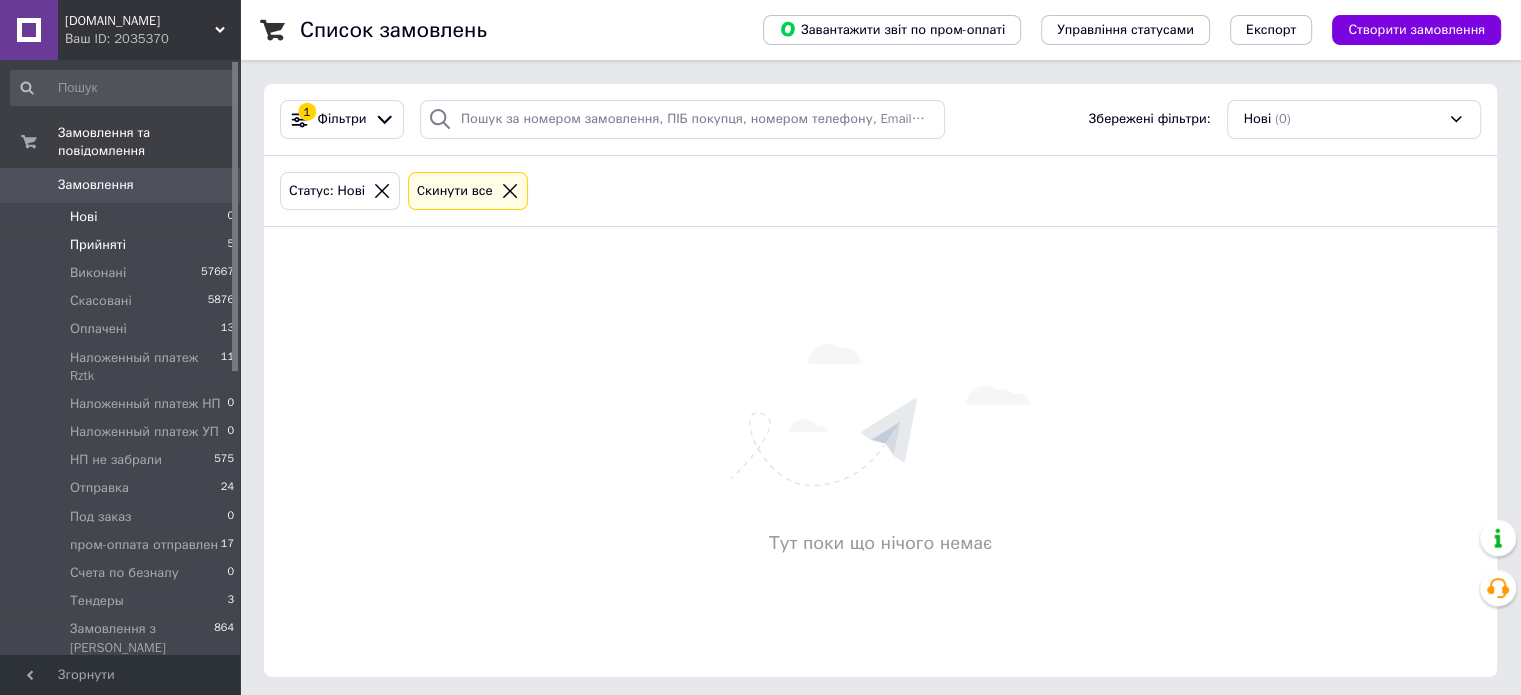 click on "Прийняті" at bounding box center [98, 245] 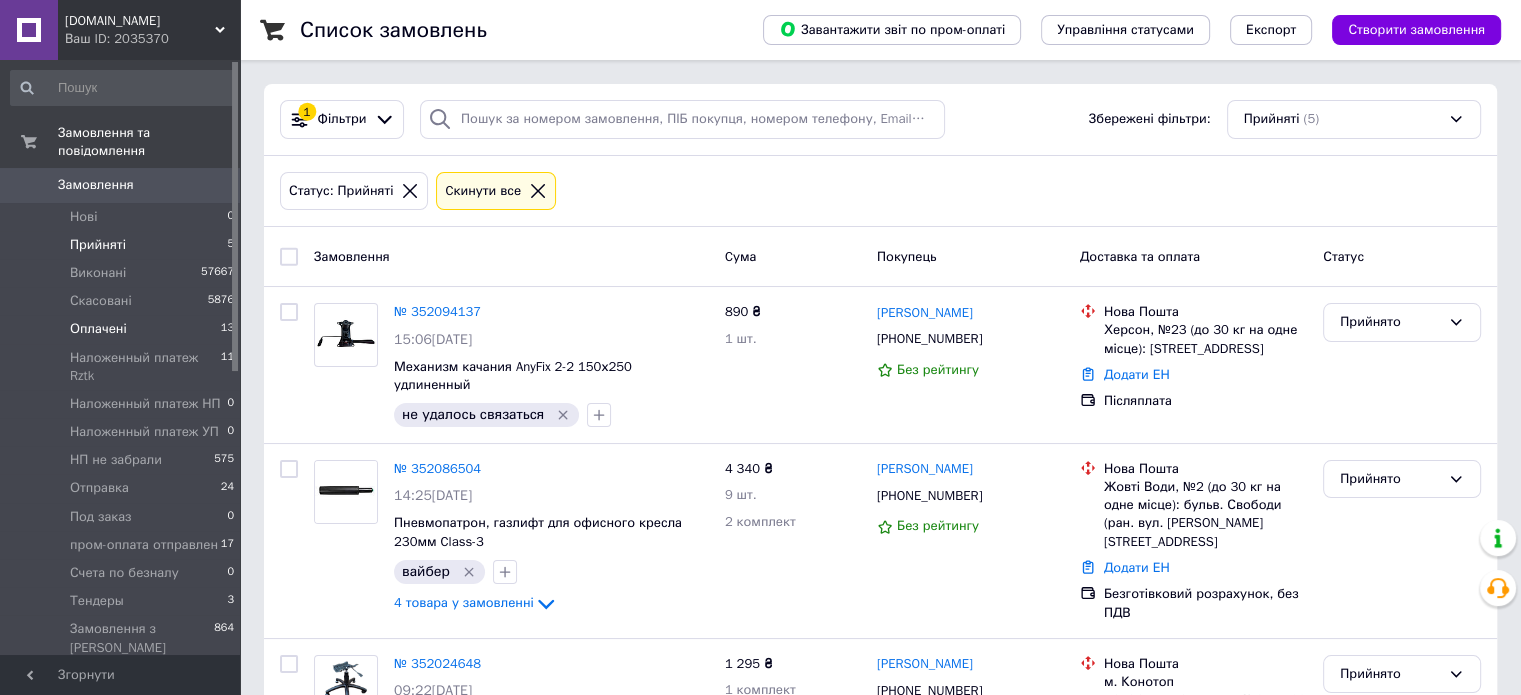click on "Оплачені 13" at bounding box center (123, 329) 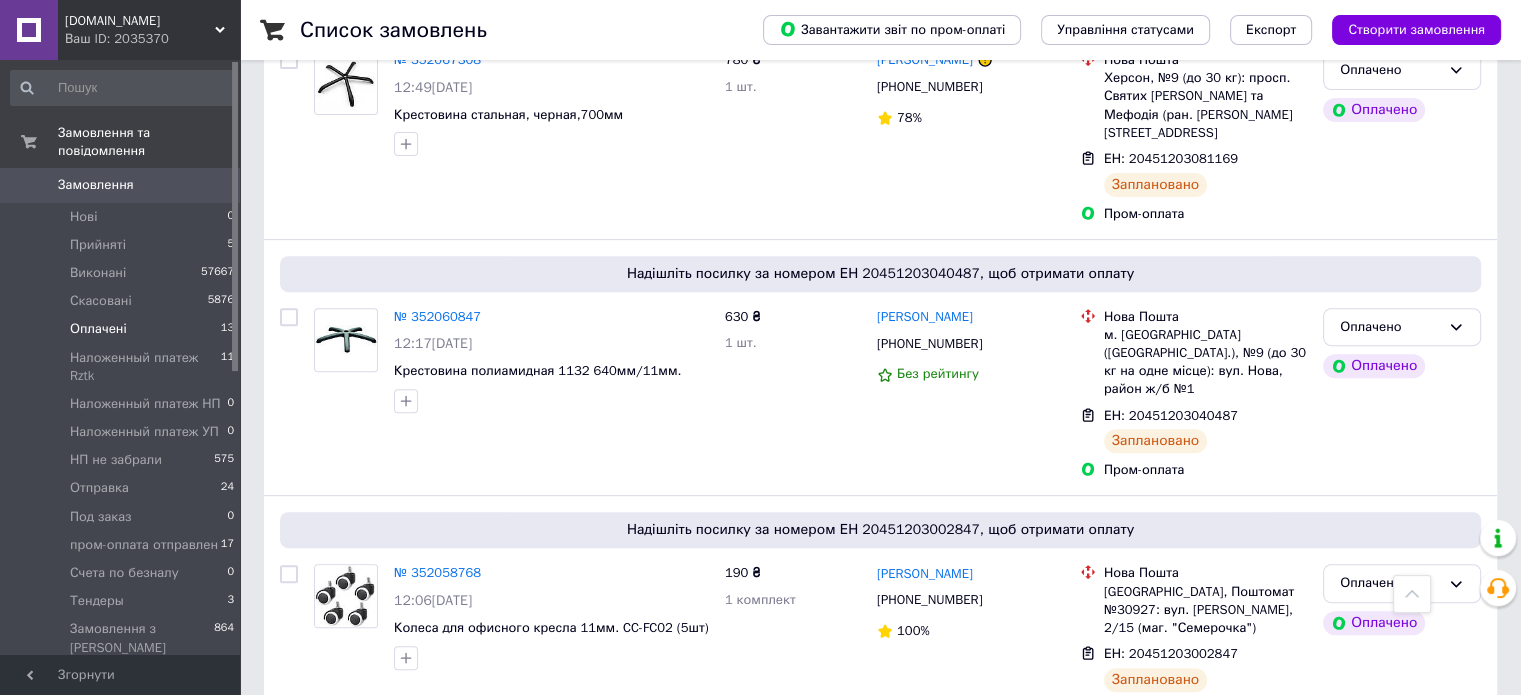 scroll, scrollTop: 0, scrollLeft: 0, axis: both 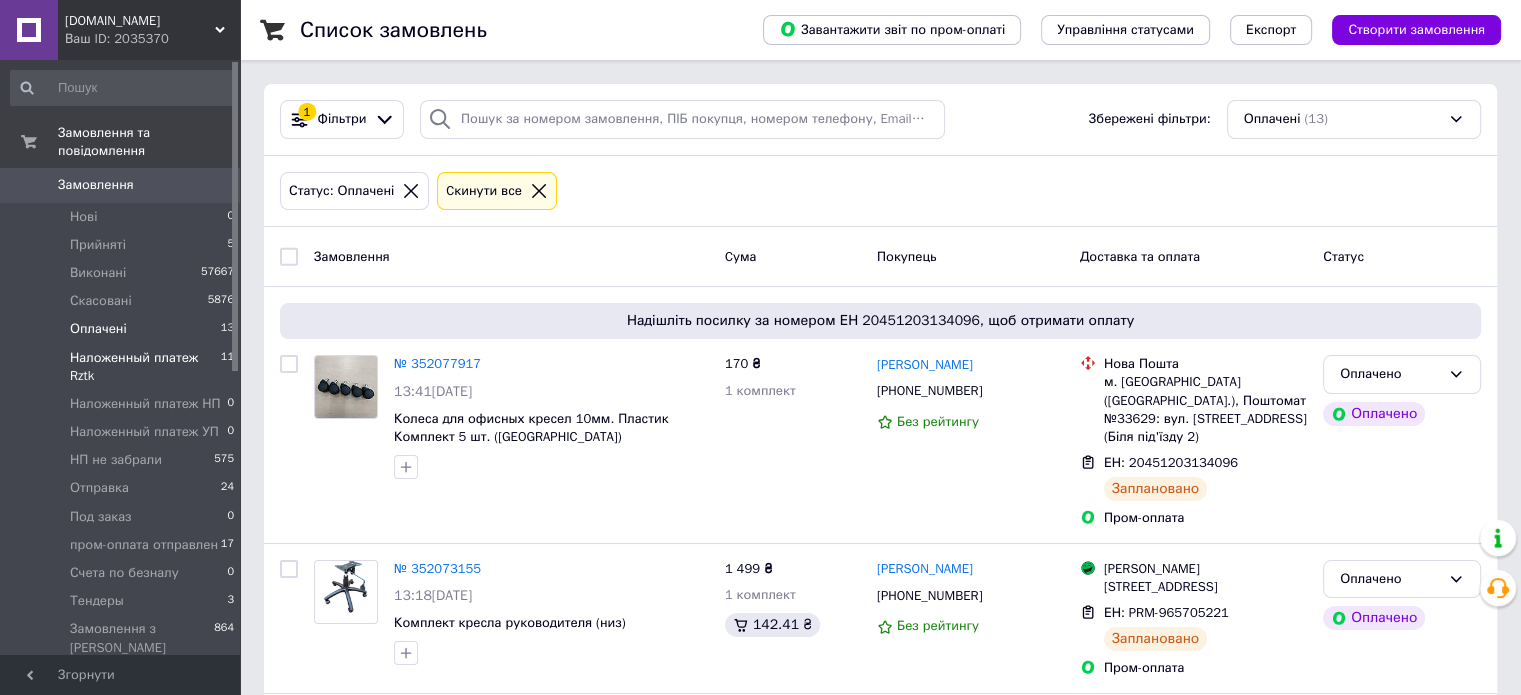 click on "Наложенный платеж Rztk" at bounding box center [145, 367] 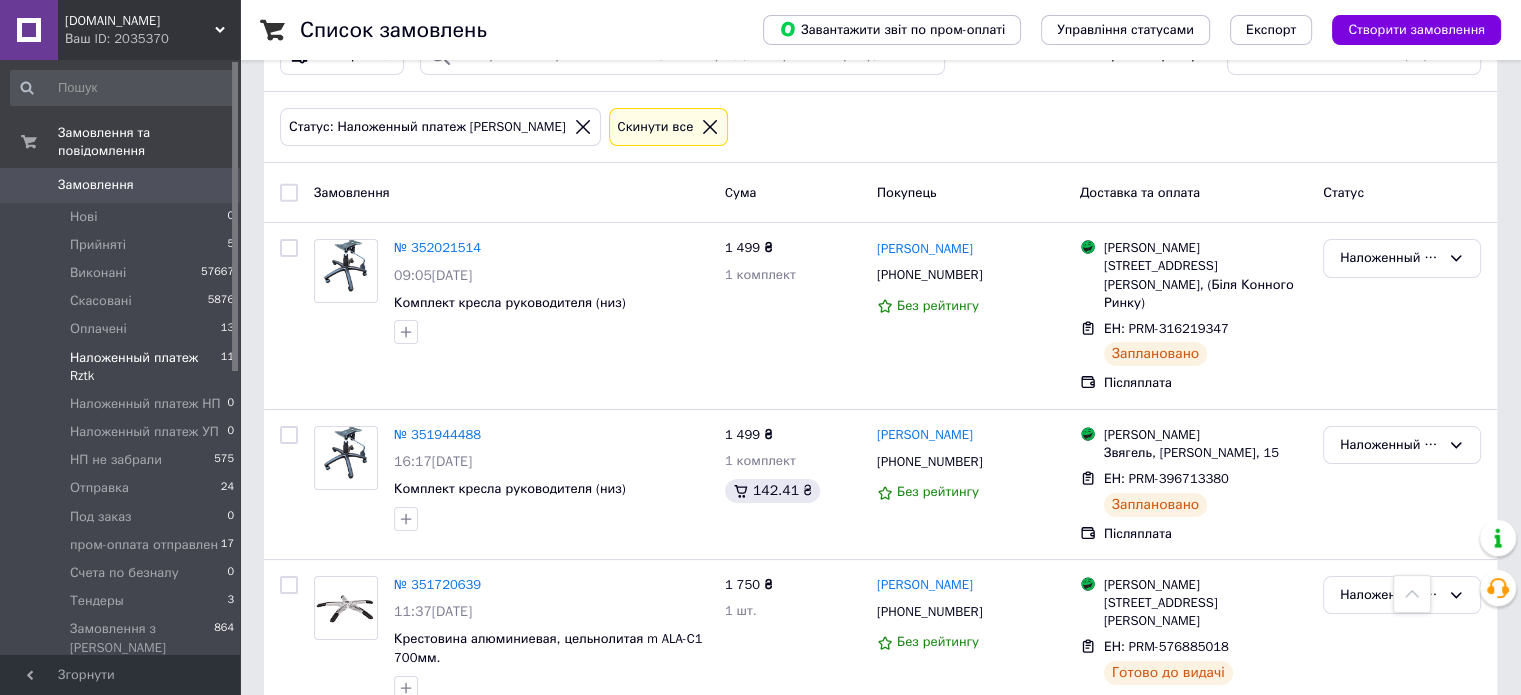 scroll, scrollTop: 0, scrollLeft: 0, axis: both 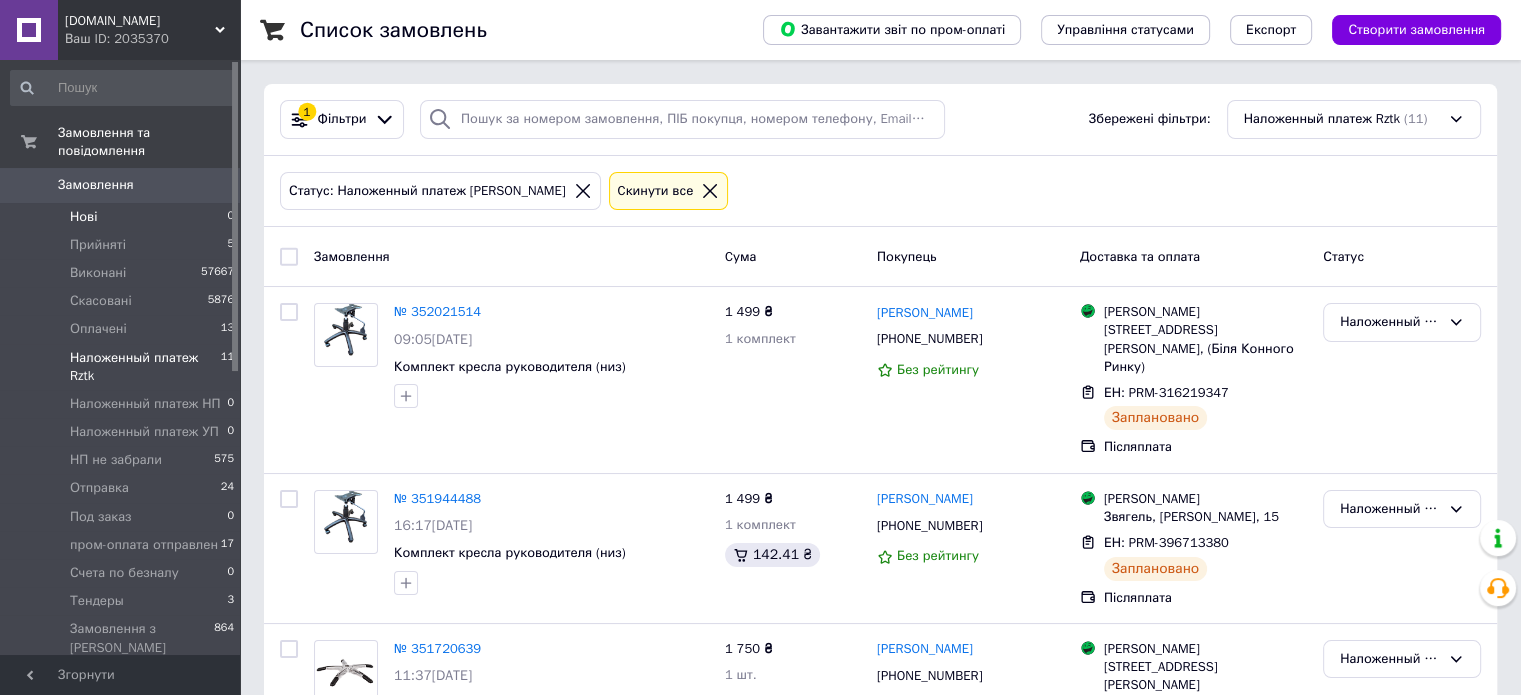 click on "Нові 0" at bounding box center [123, 217] 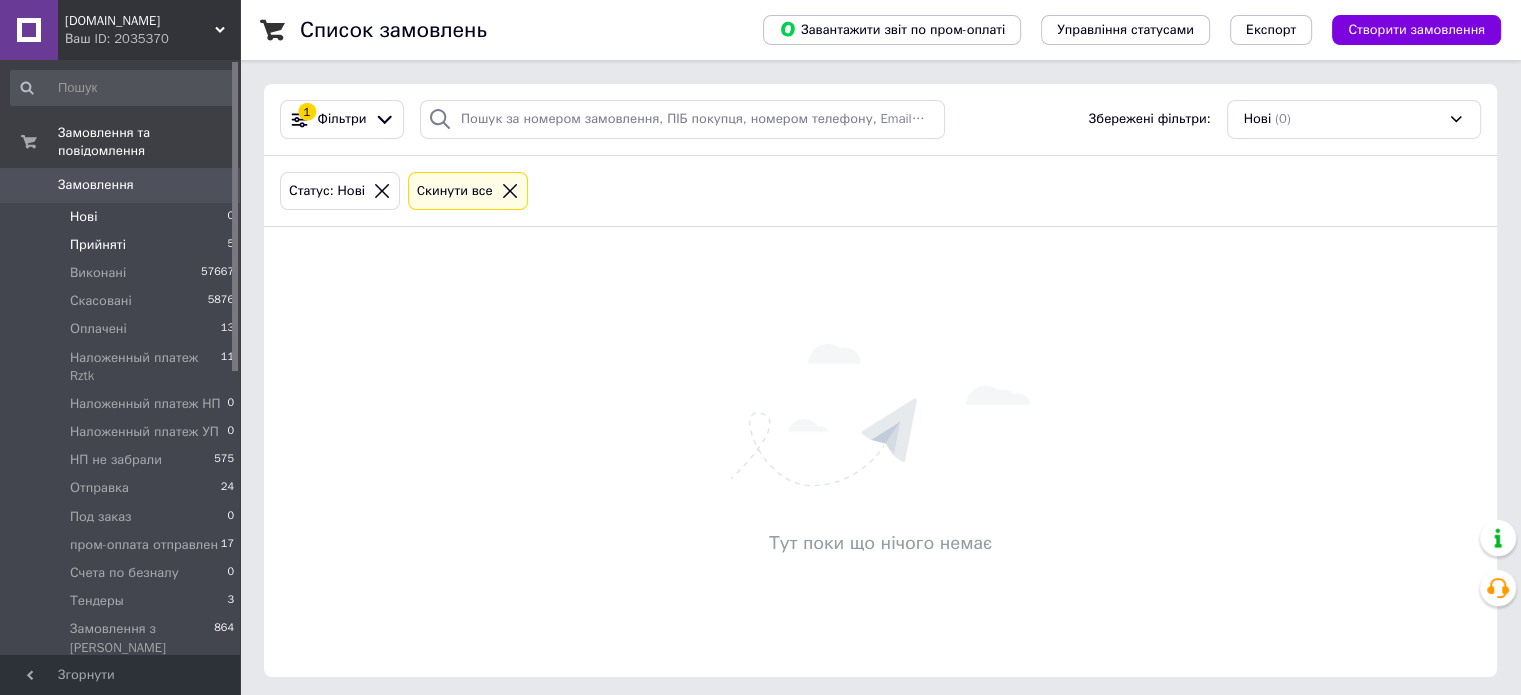 click on "Прийняті 5" at bounding box center [123, 245] 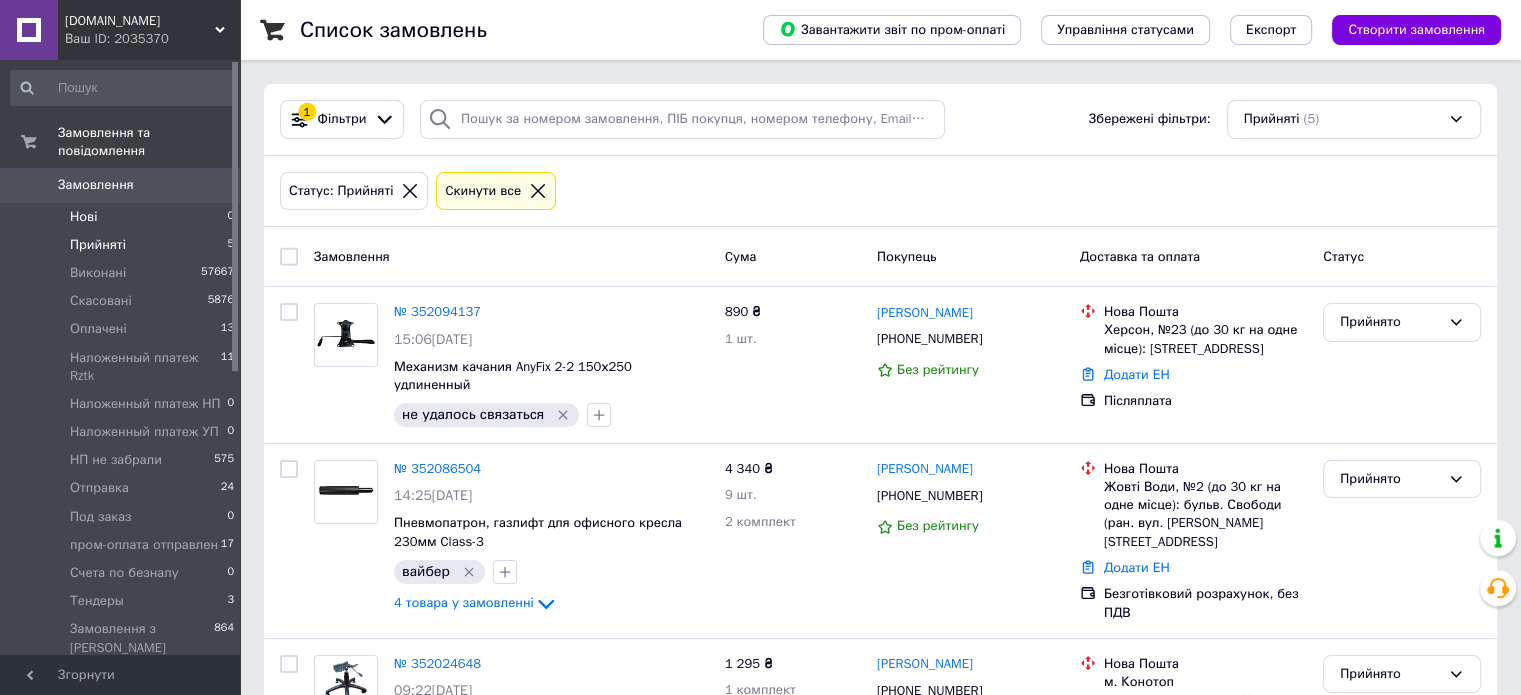 click on "Нові 0" at bounding box center (123, 217) 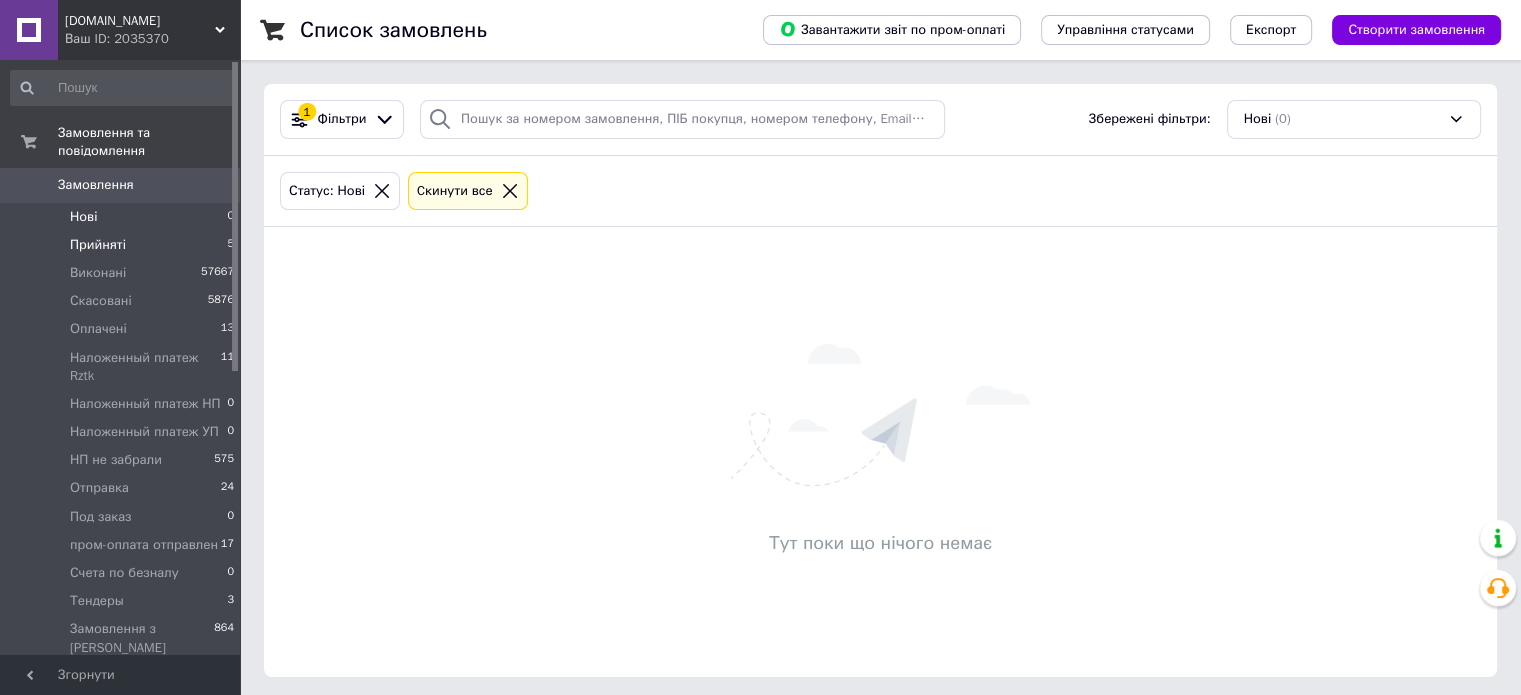 click on "Прийняті" at bounding box center [98, 245] 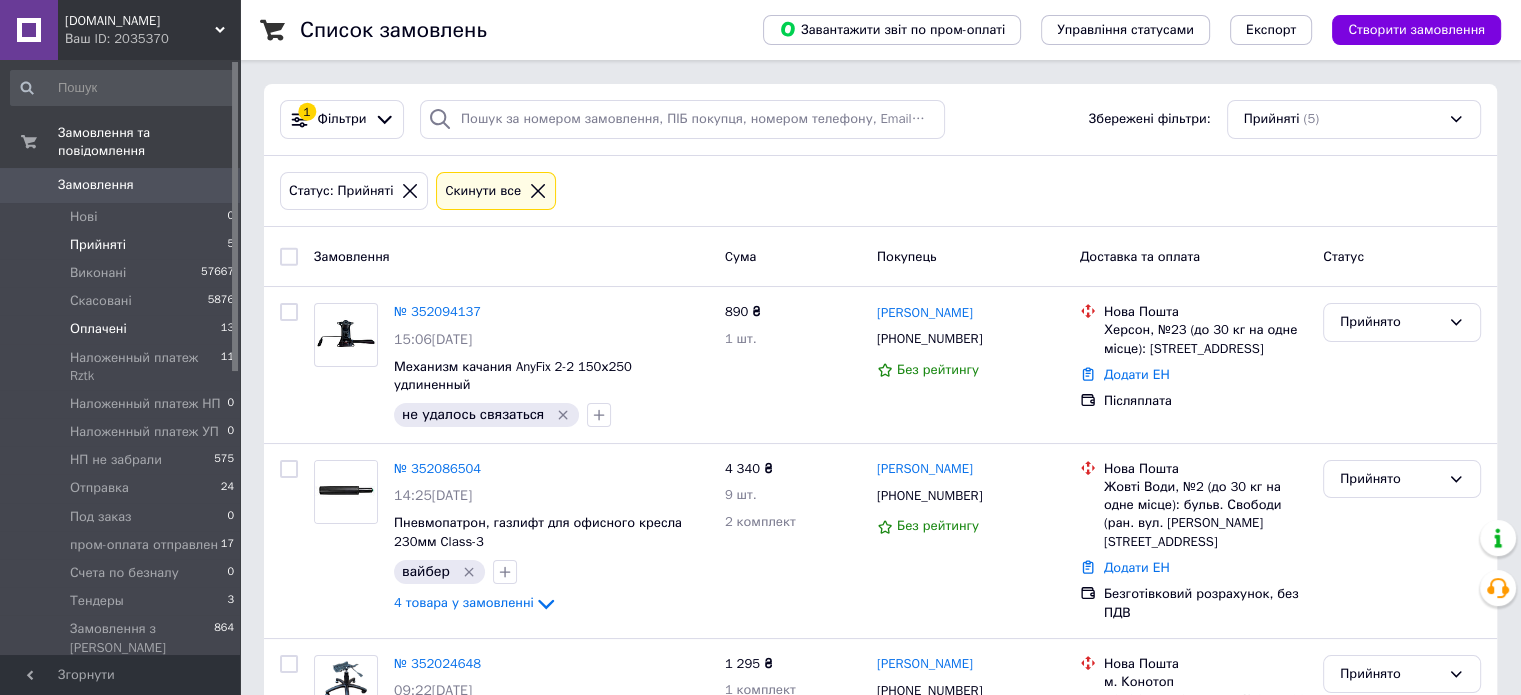 click on "Оплачені 13" at bounding box center [123, 329] 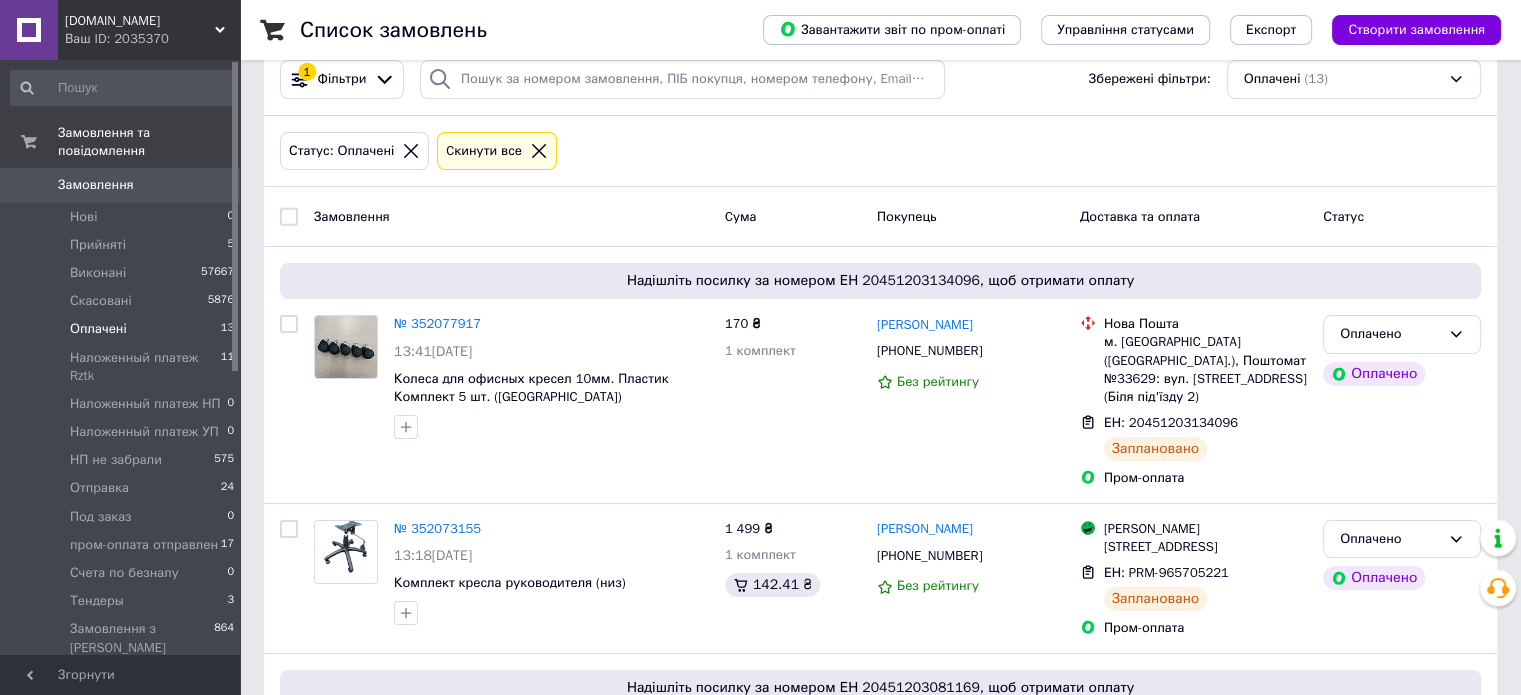scroll, scrollTop: 0, scrollLeft: 0, axis: both 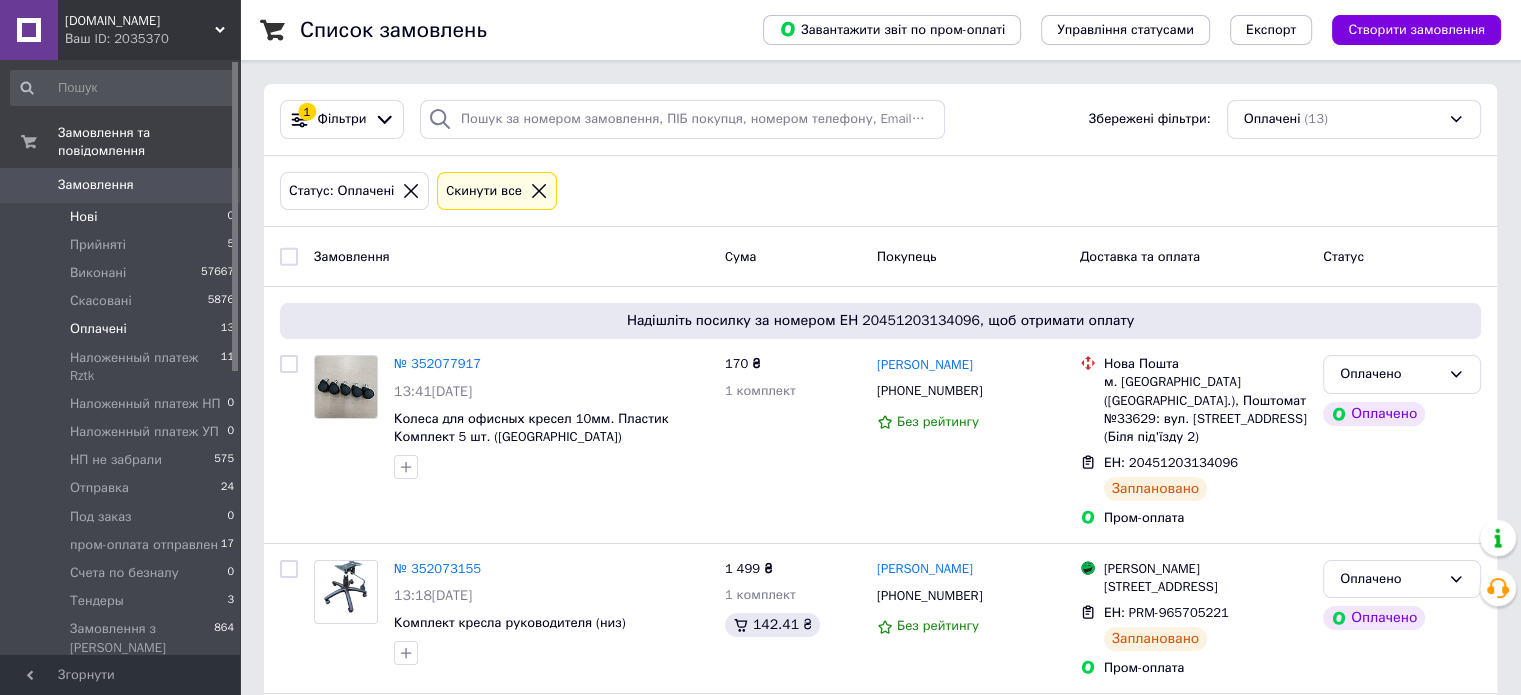 click on "Нові 0" at bounding box center (123, 217) 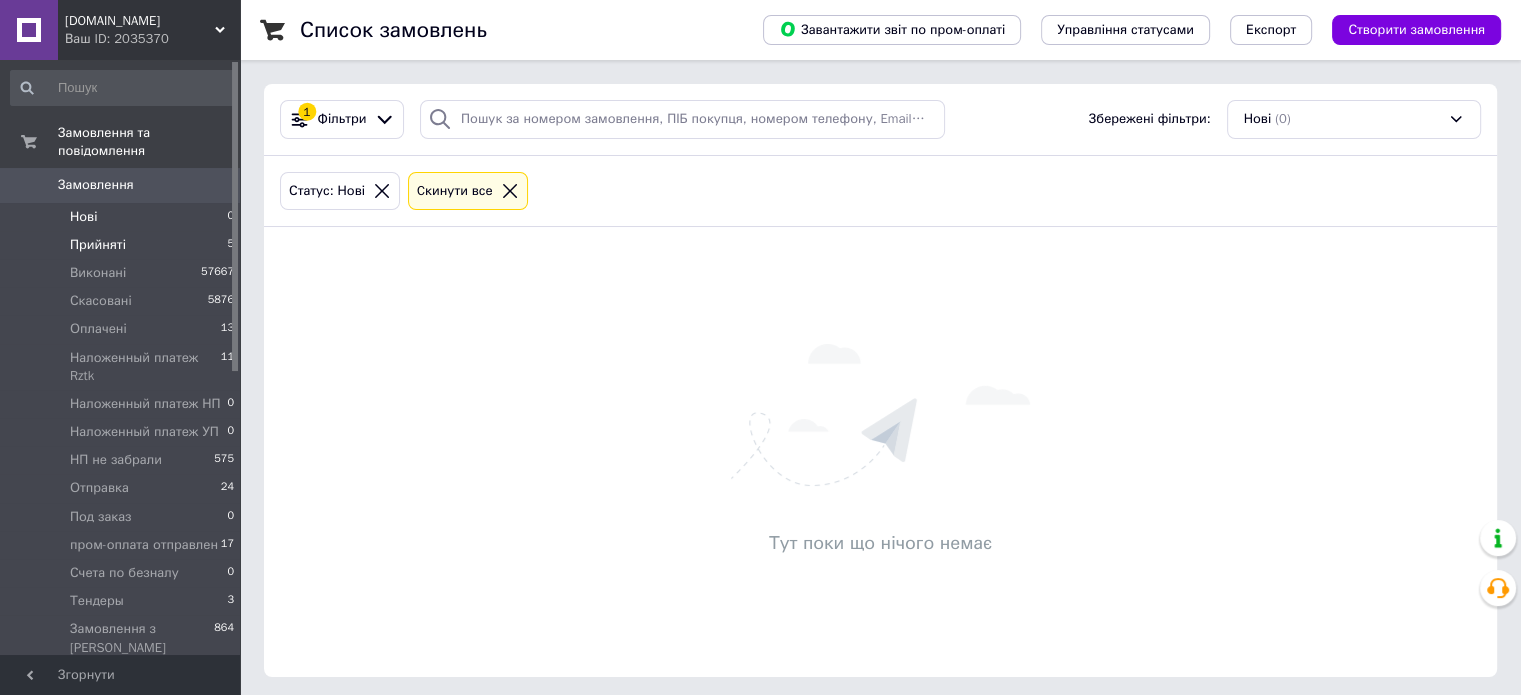 click on "Прийняті 5" at bounding box center (123, 245) 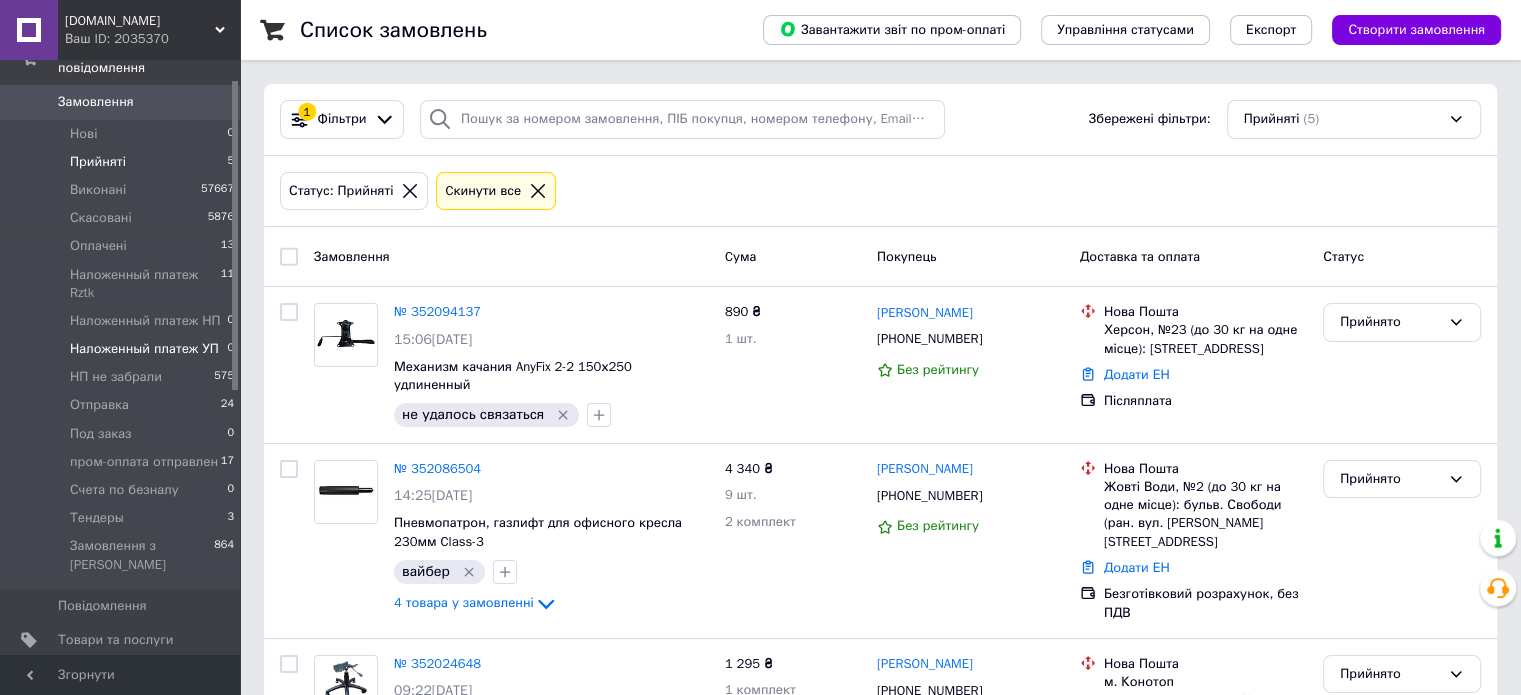 scroll, scrollTop: 100, scrollLeft: 0, axis: vertical 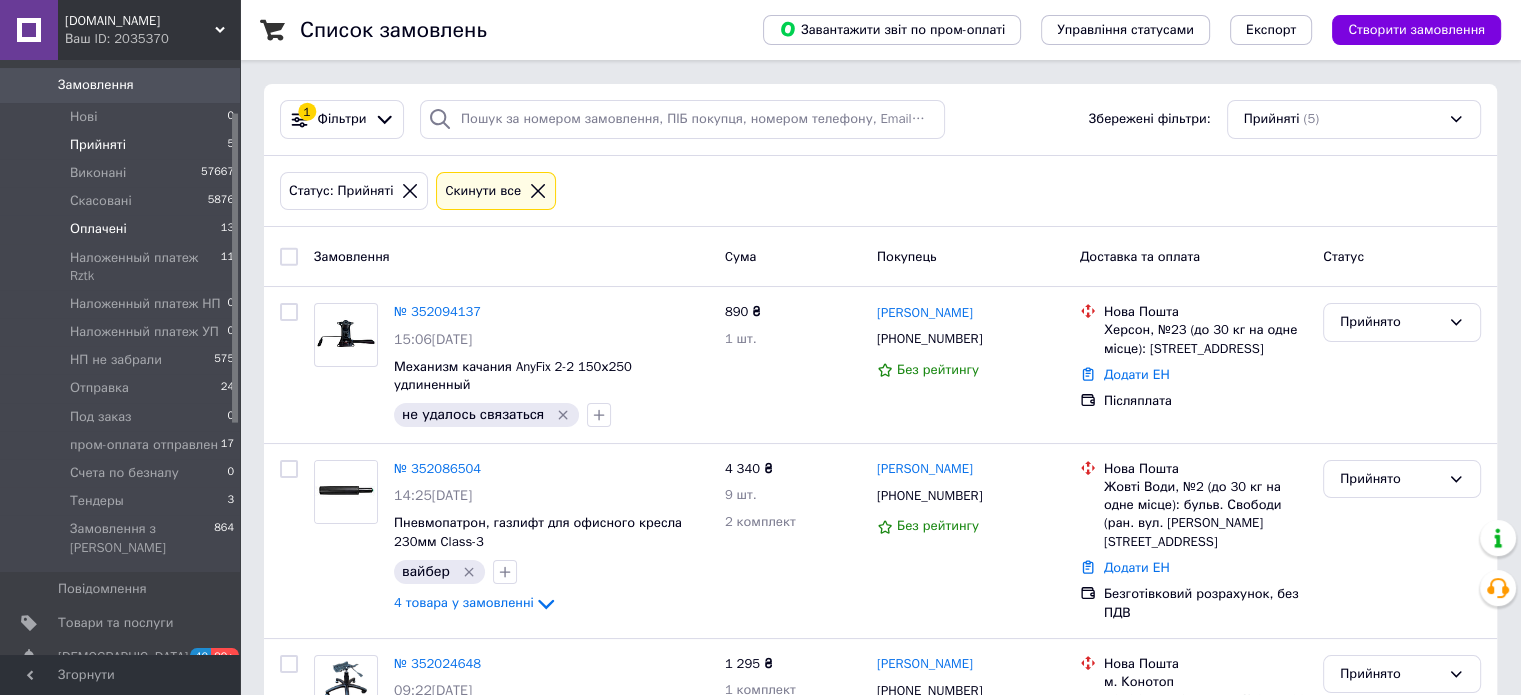 click on "Оплачені 13" at bounding box center (123, 229) 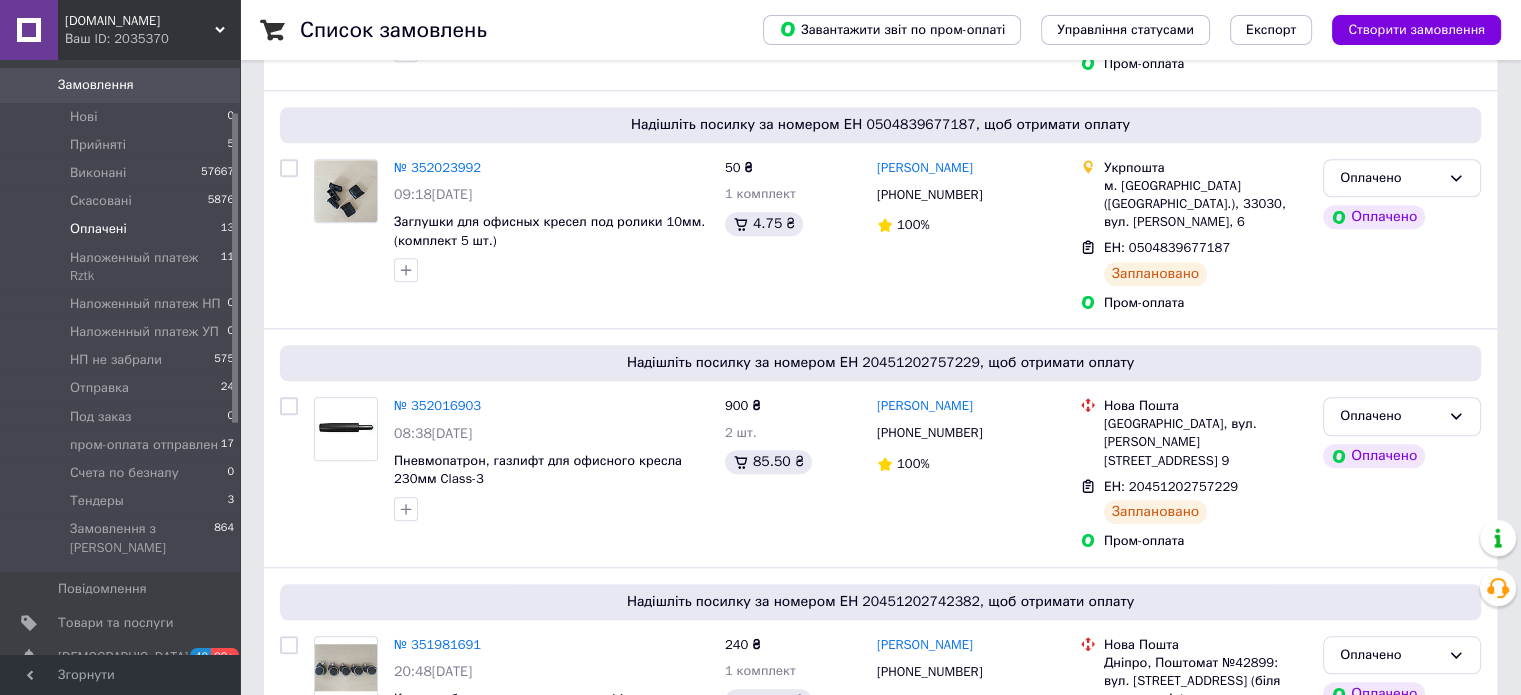 scroll, scrollTop: 2500, scrollLeft: 0, axis: vertical 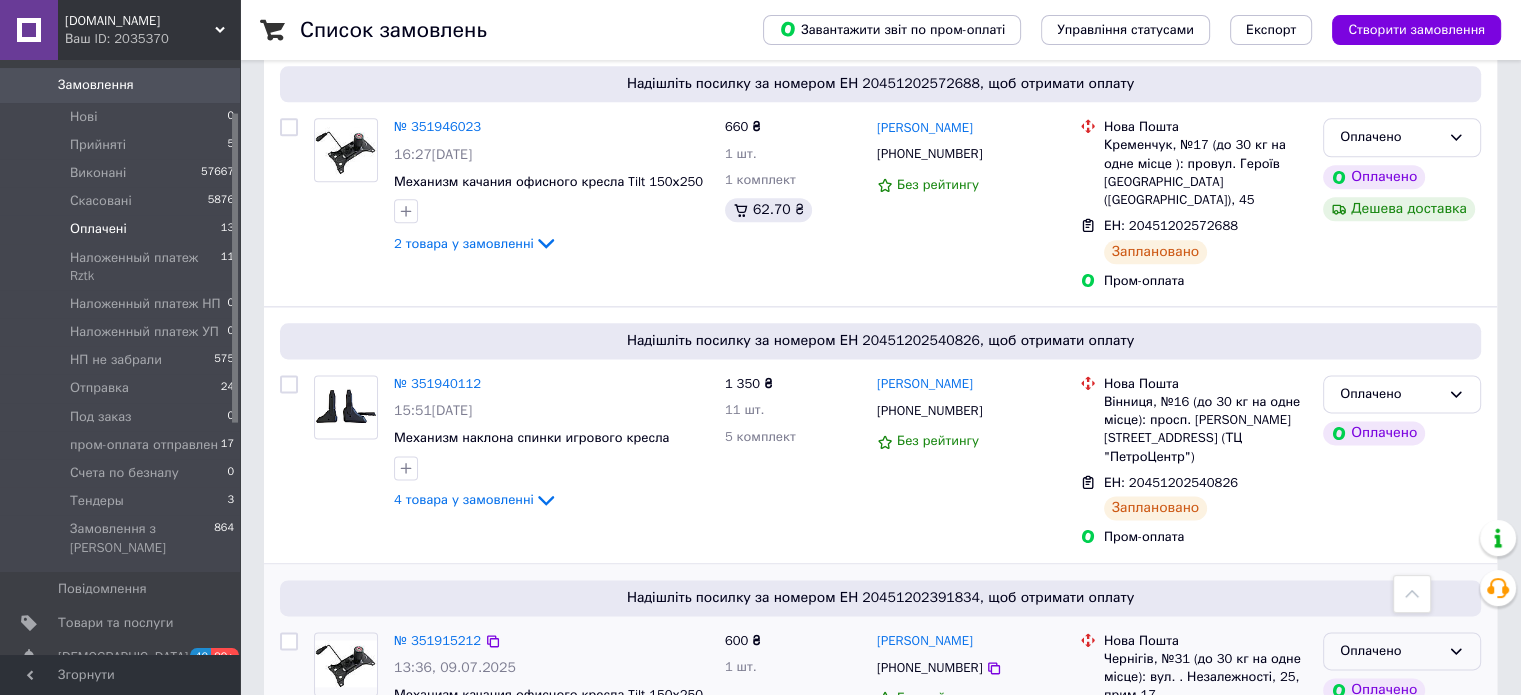 click on "Оплачено" at bounding box center [1390, 651] 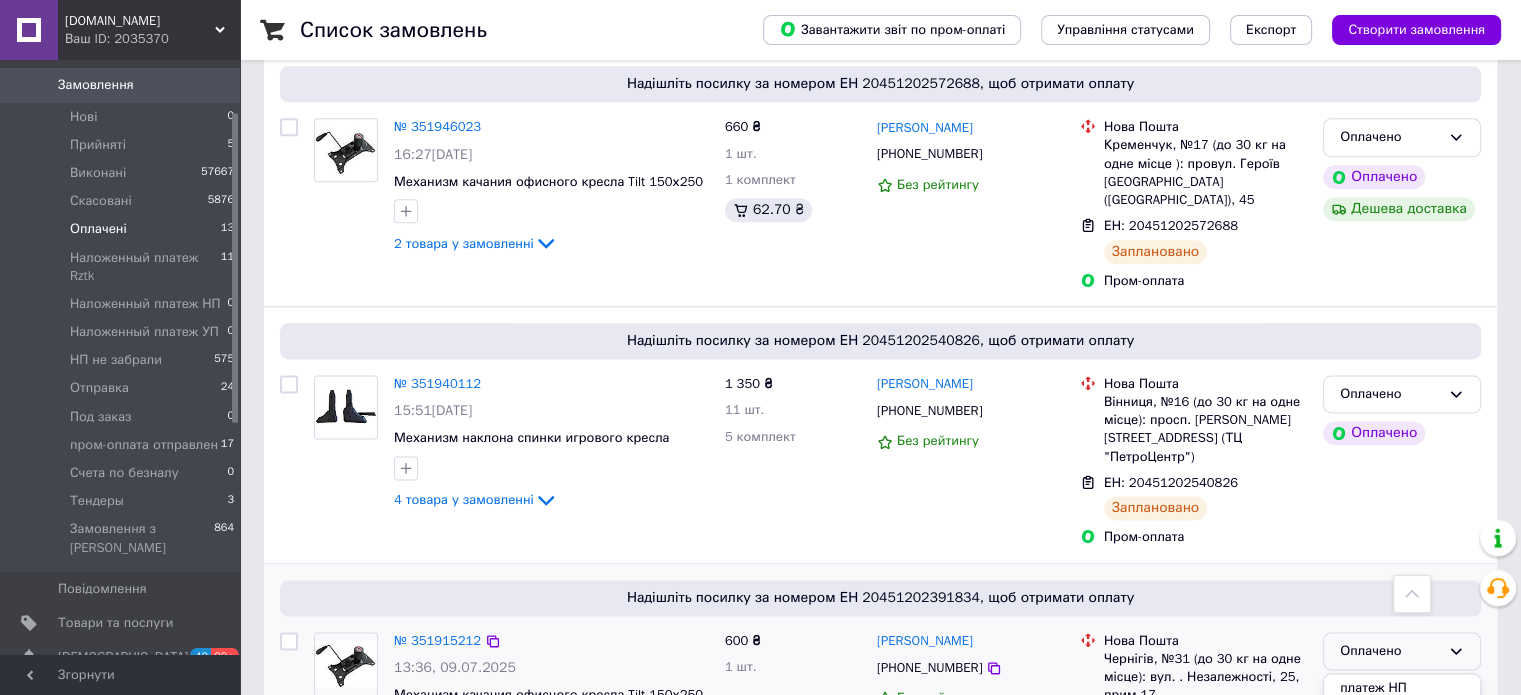 scroll, scrollTop: 300, scrollLeft: 0, axis: vertical 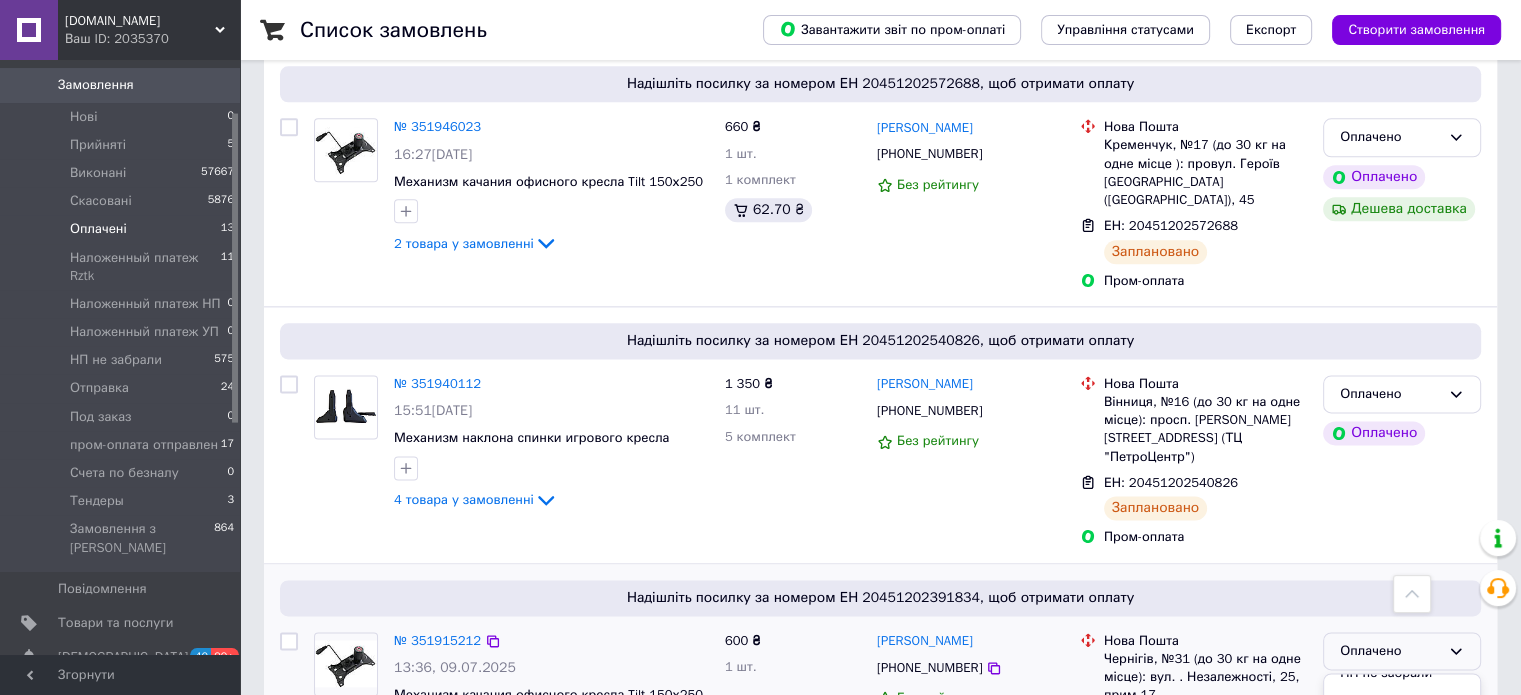 click on "пром-оплата отправлен" at bounding box center (1402, 793) 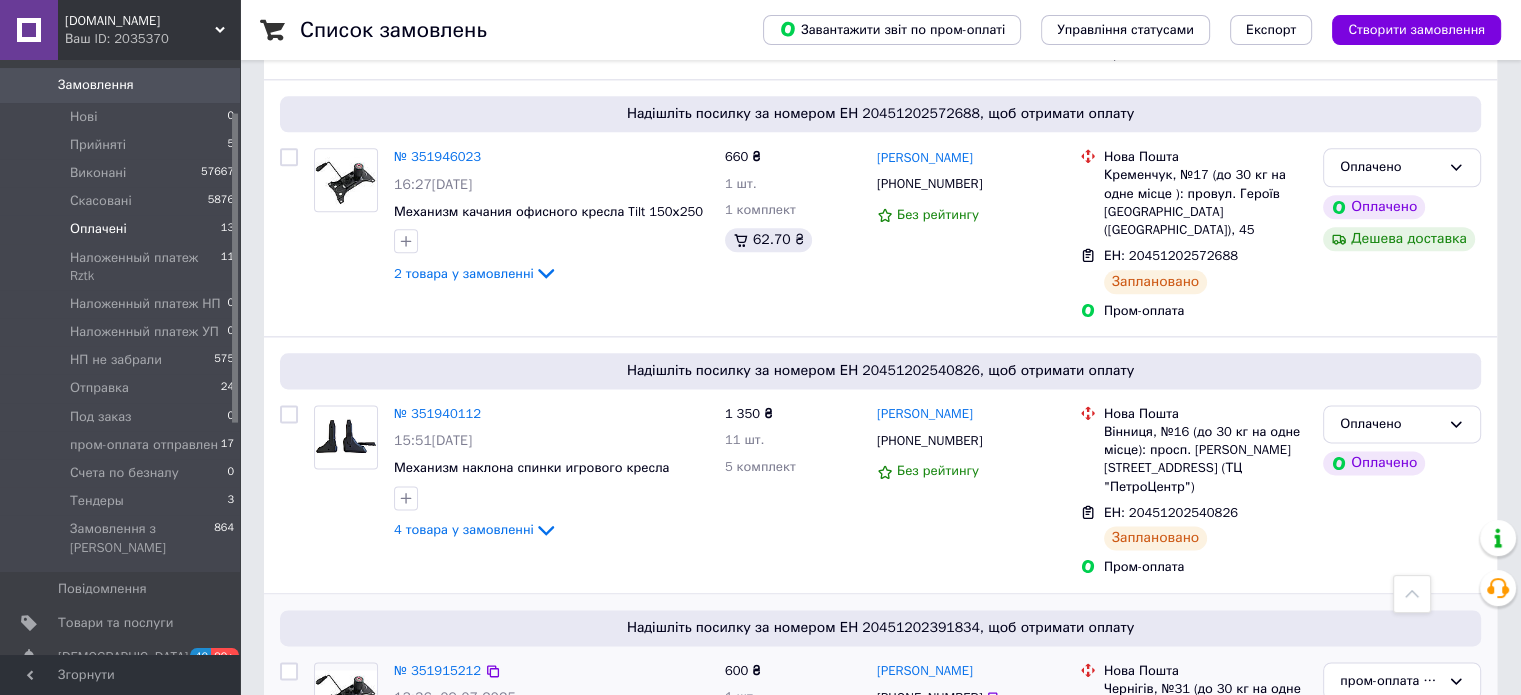 scroll, scrollTop: 2400, scrollLeft: 0, axis: vertical 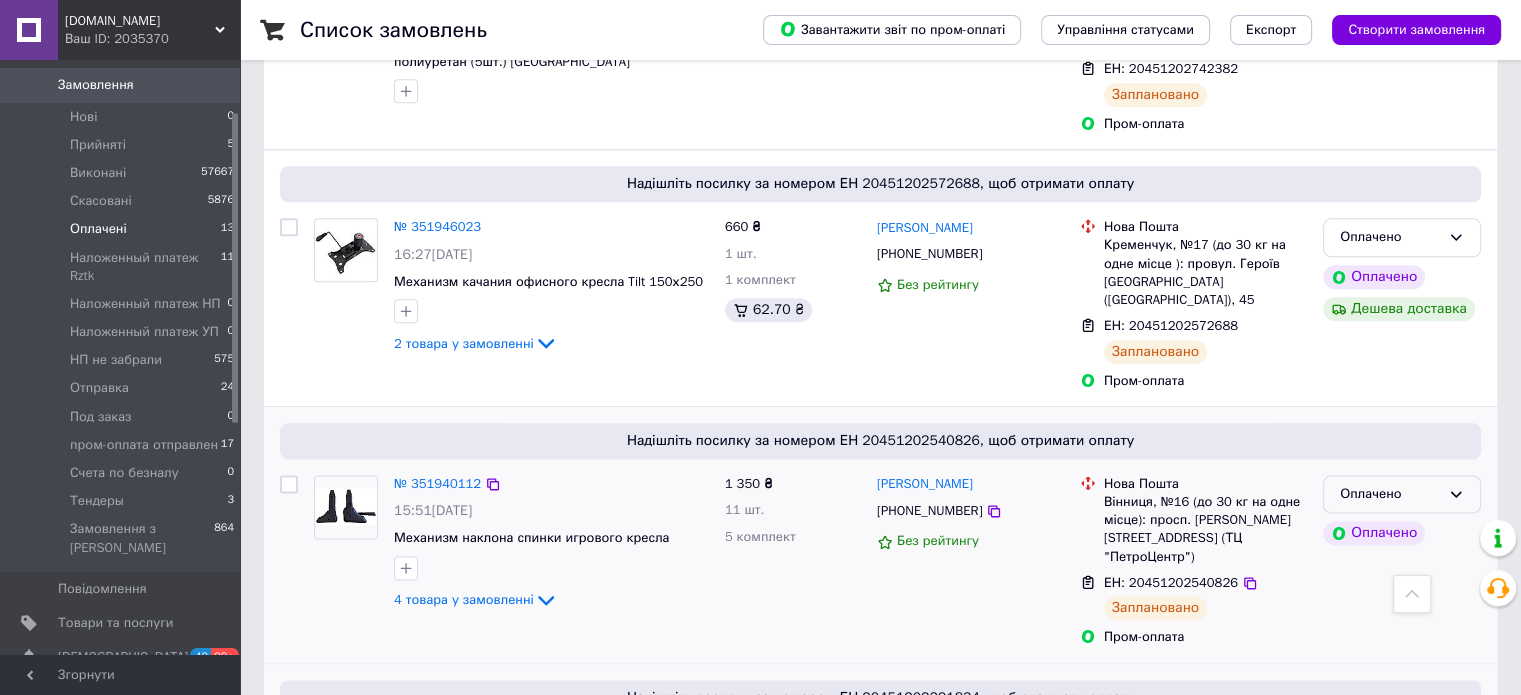 click on "Оплачено" at bounding box center [1402, 494] 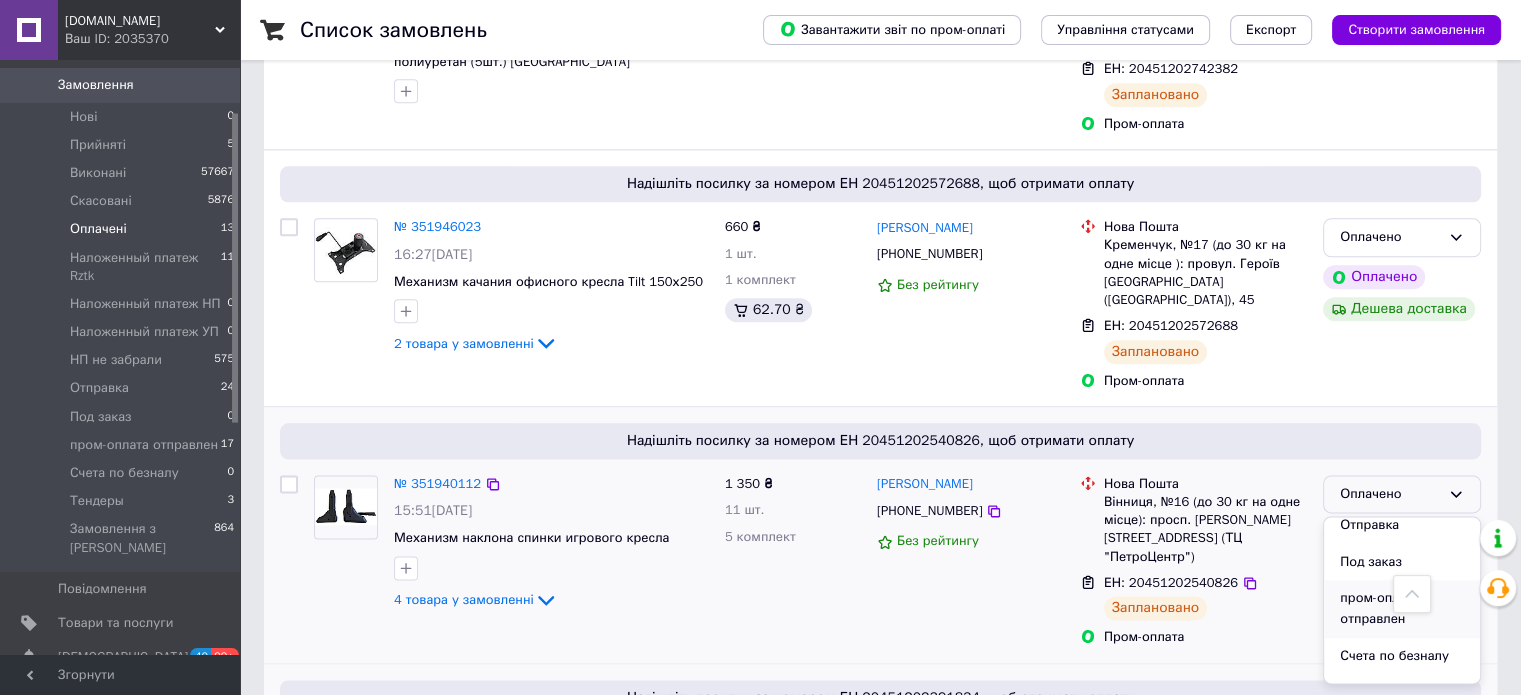 scroll, scrollTop: 356, scrollLeft: 0, axis: vertical 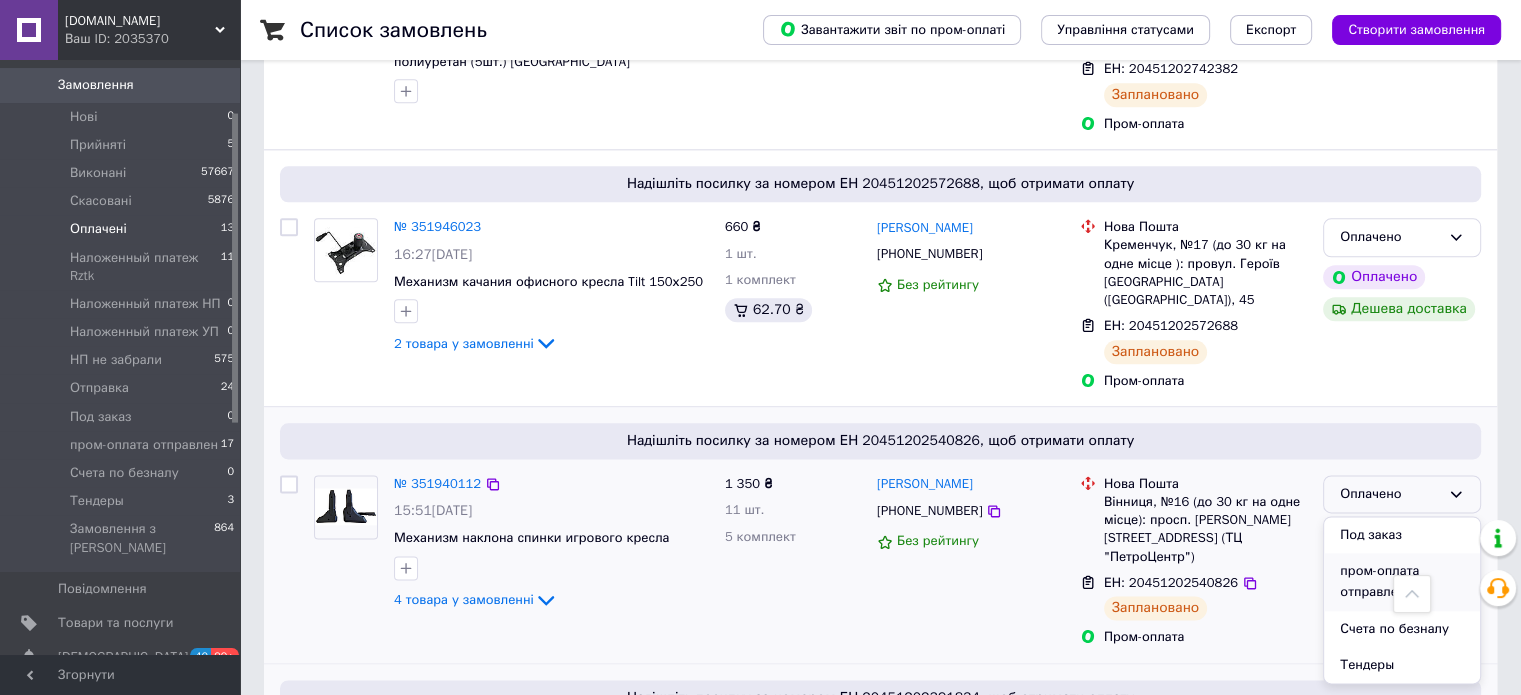 click on "пром-оплата отправлен" at bounding box center [1402, 581] 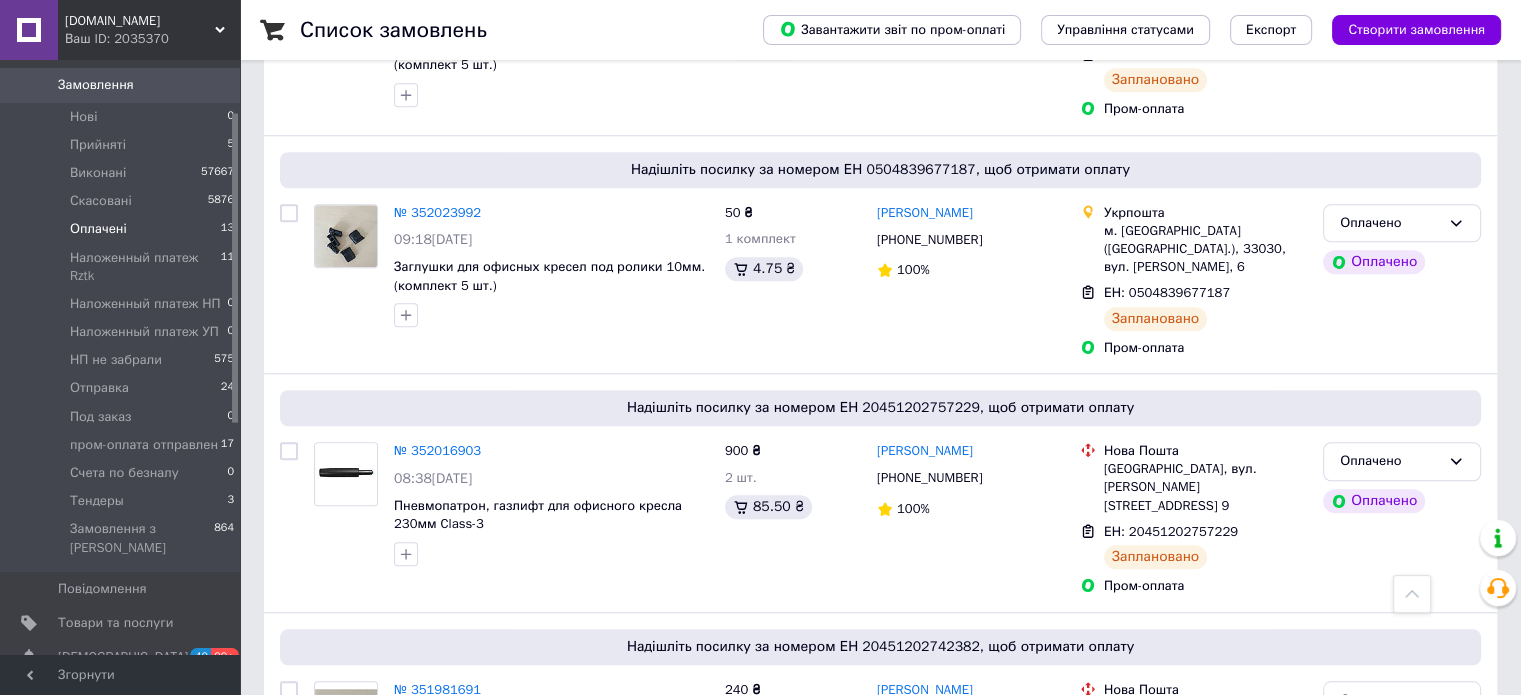 scroll, scrollTop: 2261, scrollLeft: 0, axis: vertical 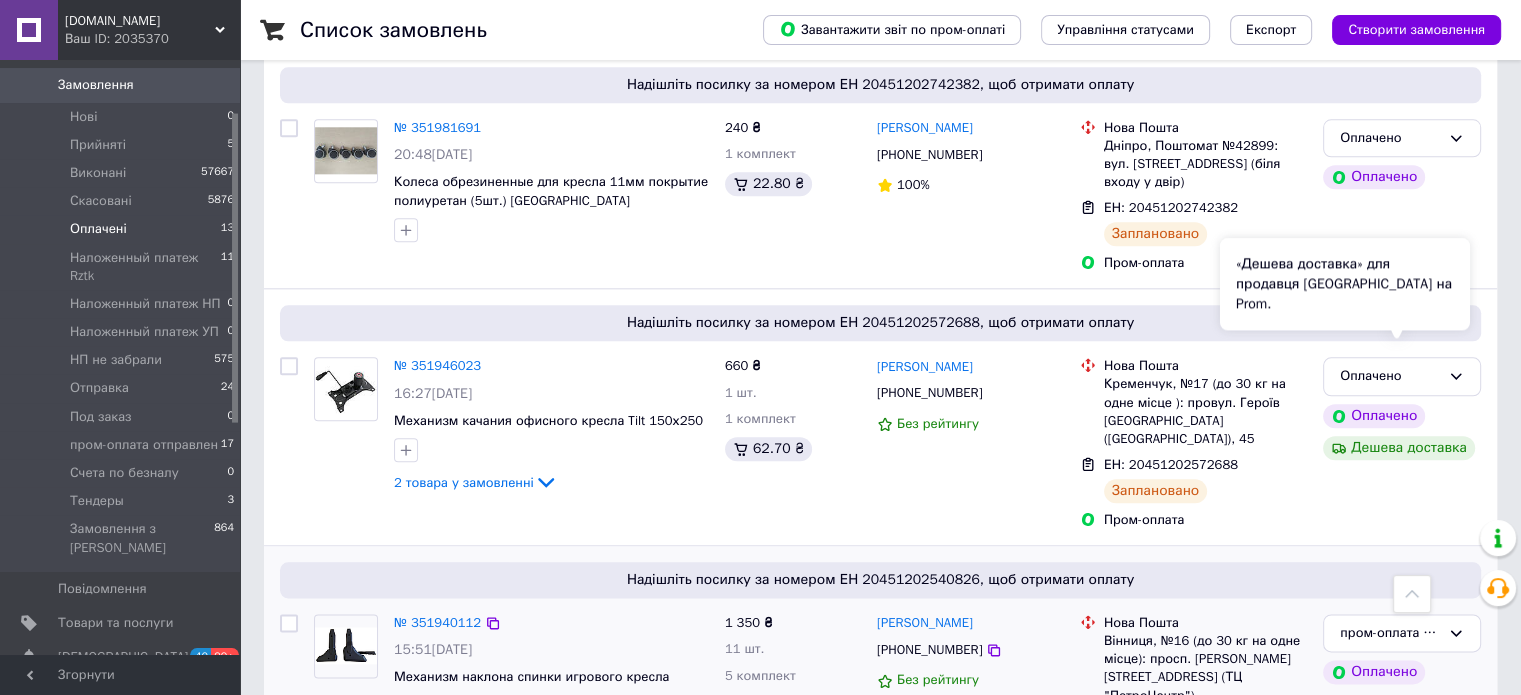 click on "«Дешева доставка» для продавця Новою Поштою на Prom." at bounding box center (1345, 284) 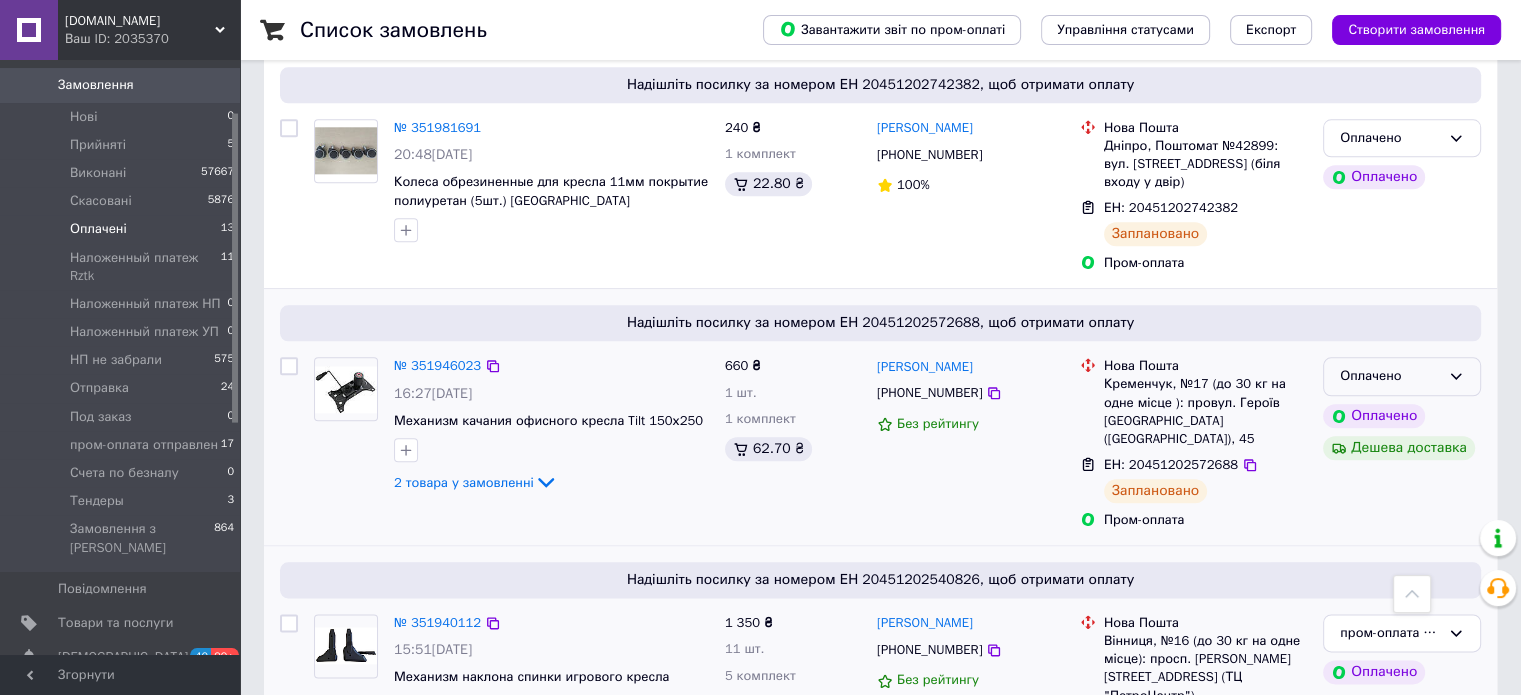 click on "Оплачено" at bounding box center (1402, 376) 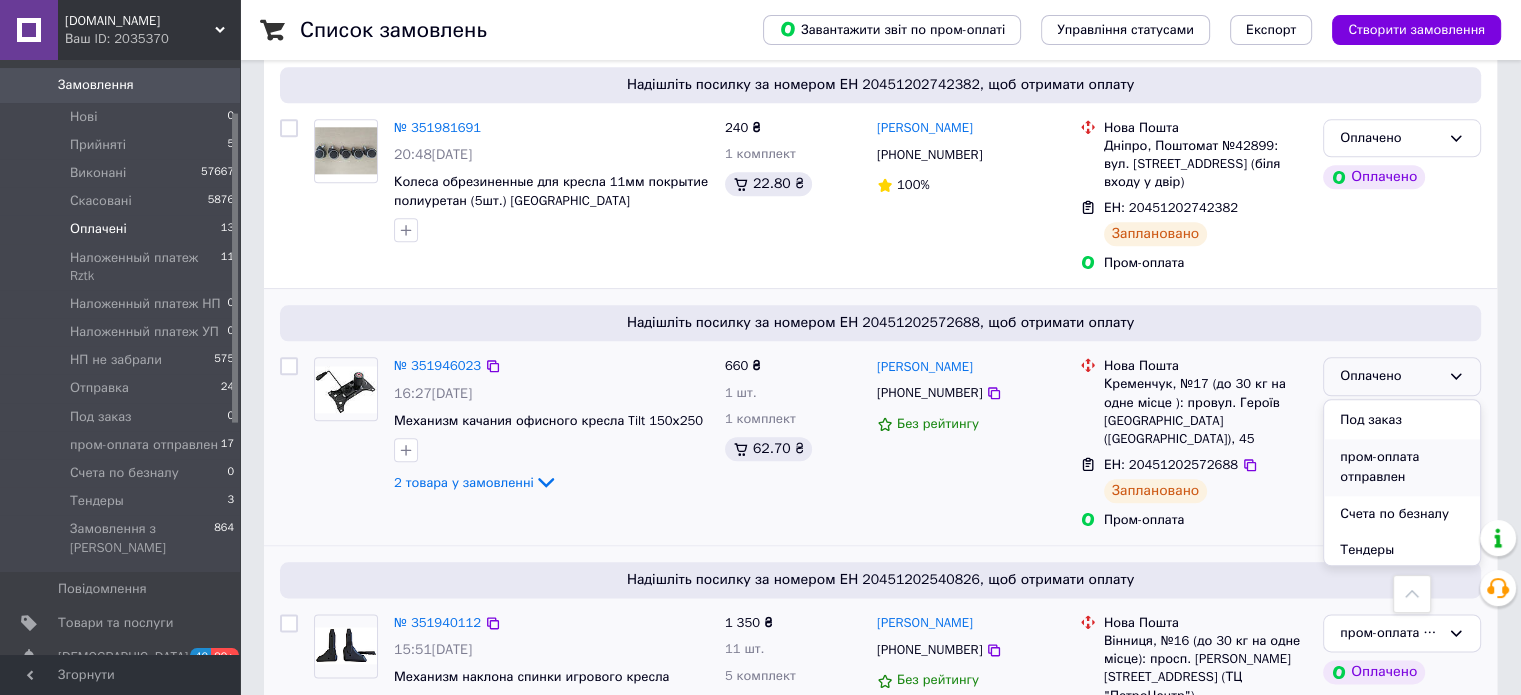 scroll, scrollTop: 356, scrollLeft: 0, axis: vertical 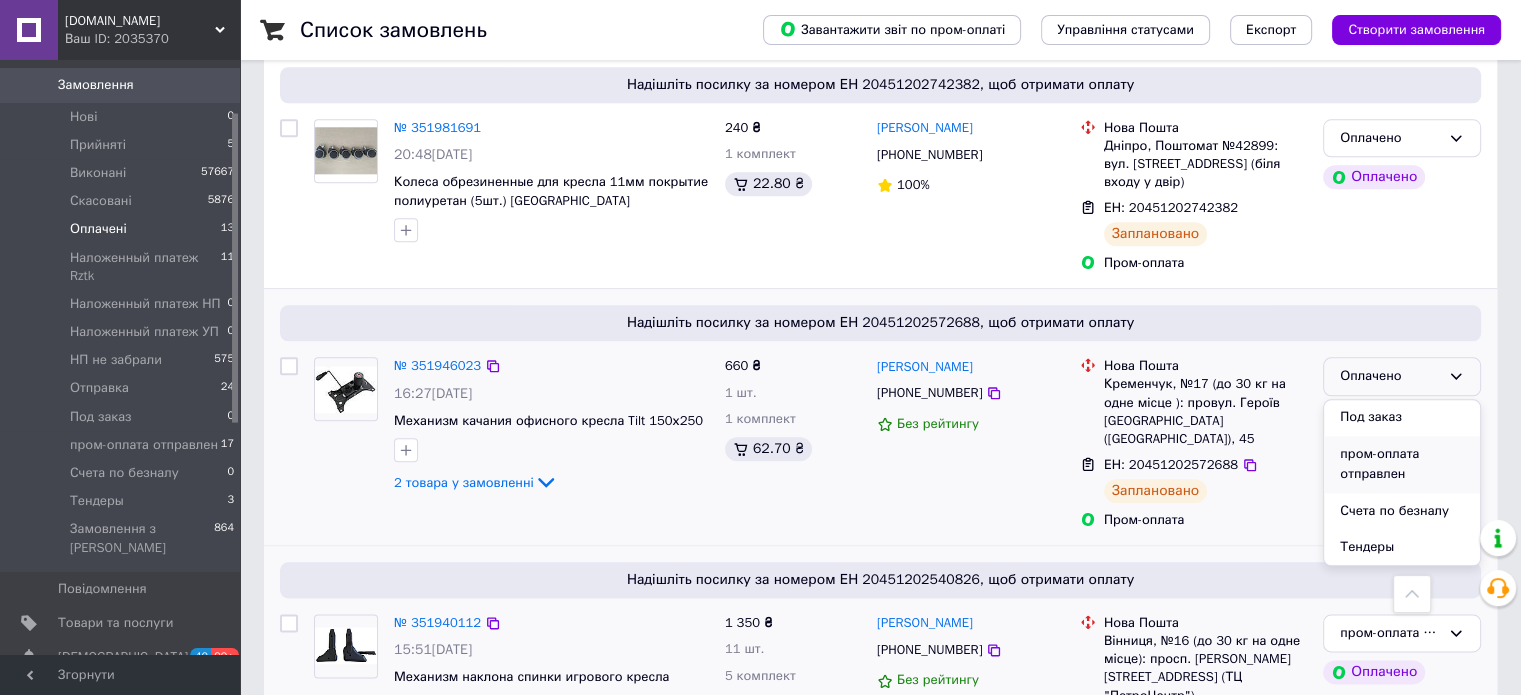 click on "пром-оплата отправлен" at bounding box center [1402, 464] 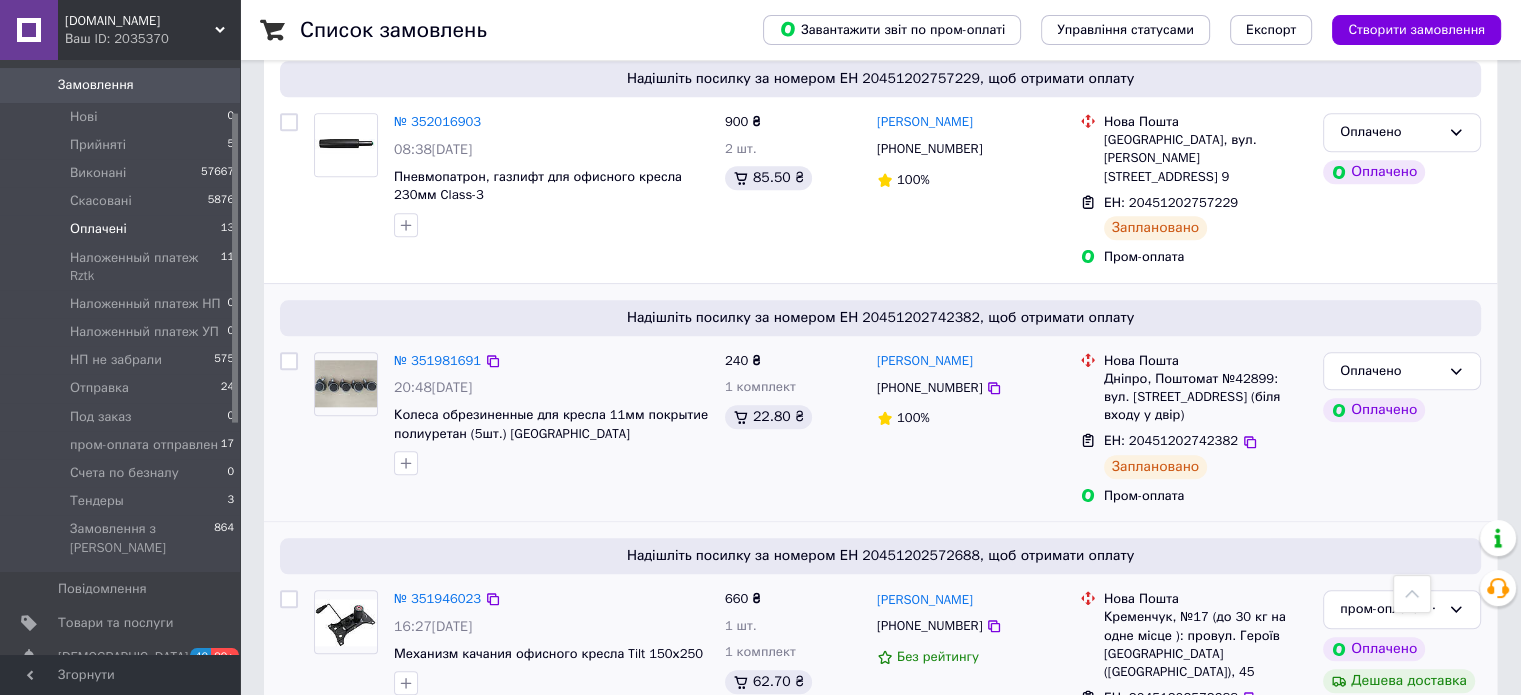 scroll, scrollTop: 1961, scrollLeft: 0, axis: vertical 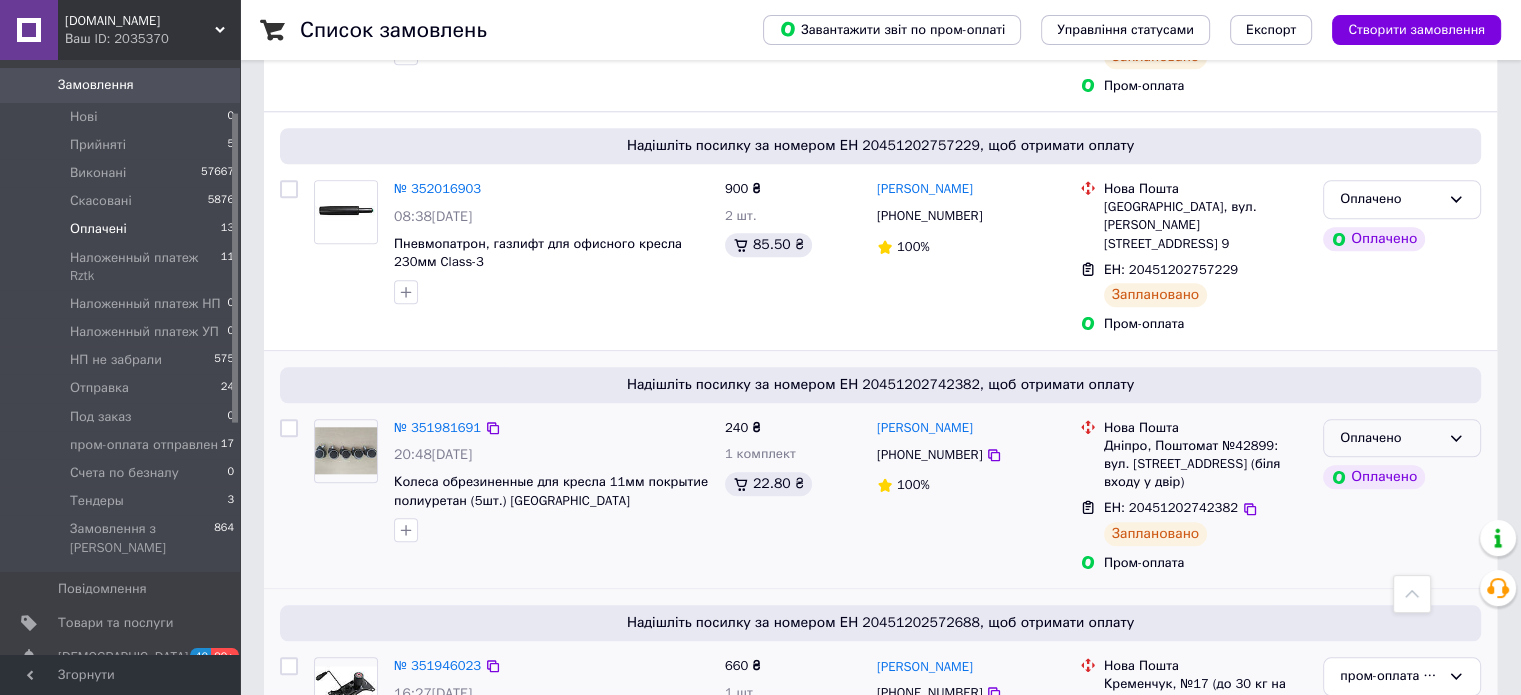 click on "Оплачено" at bounding box center [1390, 438] 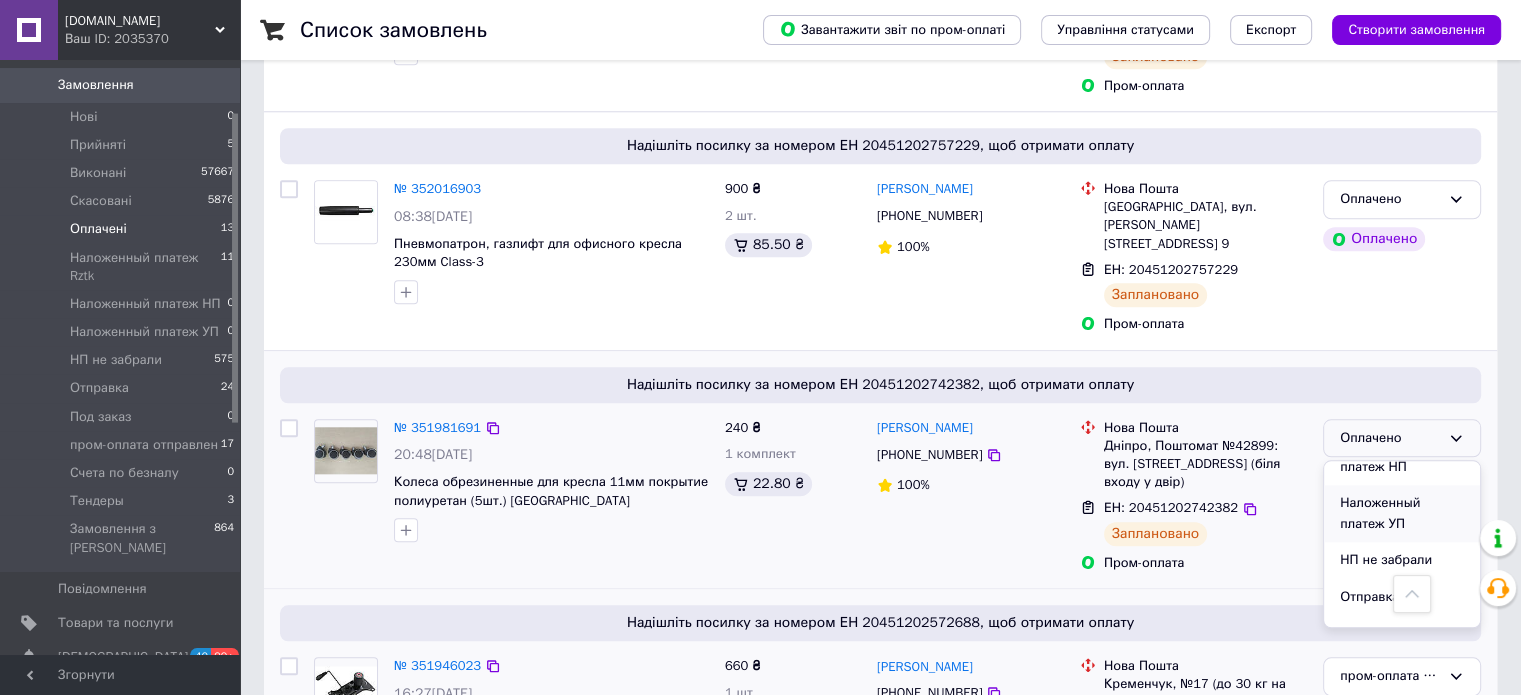 scroll, scrollTop: 300, scrollLeft: 0, axis: vertical 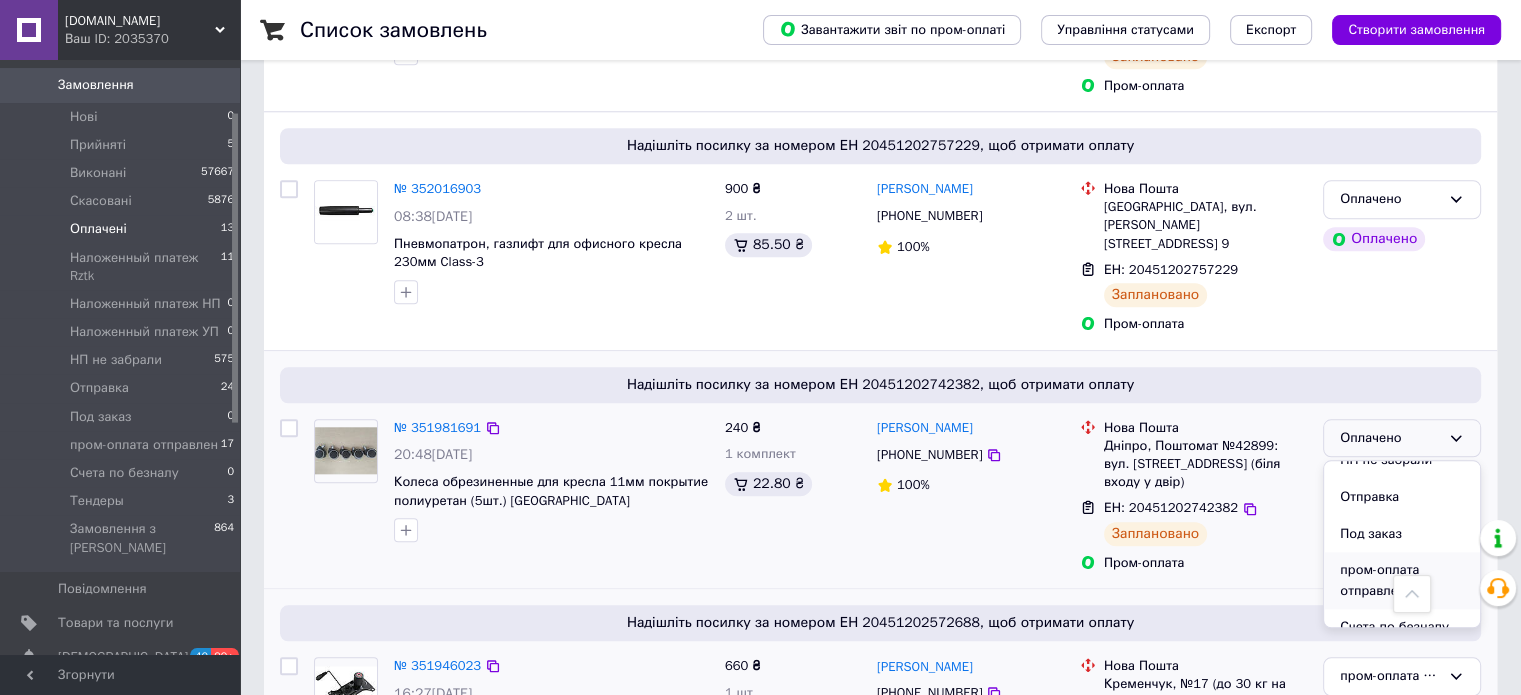 click on "пром-оплата отправлен" at bounding box center [1402, 580] 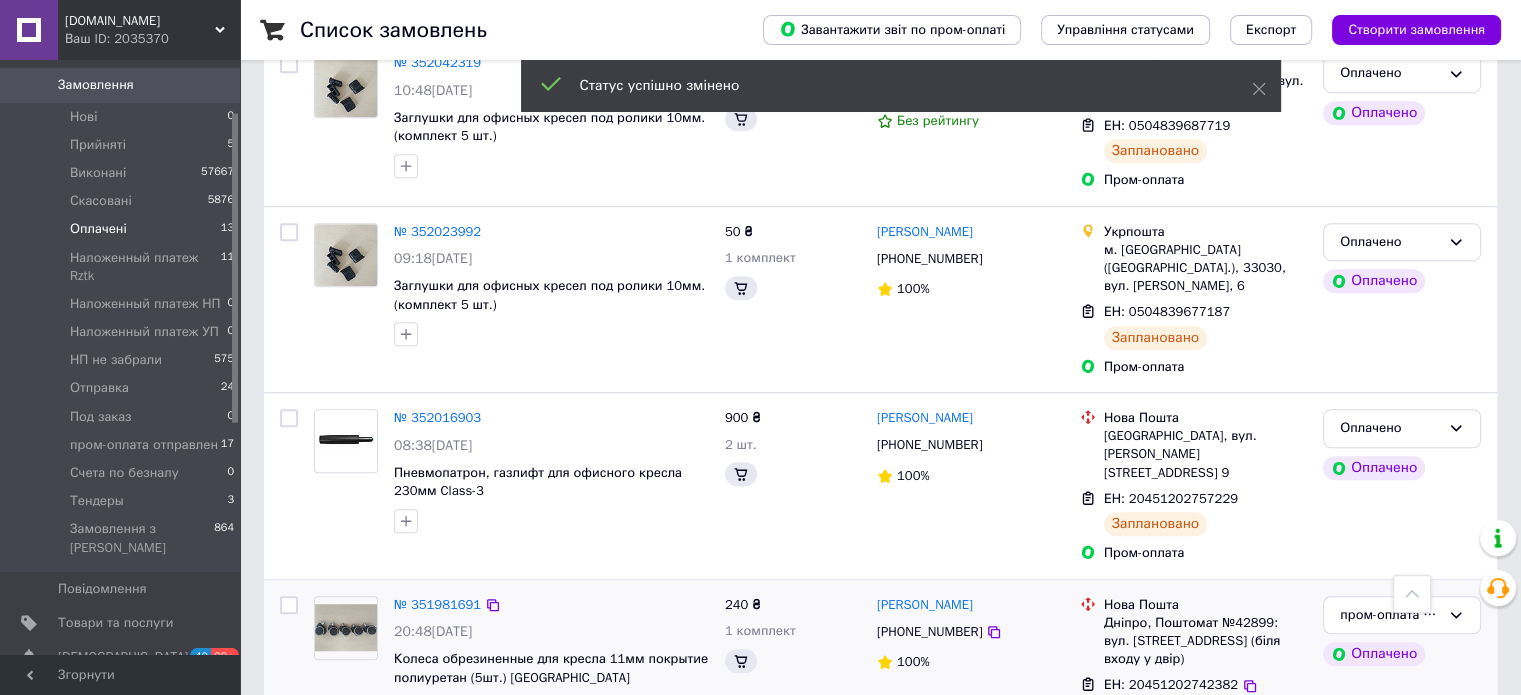 scroll, scrollTop: 1784, scrollLeft: 0, axis: vertical 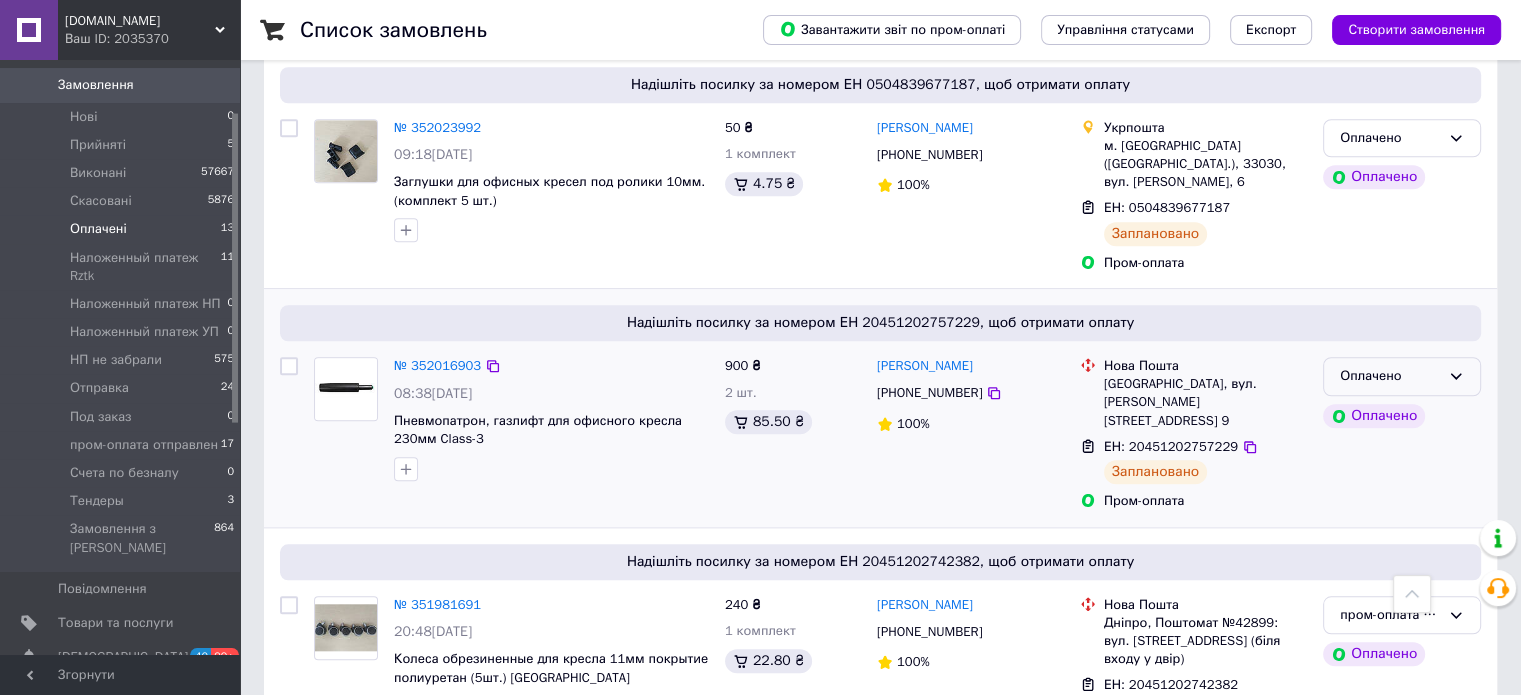 click on "Оплачено" at bounding box center [1390, 376] 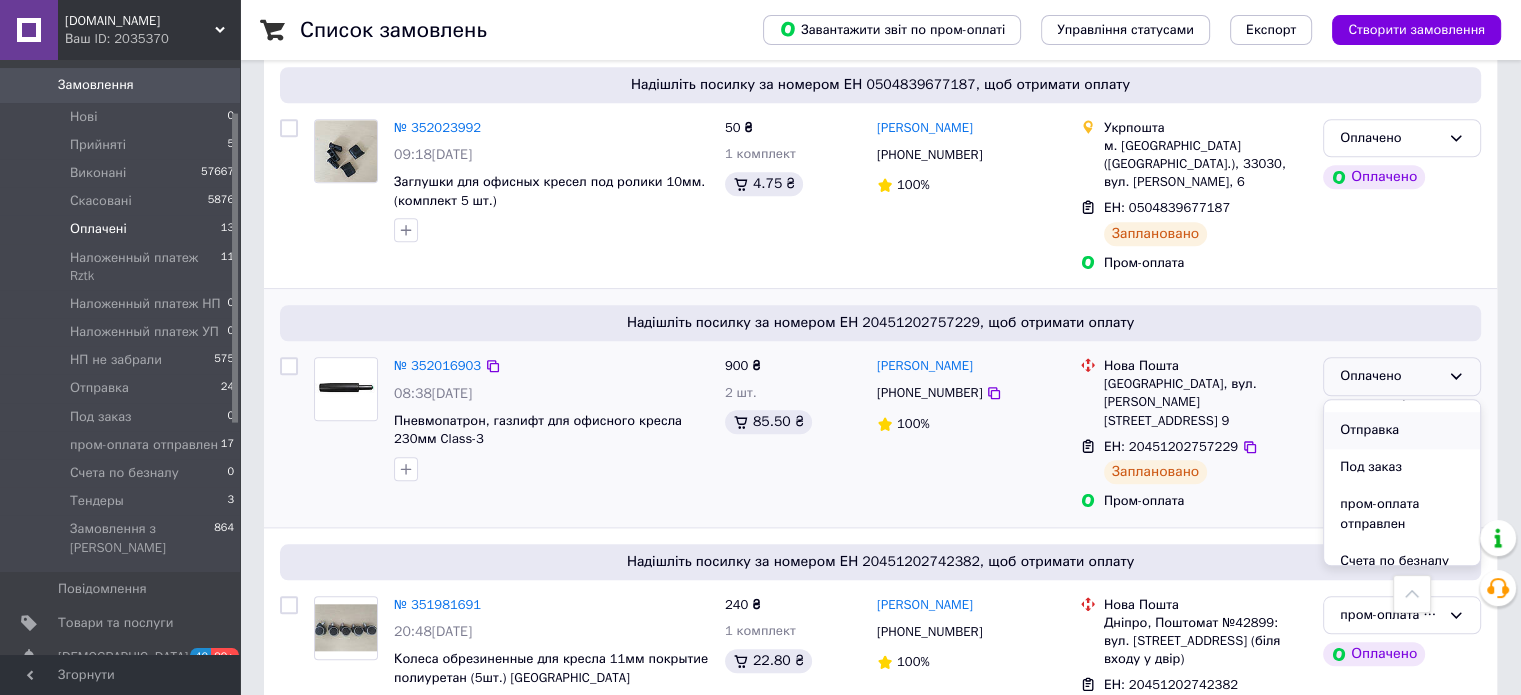 scroll, scrollTop: 356, scrollLeft: 0, axis: vertical 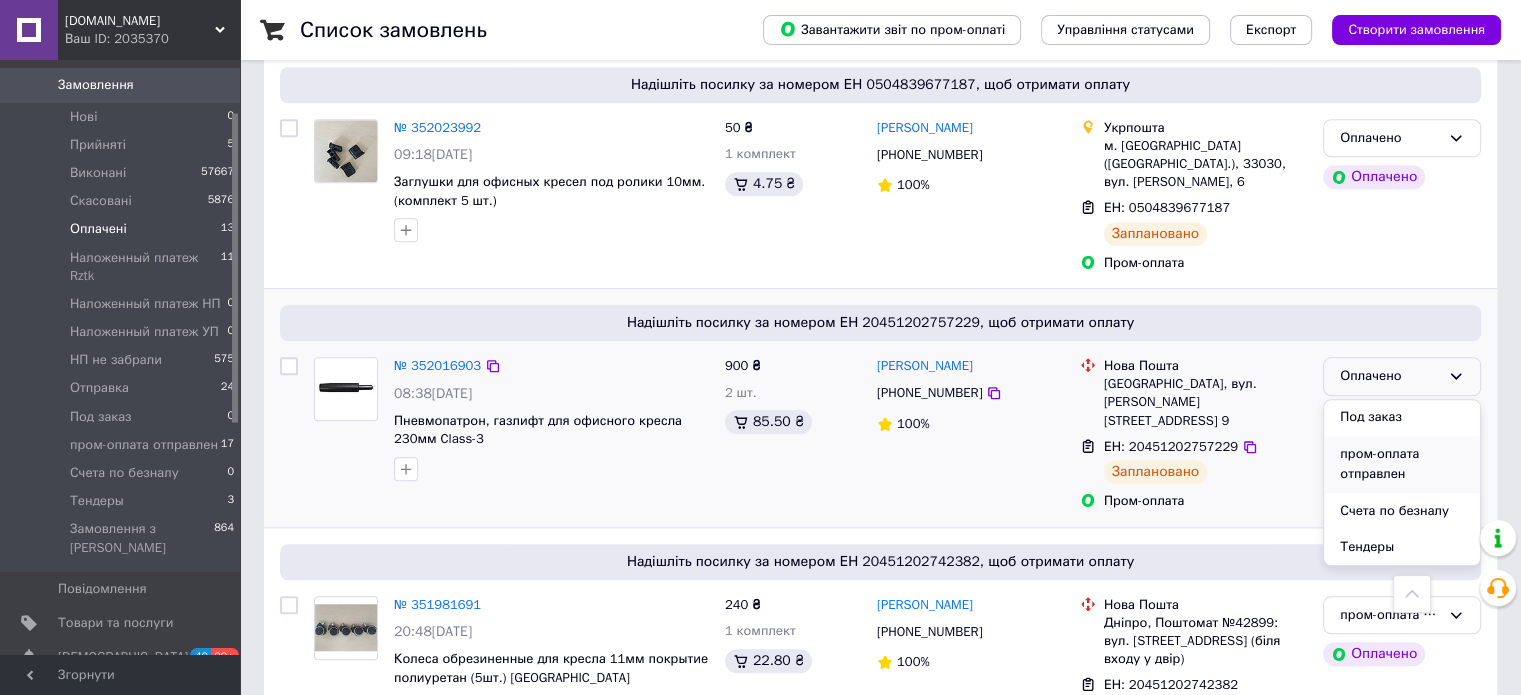 click on "пром-оплата отправлен" at bounding box center [1402, 464] 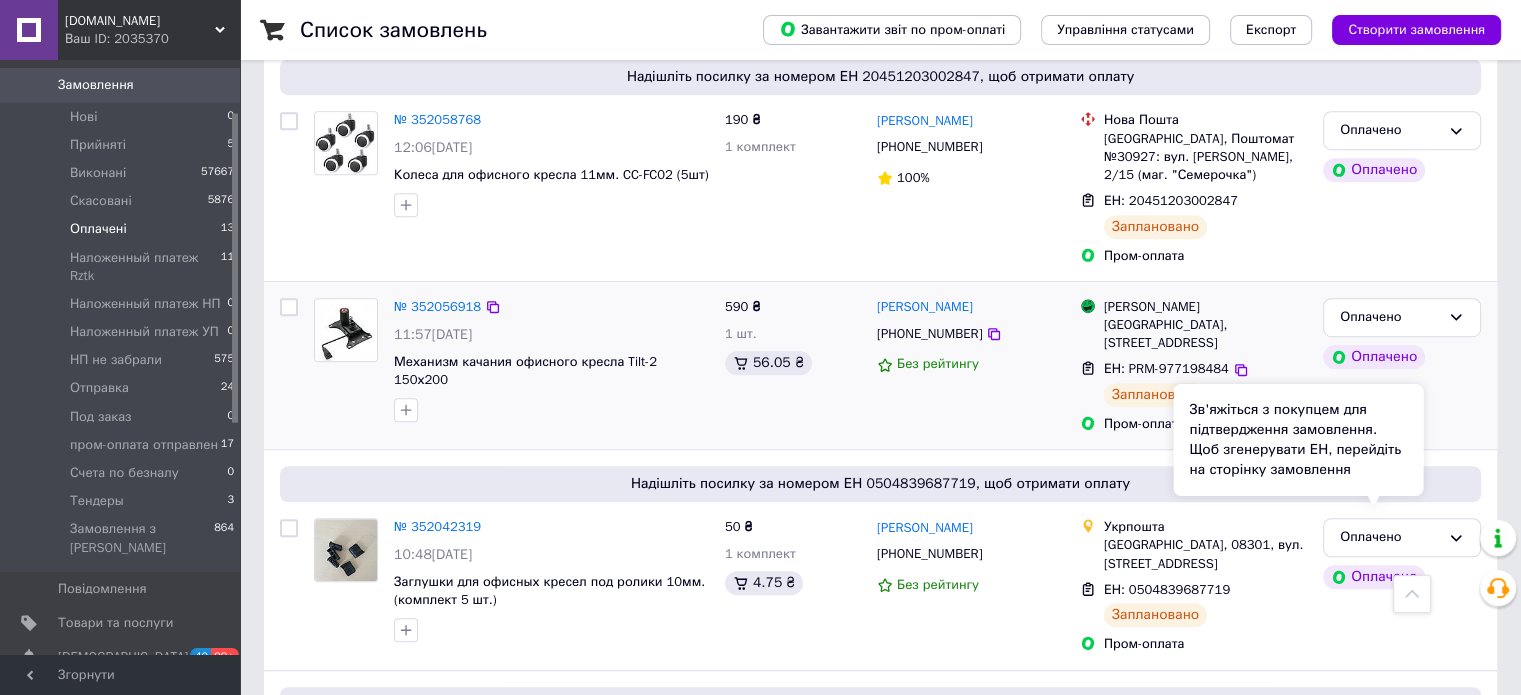 scroll, scrollTop: 1146, scrollLeft: 0, axis: vertical 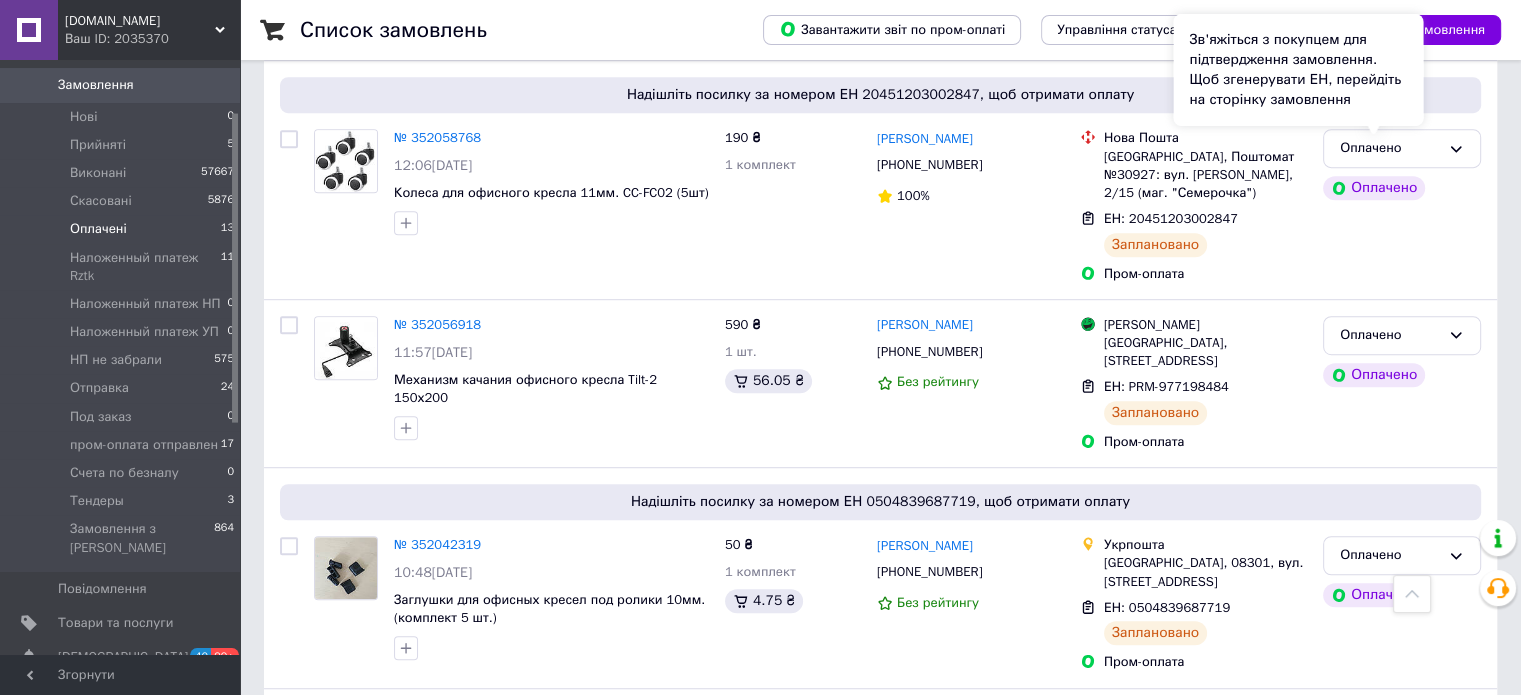 click on "Зв'яжіться з покупцем для підтвердження замовлення.
Щоб згенерувати ЕН, перейдіть на сторінку замовлення" at bounding box center [1298, 70] 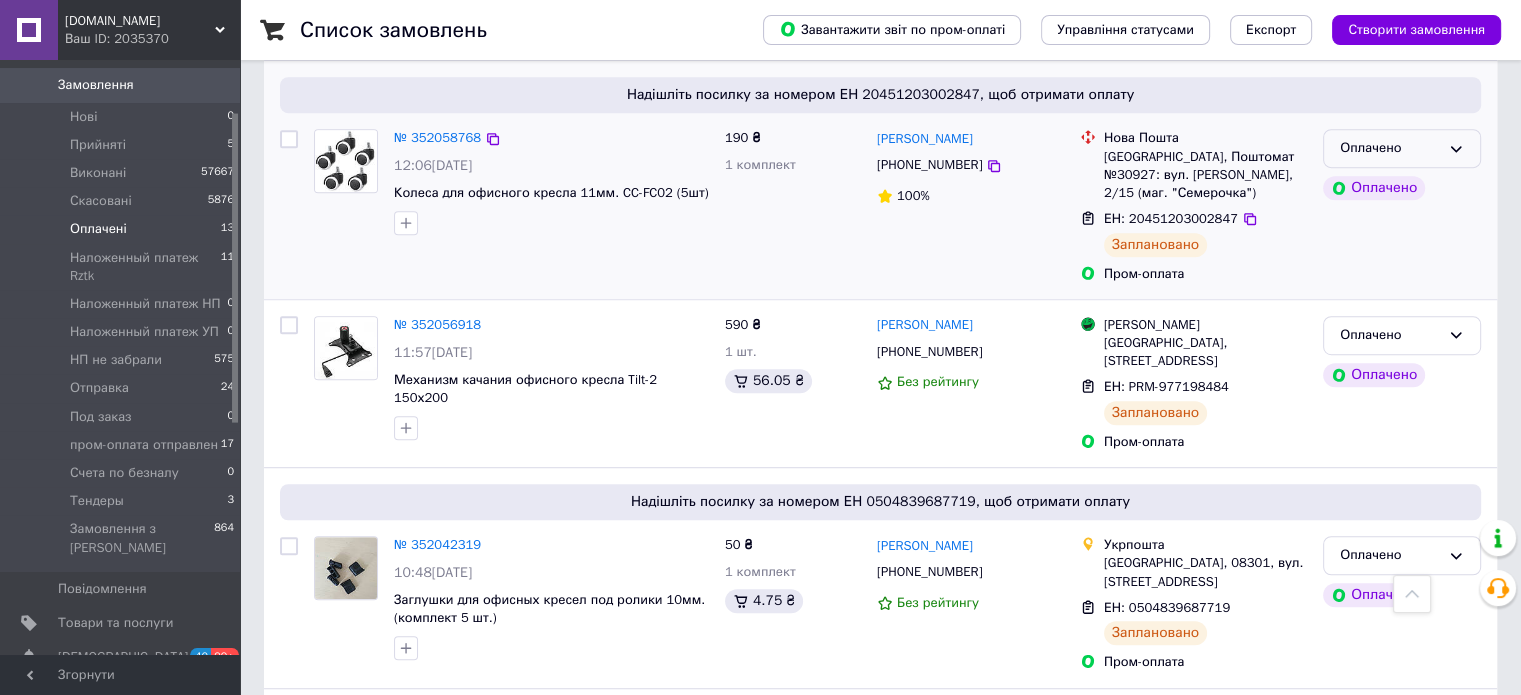 click 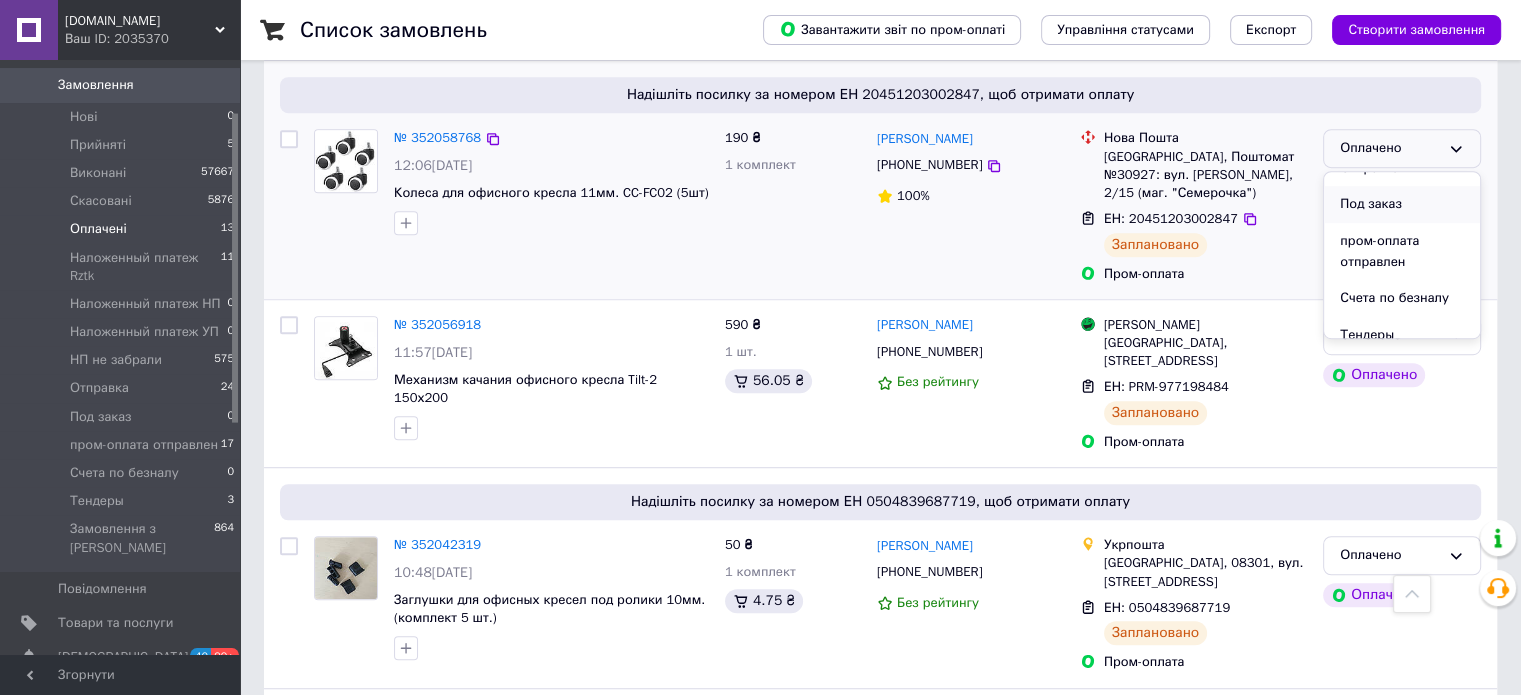 scroll, scrollTop: 356, scrollLeft: 0, axis: vertical 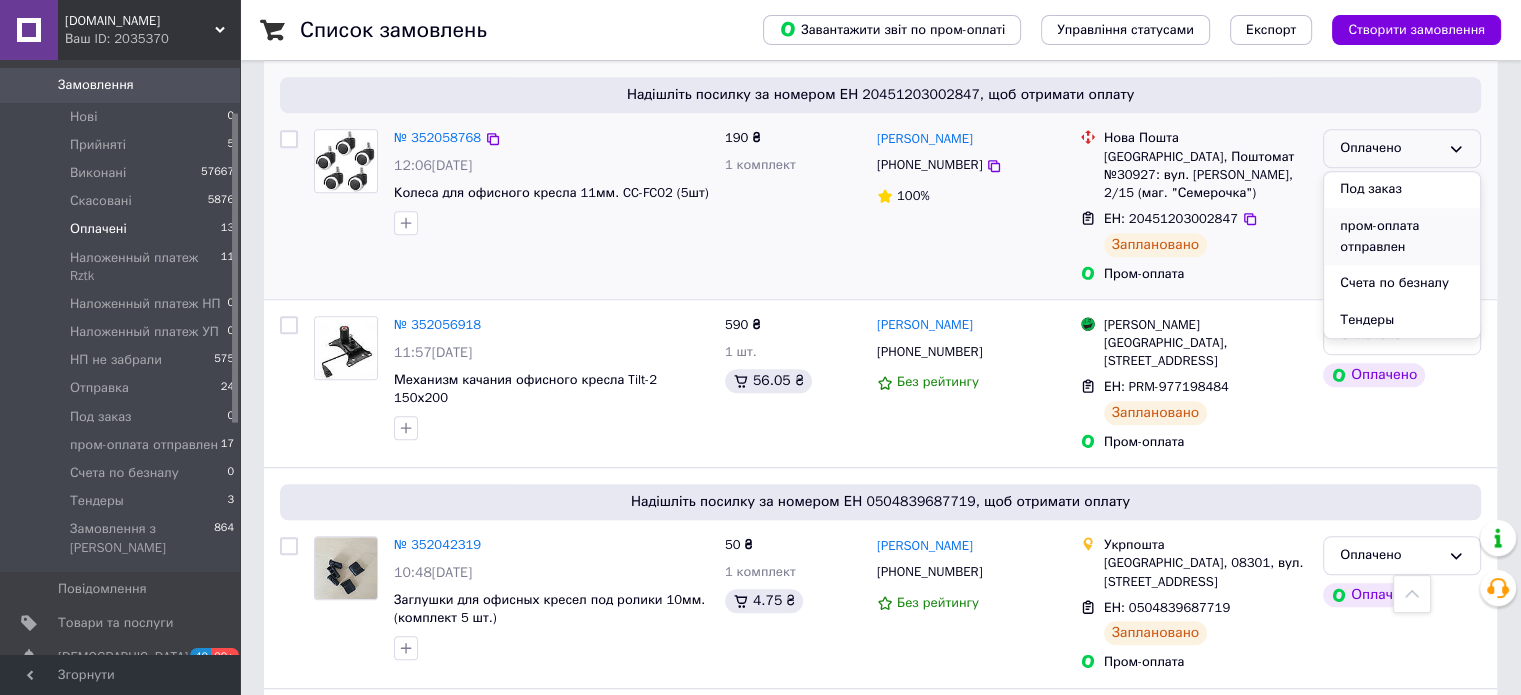 click on "пром-оплата отправлен" at bounding box center (1402, 236) 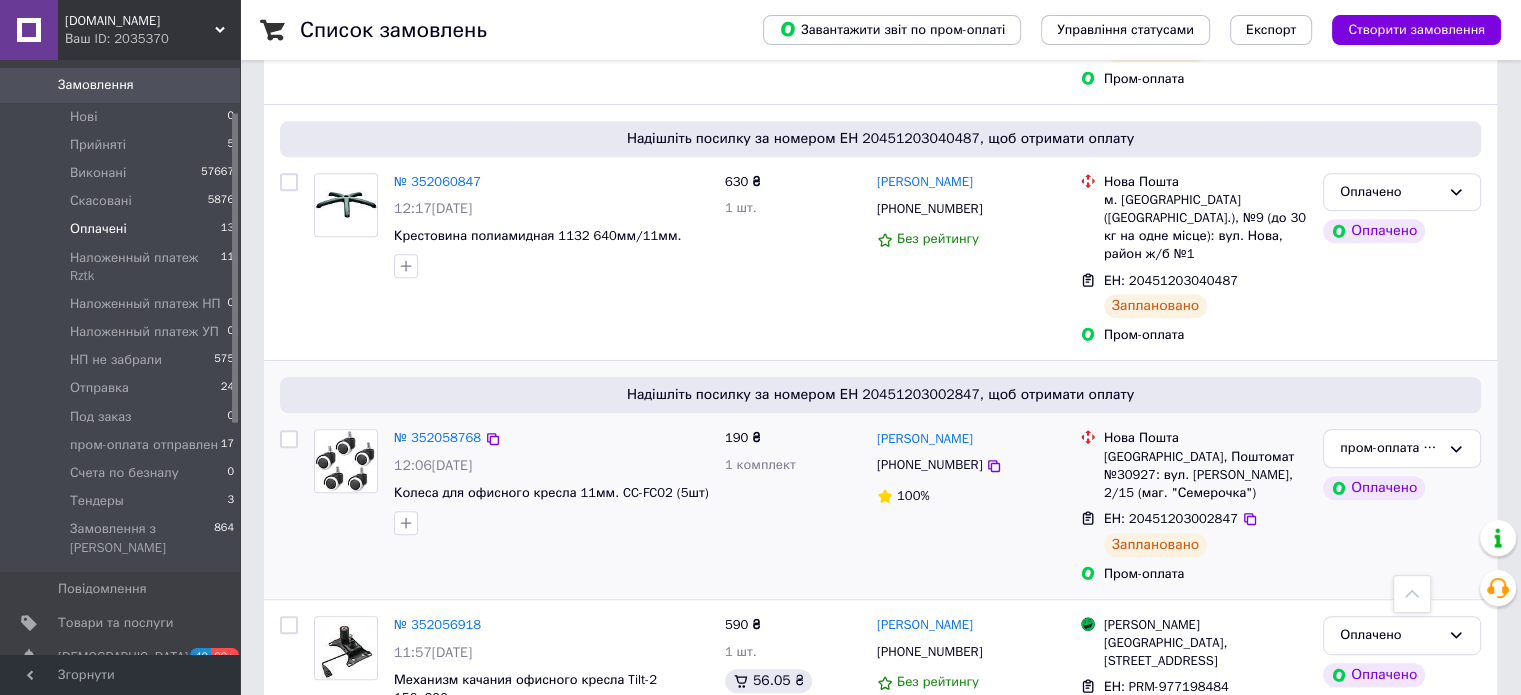 scroll, scrollTop: 746, scrollLeft: 0, axis: vertical 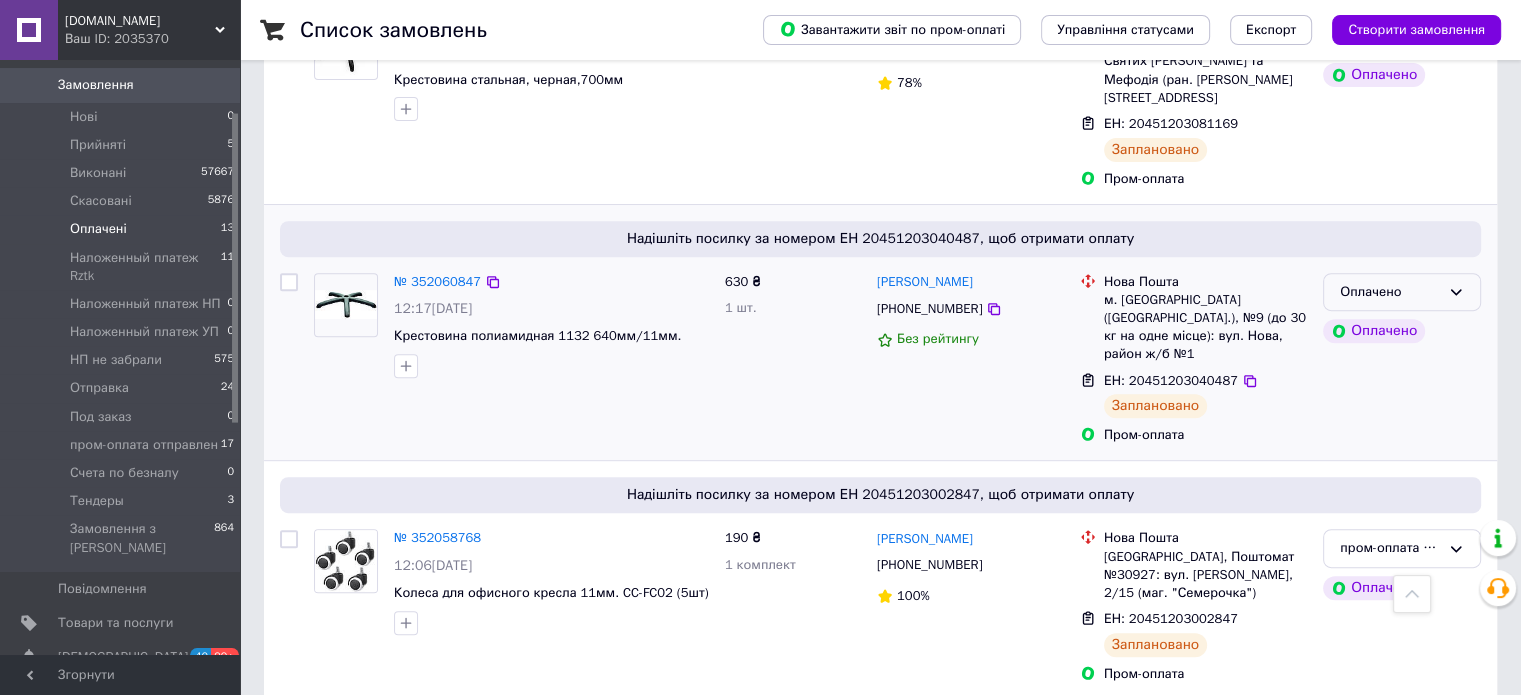 click on "Оплачено" at bounding box center [1402, 292] 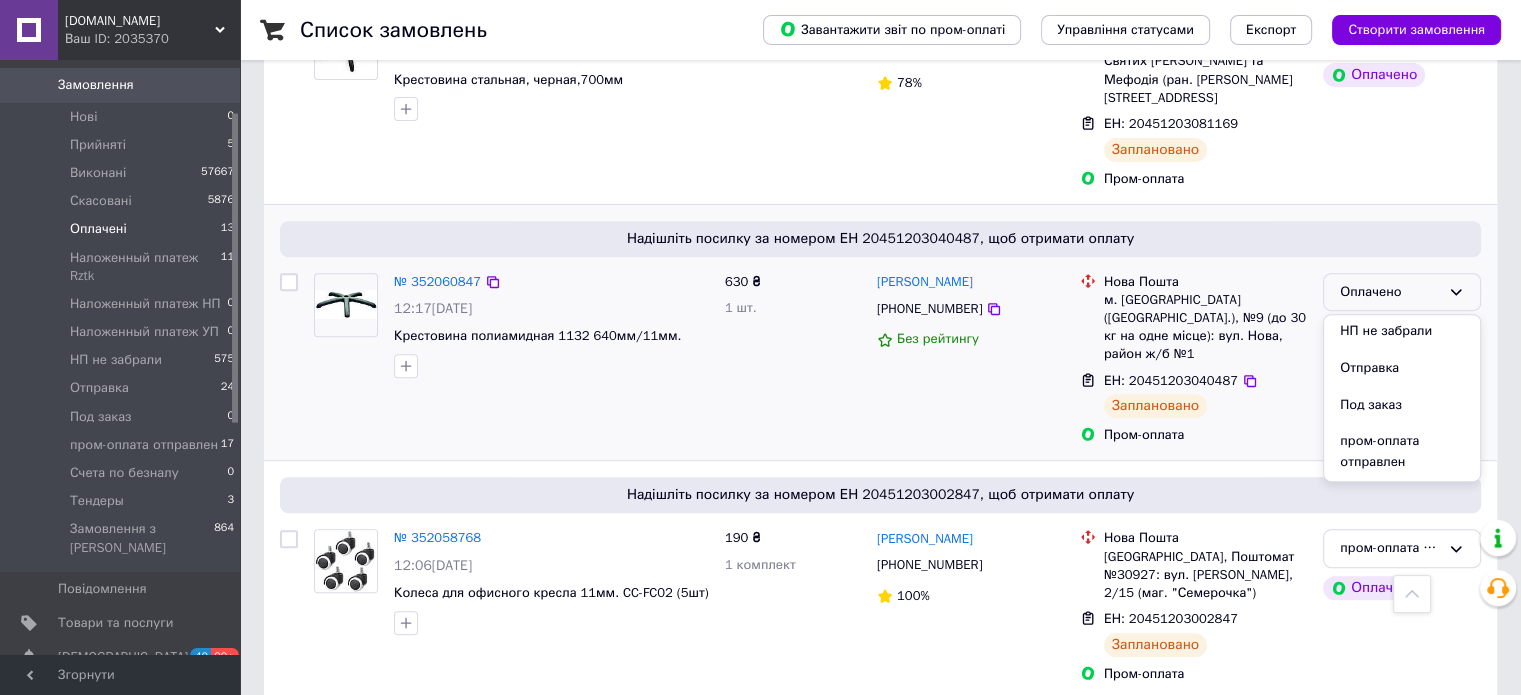 scroll, scrollTop: 300, scrollLeft: 0, axis: vertical 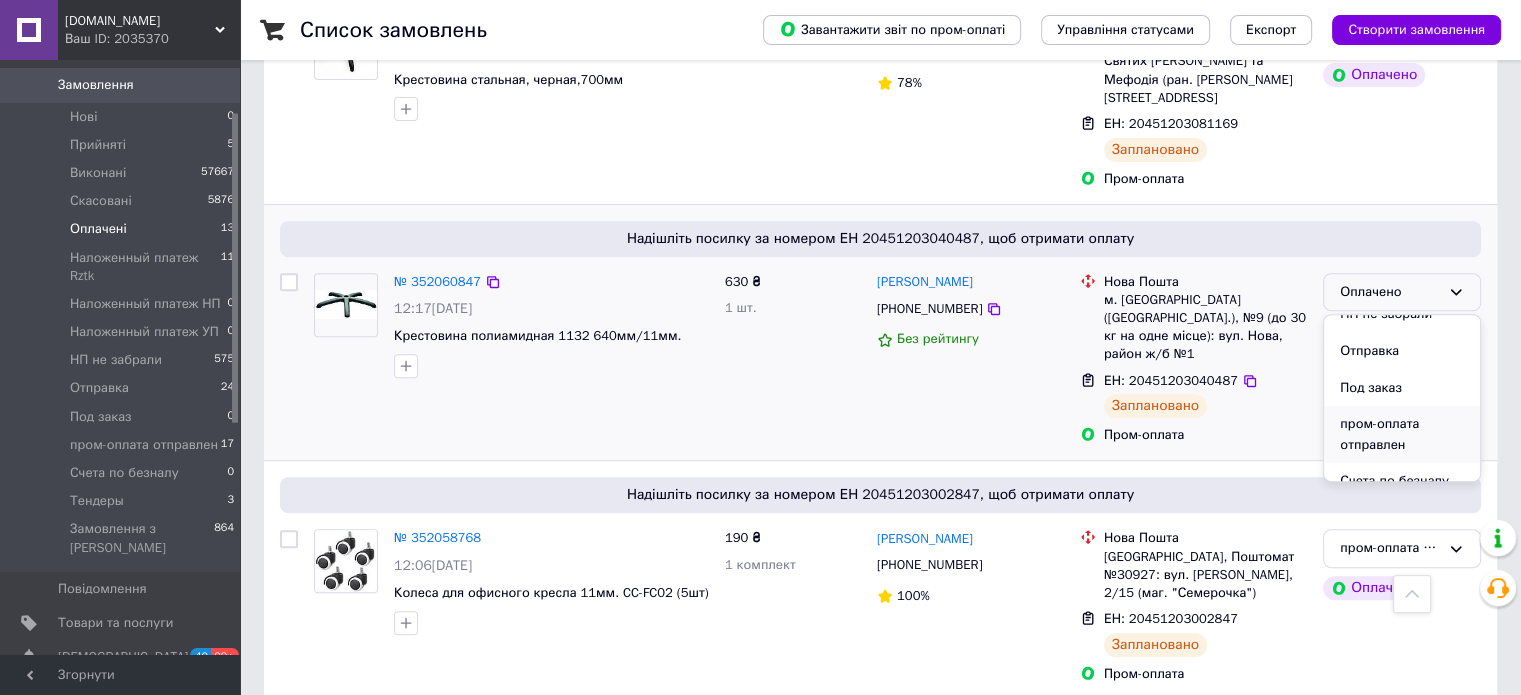 click on "пром-оплата отправлен" at bounding box center [1402, 434] 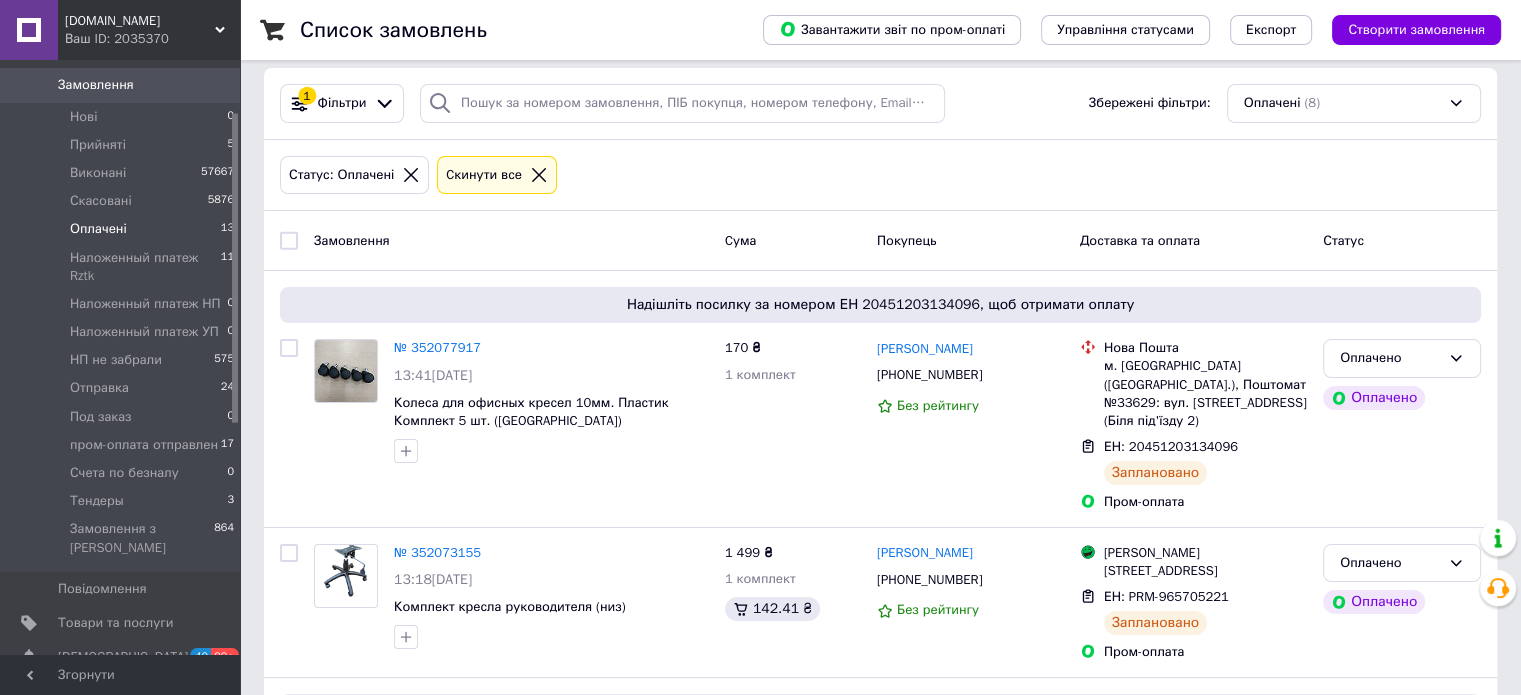 scroll, scrollTop: 0, scrollLeft: 0, axis: both 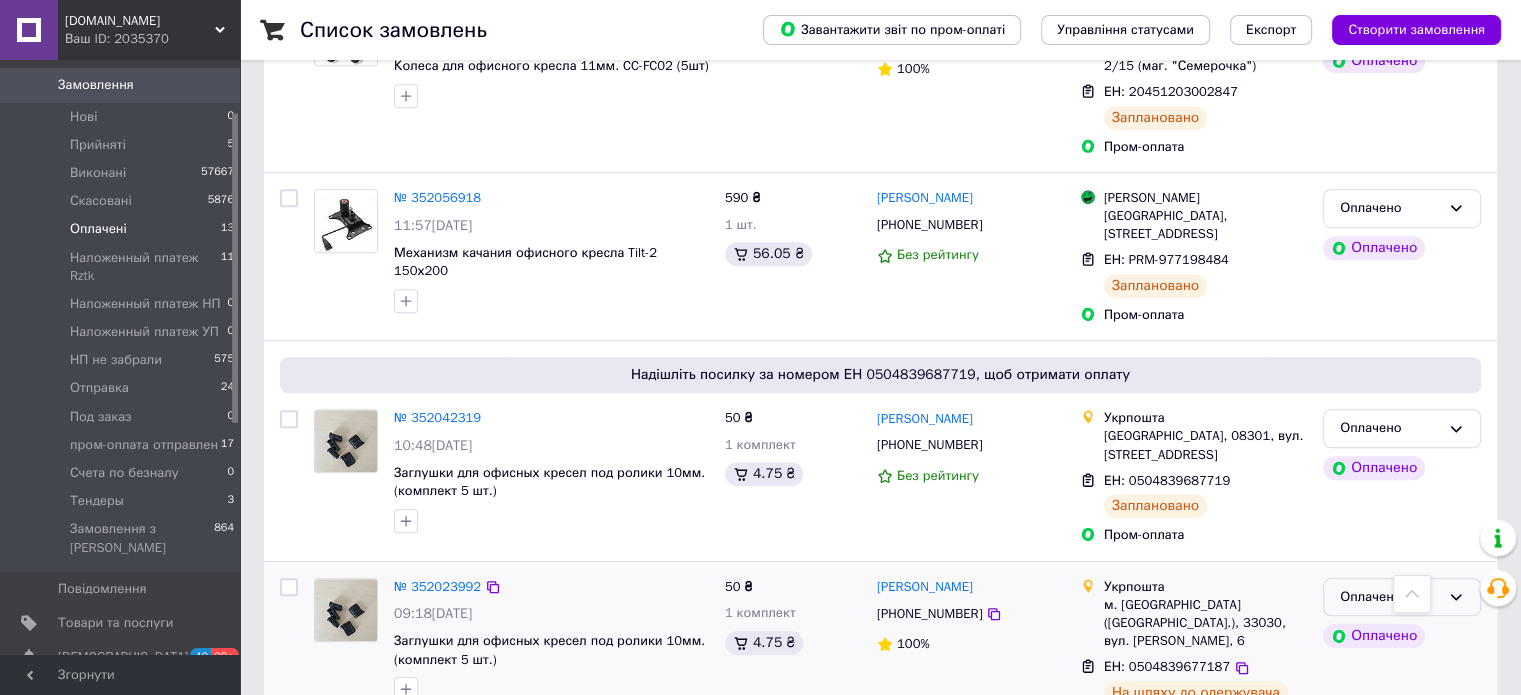 click on "Оплачено" at bounding box center [1390, 597] 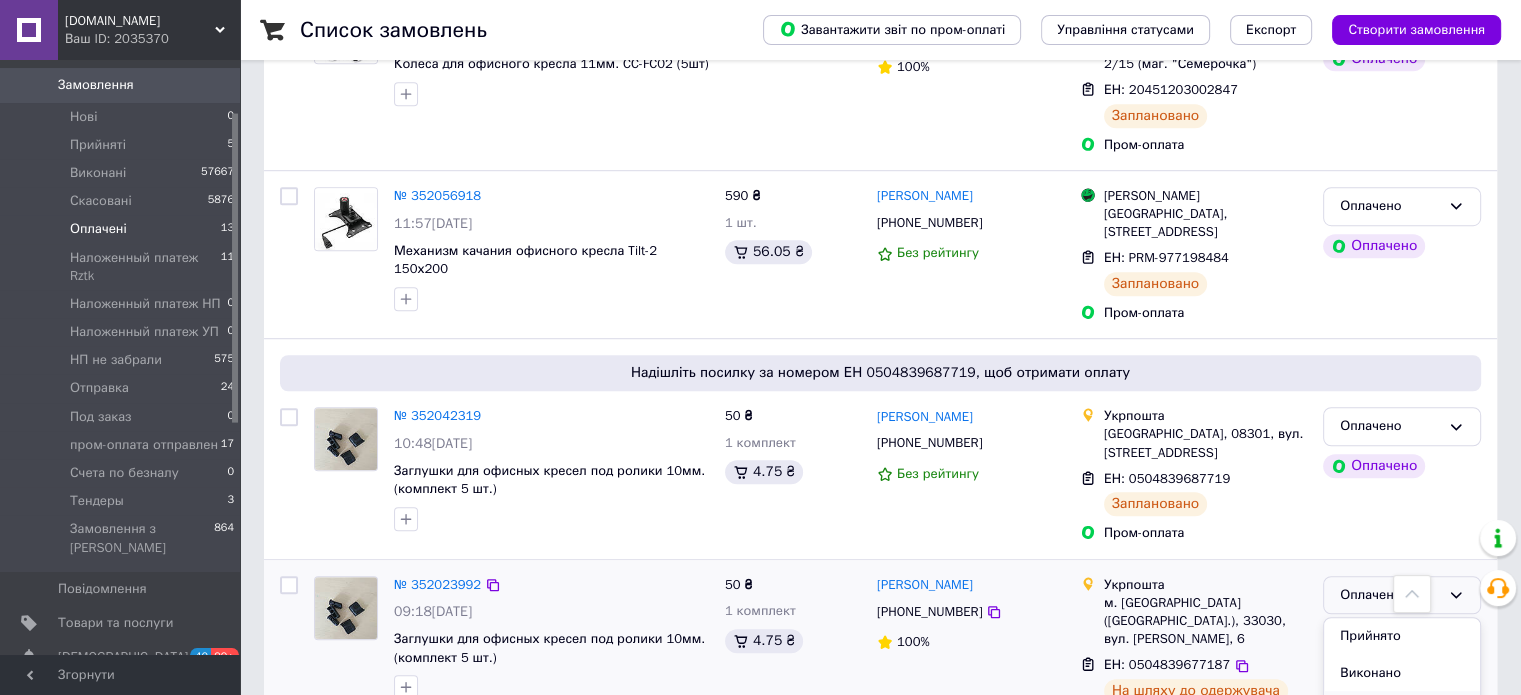 scroll, scrollTop: 1307, scrollLeft: 0, axis: vertical 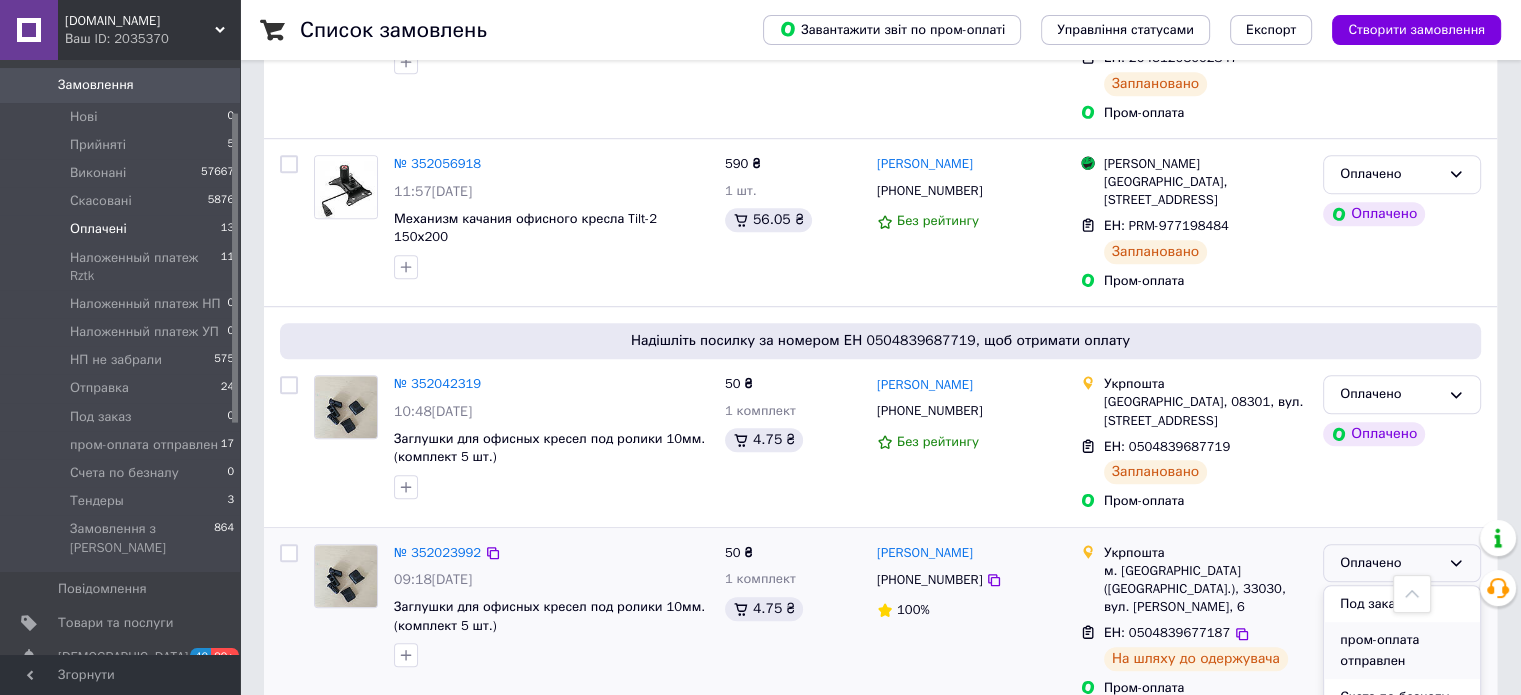 click on "пром-оплата отправлен" at bounding box center [1402, 650] 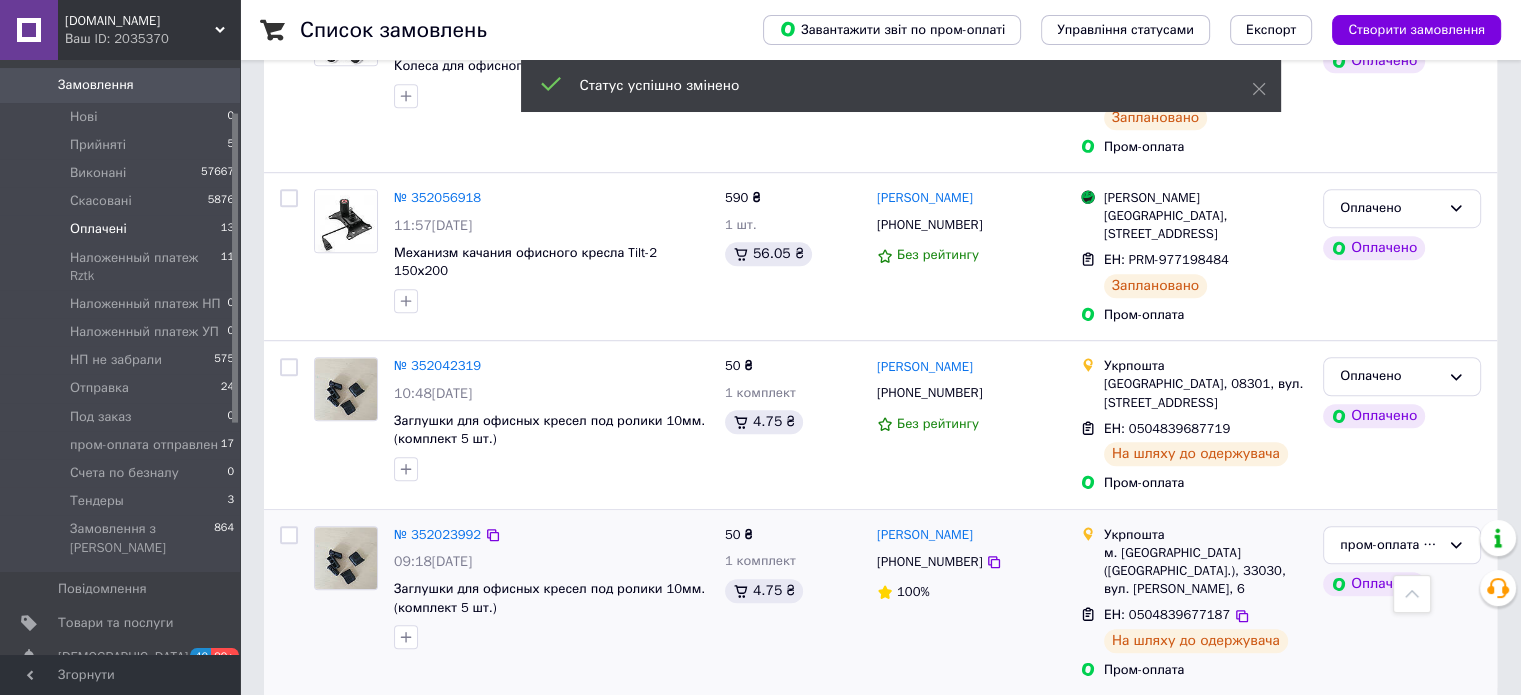 scroll, scrollTop: 1221, scrollLeft: 0, axis: vertical 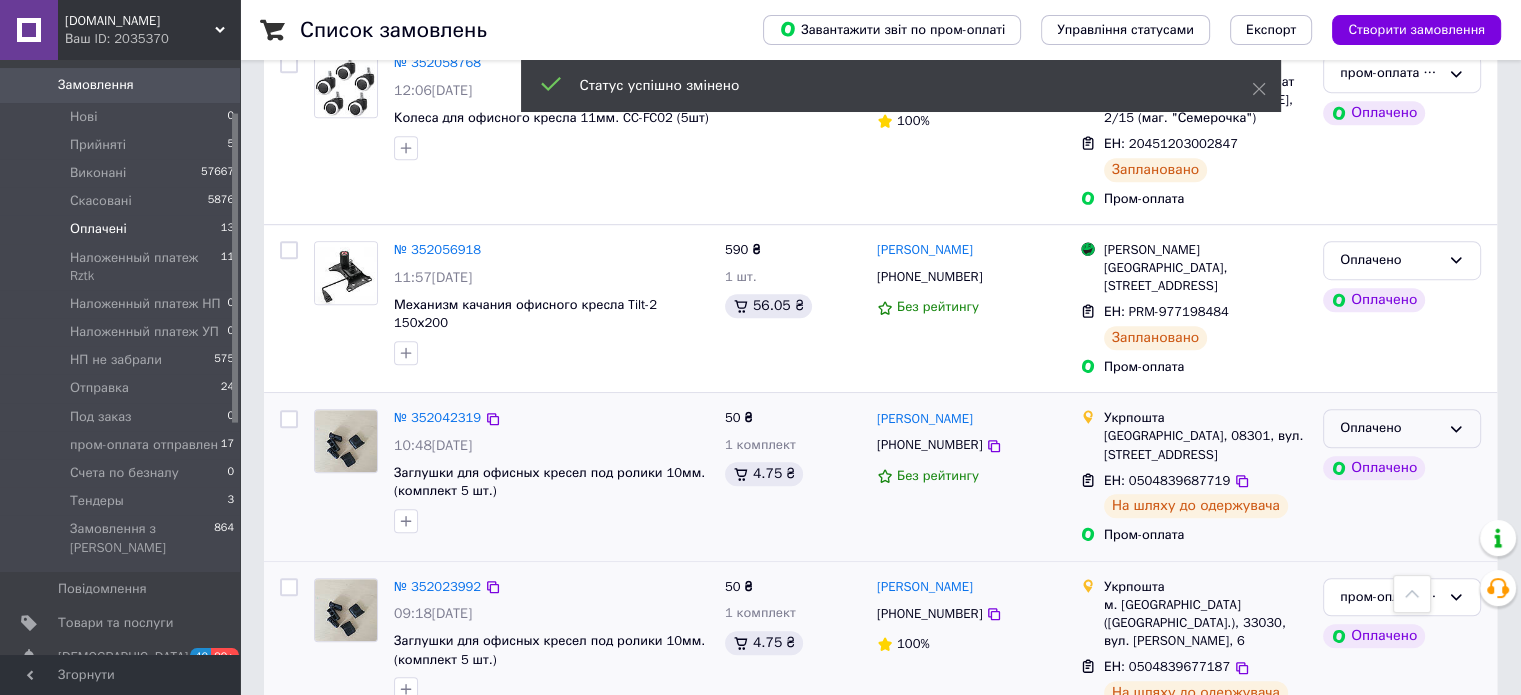 click on "Оплачено" at bounding box center [1402, 428] 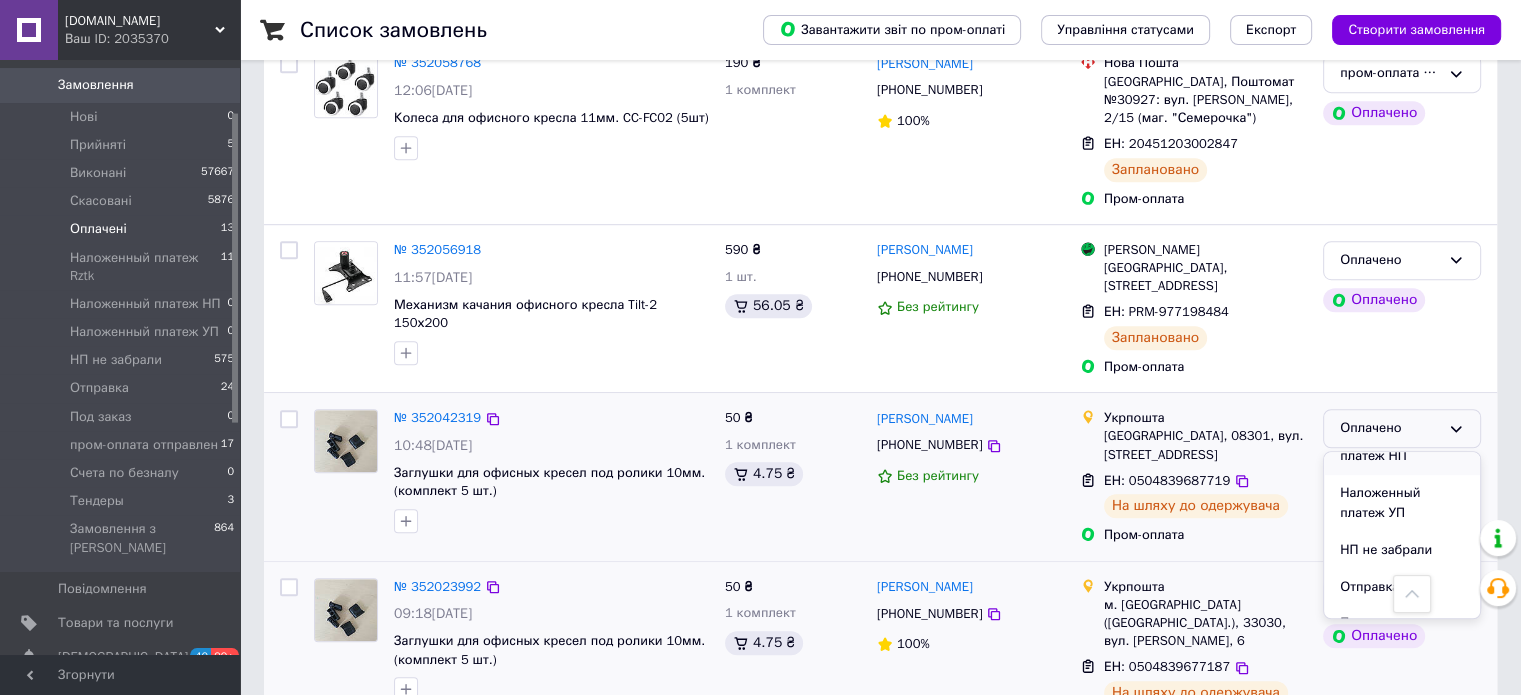 scroll, scrollTop: 300, scrollLeft: 0, axis: vertical 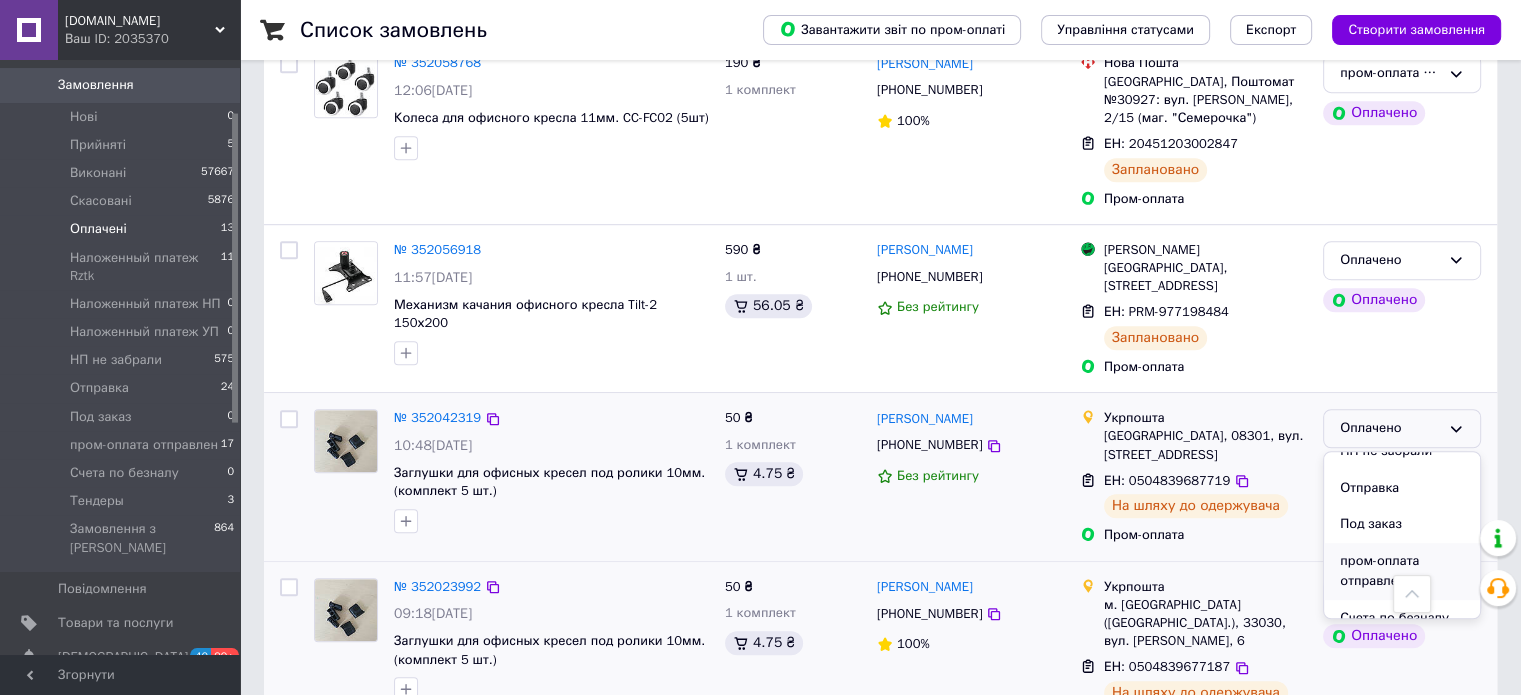 click on "пром-оплата отправлен" at bounding box center [1402, 571] 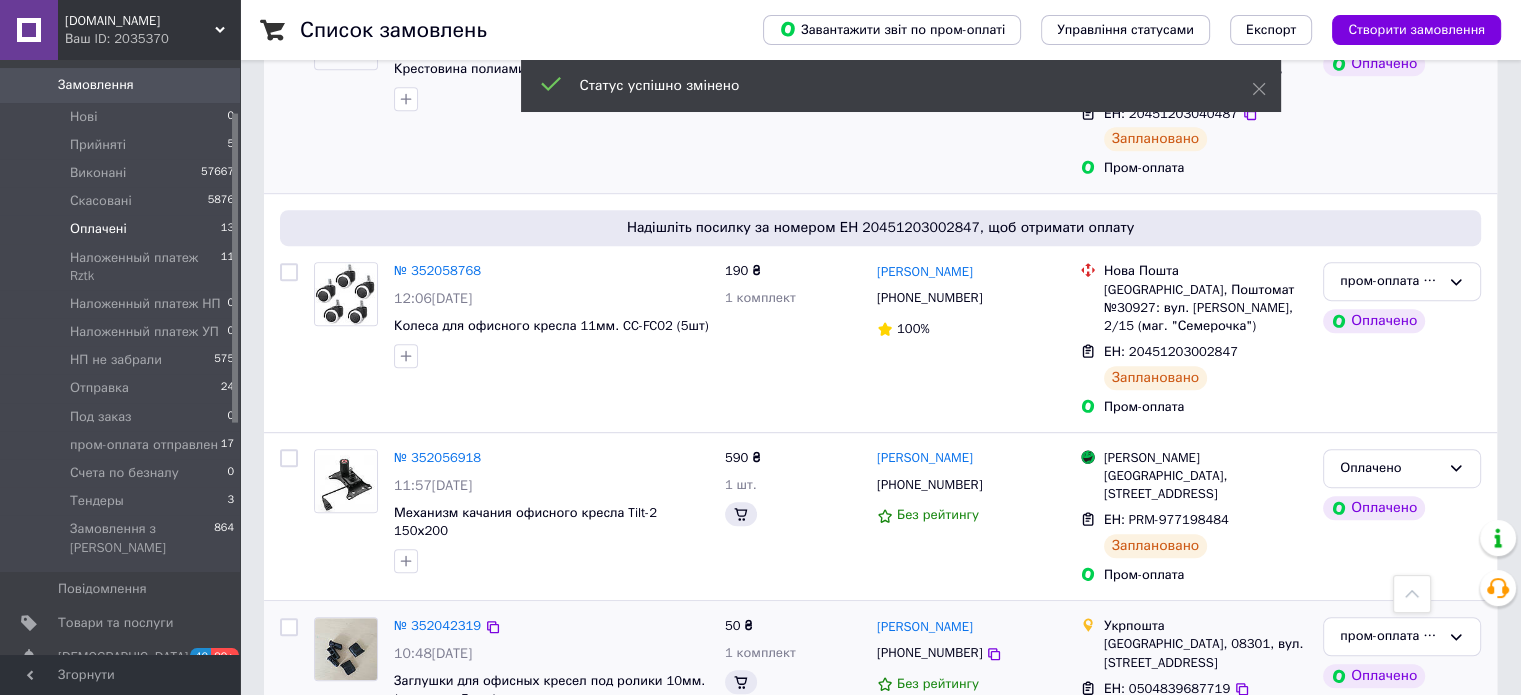 scroll, scrollTop: 1221, scrollLeft: 0, axis: vertical 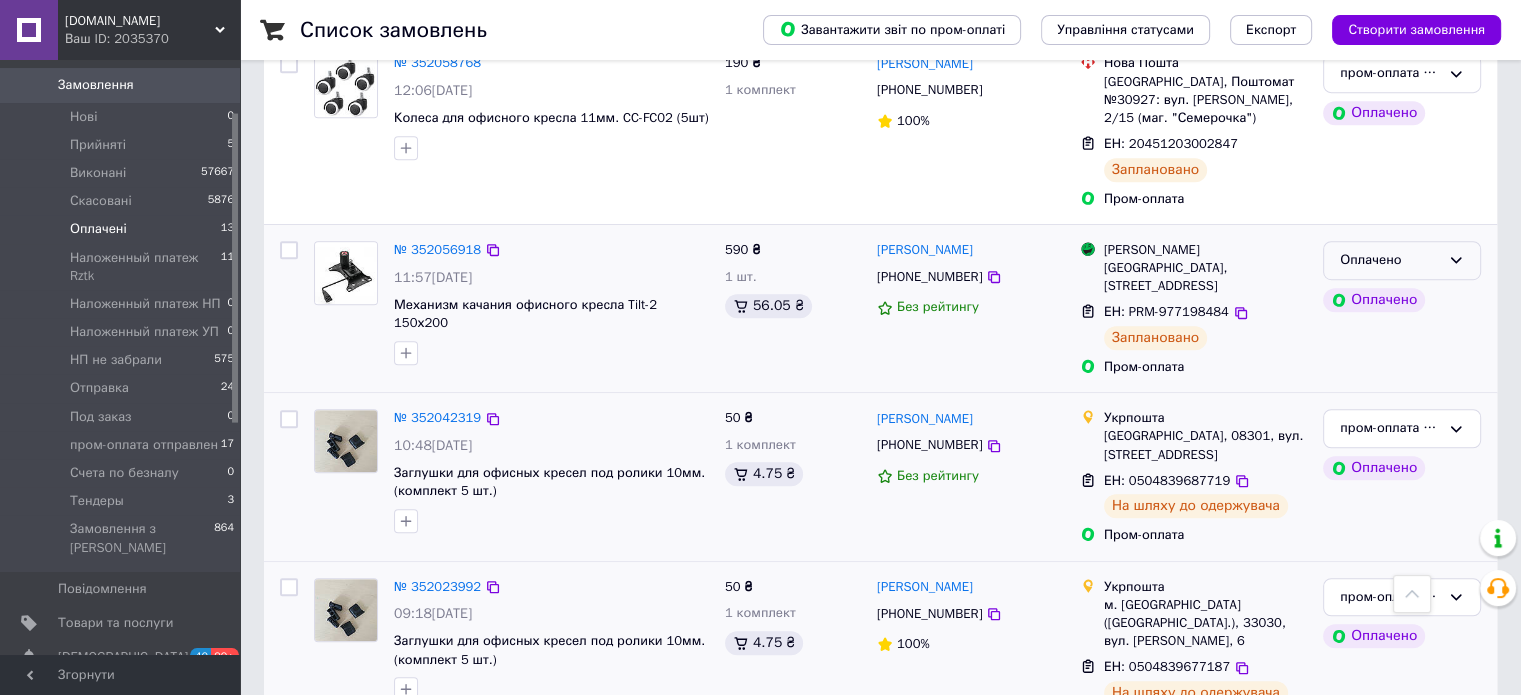 click 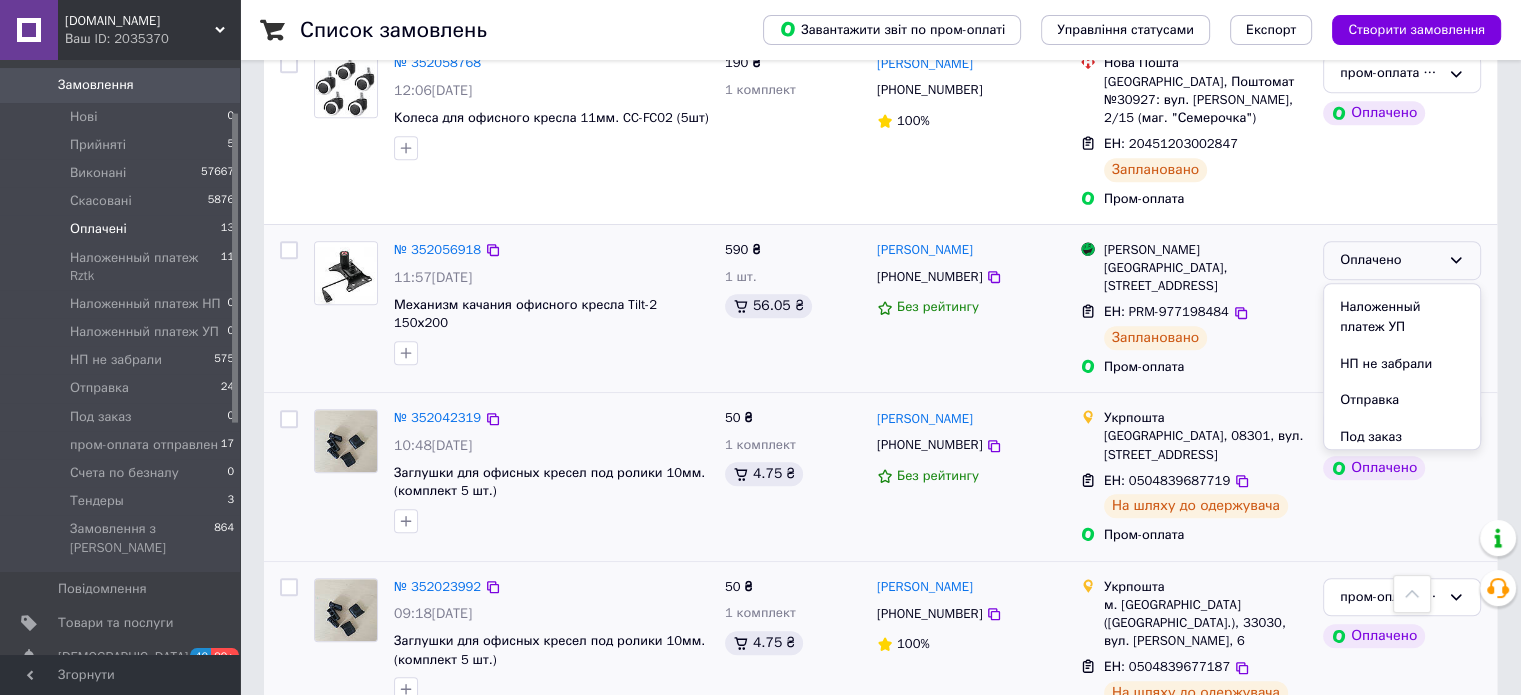 scroll, scrollTop: 300, scrollLeft: 0, axis: vertical 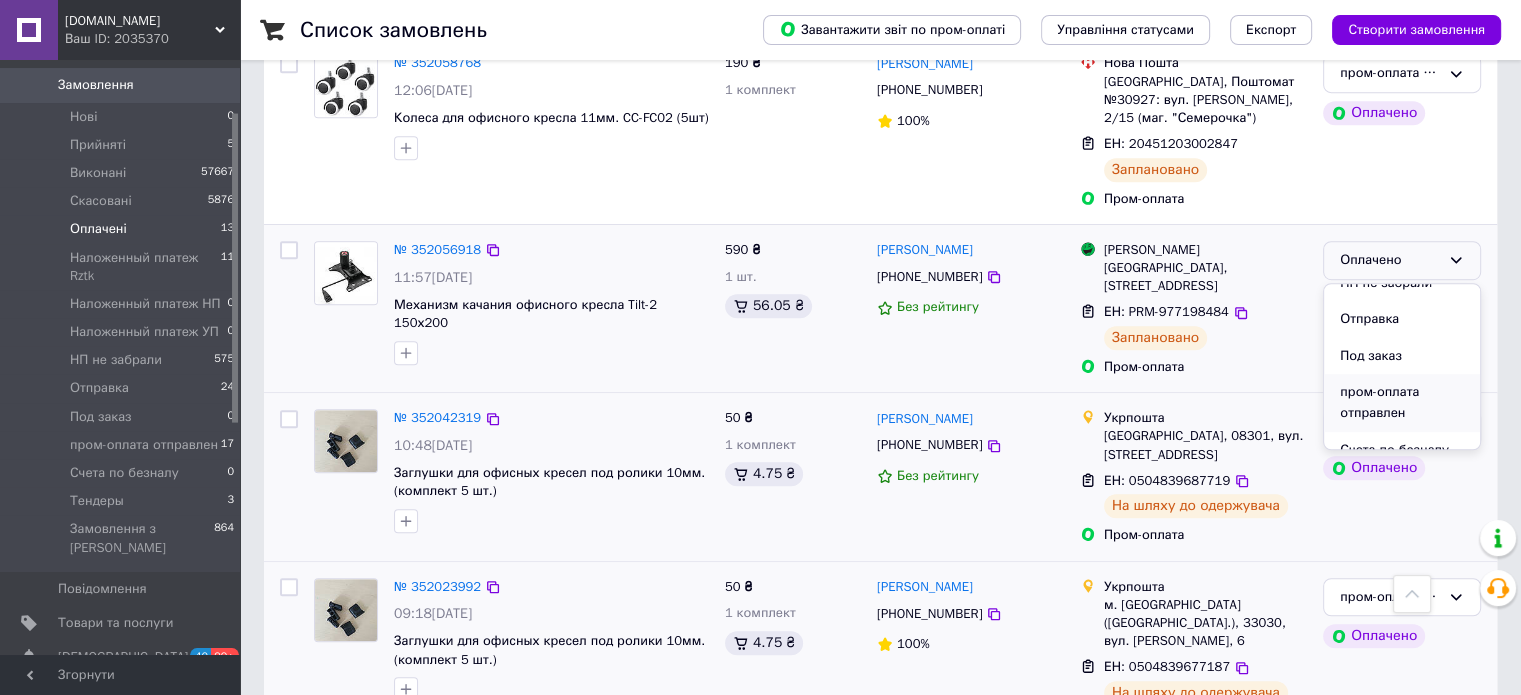 click on "пром-оплата отправлен" at bounding box center (1402, 402) 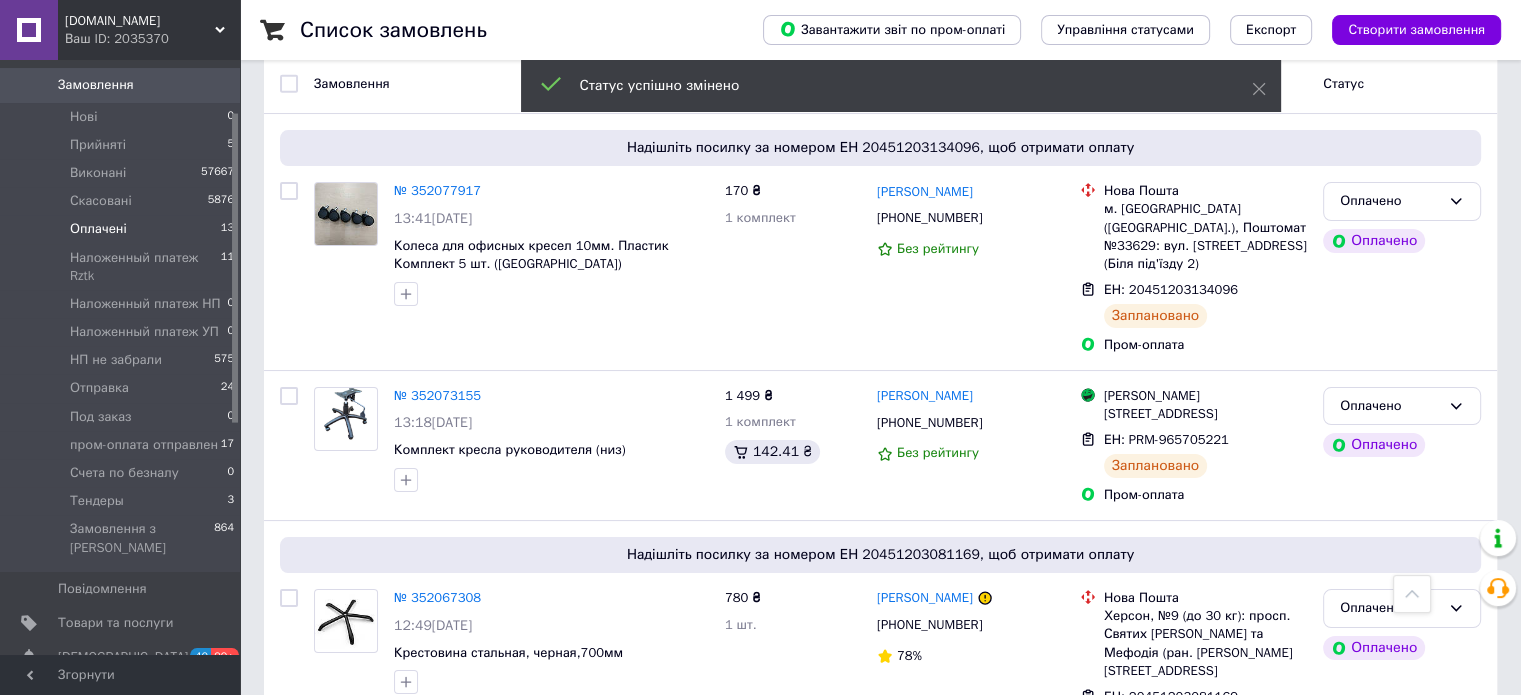 scroll, scrollTop: 0, scrollLeft: 0, axis: both 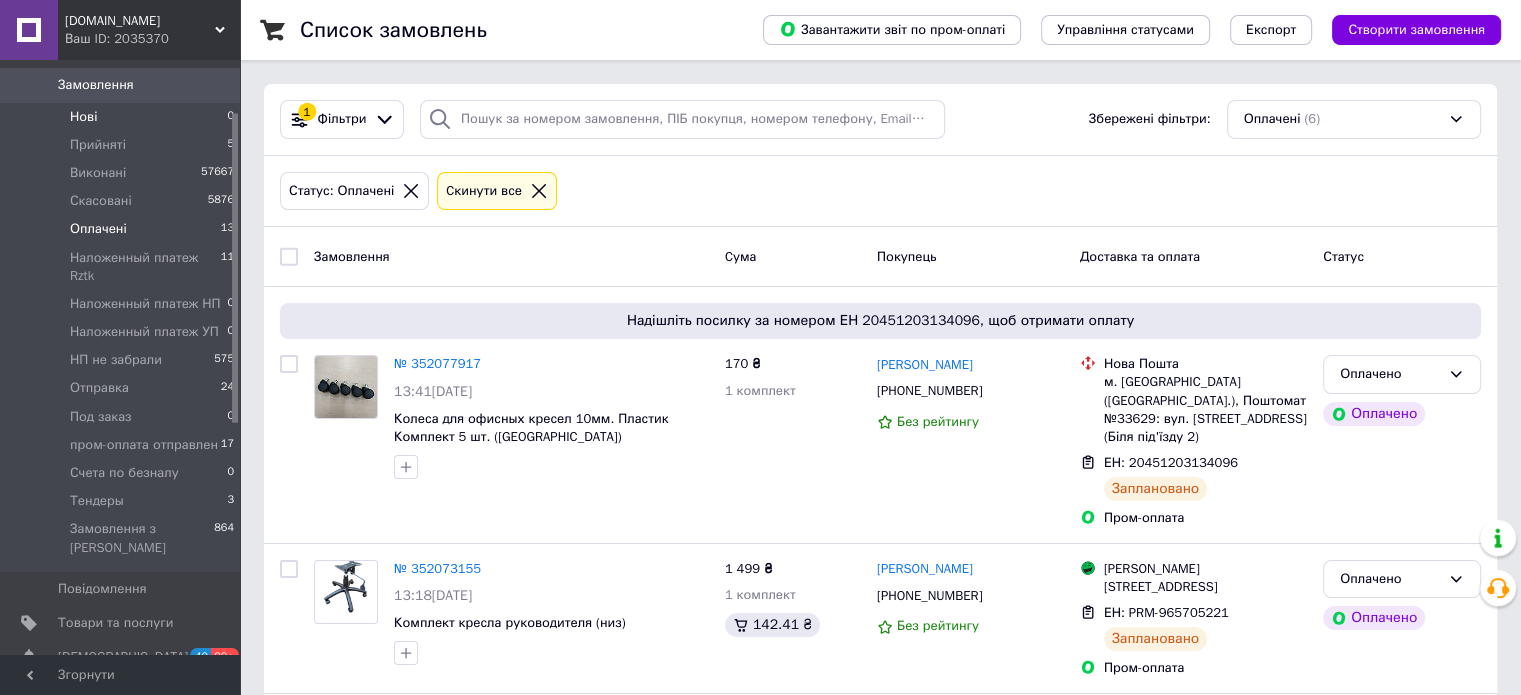 click on "Нові 0" at bounding box center [123, 117] 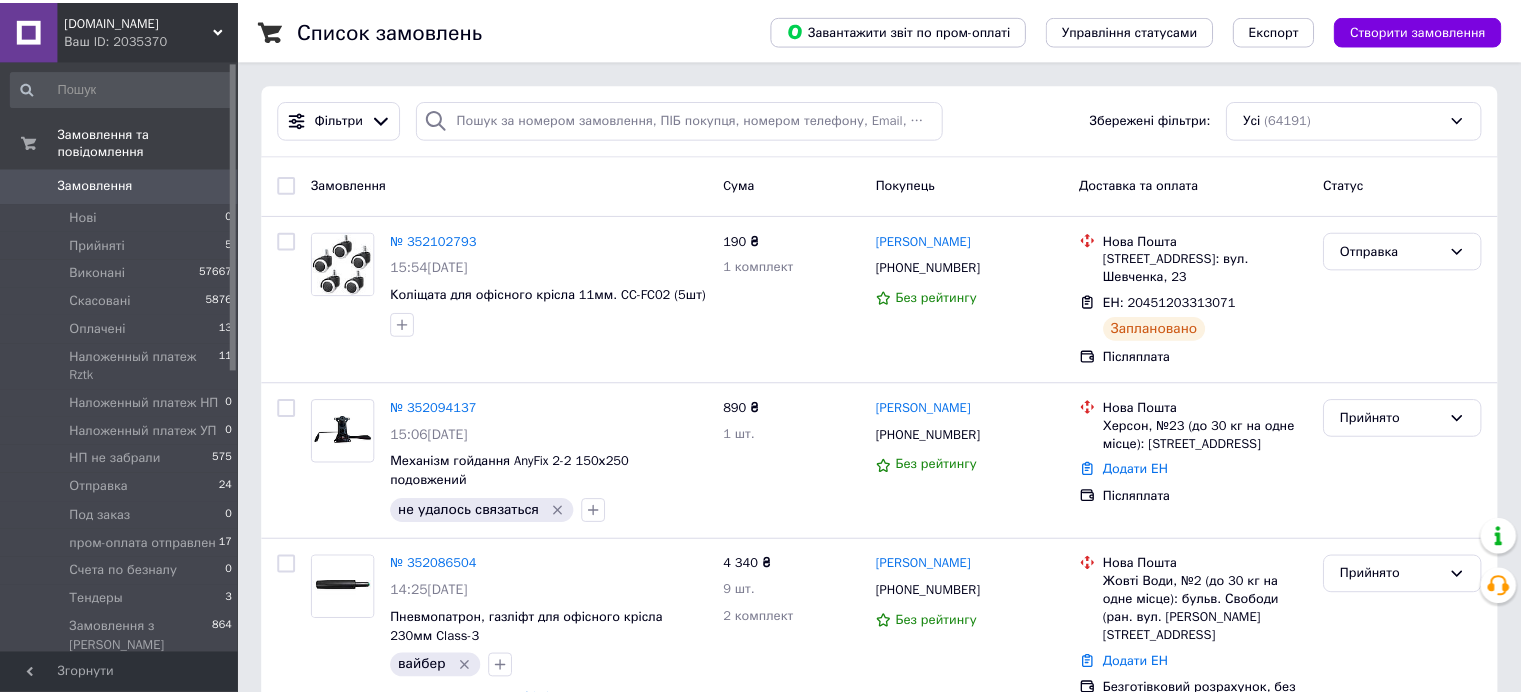 scroll, scrollTop: 0, scrollLeft: 0, axis: both 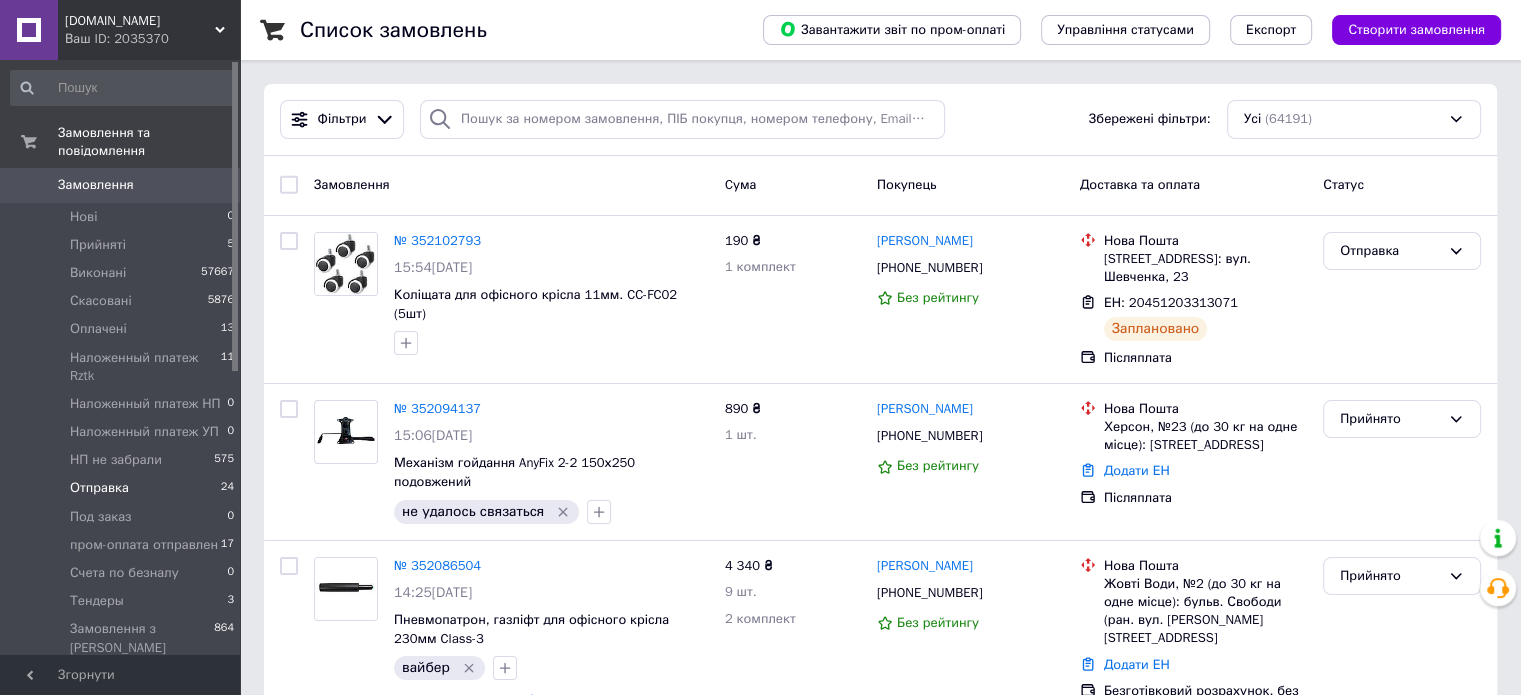 click on "Отправка 24" at bounding box center [123, 488] 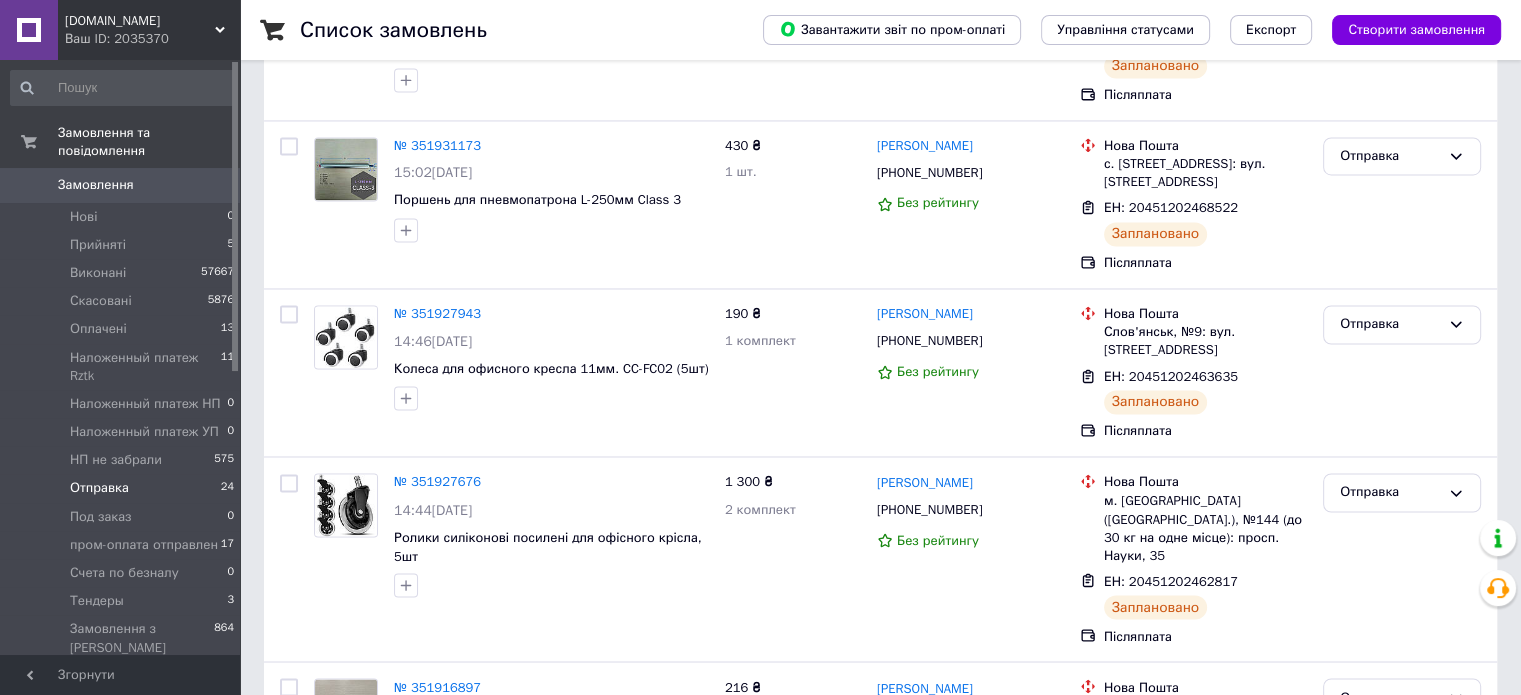 scroll, scrollTop: 4089, scrollLeft: 0, axis: vertical 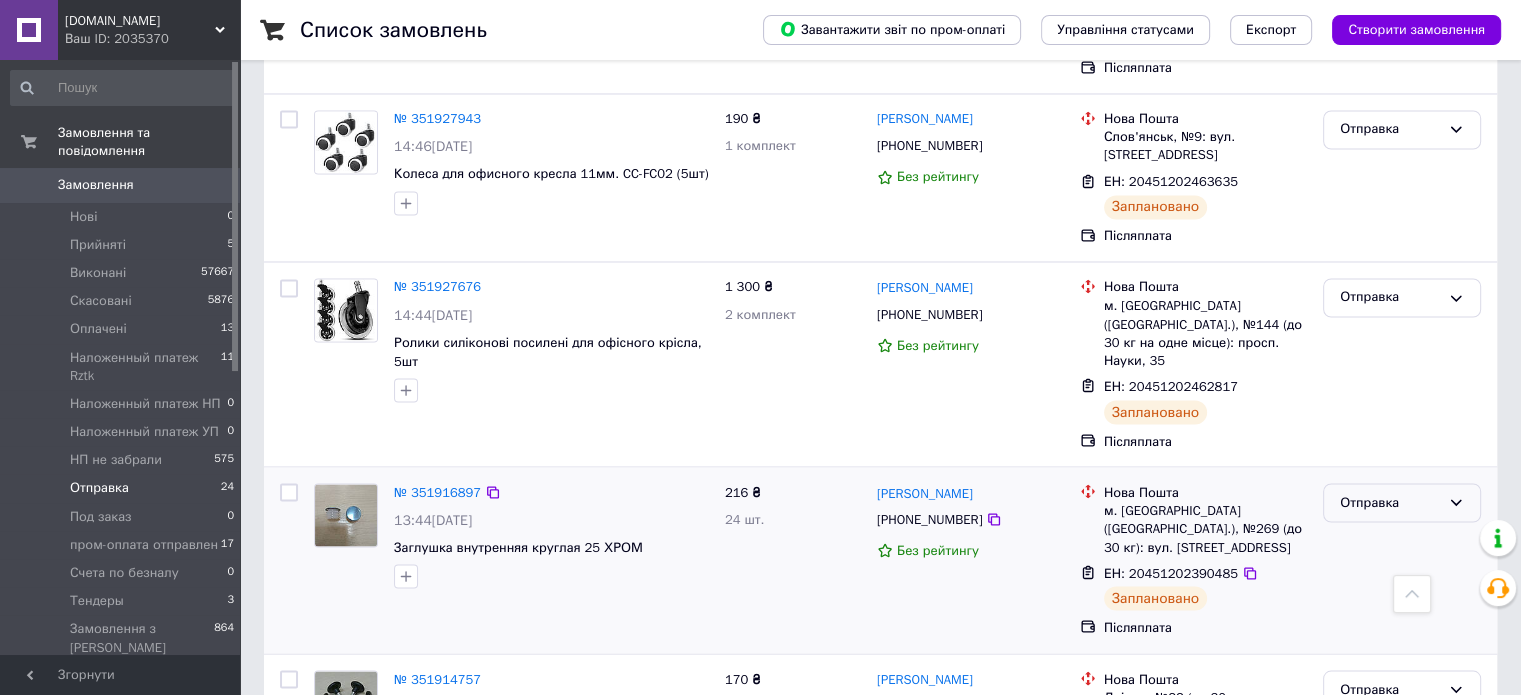 click on "Отправка" at bounding box center (1390, 502) 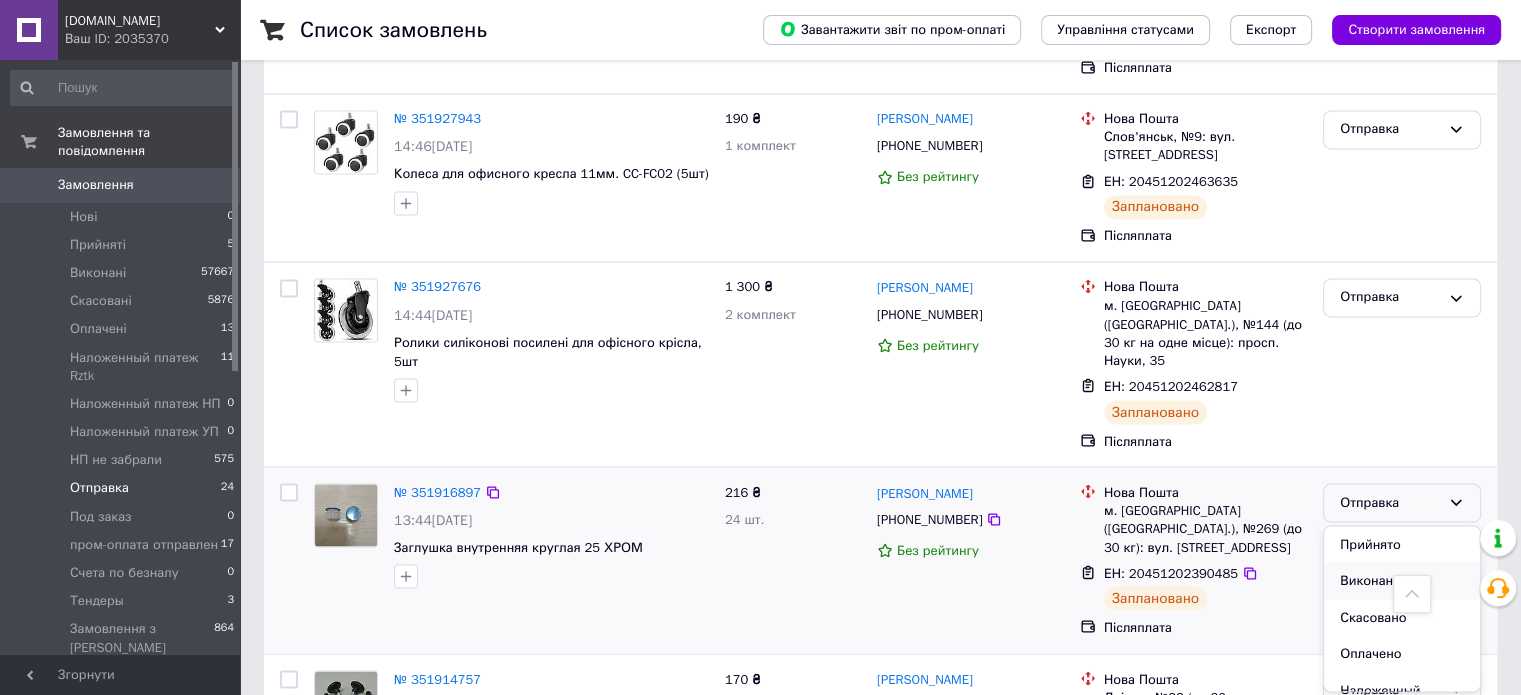 click on "Виконано" at bounding box center [1402, 580] 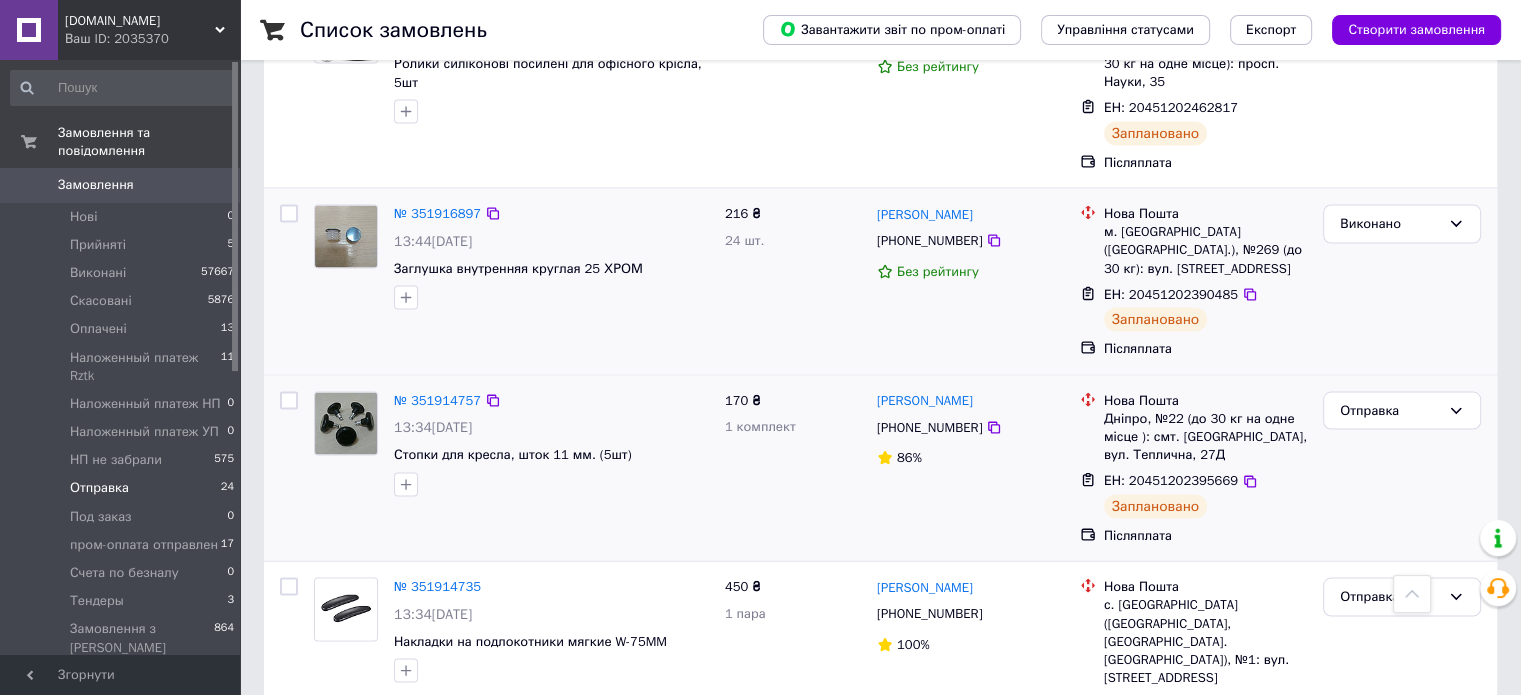 scroll, scrollTop: 3689, scrollLeft: 0, axis: vertical 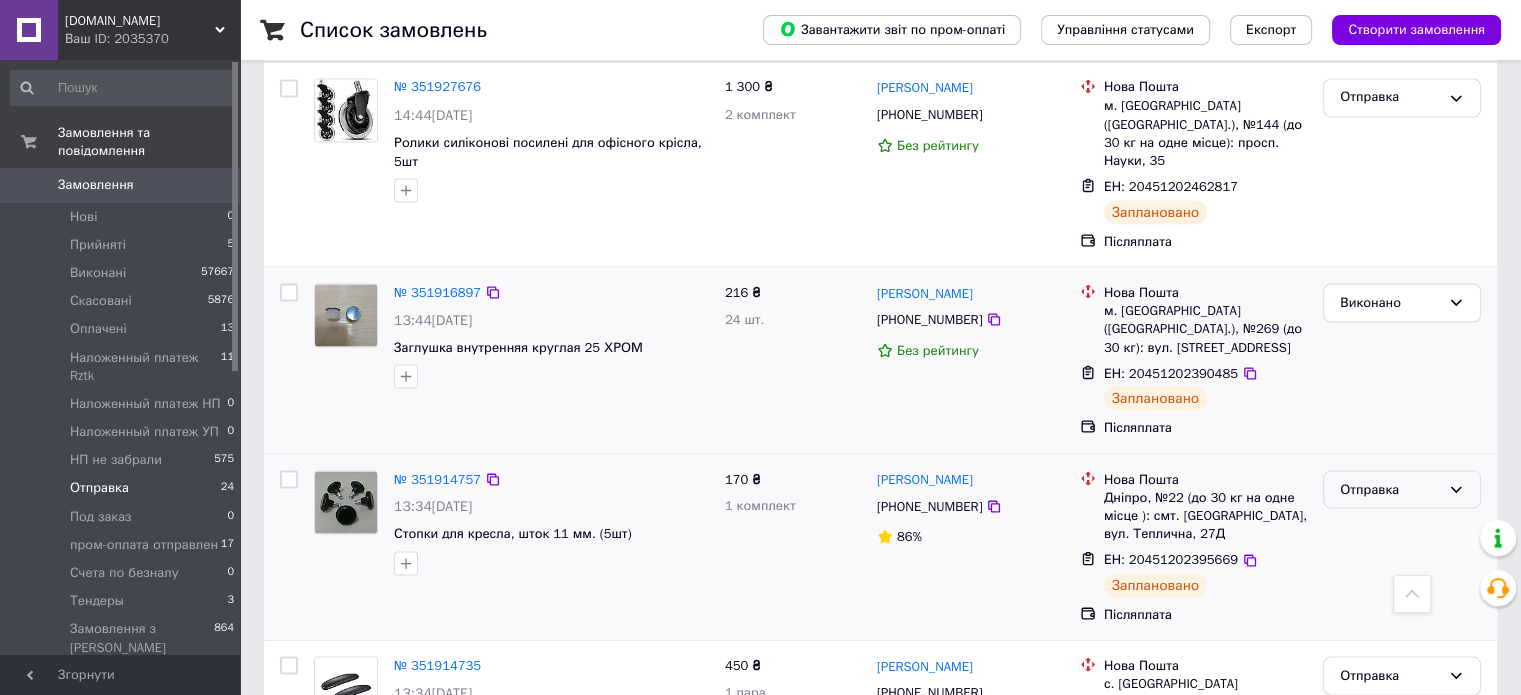 click on "Отправка" at bounding box center (1402, 489) 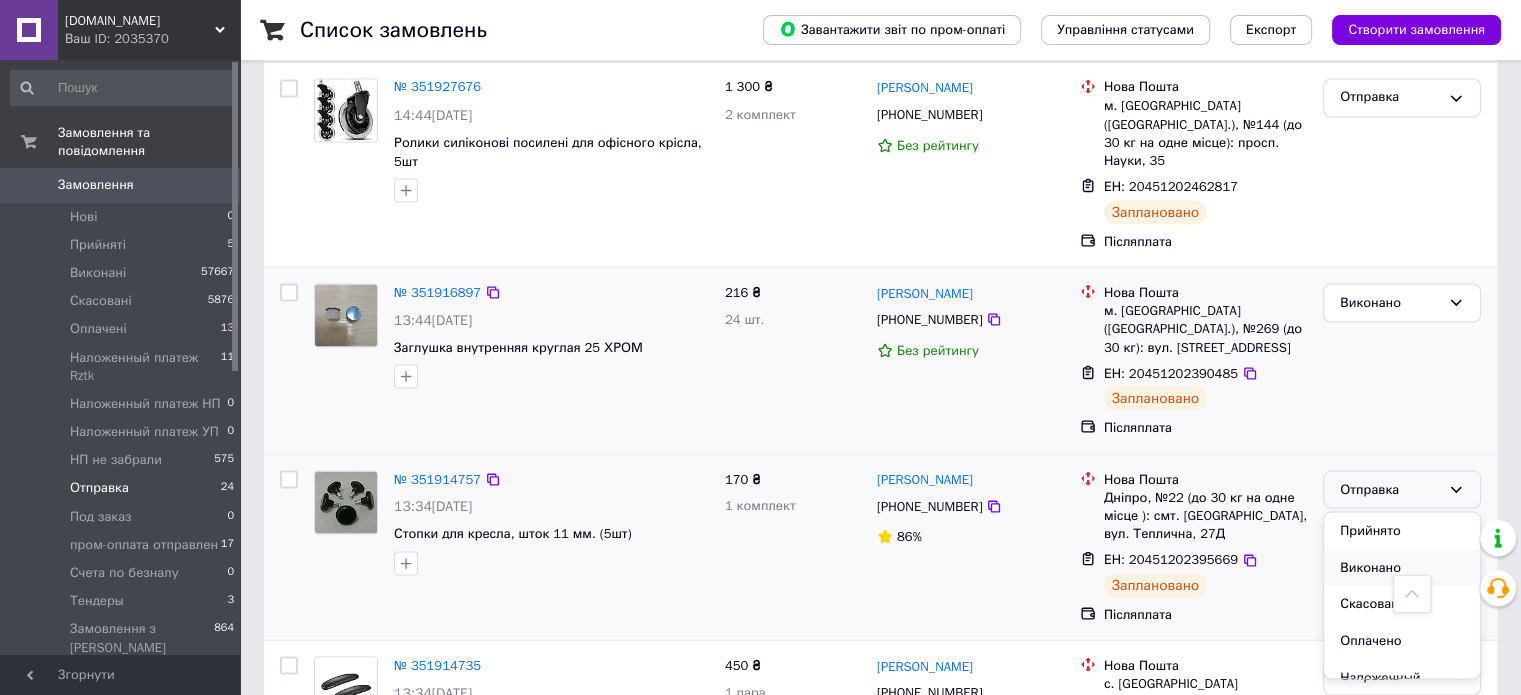 click on "Виконано" at bounding box center [1402, 567] 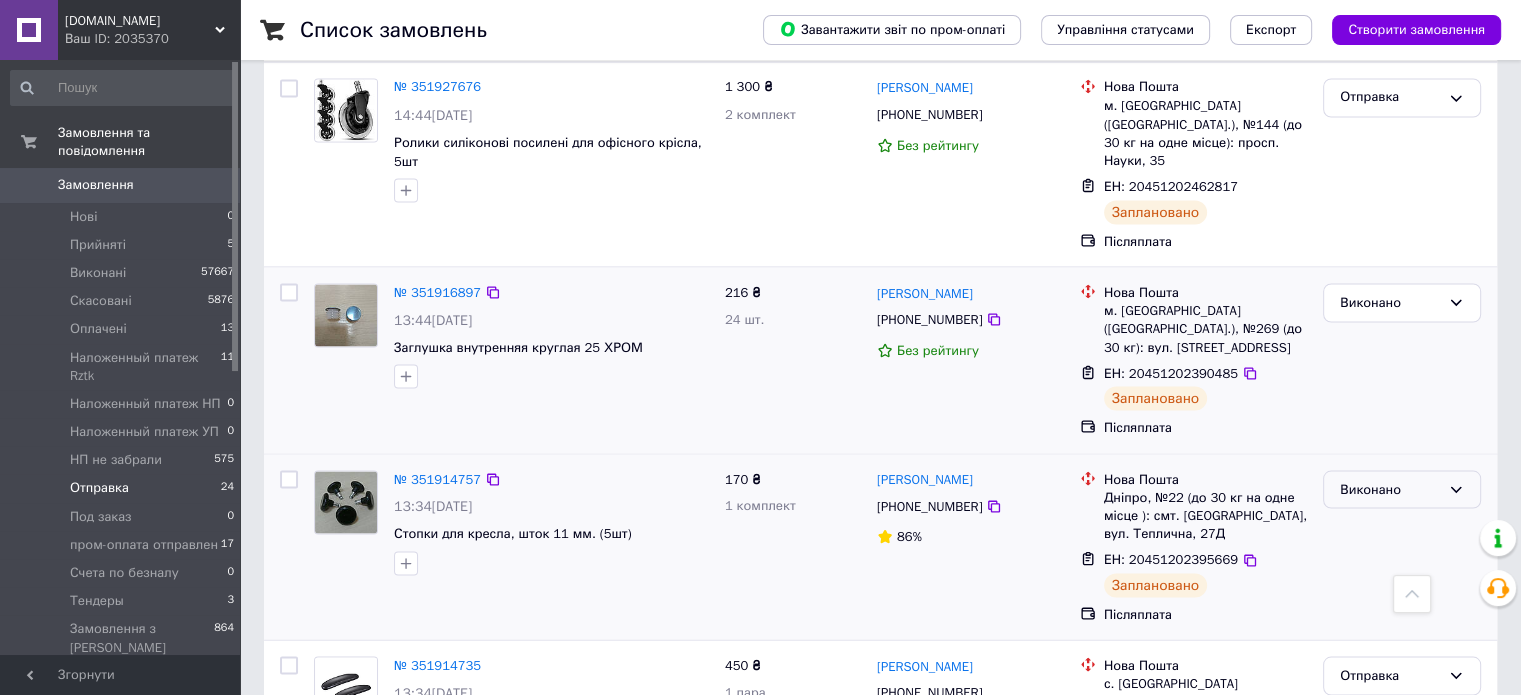 click on "Виконано" at bounding box center (1390, 489) 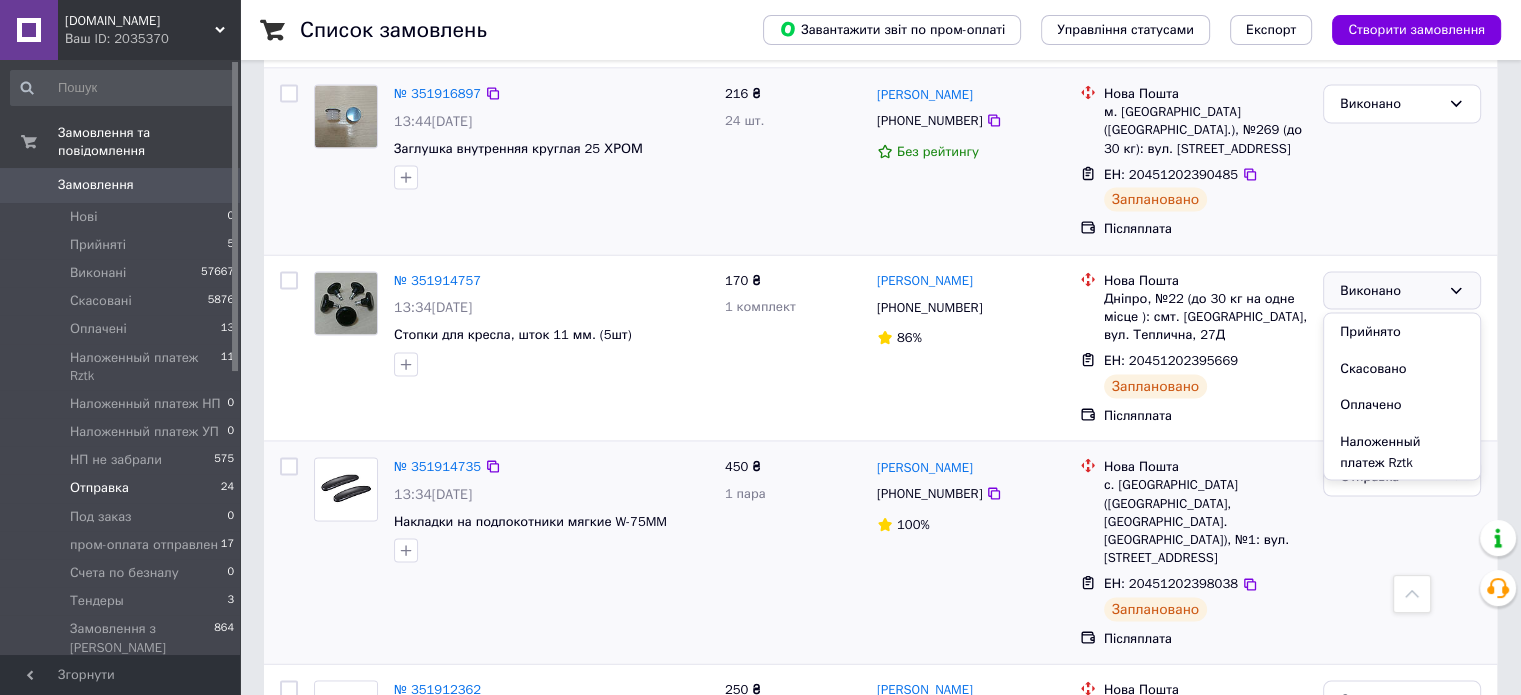 scroll, scrollTop: 3889, scrollLeft: 0, axis: vertical 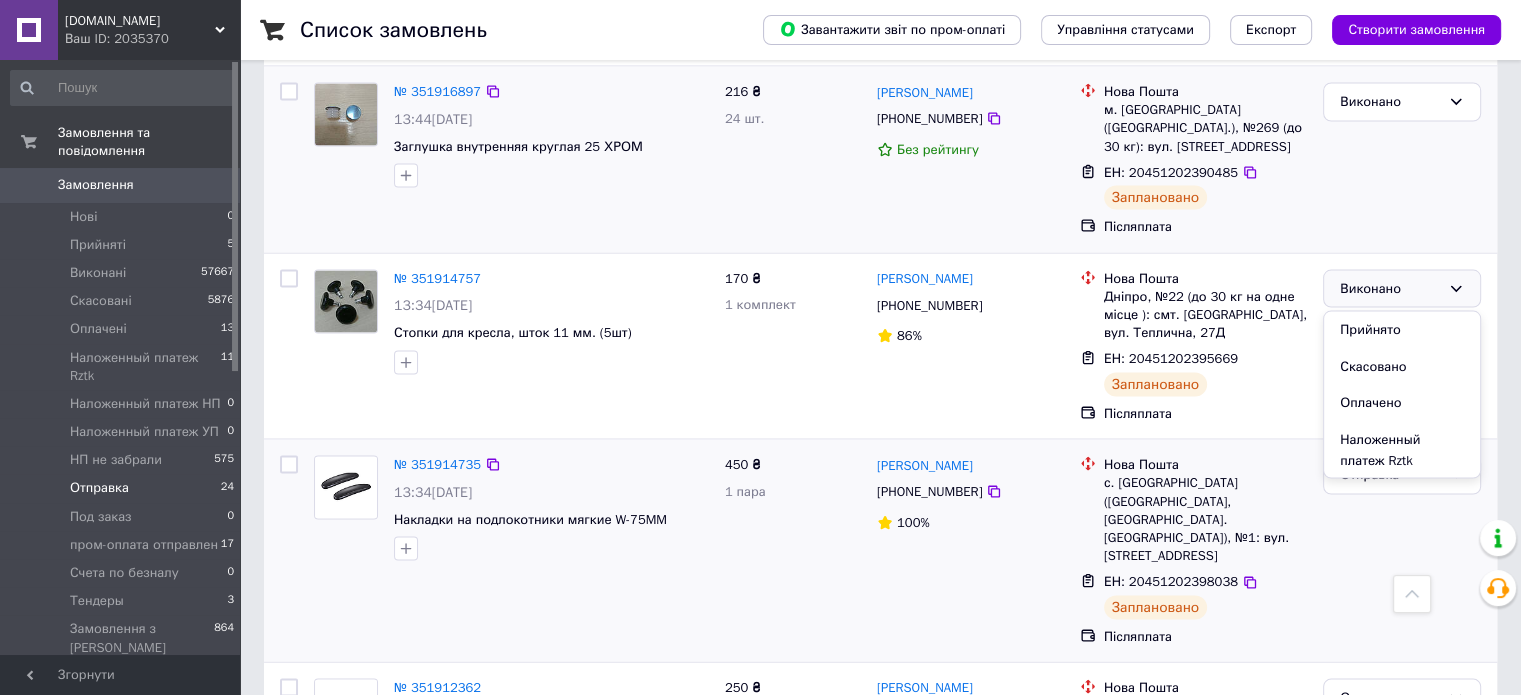 click on "Отправка" at bounding box center (1402, 551) 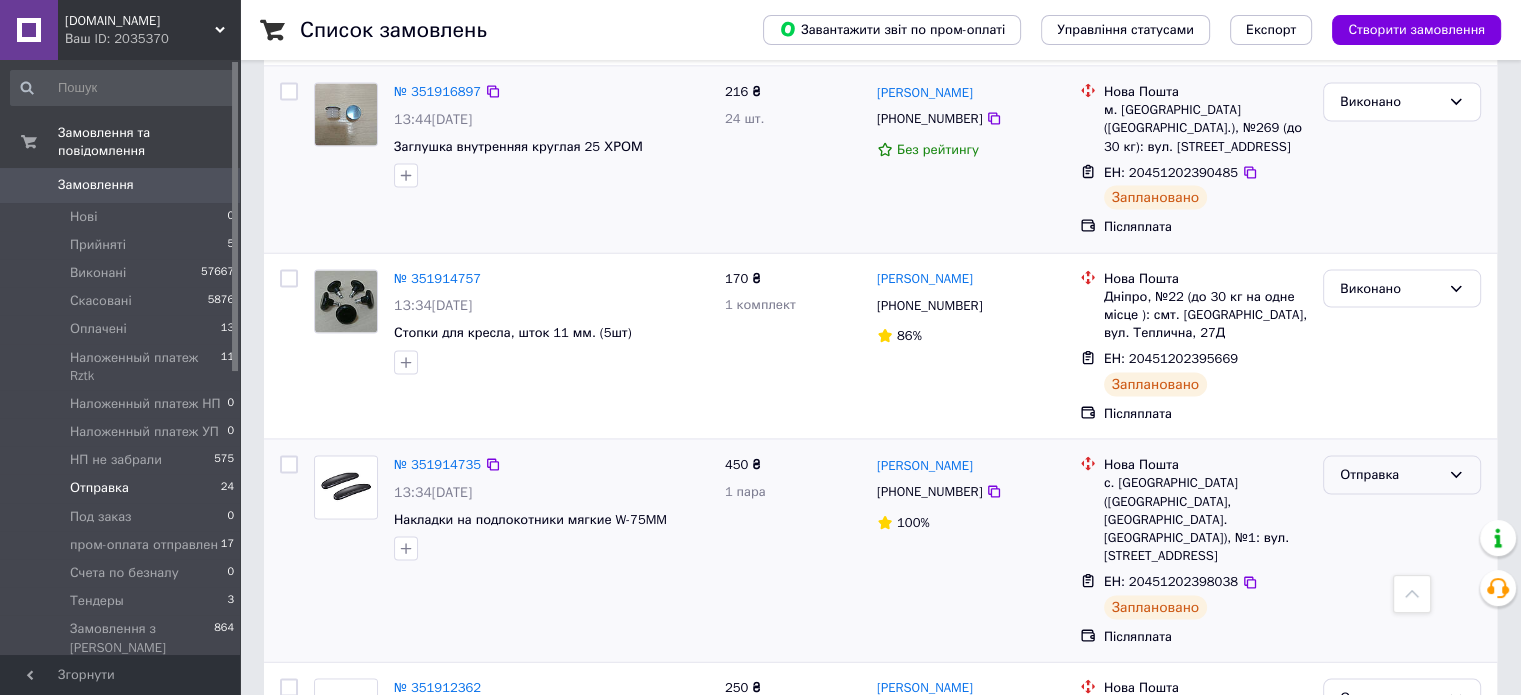 drag, startPoint x: 1409, startPoint y: 293, endPoint x: 1419, endPoint y: 309, distance: 18.867962 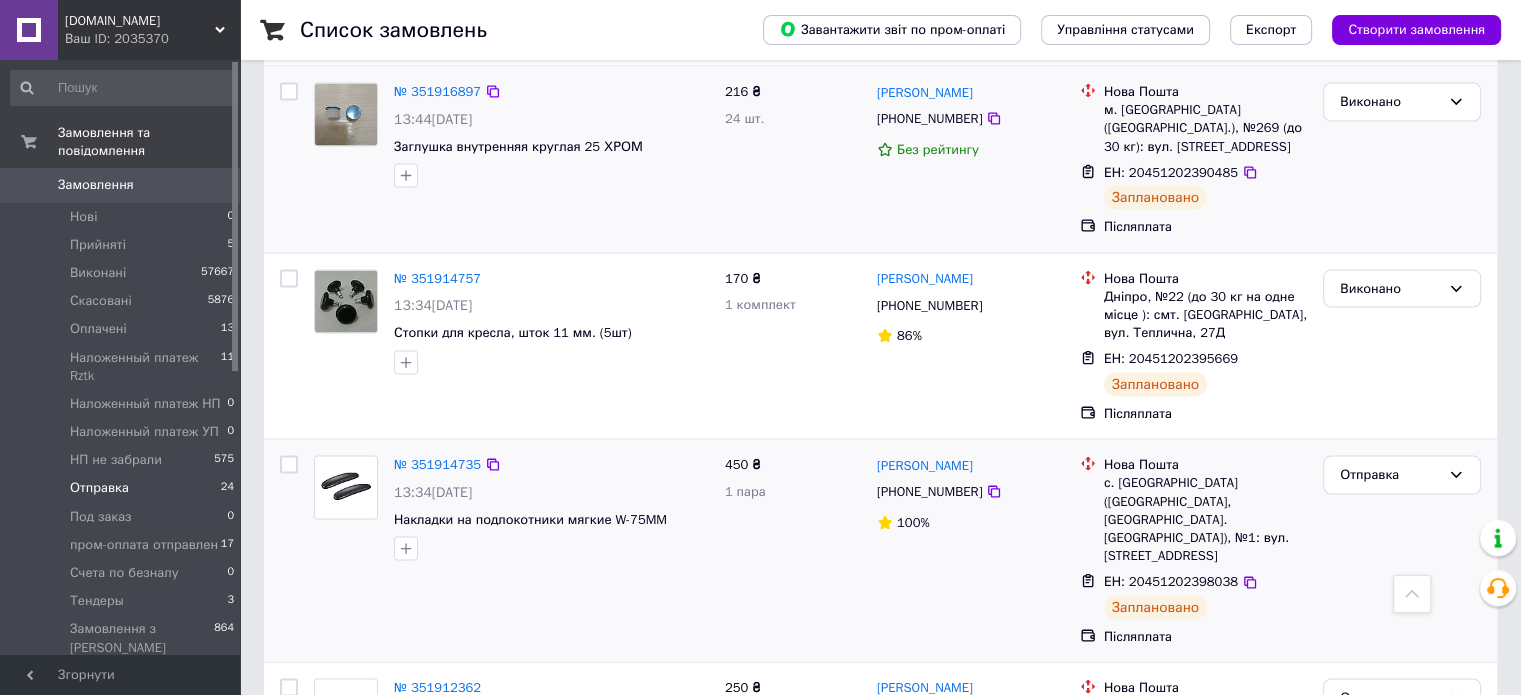 click on "Отправка" at bounding box center (1390, 475) 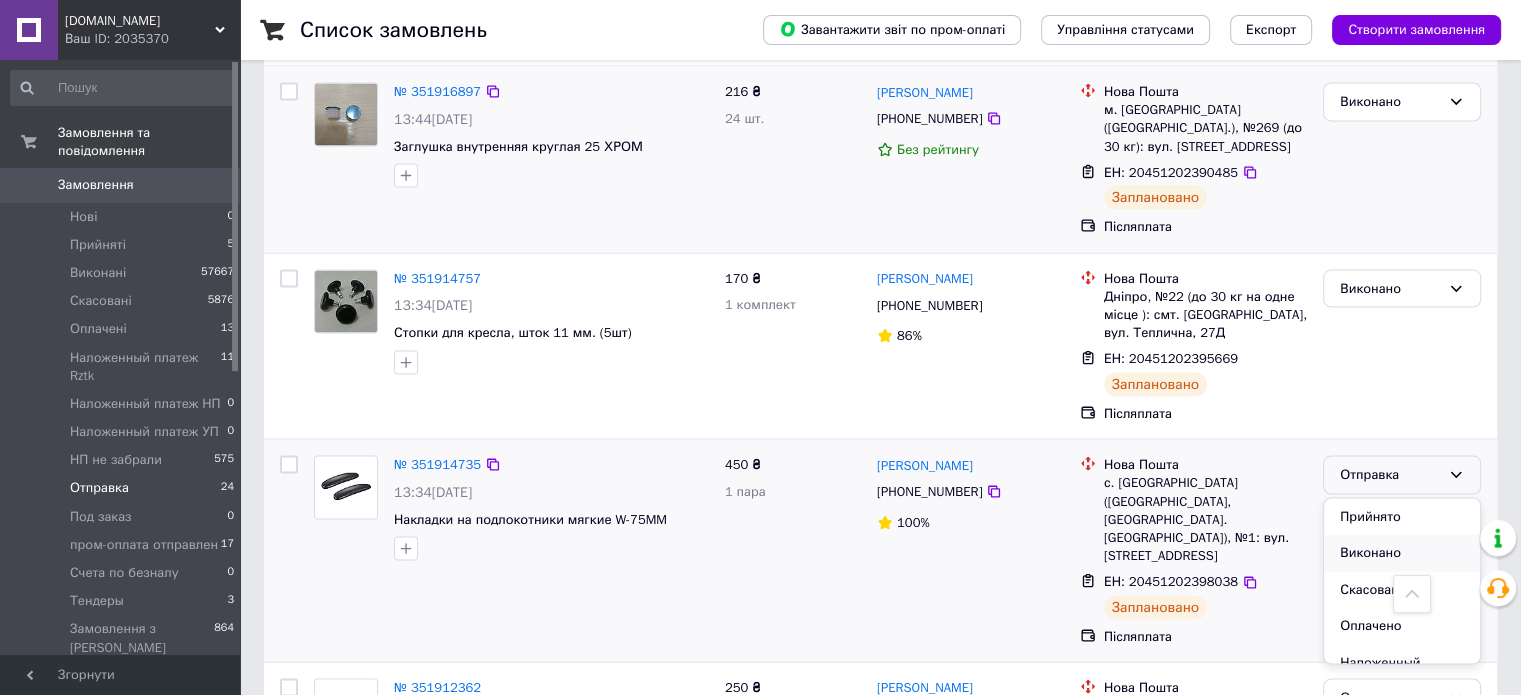 click on "Виконано" at bounding box center [1402, 553] 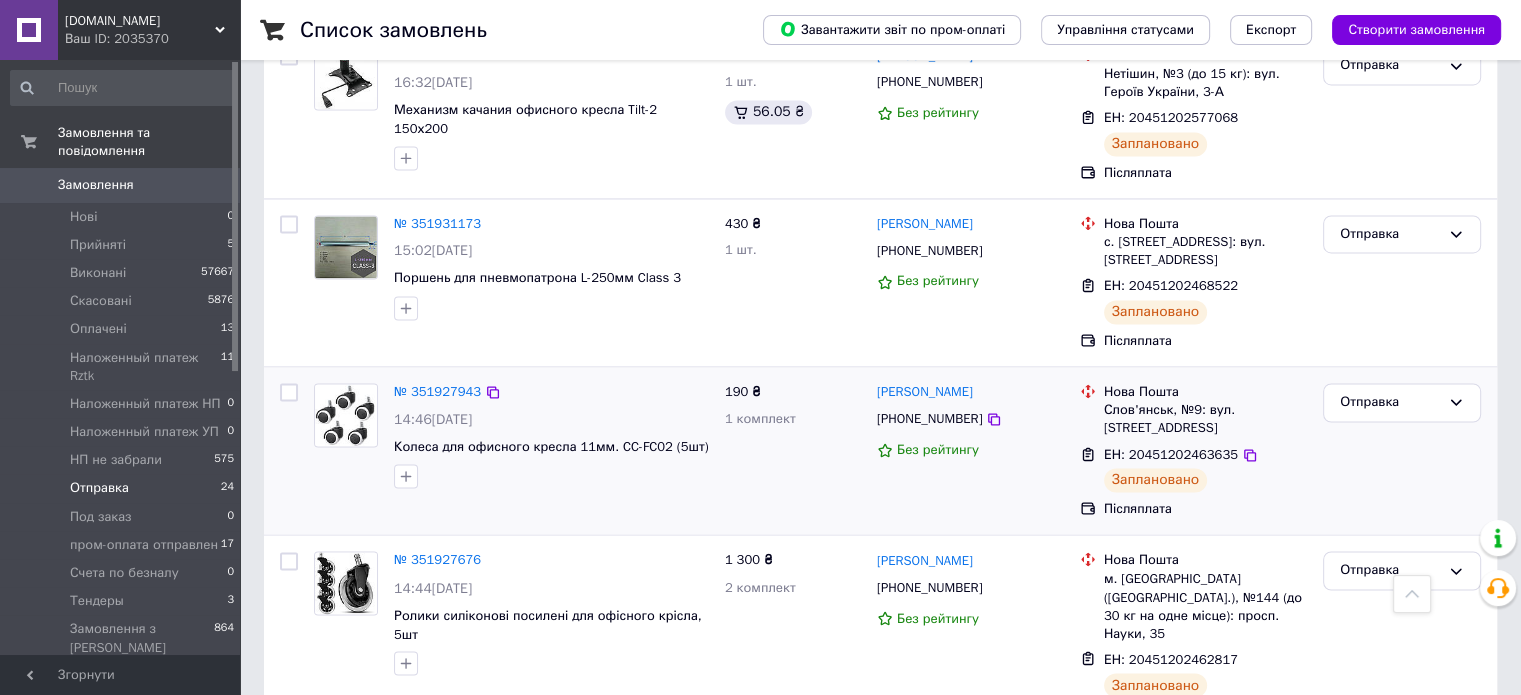 scroll, scrollTop: 3189, scrollLeft: 0, axis: vertical 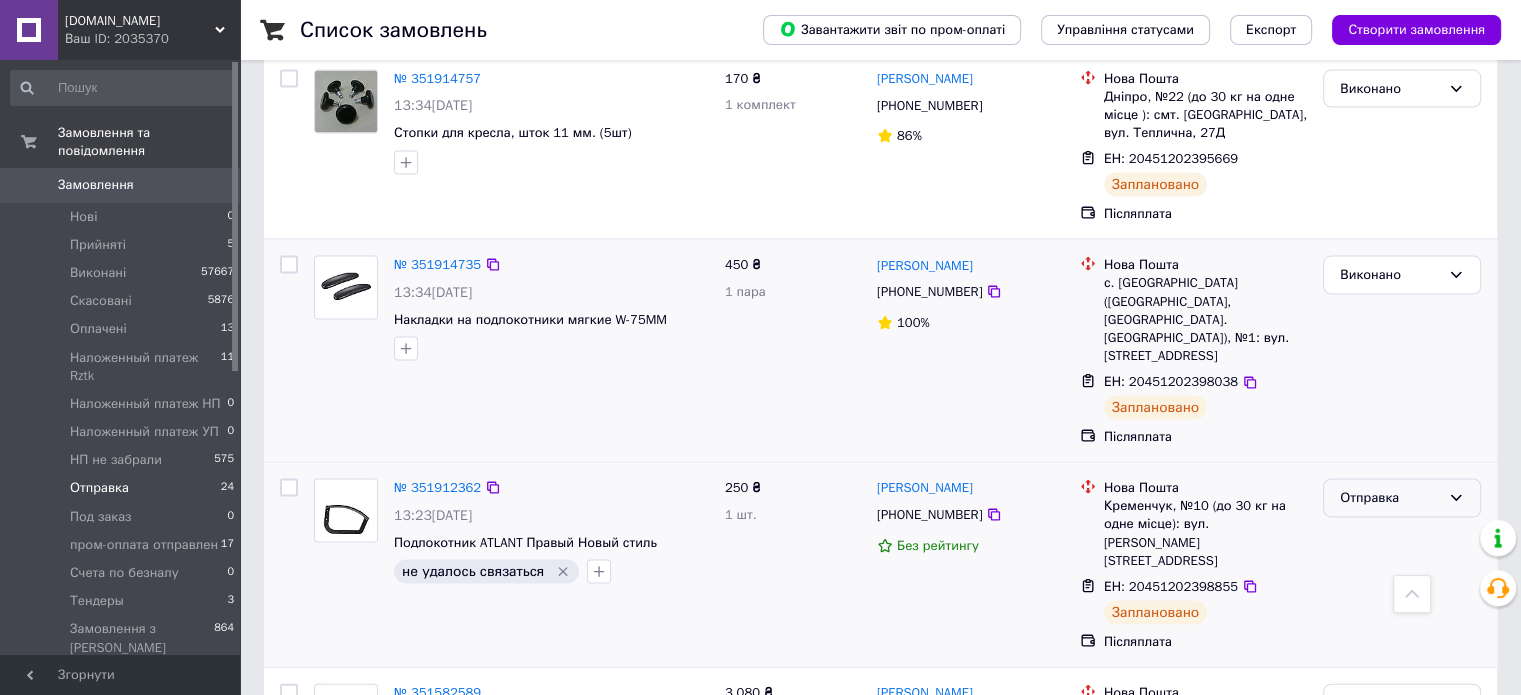 click on "Отправка" at bounding box center [1390, 498] 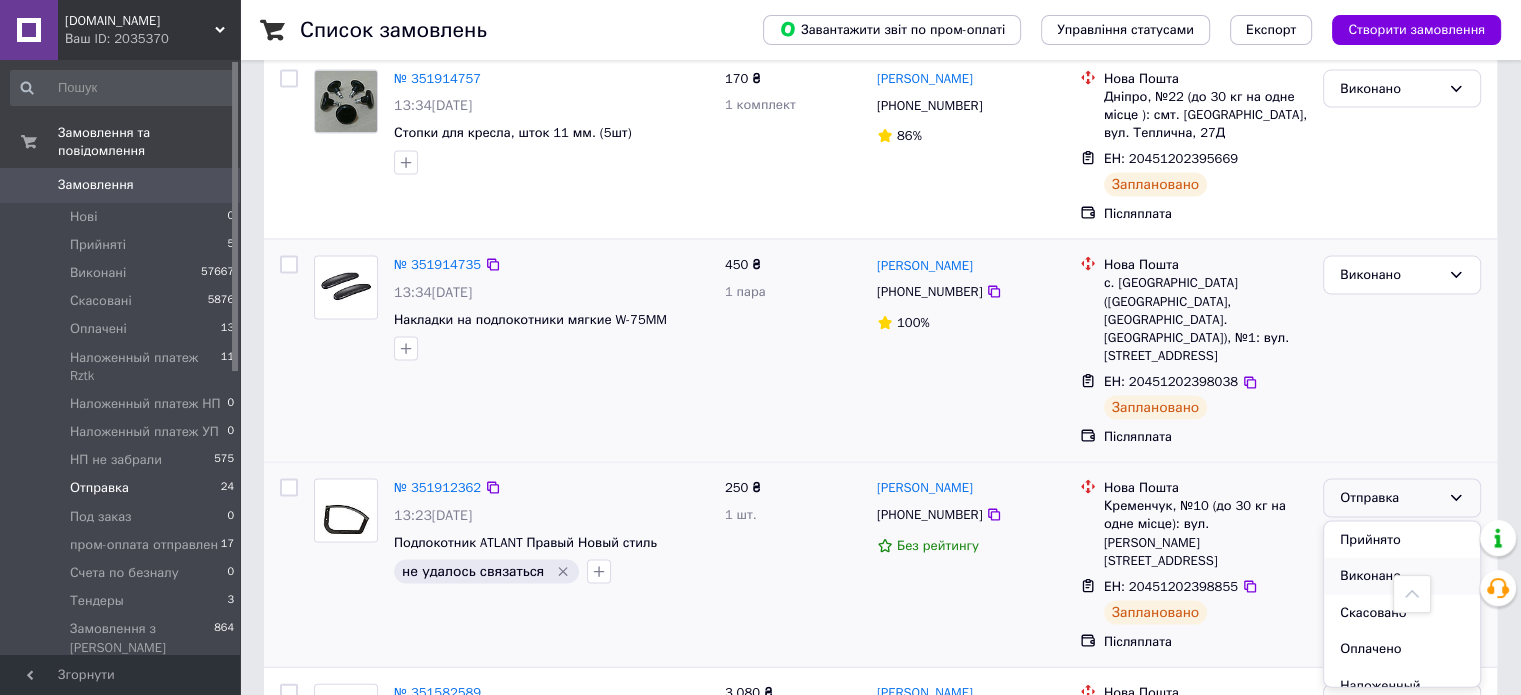 click on "Виконано" at bounding box center (1402, 576) 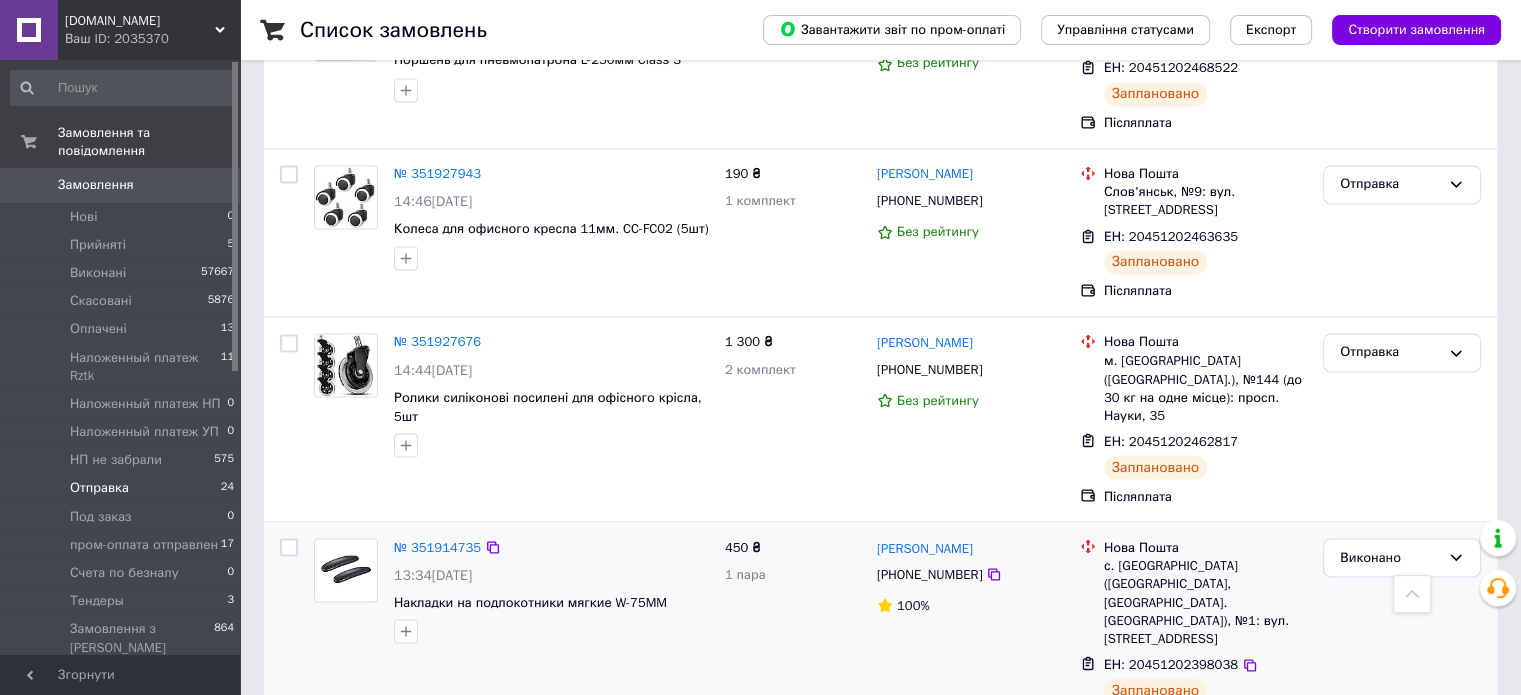 scroll, scrollTop: 3334, scrollLeft: 0, axis: vertical 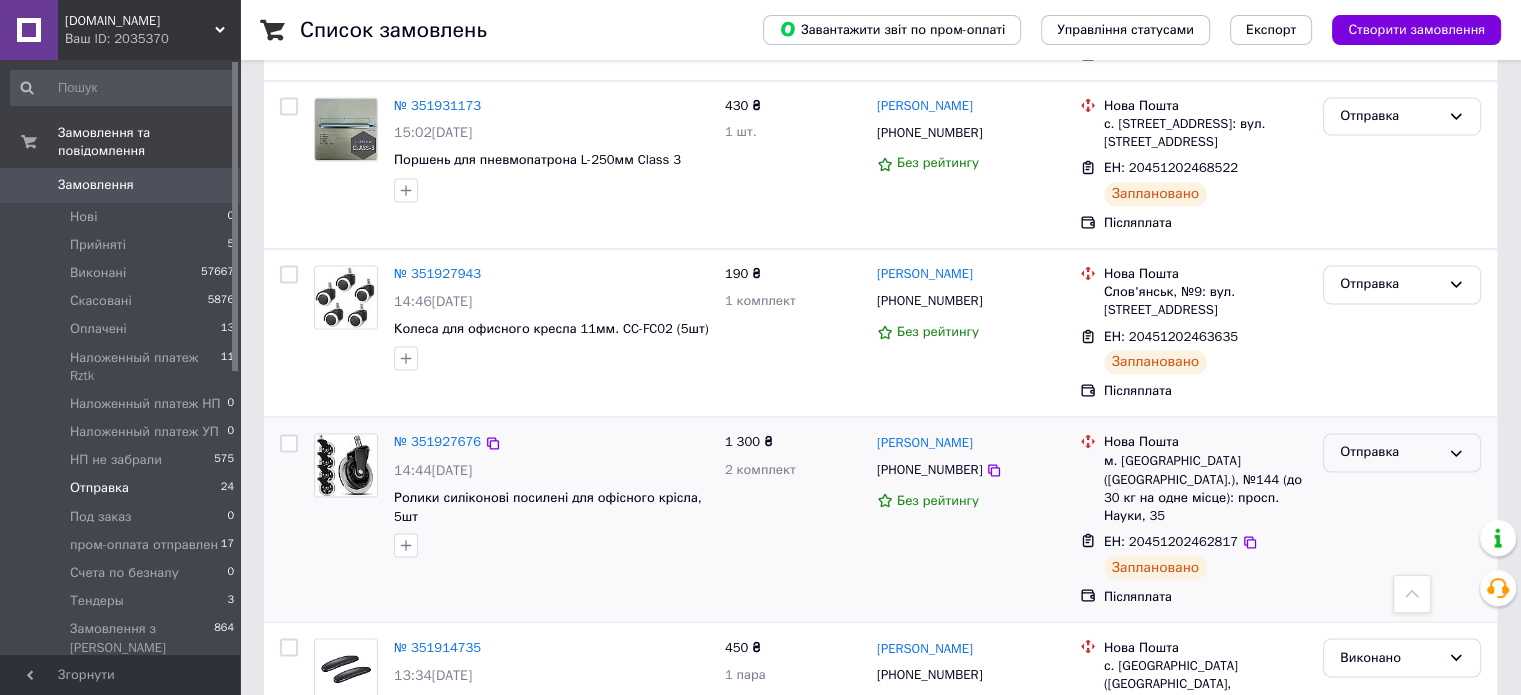 click on "Отправка" at bounding box center (1390, 452) 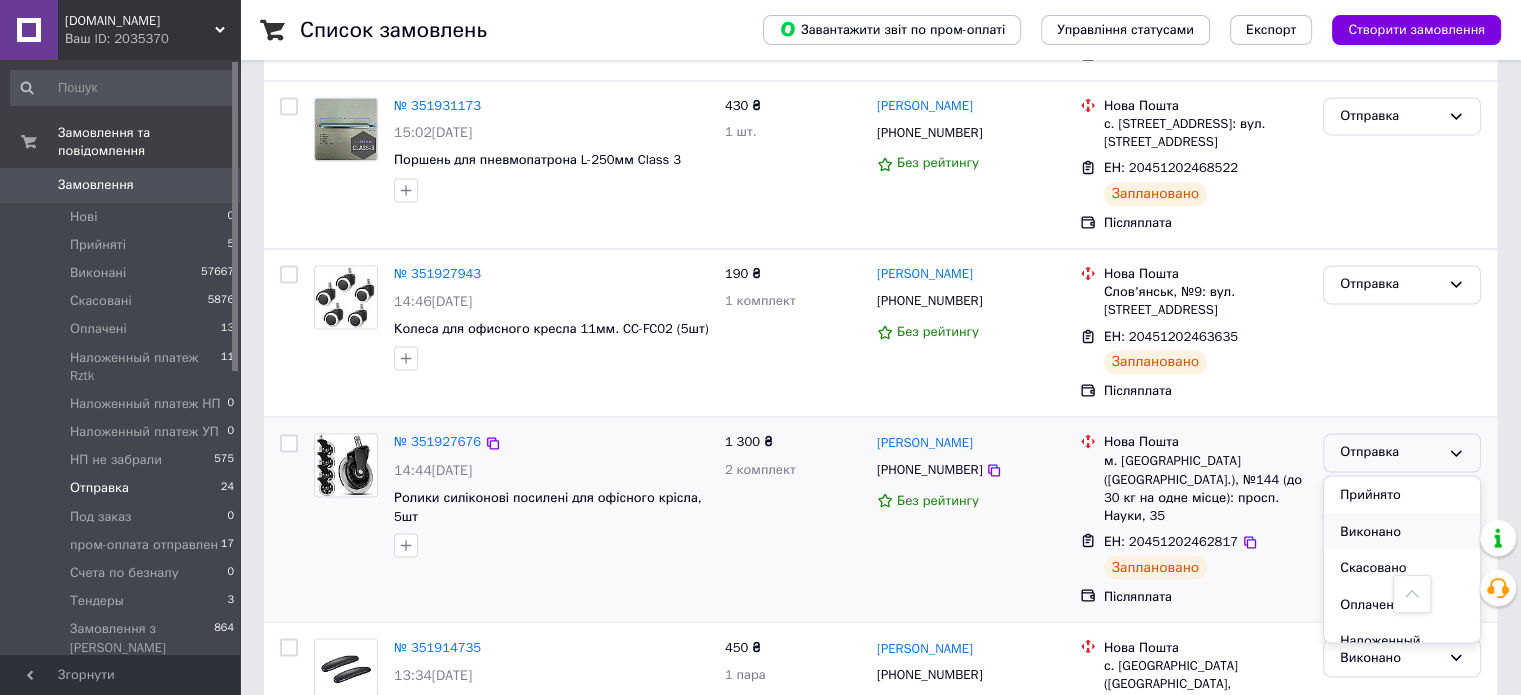 click on "Виконано" at bounding box center [1402, 531] 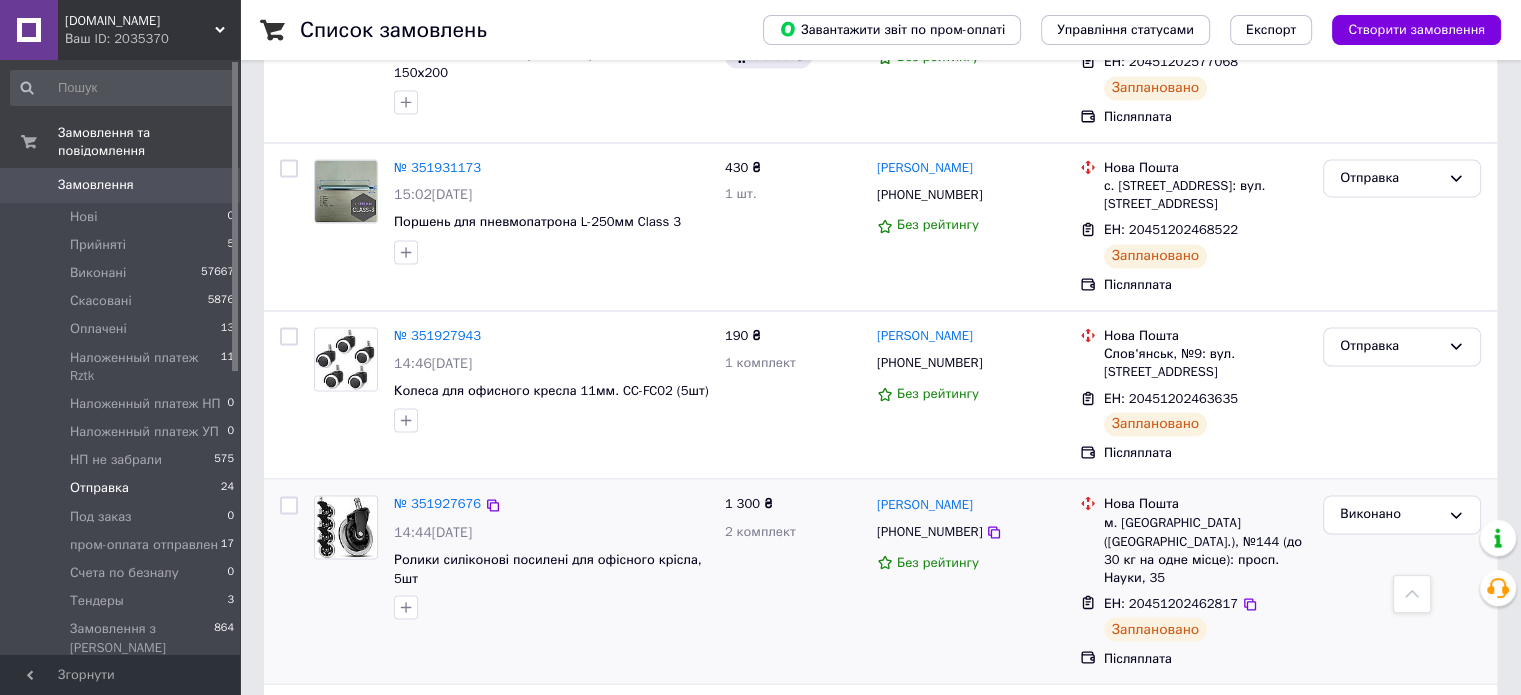 scroll, scrollTop: 3234, scrollLeft: 0, axis: vertical 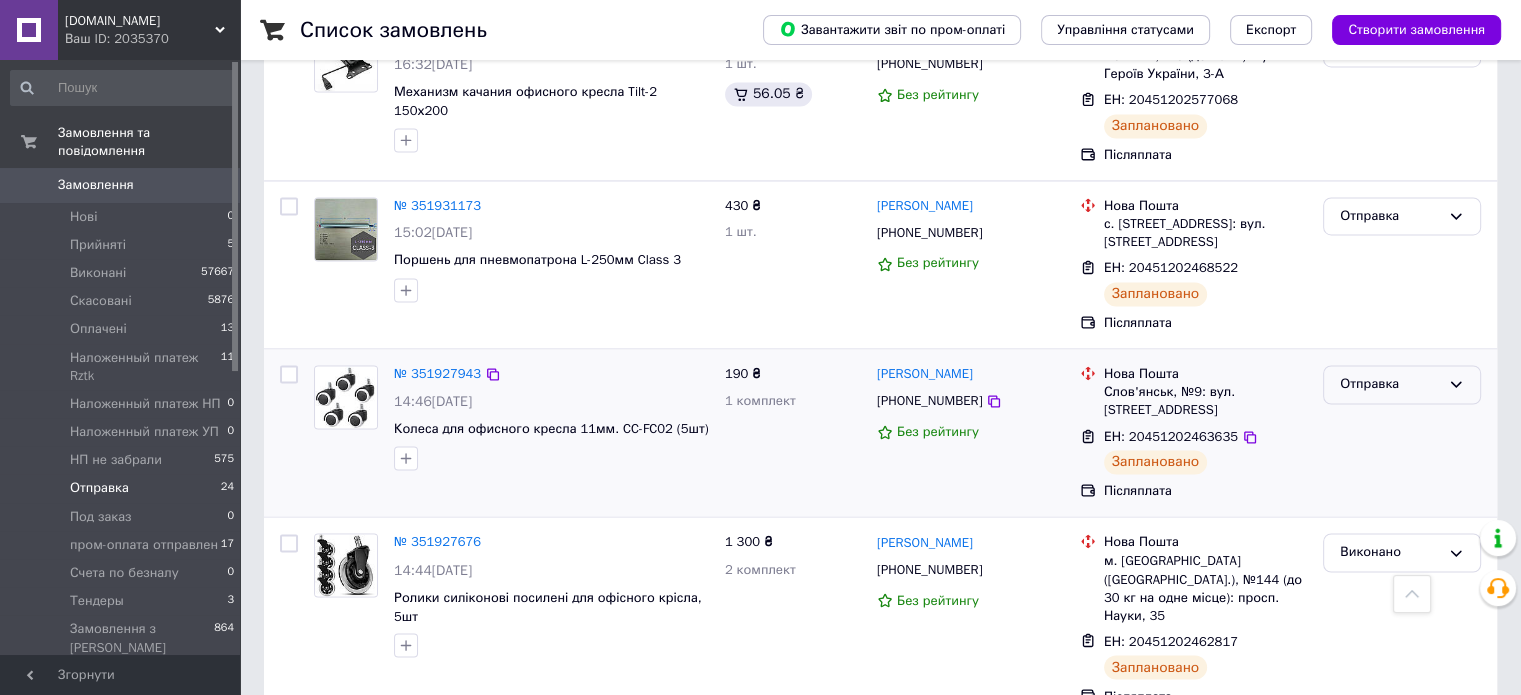 click on "Отправка" at bounding box center (1402, 384) 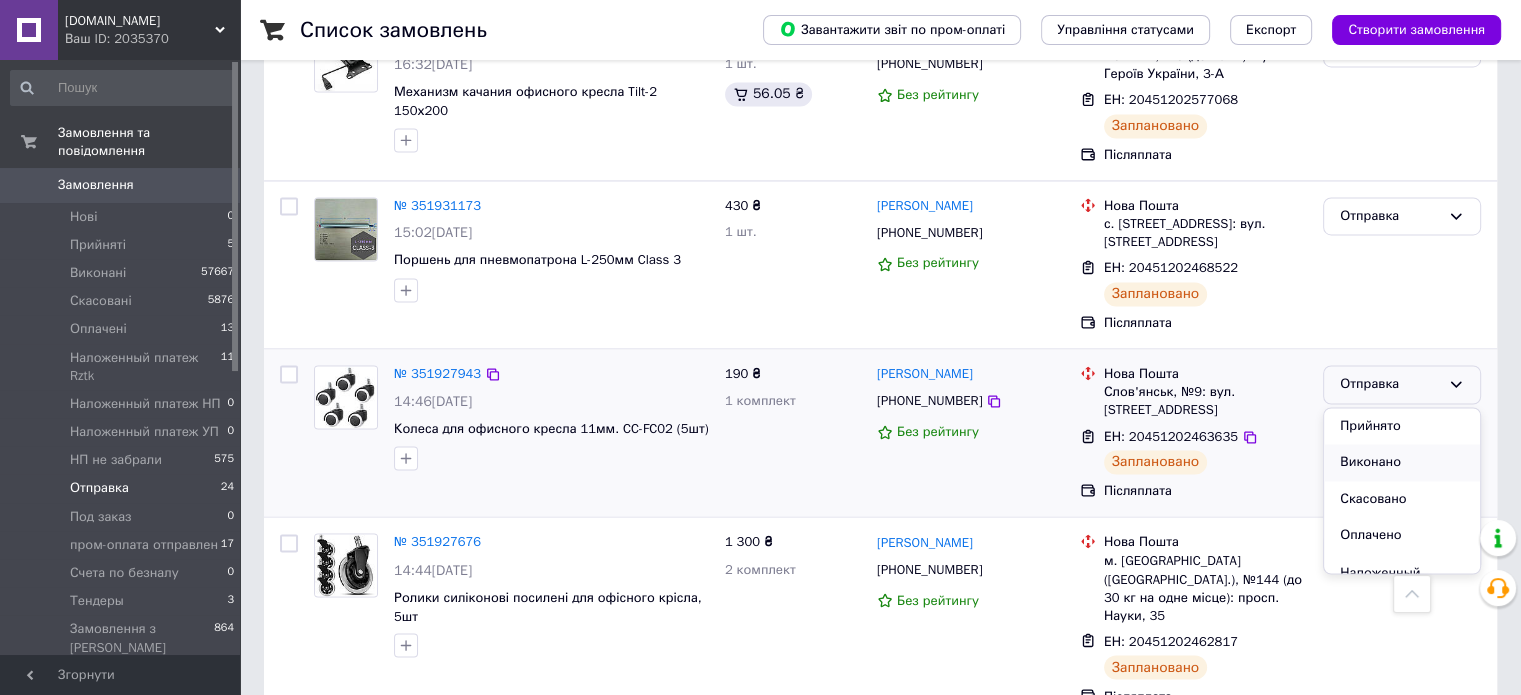 click on "Виконано" at bounding box center (1402, 462) 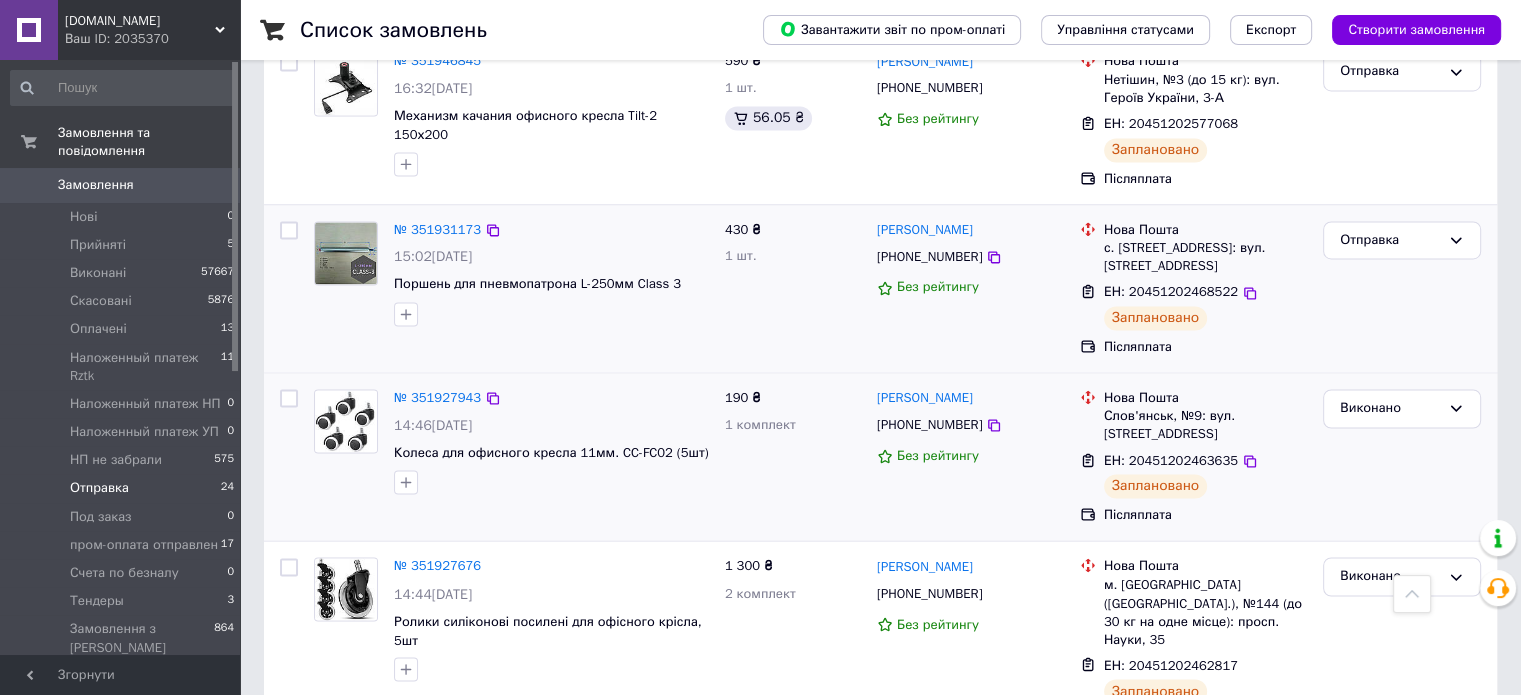 scroll, scrollTop: 3134, scrollLeft: 0, axis: vertical 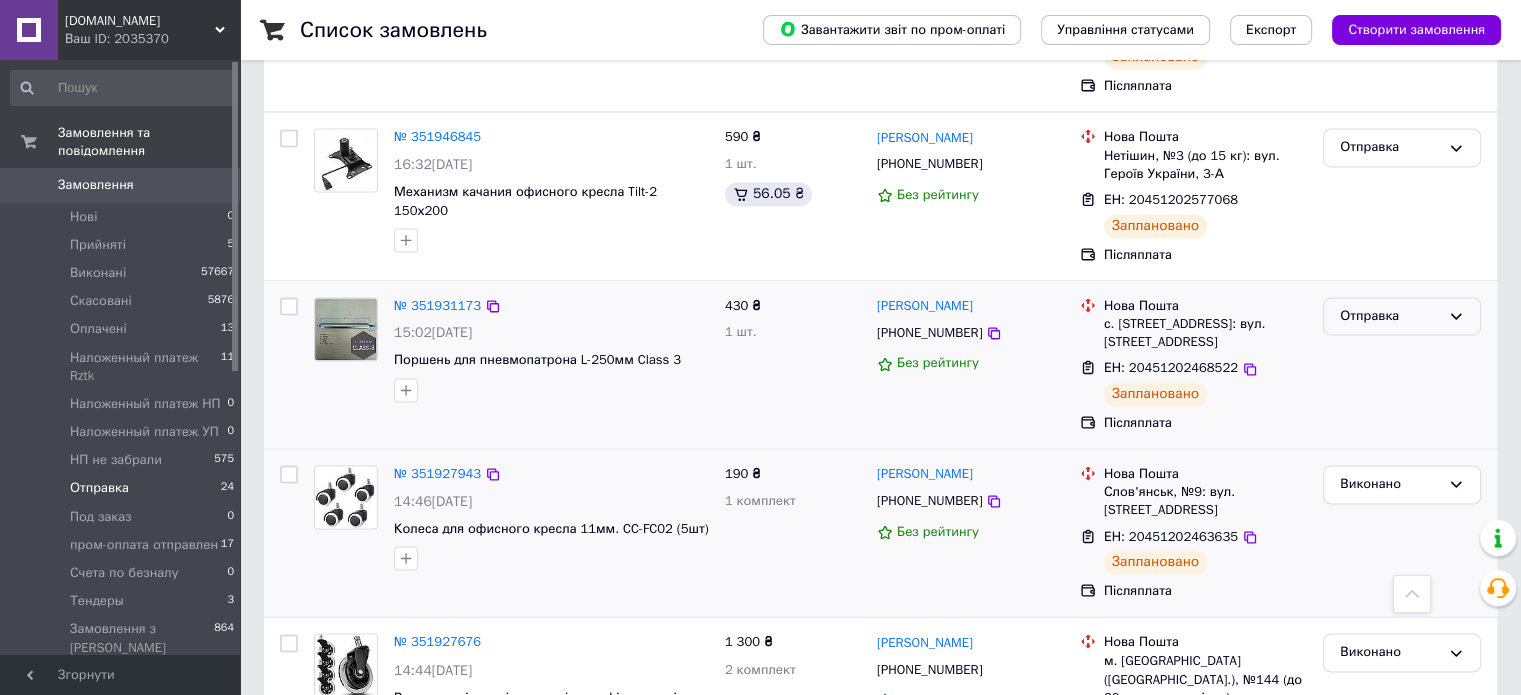 click on "Отправка" at bounding box center [1390, 316] 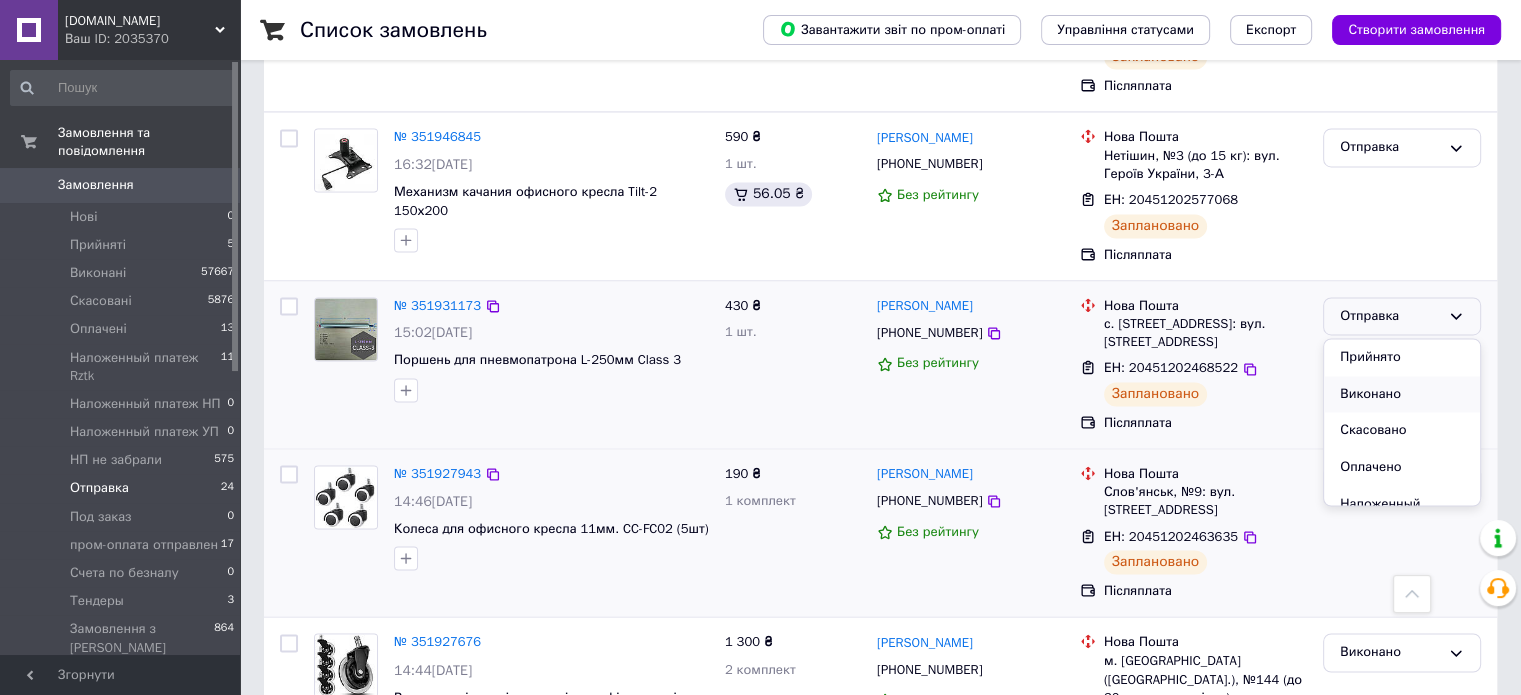 click on "Виконано" at bounding box center [1402, 394] 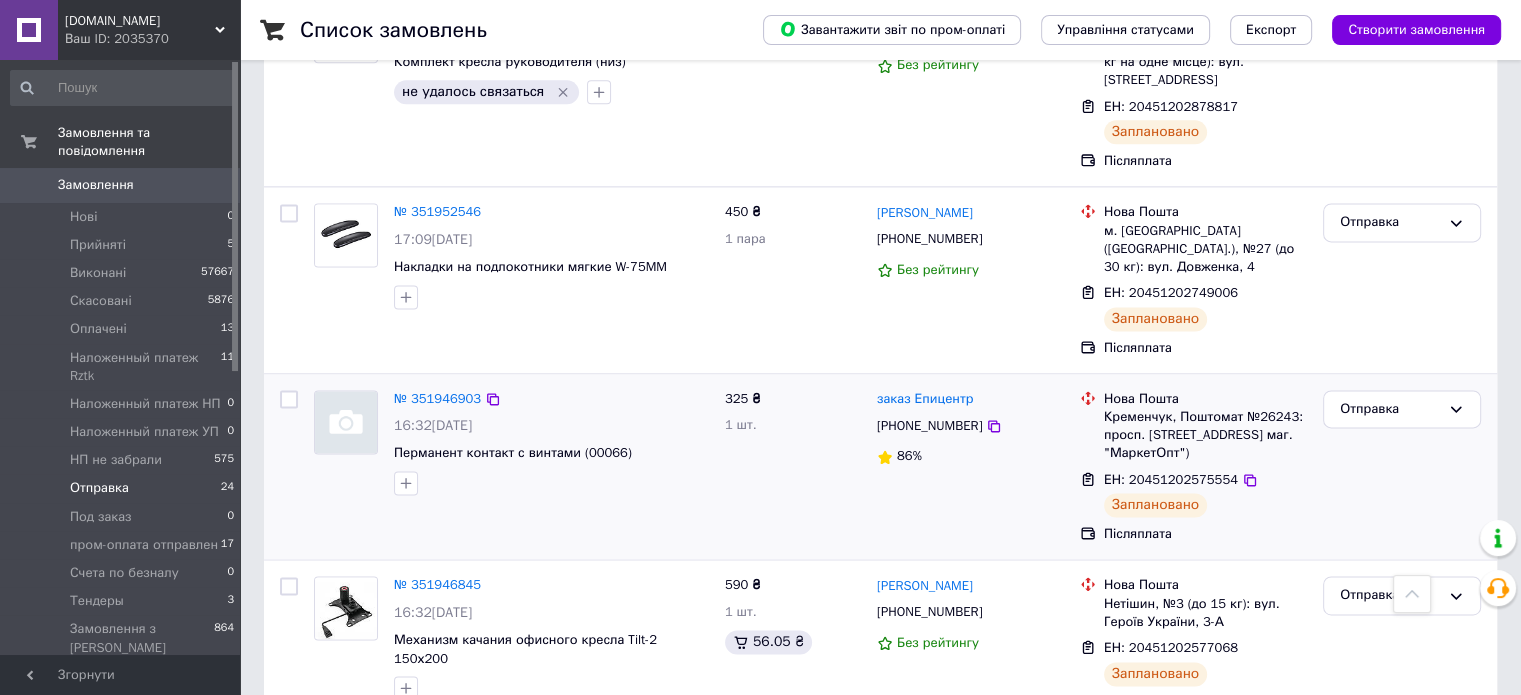 scroll, scrollTop: 2630, scrollLeft: 0, axis: vertical 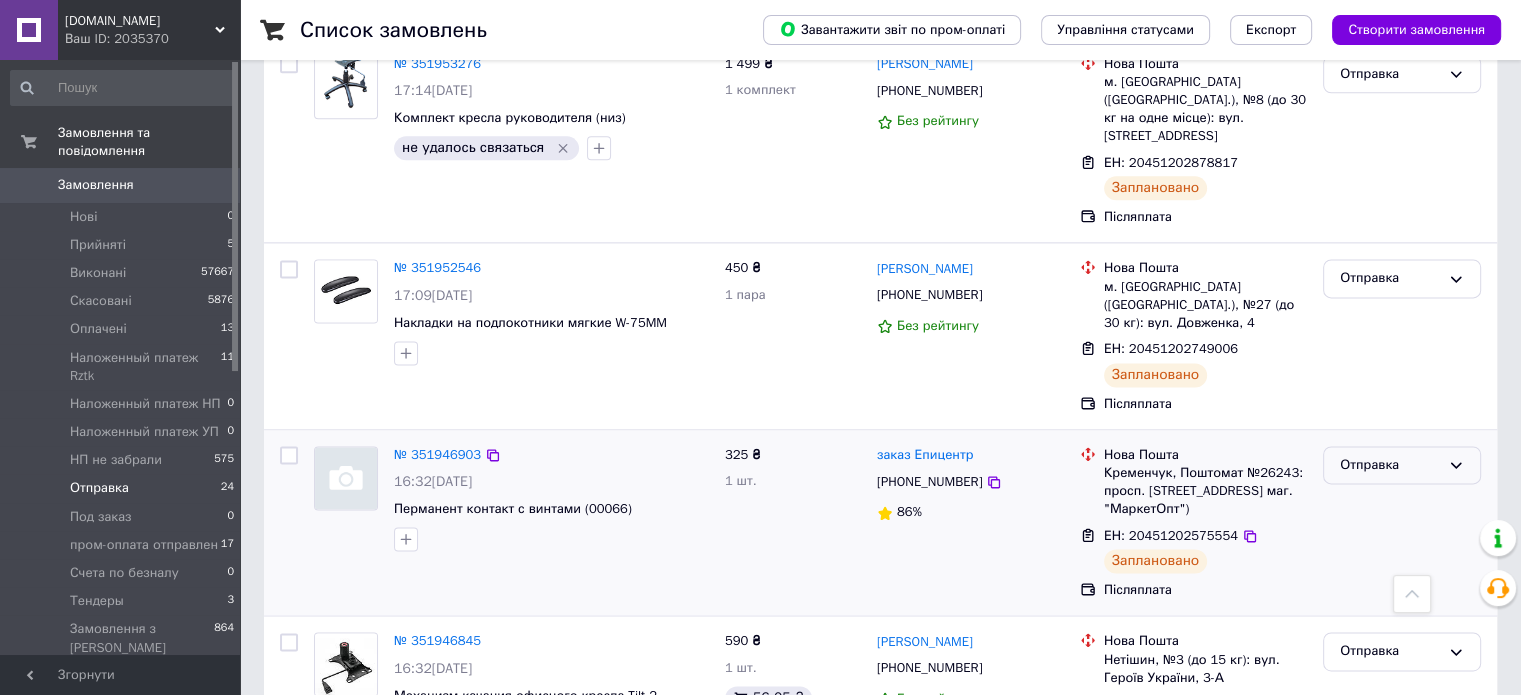 click on "Отправка" at bounding box center [1390, 465] 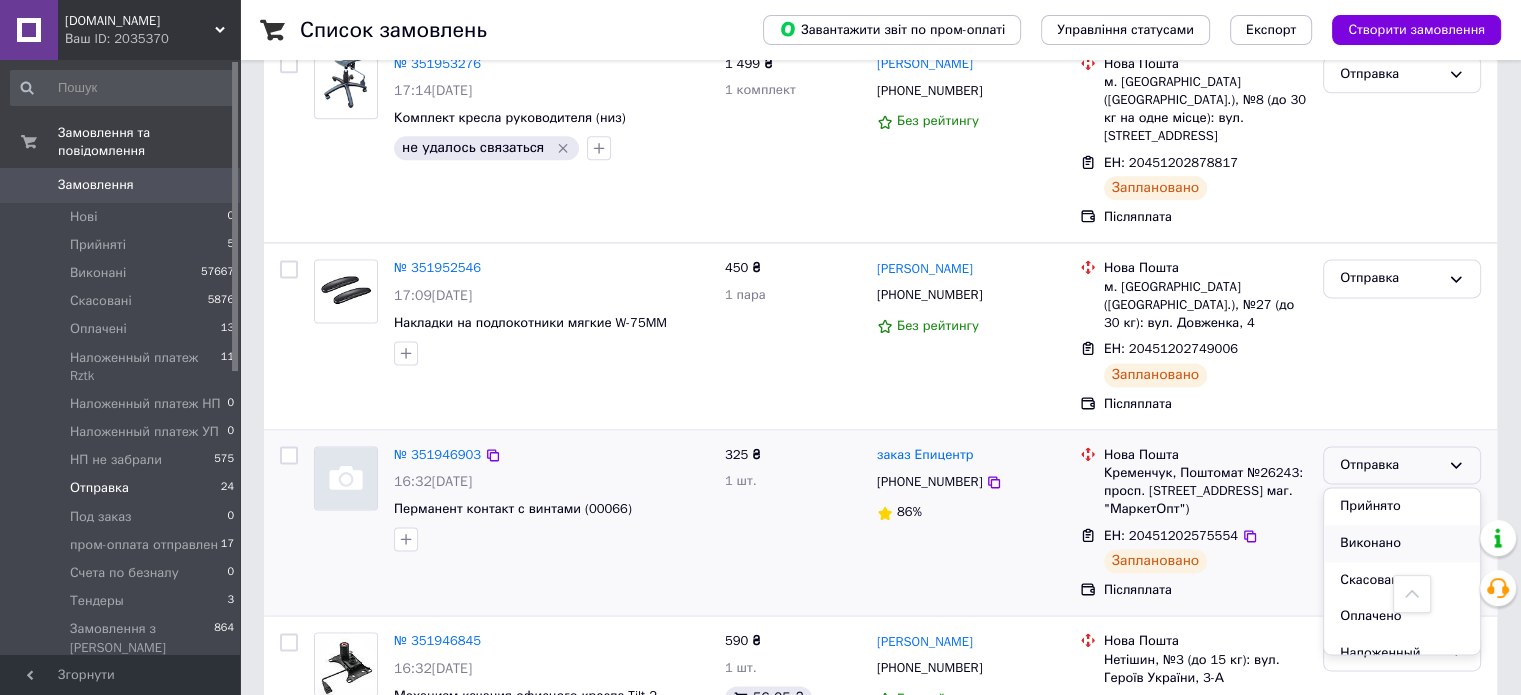 click on "Виконано" at bounding box center [1402, 543] 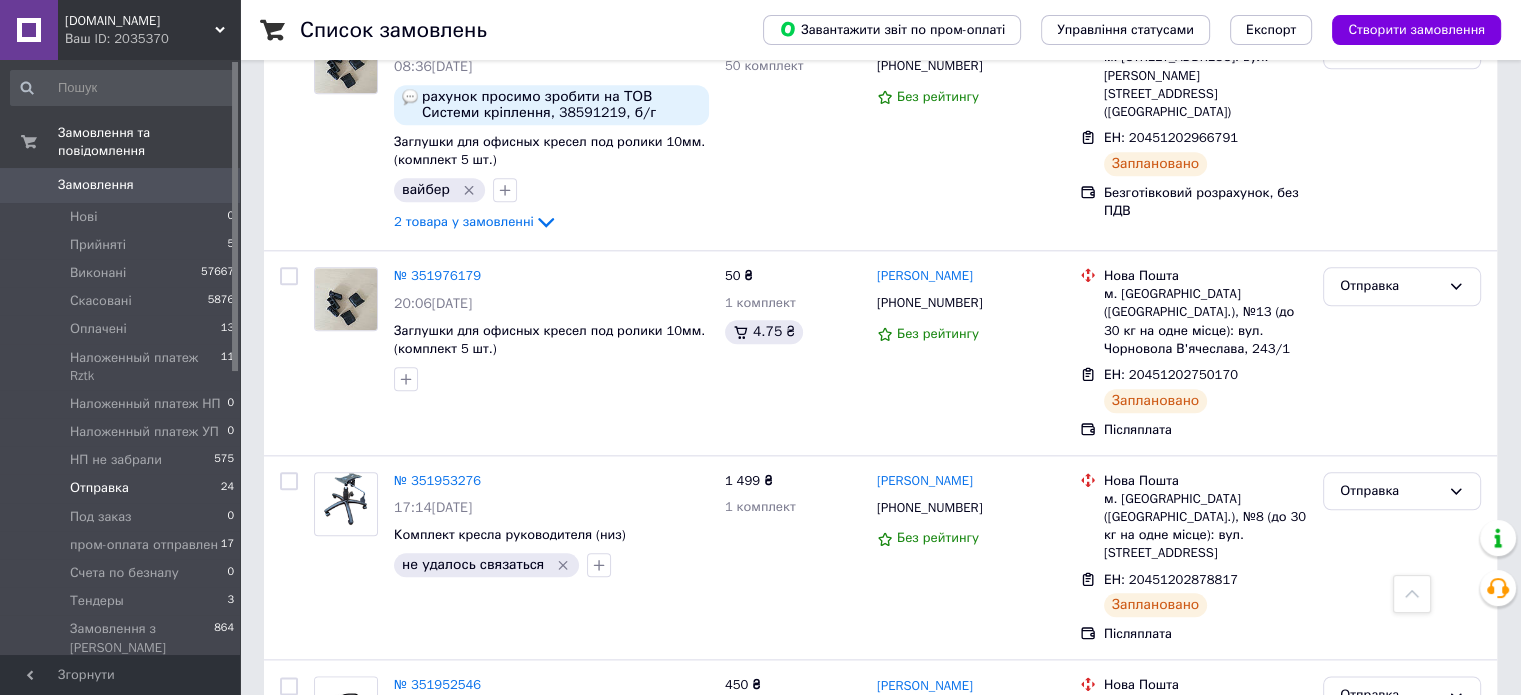 scroll, scrollTop: 2230, scrollLeft: 0, axis: vertical 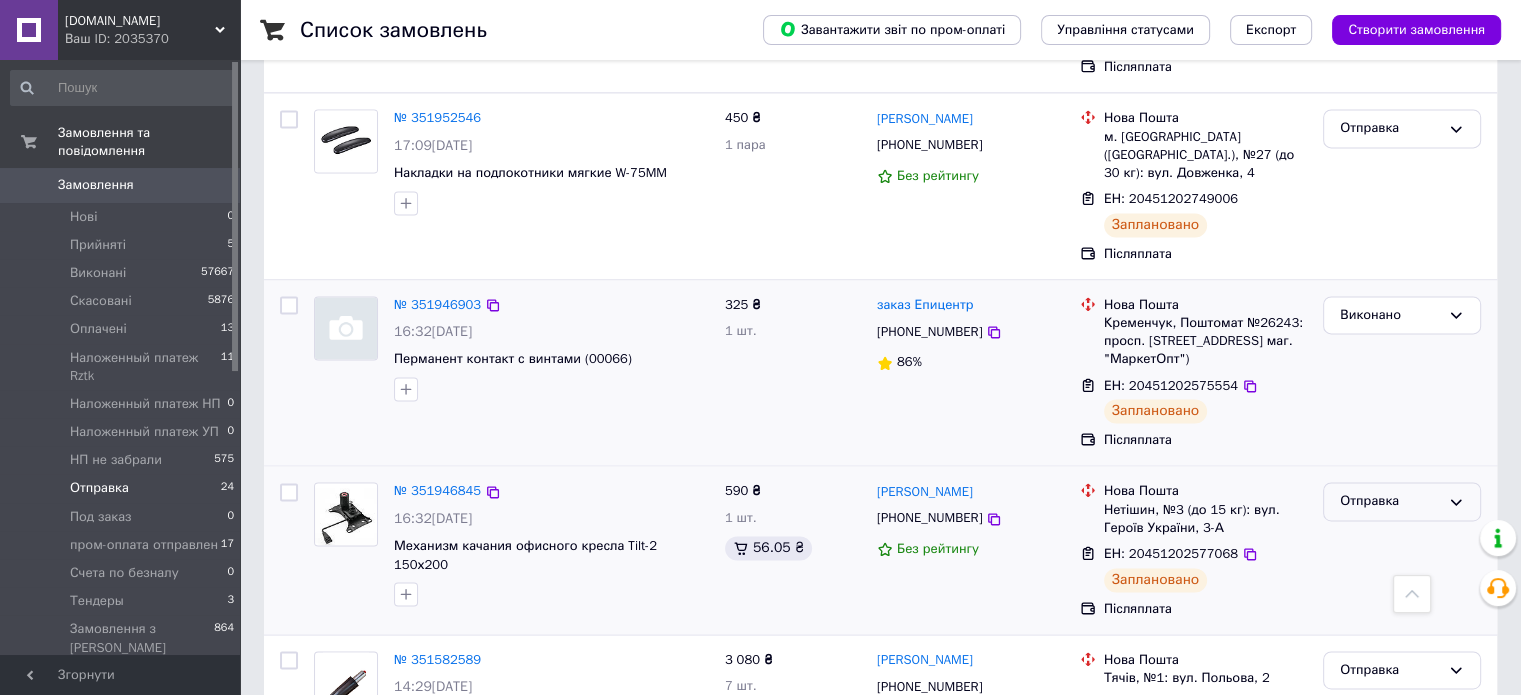 click on "Отправка" at bounding box center [1402, 501] 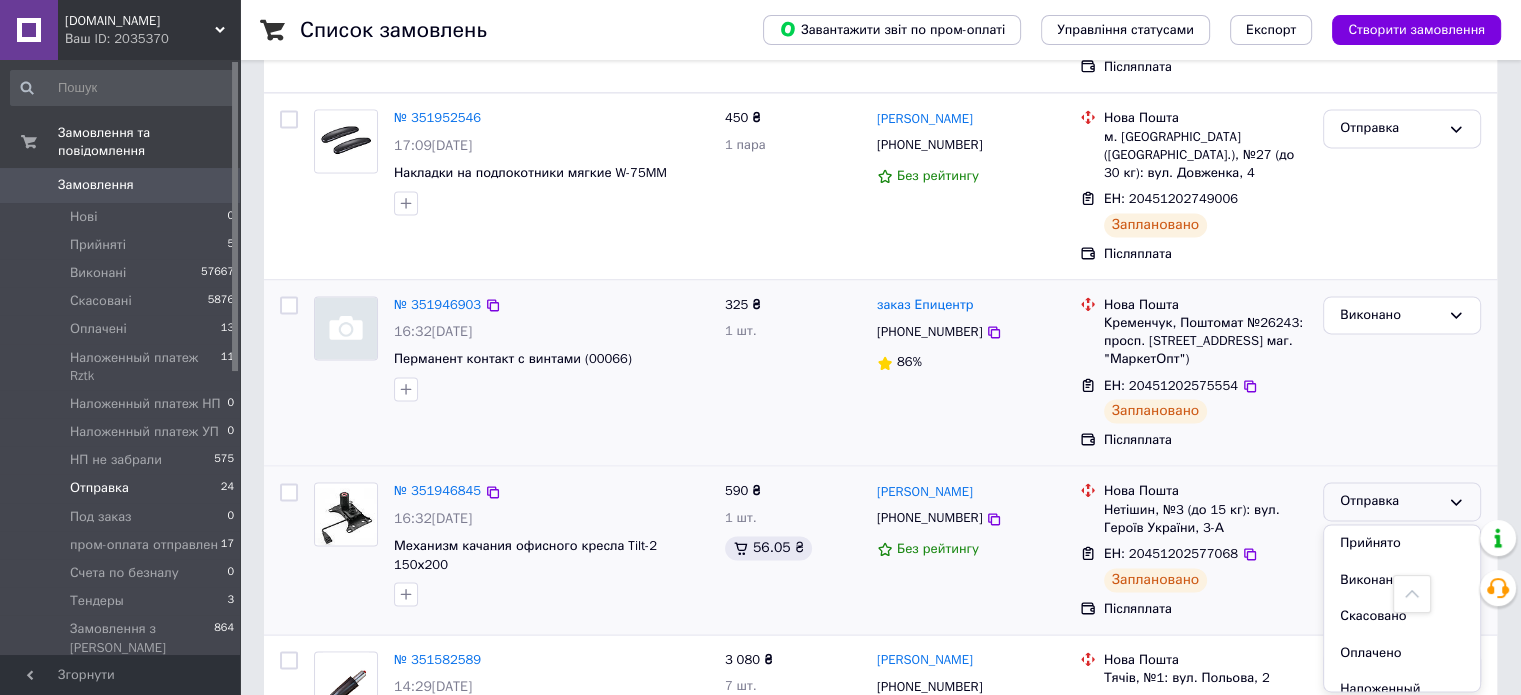 click on "Виконано" at bounding box center (1402, 580) 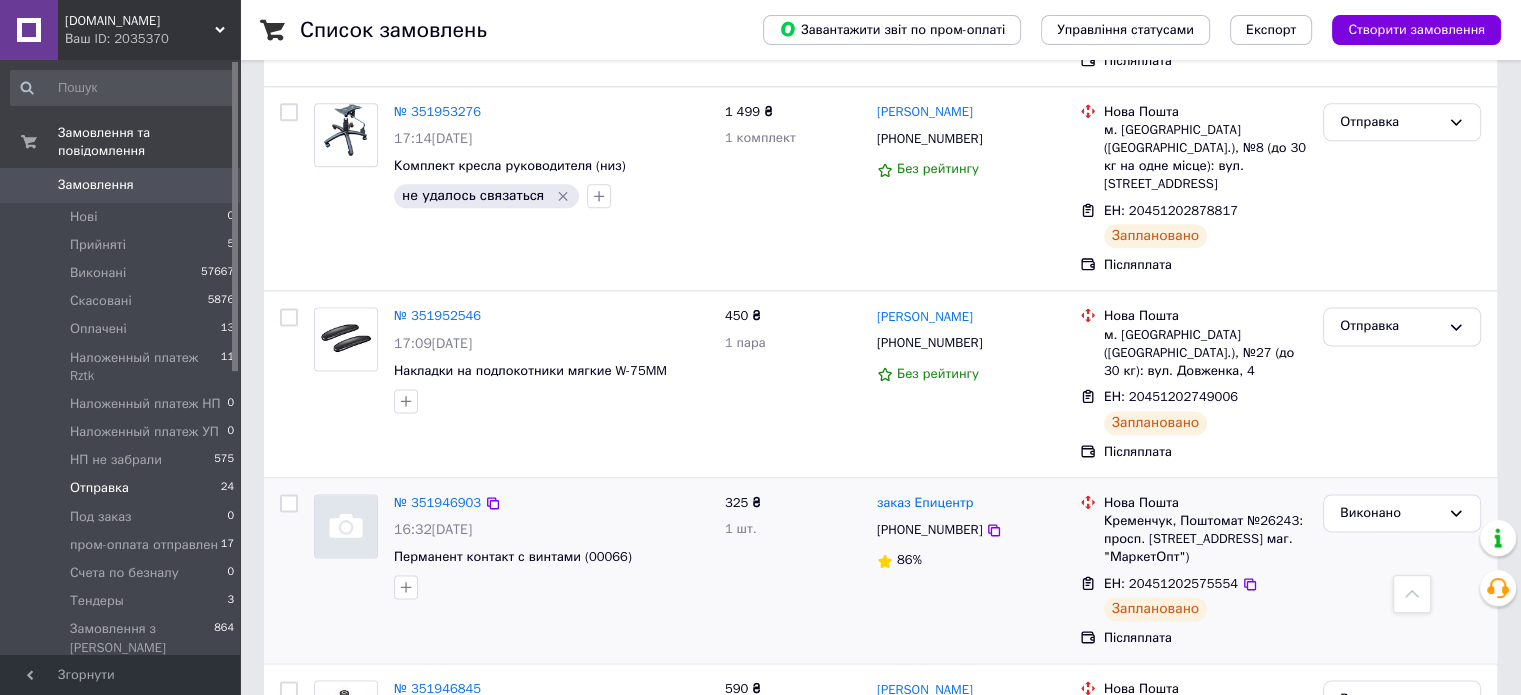 scroll, scrollTop: 2480, scrollLeft: 0, axis: vertical 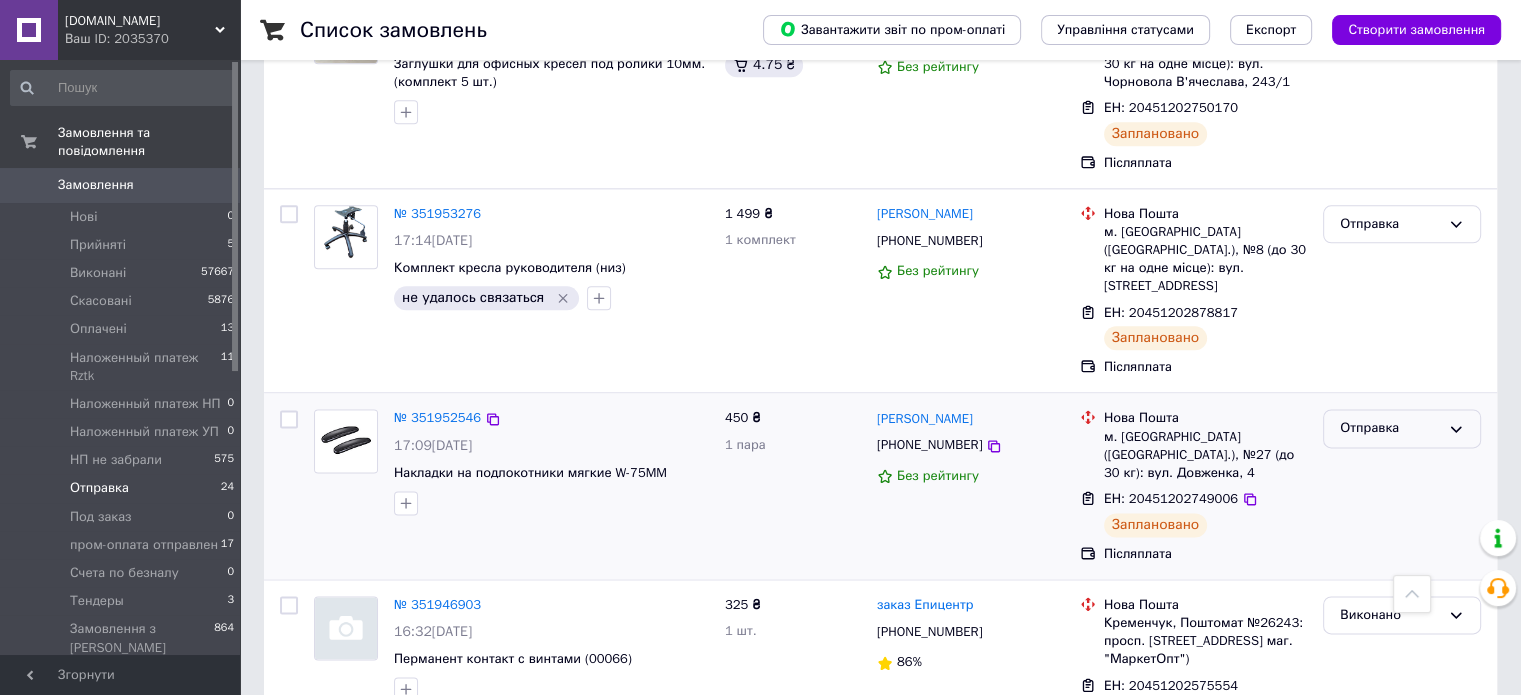 click on "Отправка" at bounding box center [1390, 428] 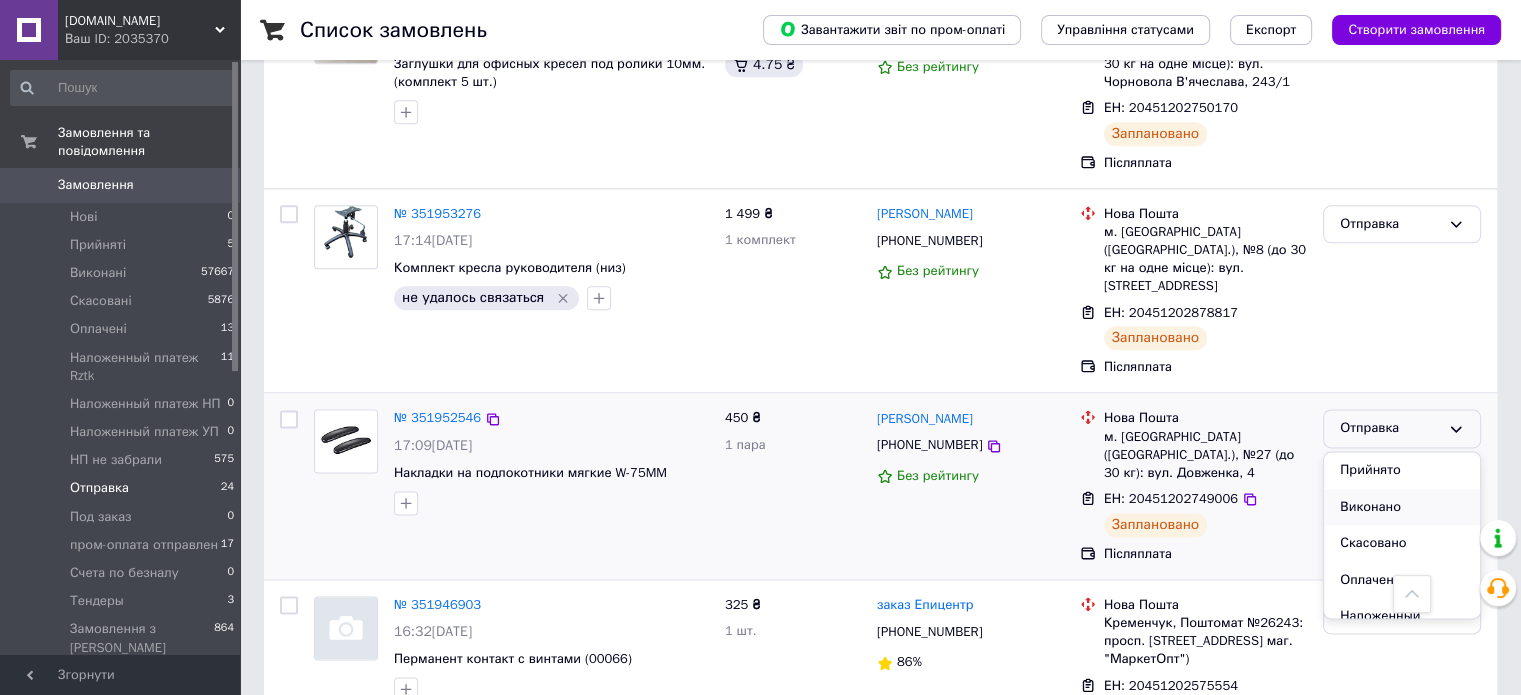 click on "Виконано" at bounding box center (1402, 507) 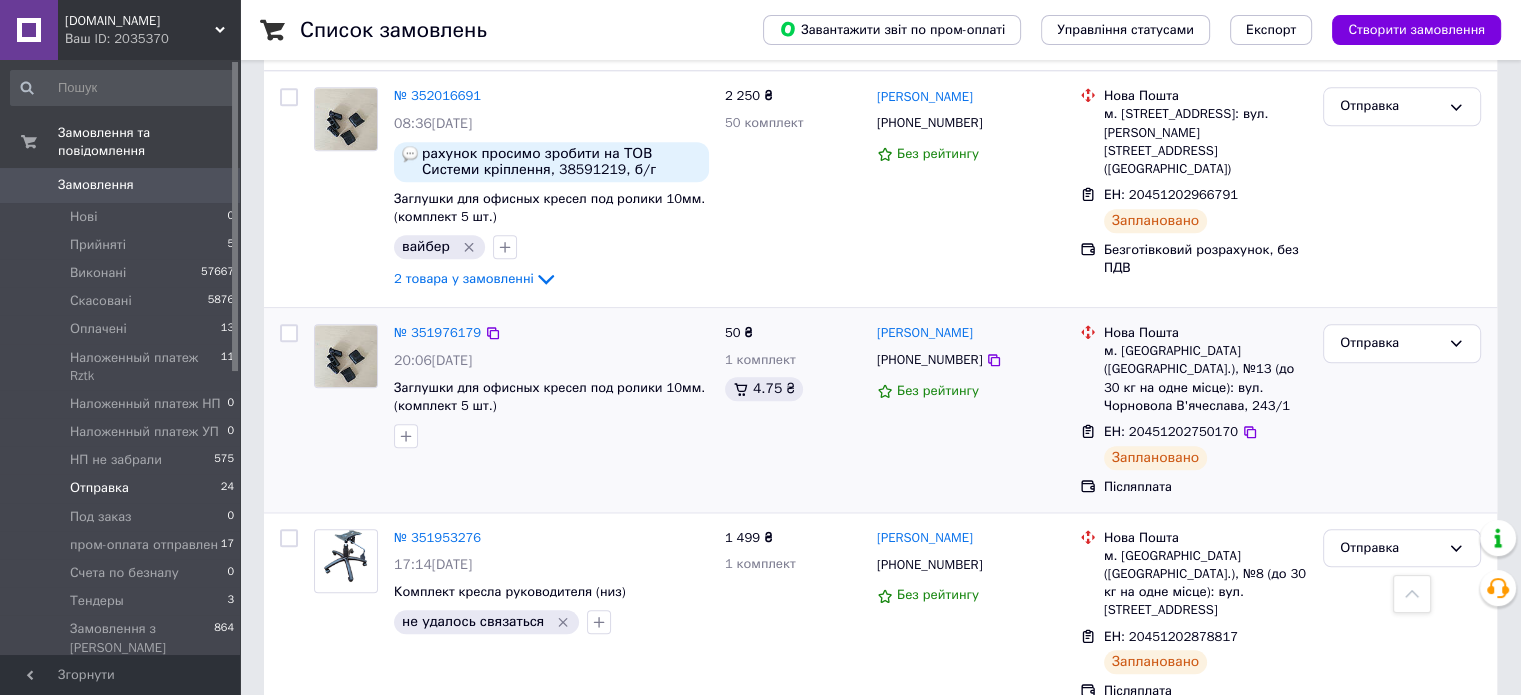 scroll, scrollTop: 2125, scrollLeft: 0, axis: vertical 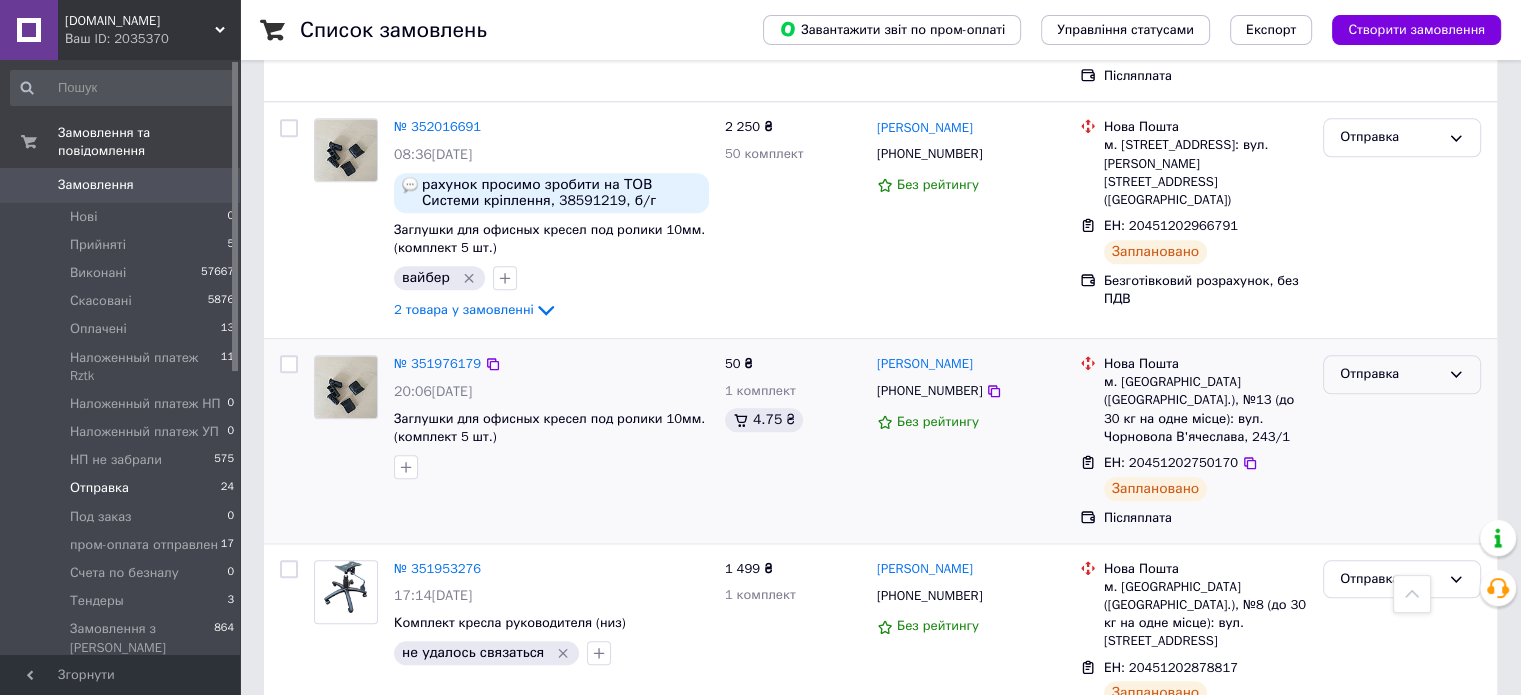 click on "Отправка" at bounding box center [1390, 374] 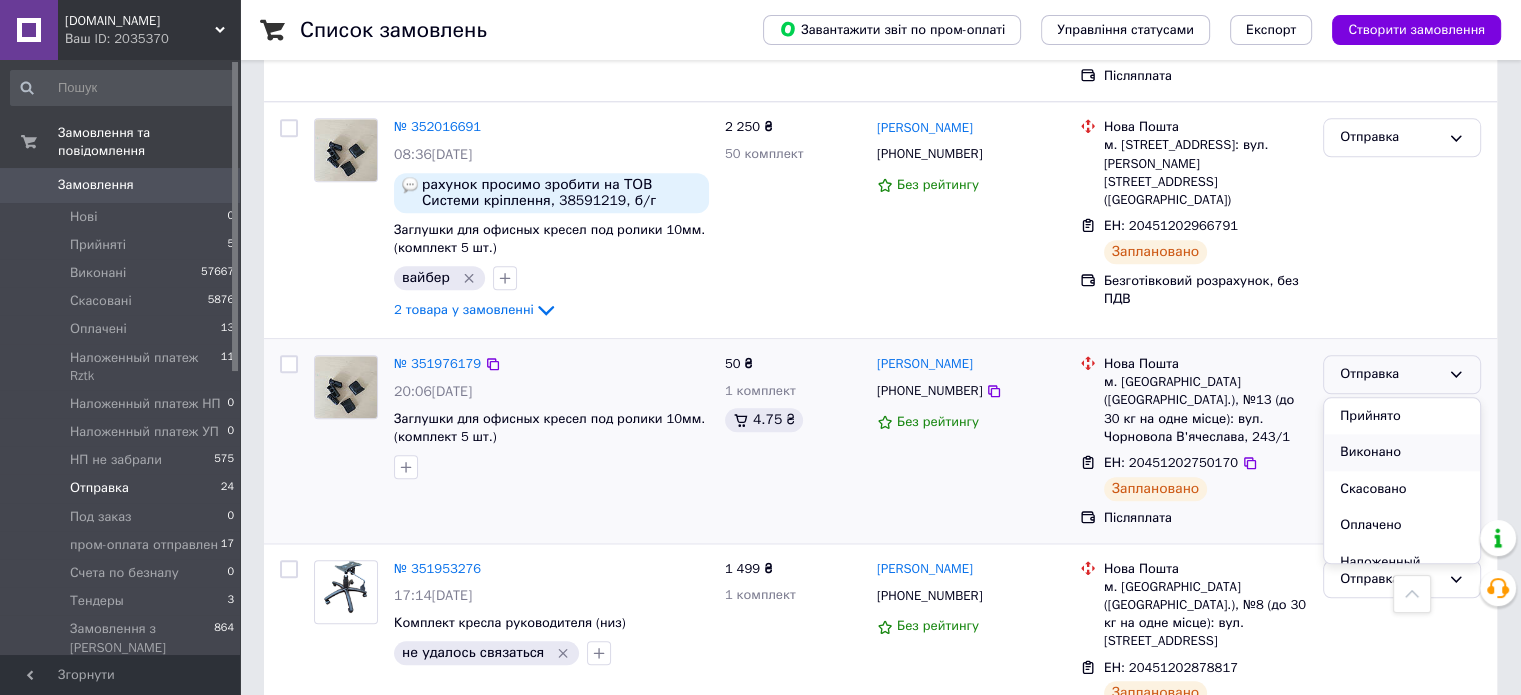 click on "Виконано" at bounding box center (1402, 452) 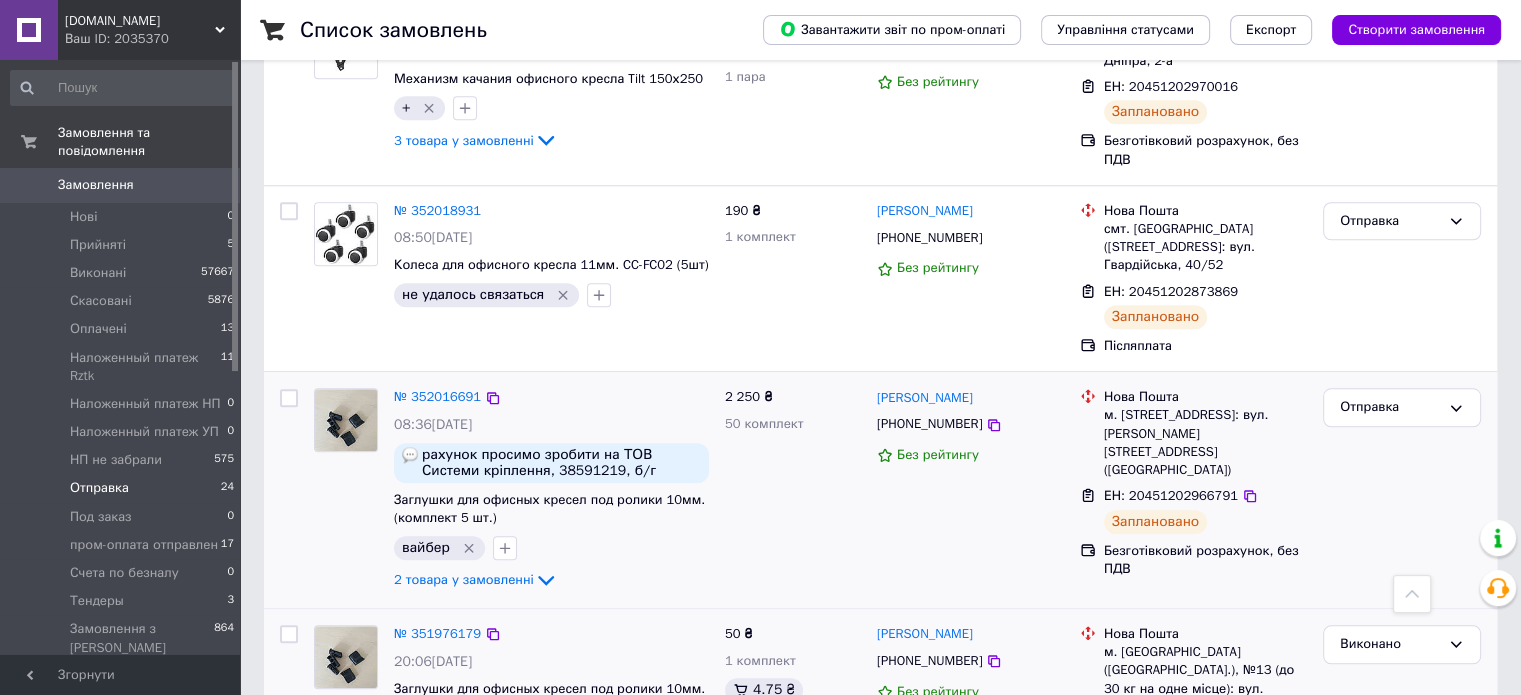 scroll, scrollTop: 1825, scrollLeft: 0, axis: vertical 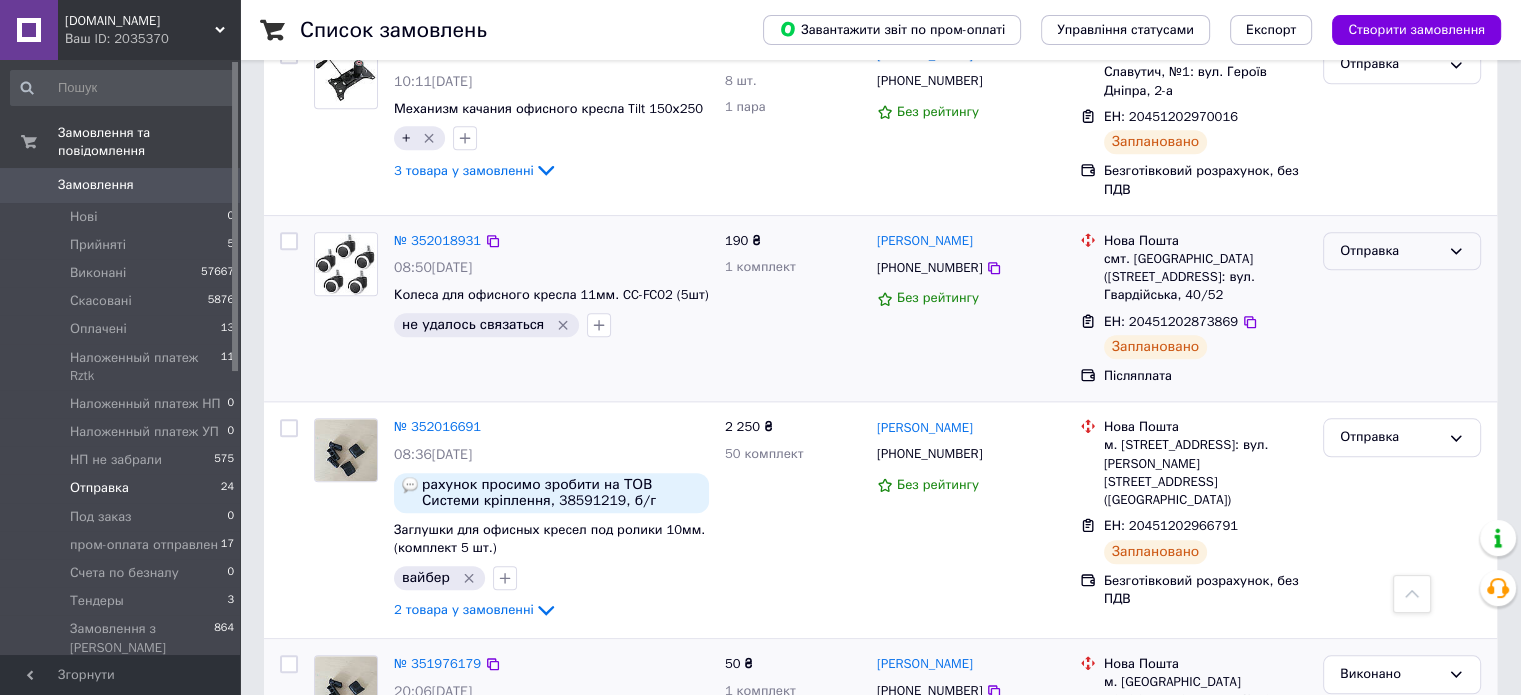 click on "Отправка" at bounding box center (1390, 251) 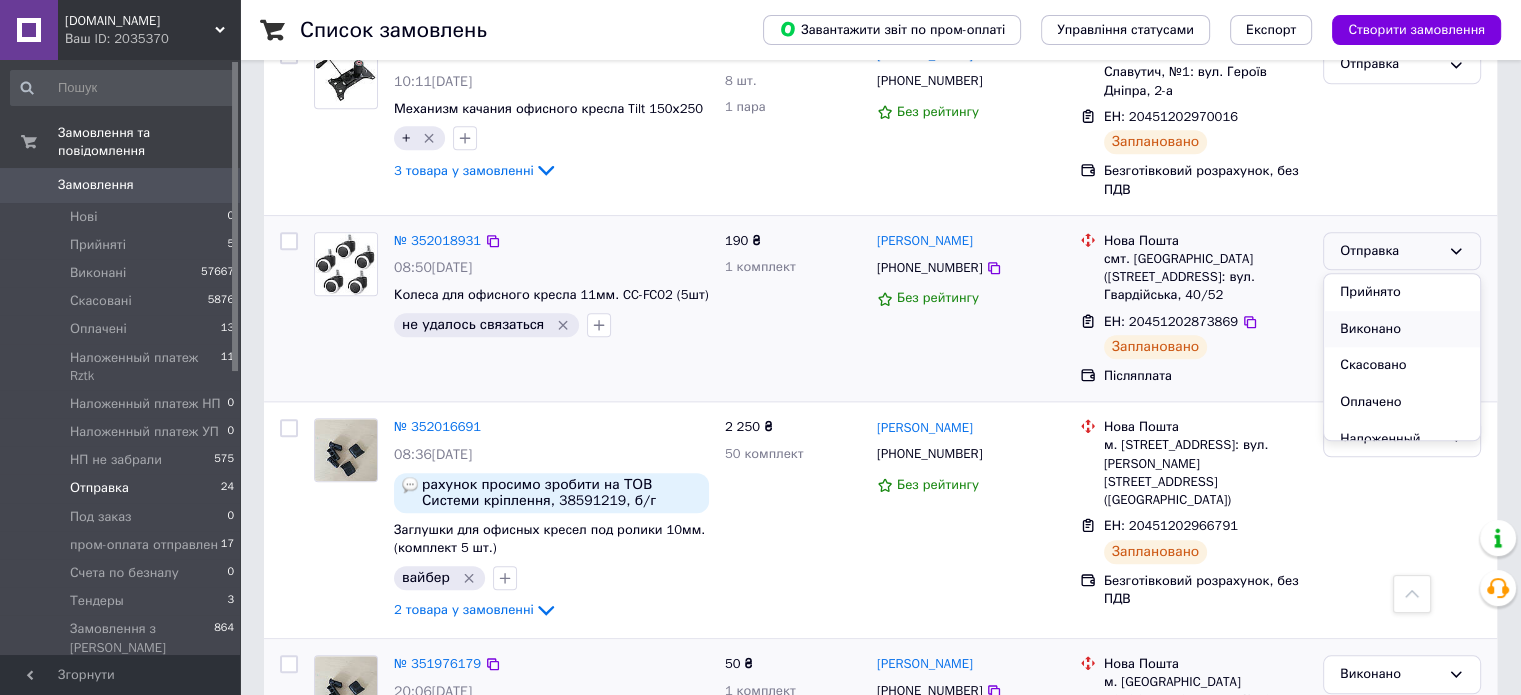 click on "Виконано" at bounding box center [1402, 329] 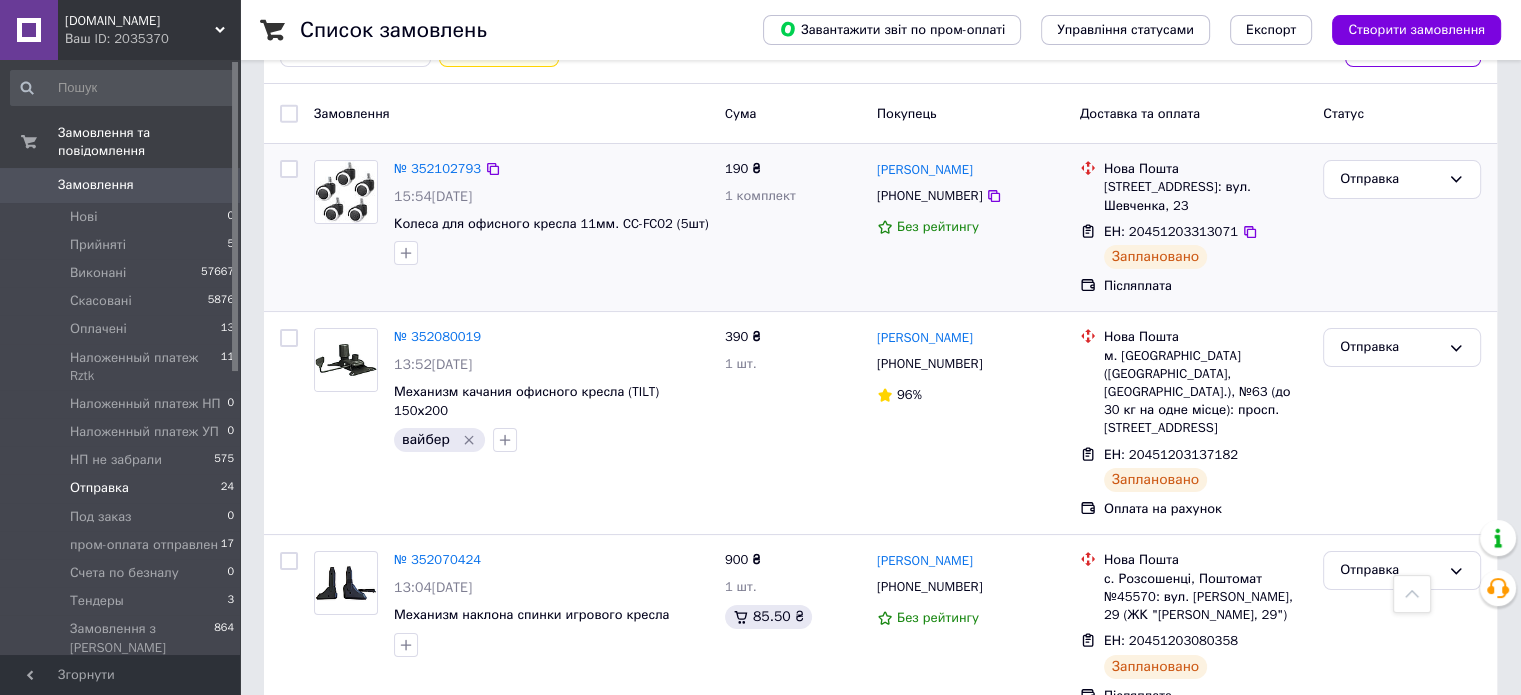 scroll, scrollTop: 125, scrollLeft: 0, axis: vertical 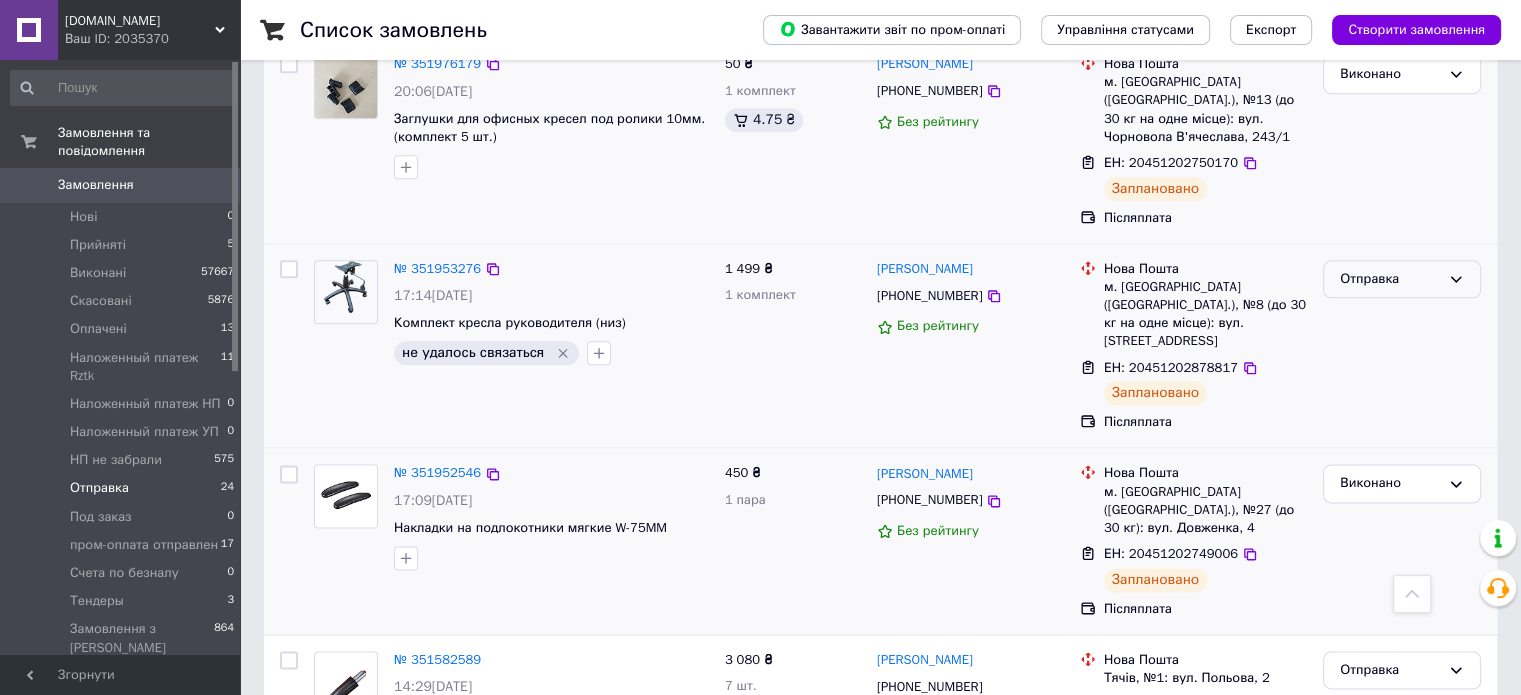 click on "Отправка" at bounding box center [1390, 279] 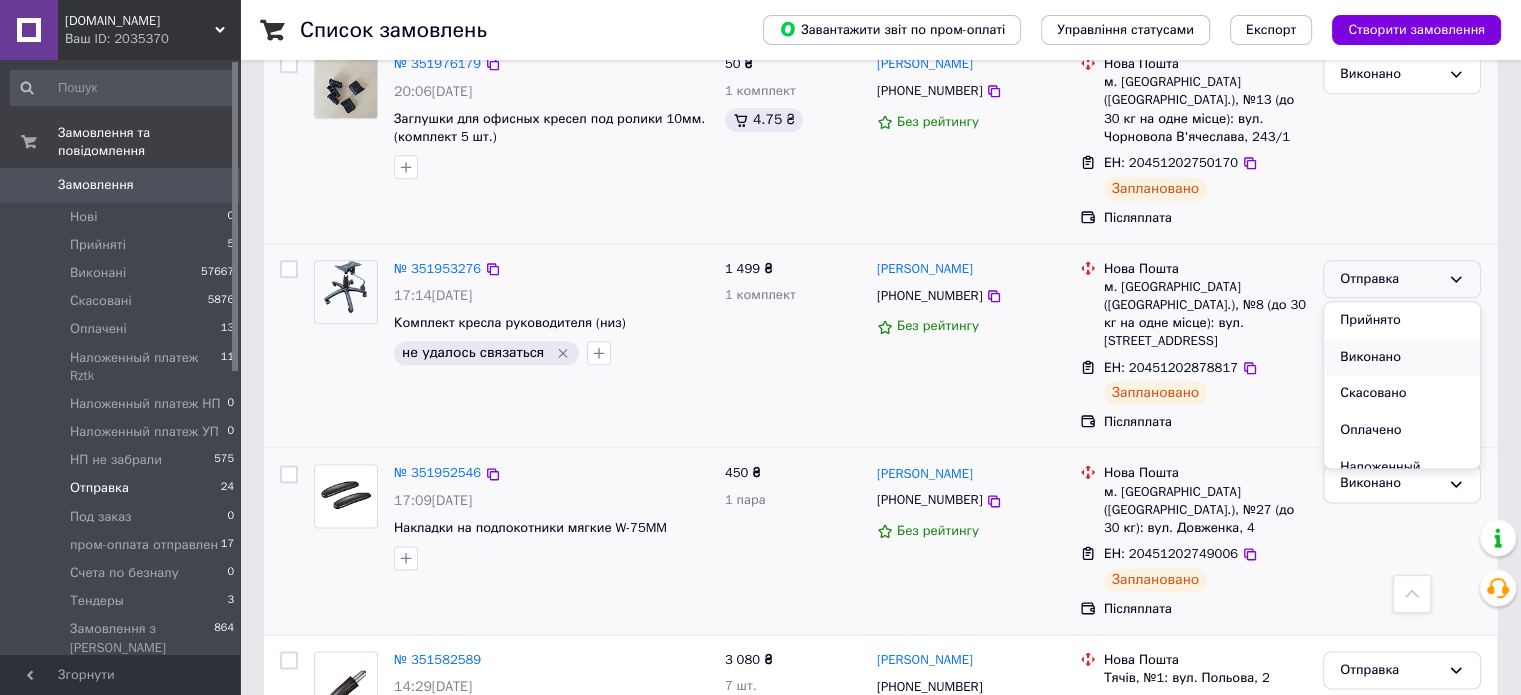 click on "Виконано" at bounding box center (1402, 357) 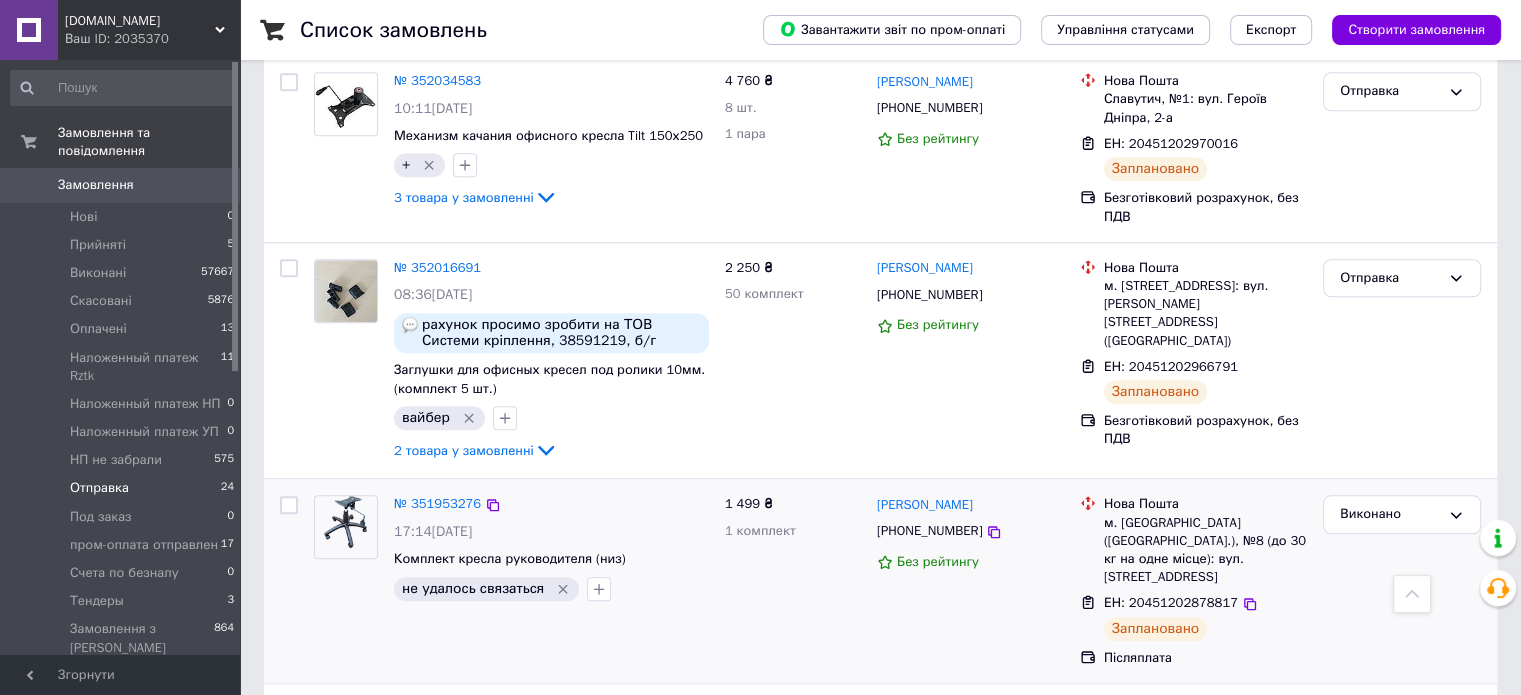 scroll, scrollTop: 1784, scrollLeft: 0, axis: vertical 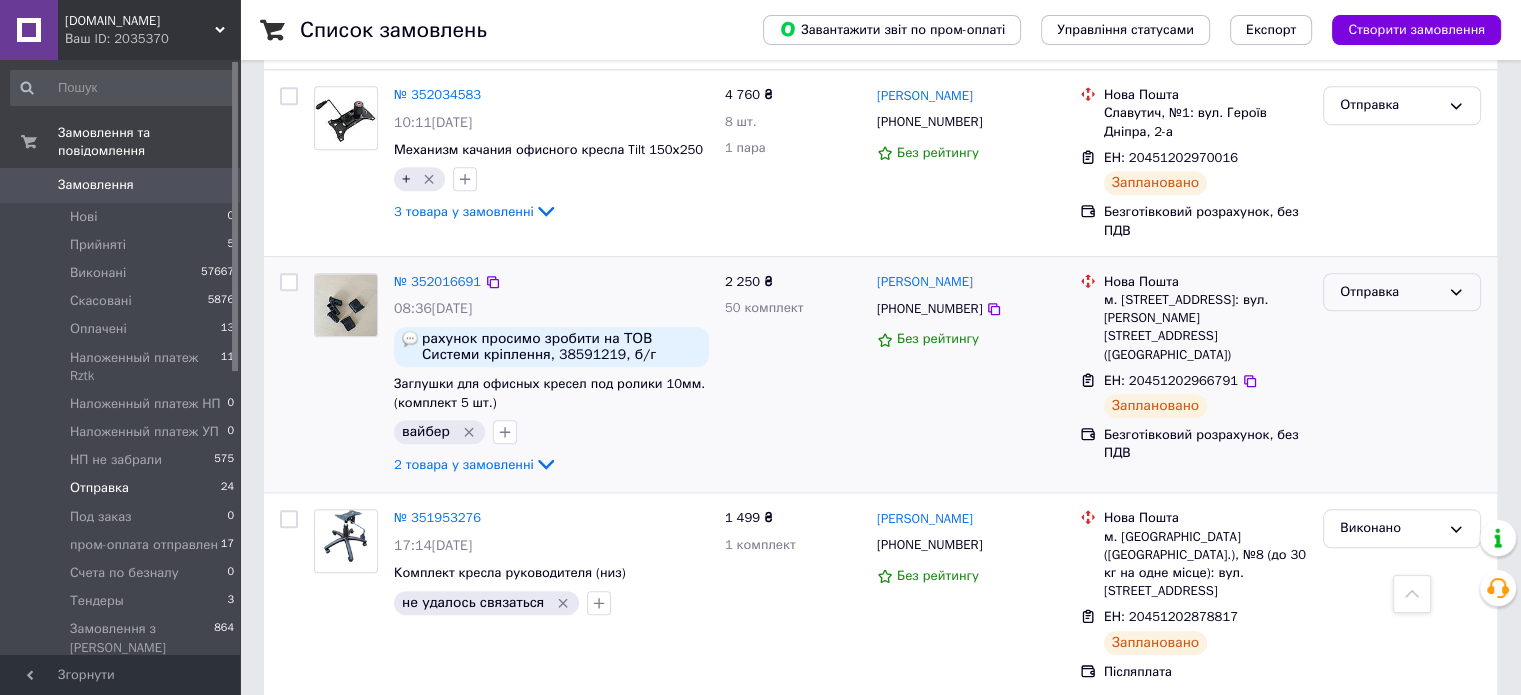 click on "Отправка" at bounding box center (1390, 292) 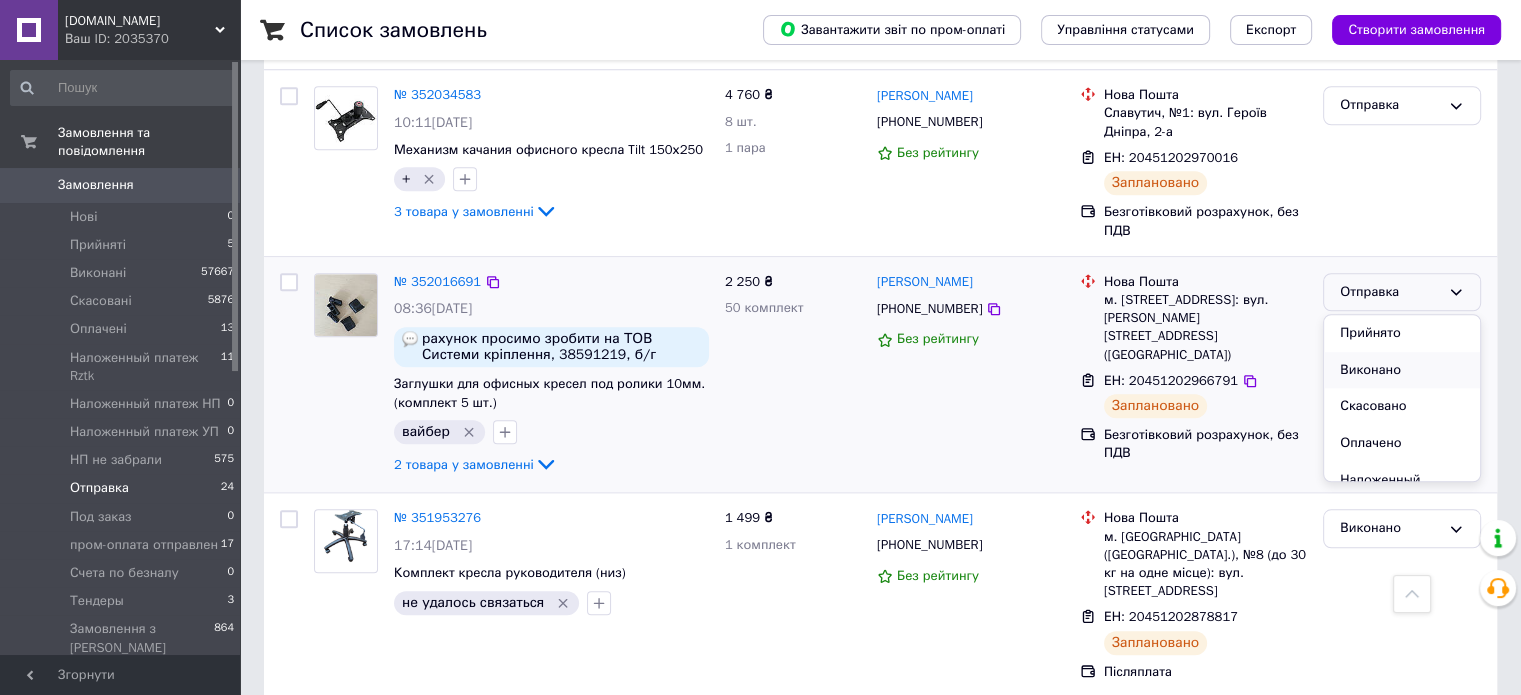 click on "Виконано" at bounding box center [1402, 370] 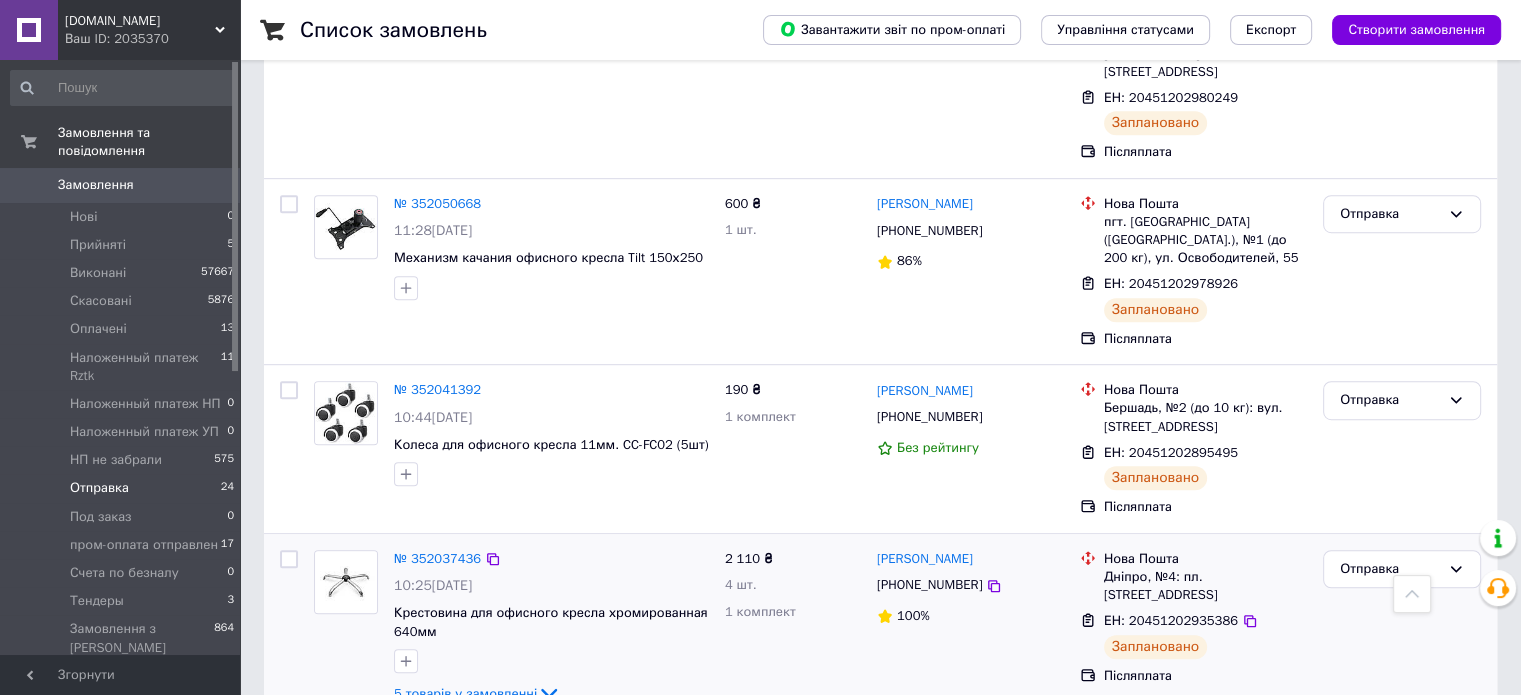 scroll, scrollTop: 1098, scrollLeft: 0, axis: vertical 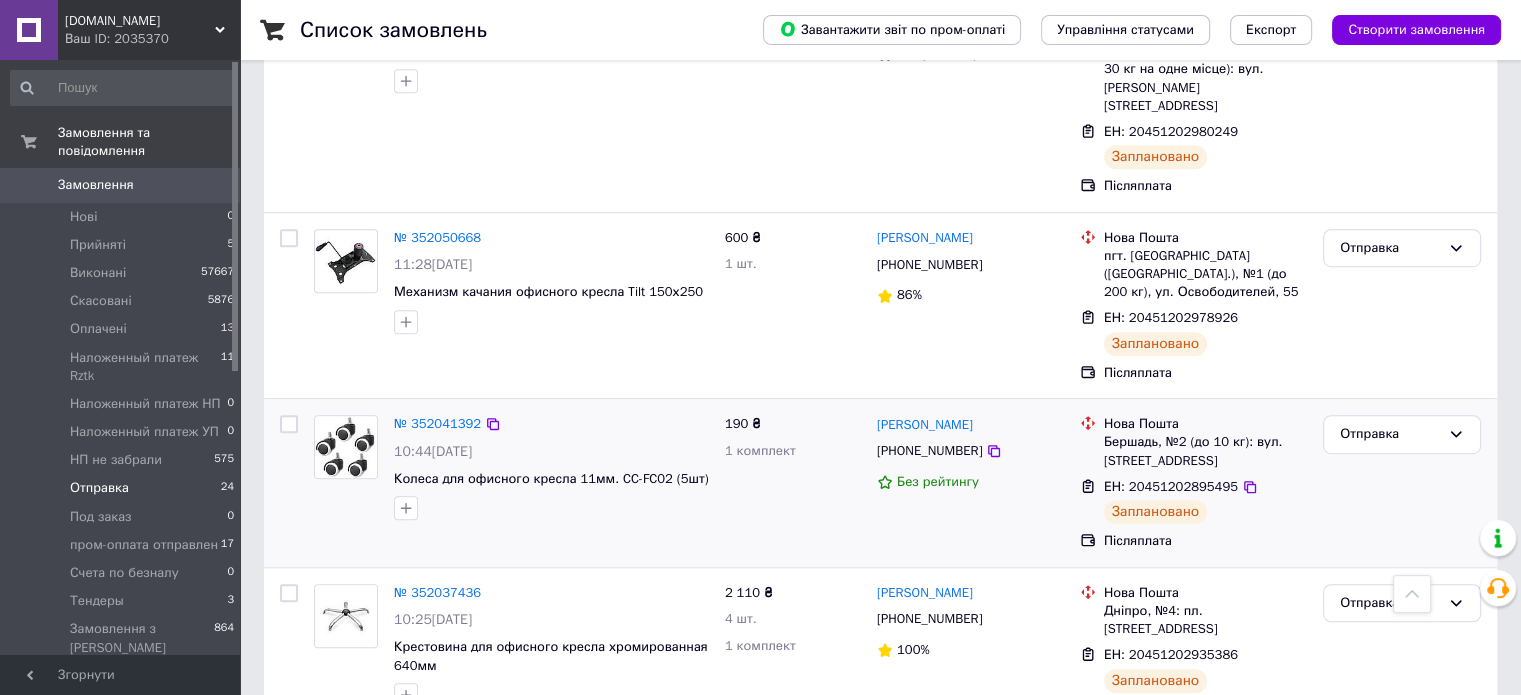 drag, startPoint x: 1391, startPoint y: 367, endPoint x: 1398, endPoint y: 380, distance: 14.764823 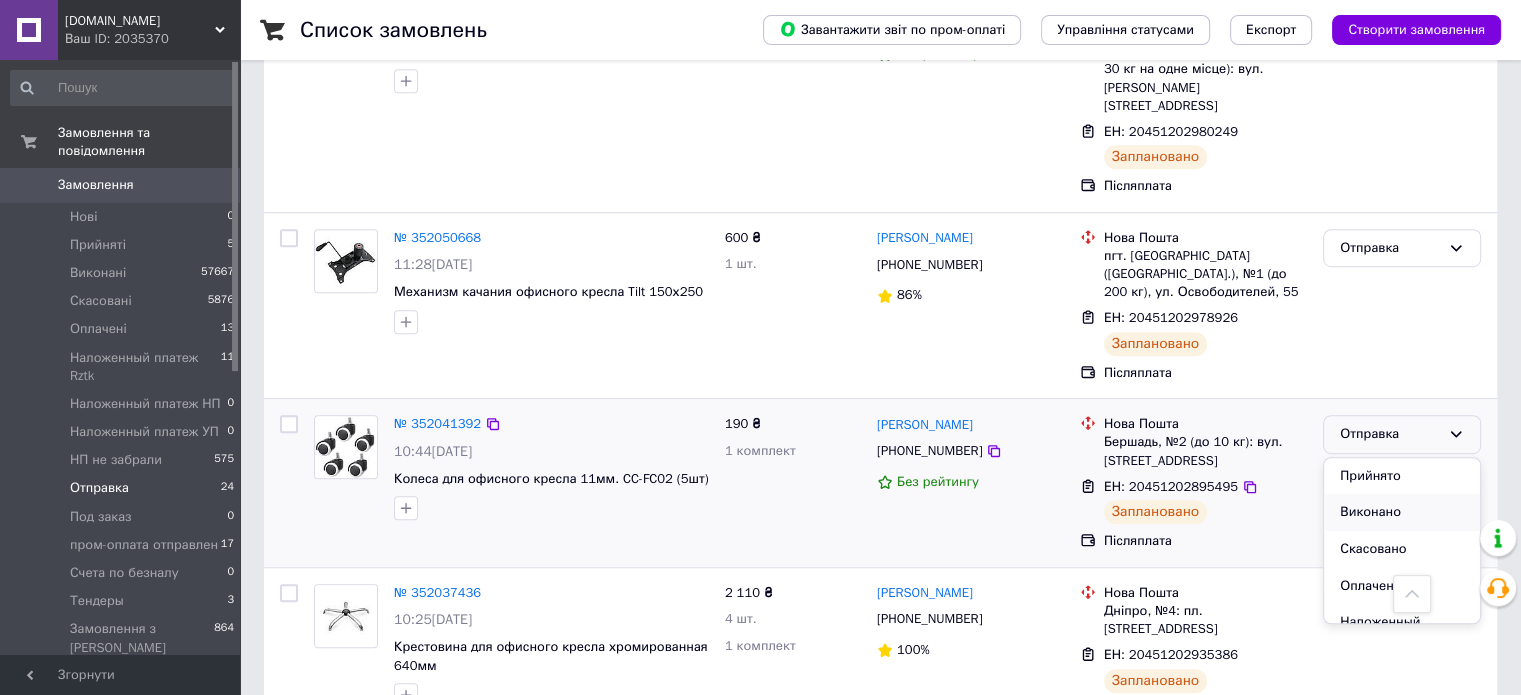 click on "Виконано" at bounding box center (1402, 512) 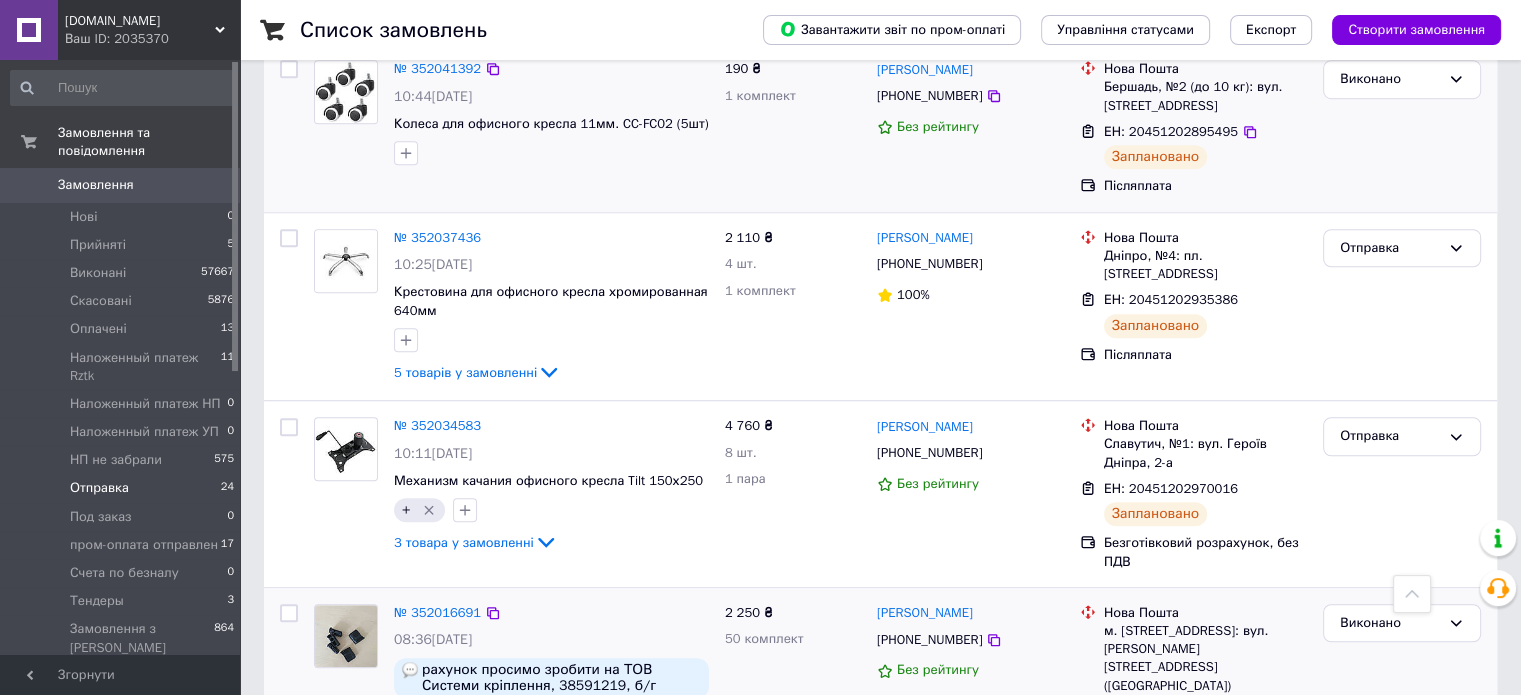 scroll, scrollTop: 1498, scrollLeft: 0, axis: vertical 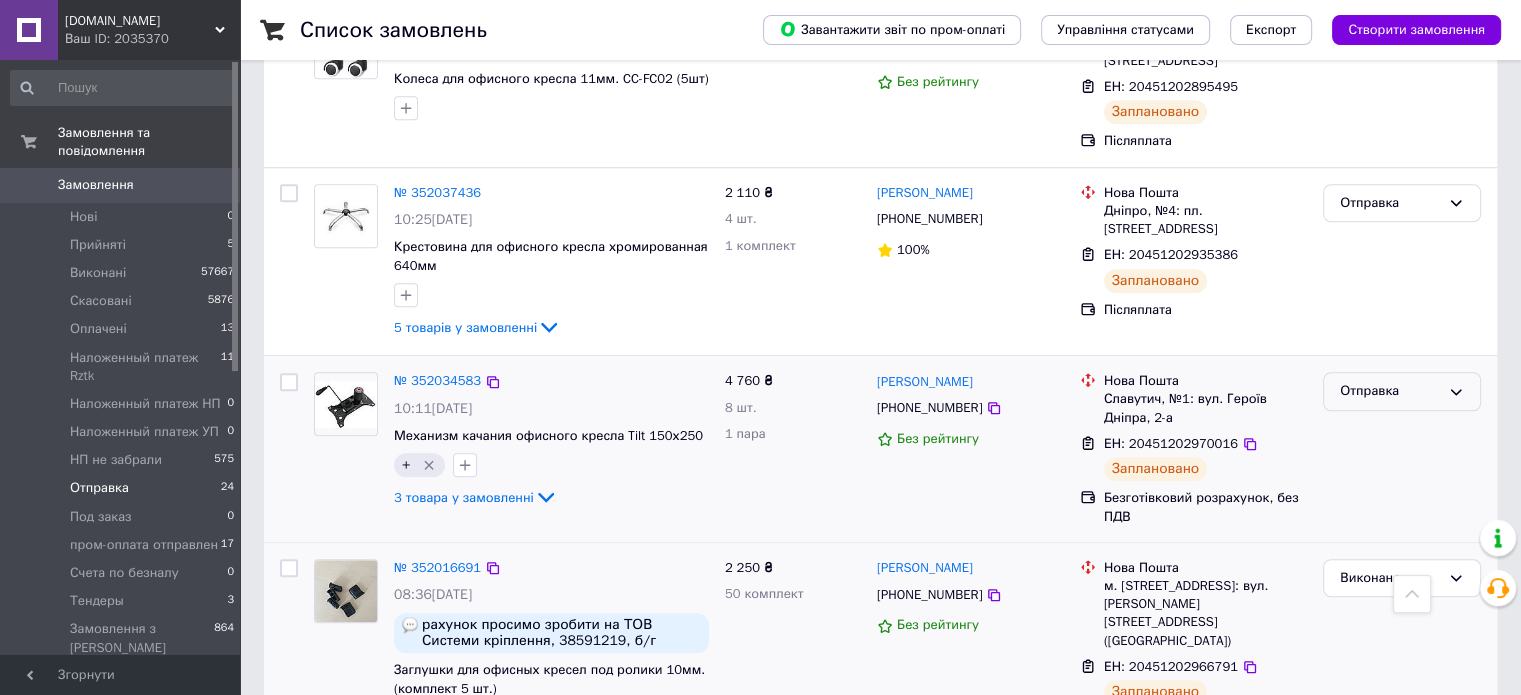 click on "Отправка" at bounding box center [1390, 391] 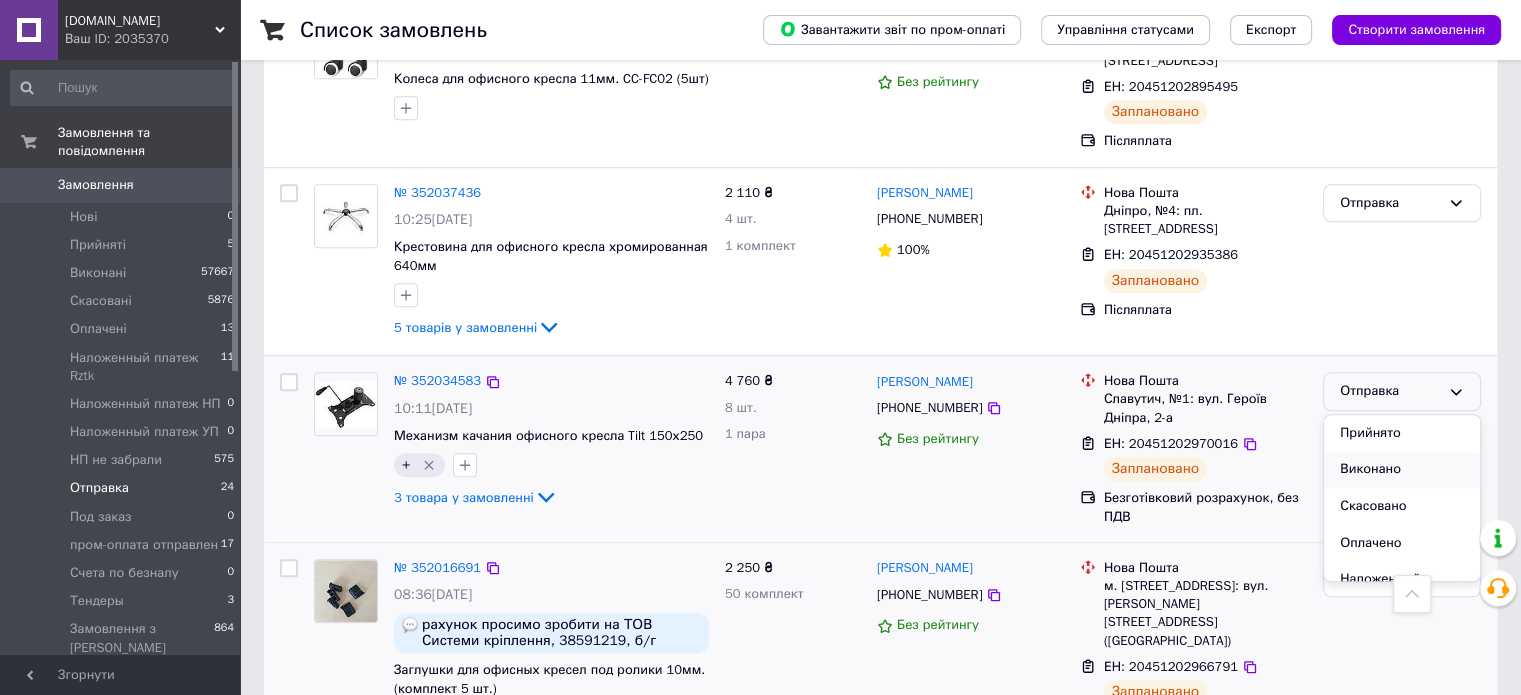 click on "Виконано" at bounding box center [1402, 469] 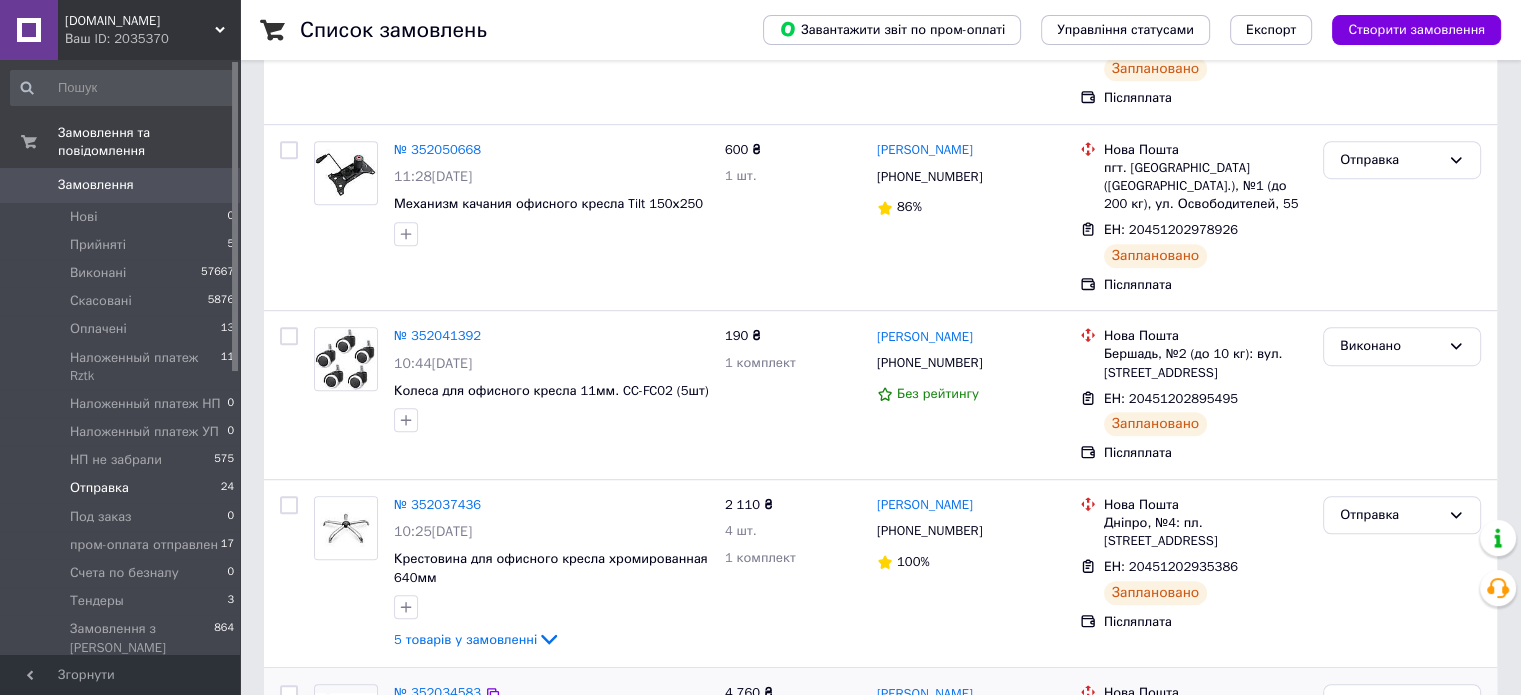 scroll, scrollTop: 1698, scrollLeft: 0, axis: vertical 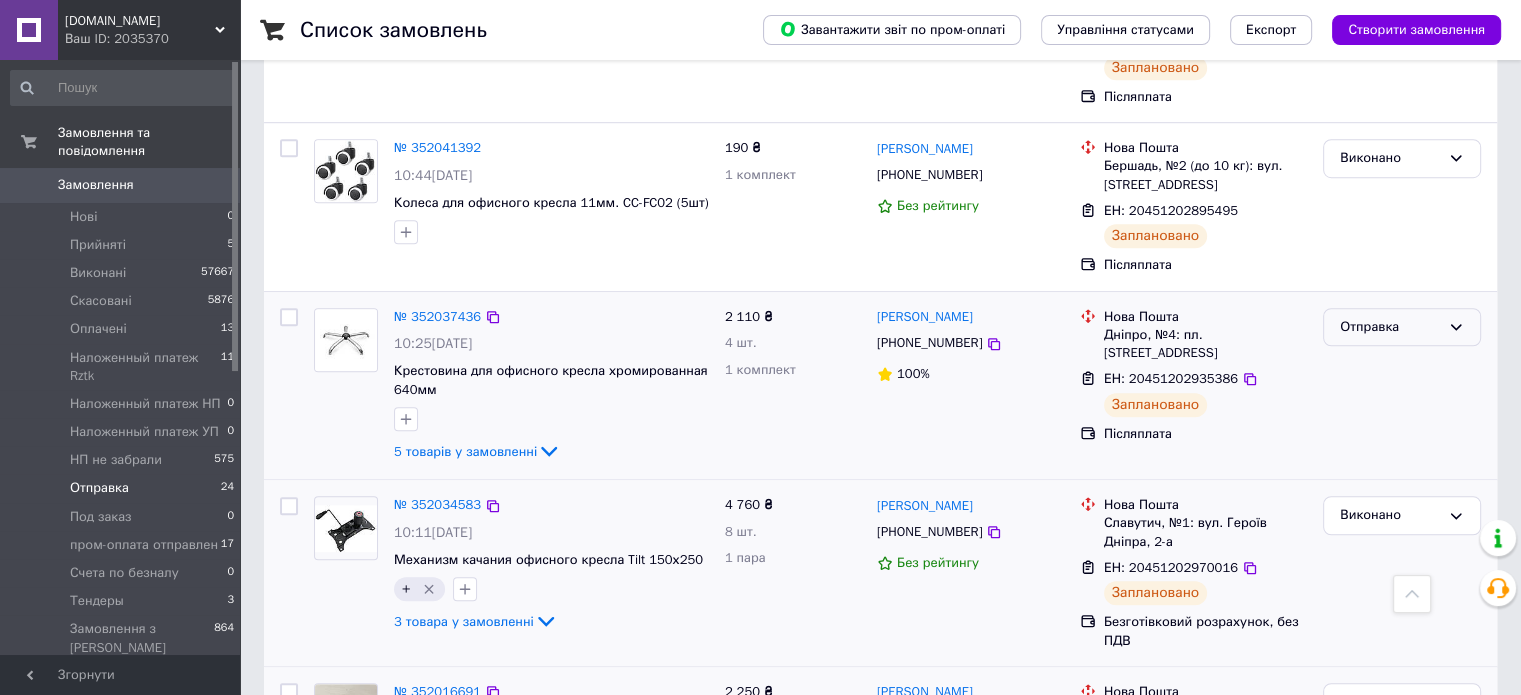 click on "Отправка" at bounding box center [1390, 327] 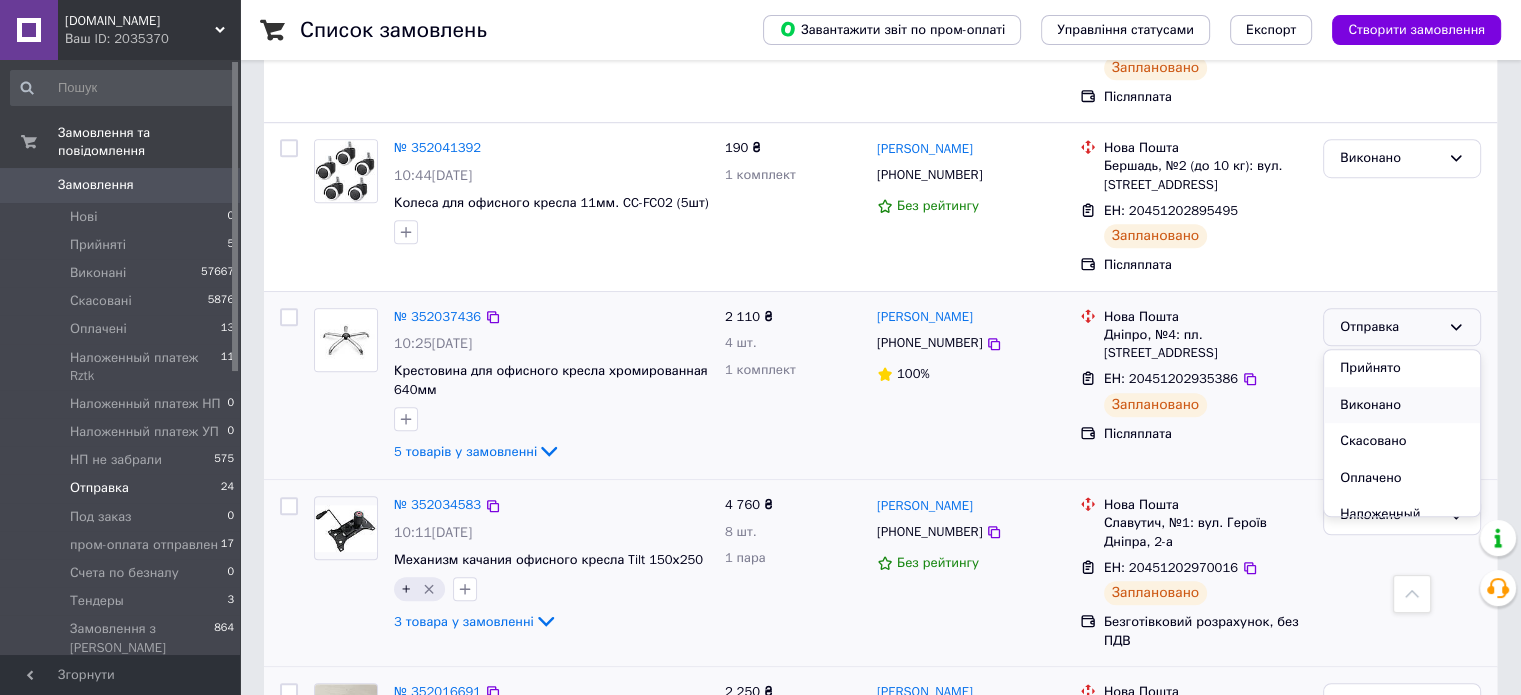 click on "Виконано" at bounding box center (1402, 405) 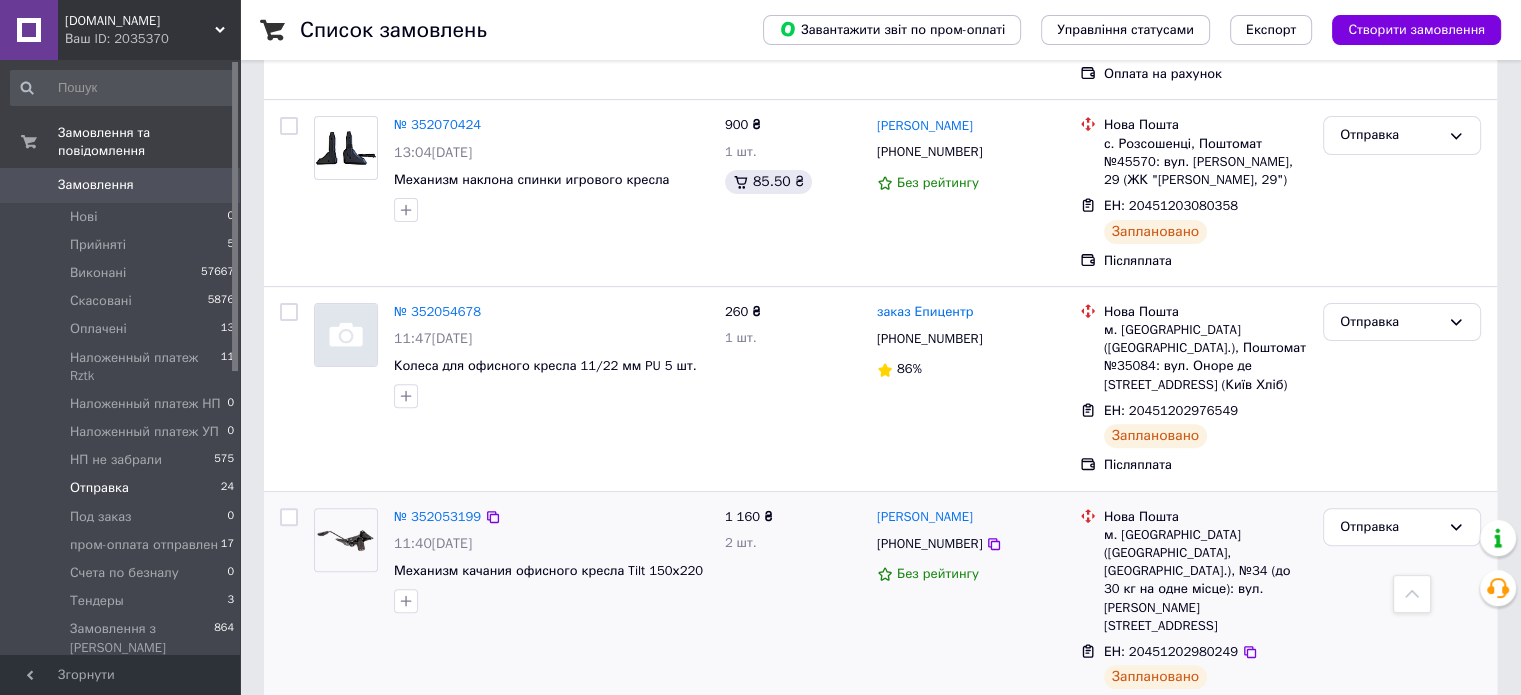 scroll, scrollTop: 574, scrollLeft: 0, axis: vertical 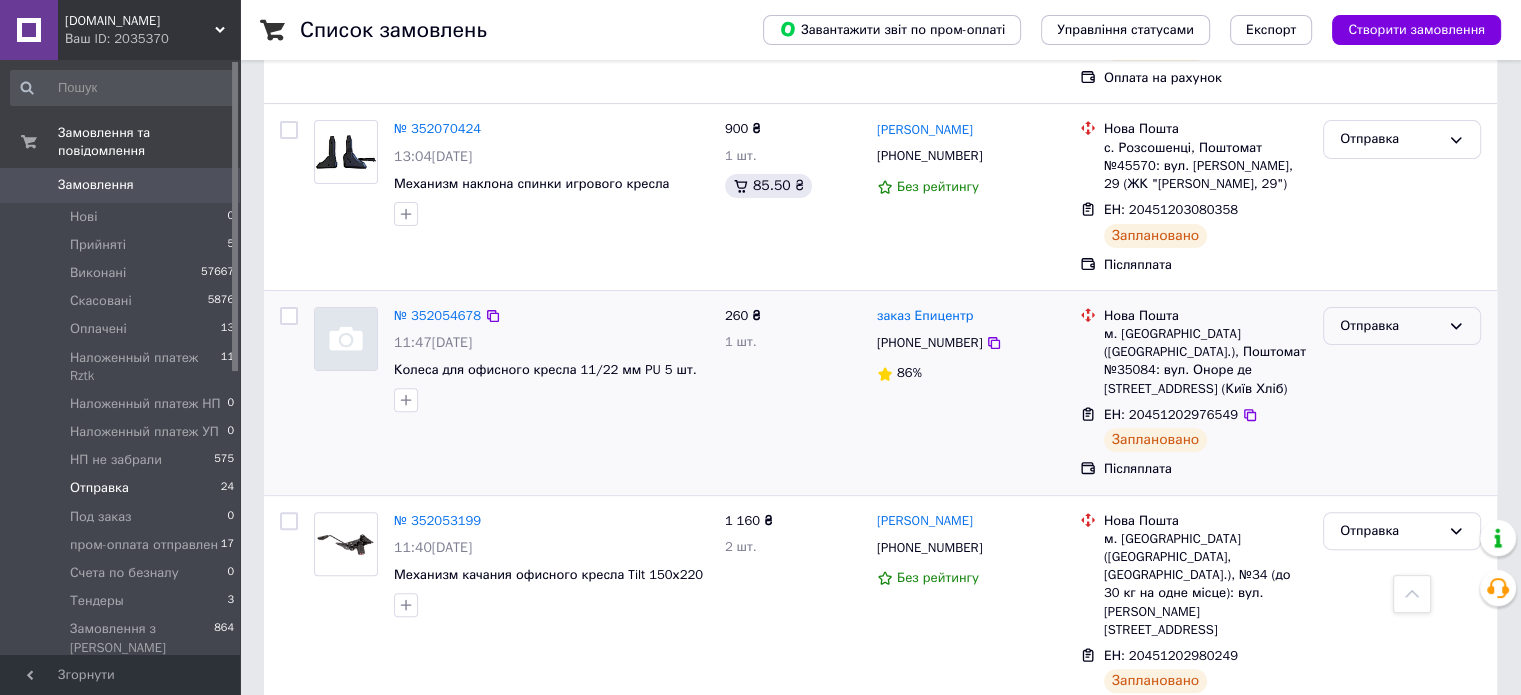 click on "Отправка" at bounding box center (1390, 326) 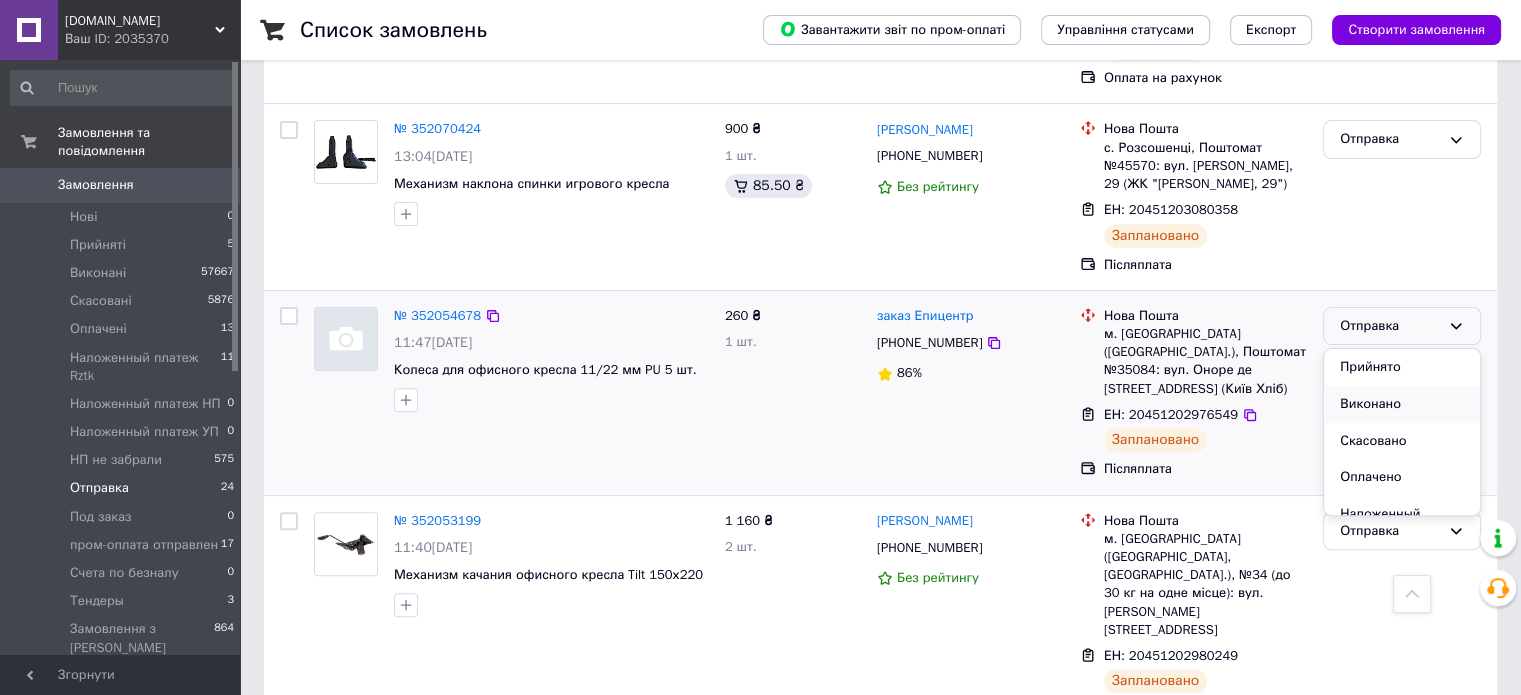 click on "Виконано" at bounding box center [1402, 404] 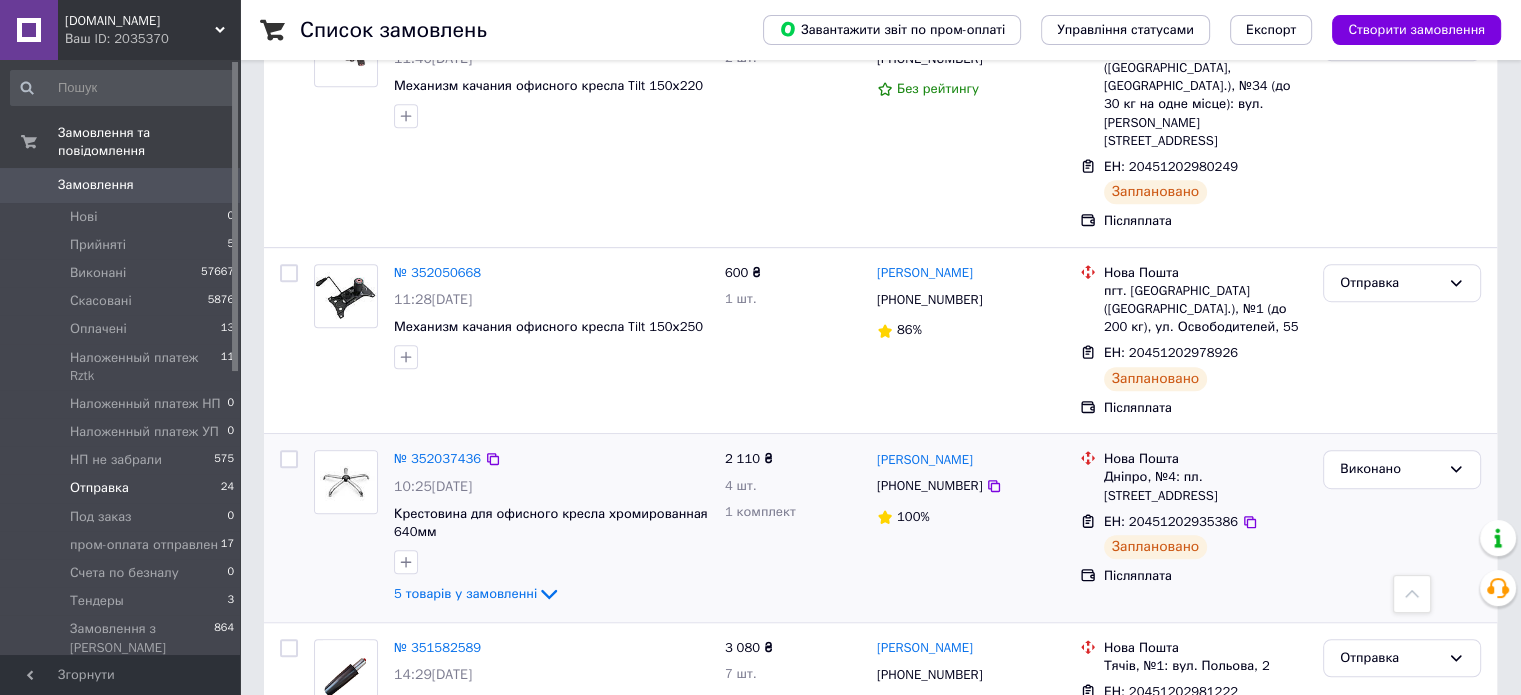 scroll, scrollTop: 1074, scrollLeft: 0, axis: vertical 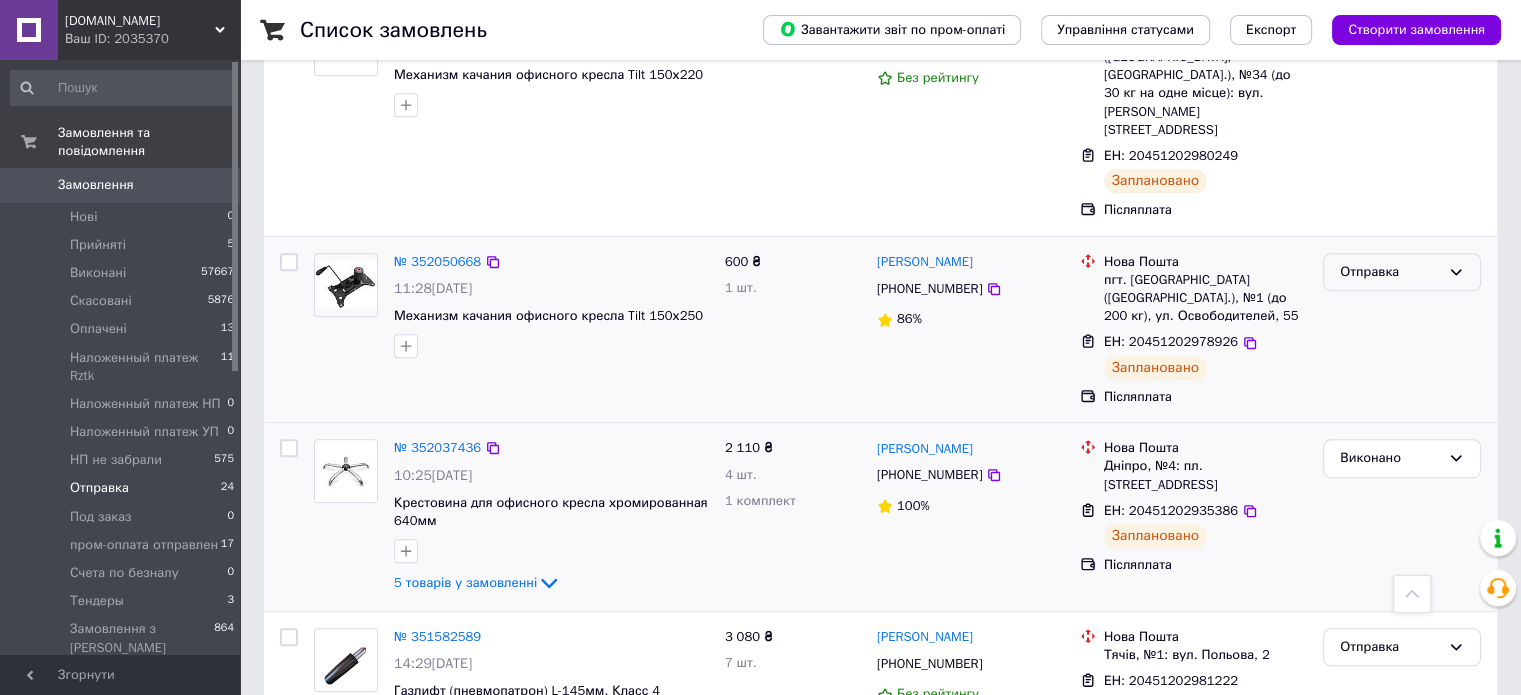drag, startPoint x: 1420, startPoint y: 212, endPoint x: 1418, endPoint y: 200, distance: 12.165525 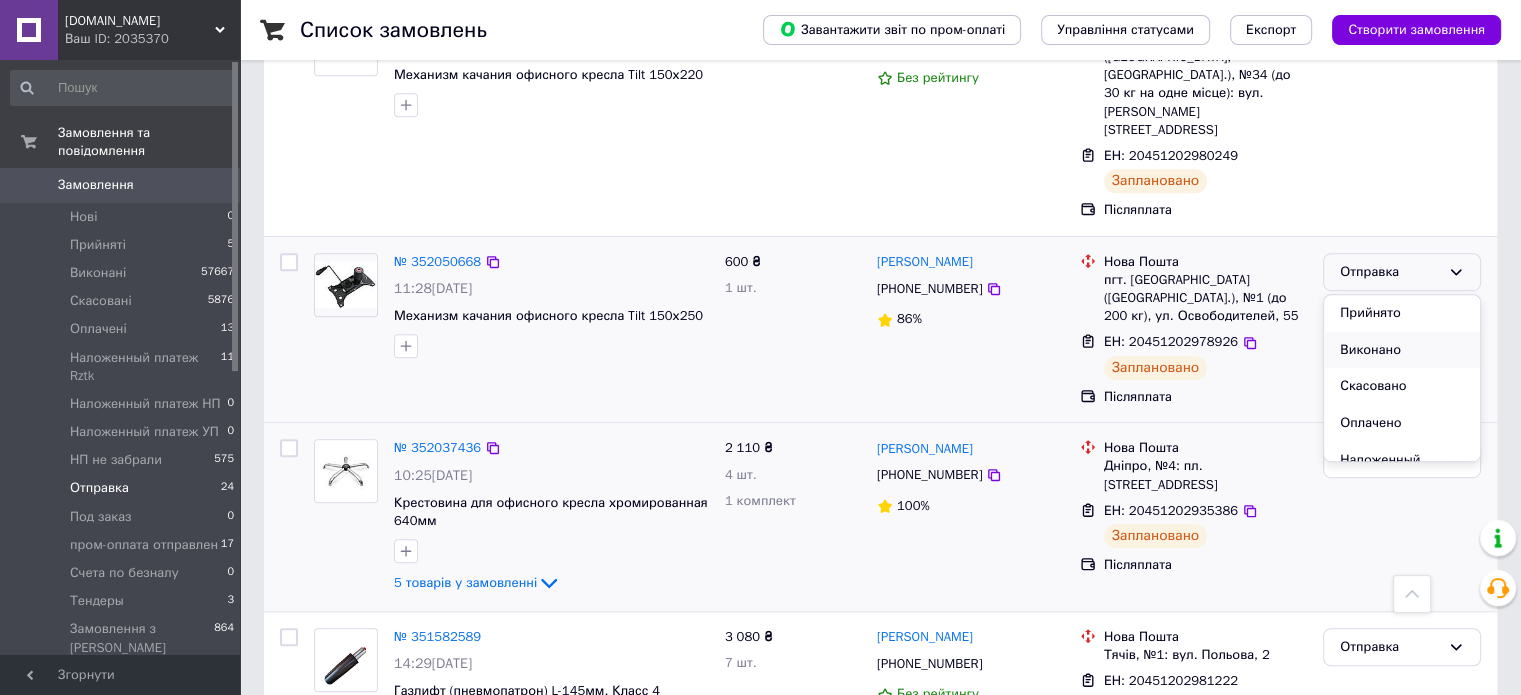 click on "Виконано" at bounding box center (1402, 350) 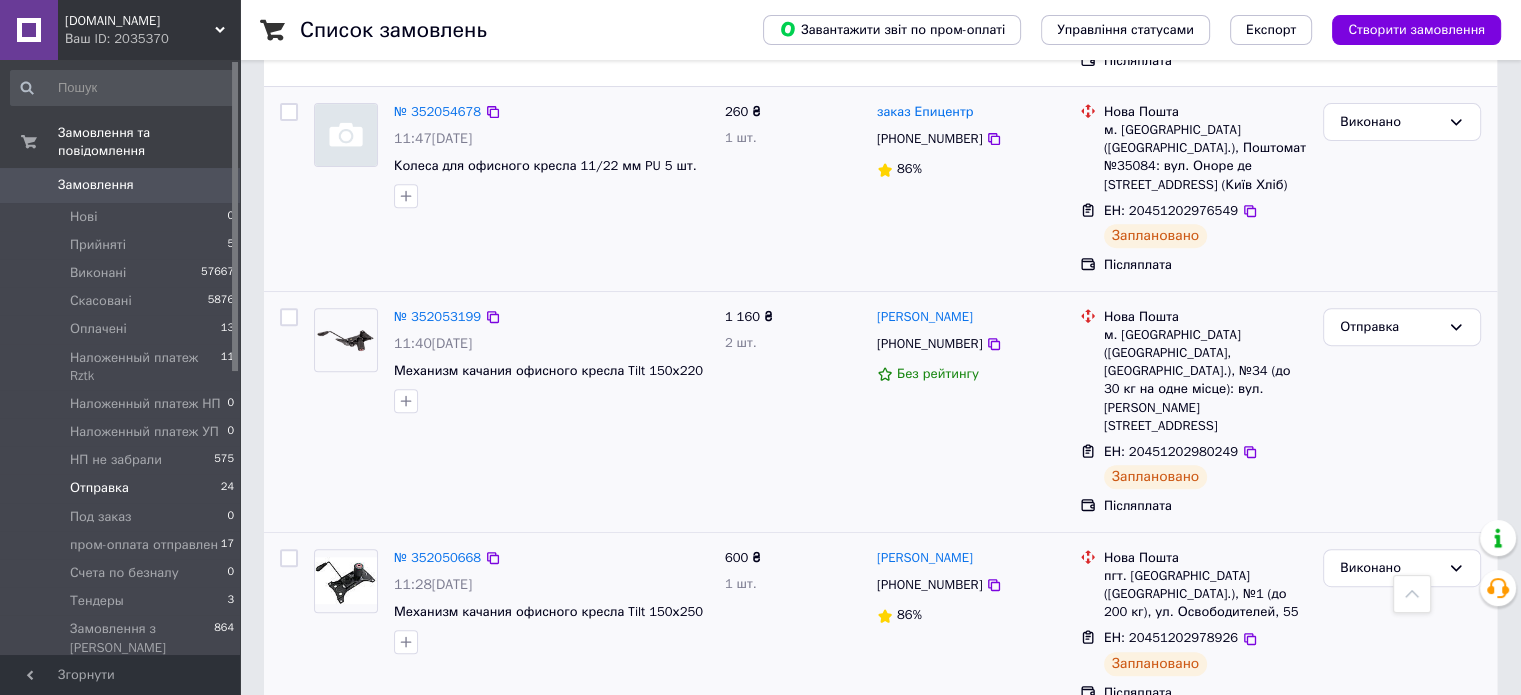 scroll, scrollTop: 774, scrollLeft: 0, axis: vertical 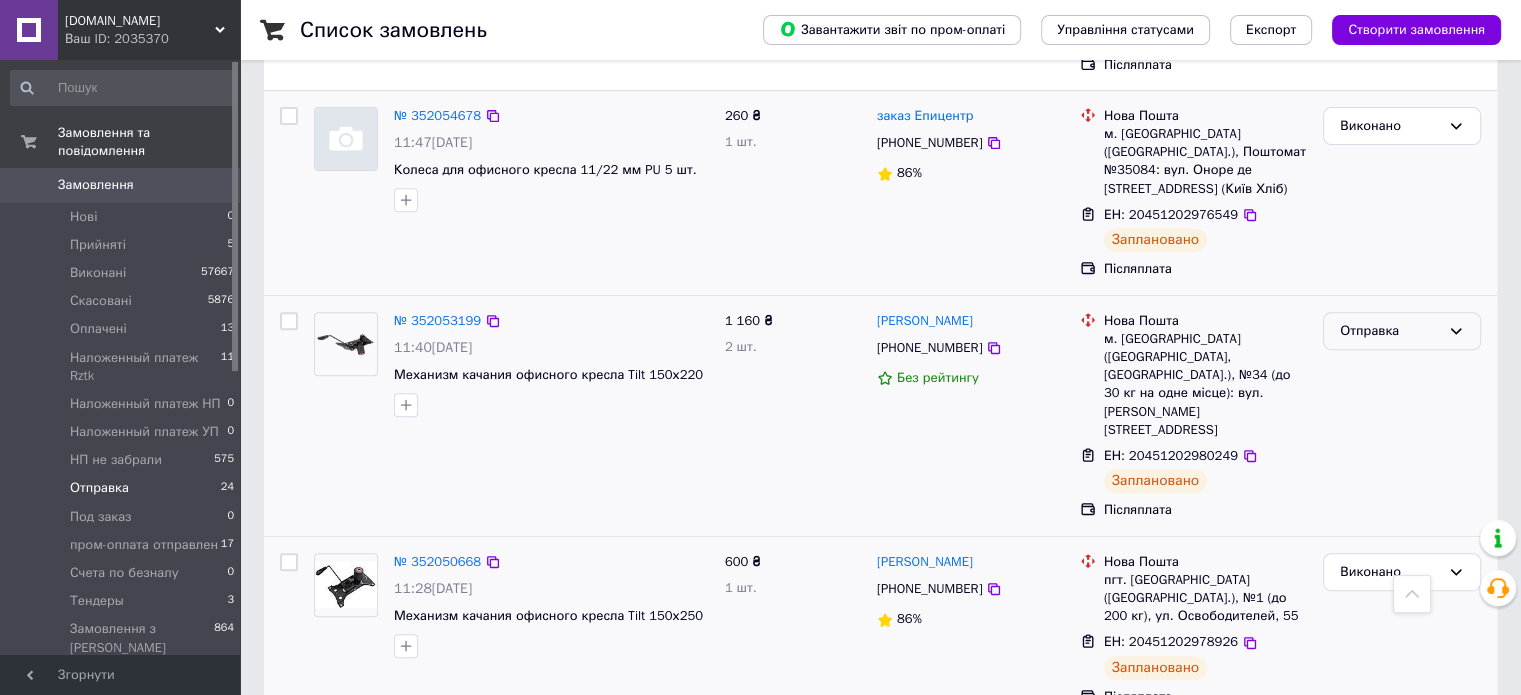 click on "Отправка" at bounding box center [1390, 331] 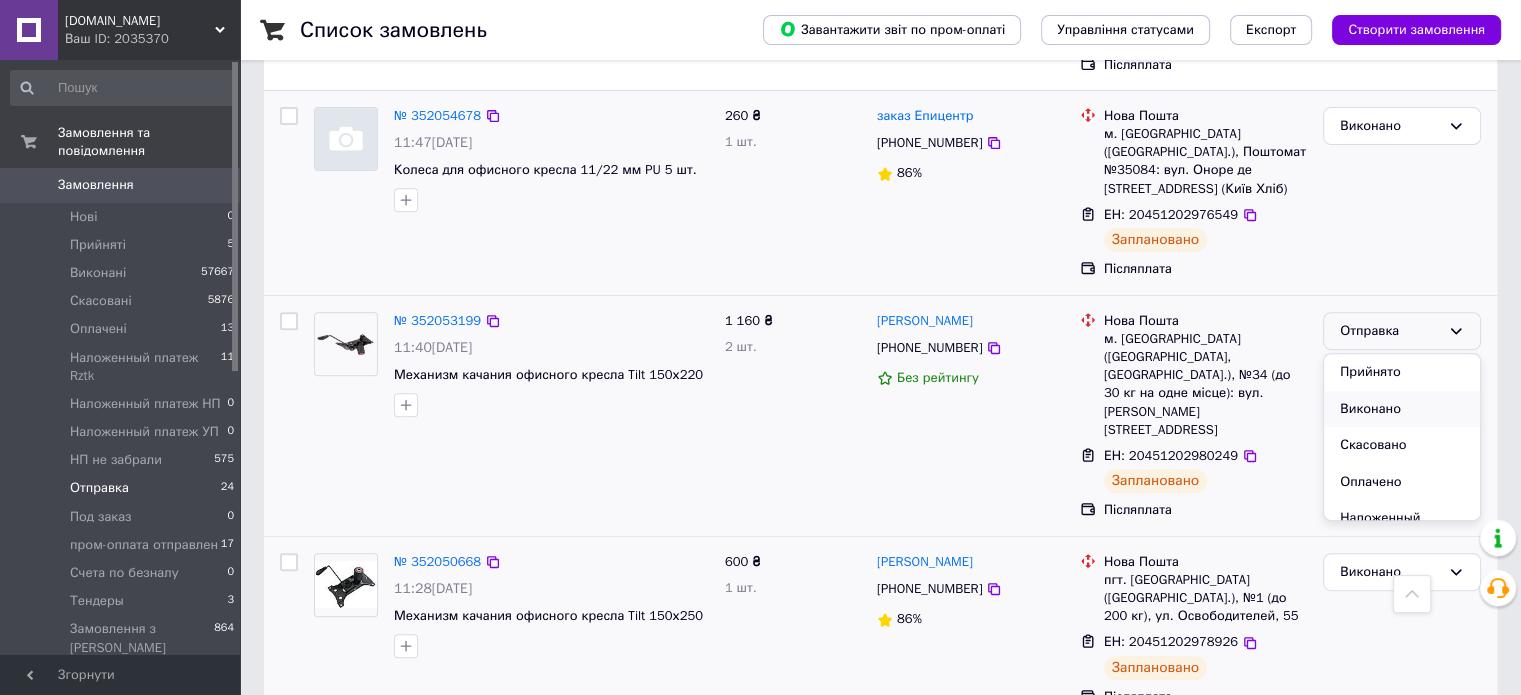 click on "Виконано" at bounding box center (1402, 409) 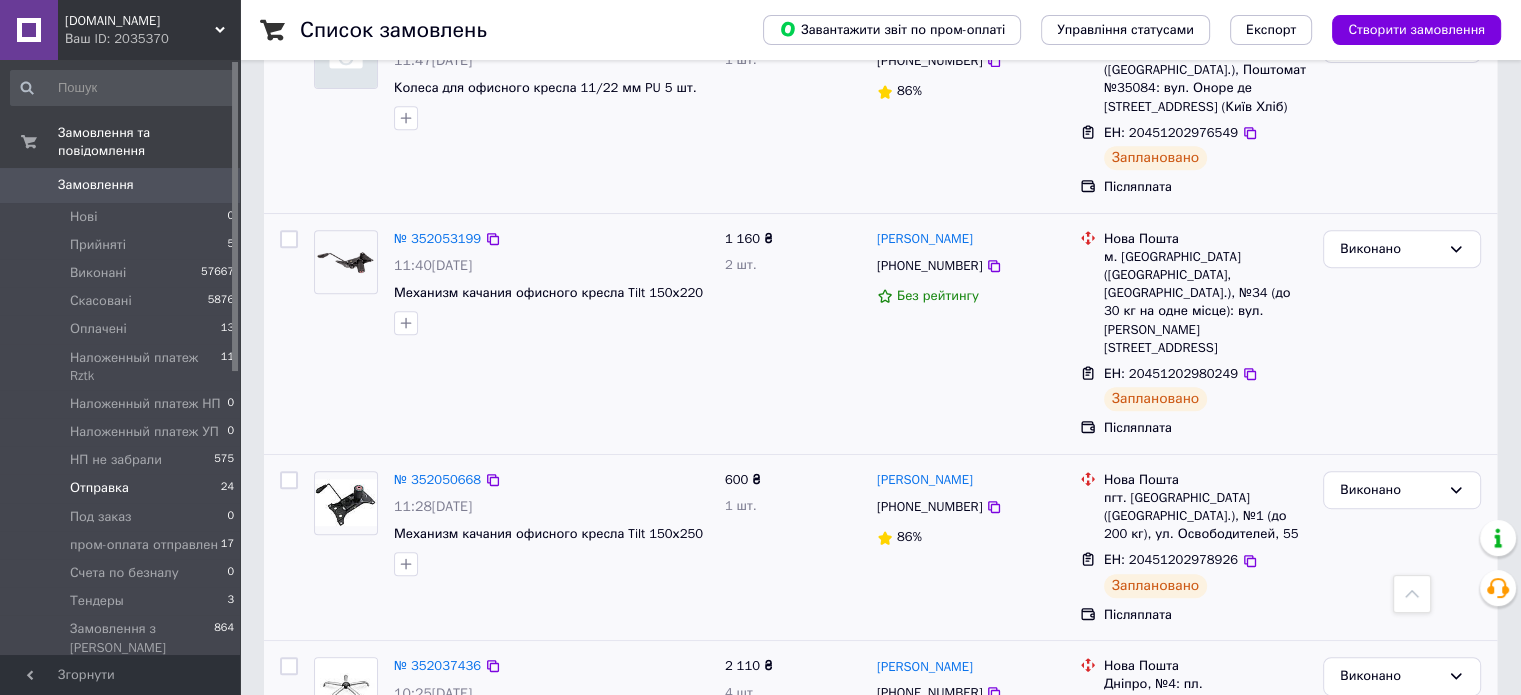 scroll, scrollTop: 1107, scrollLeft: 0, axis: vertical 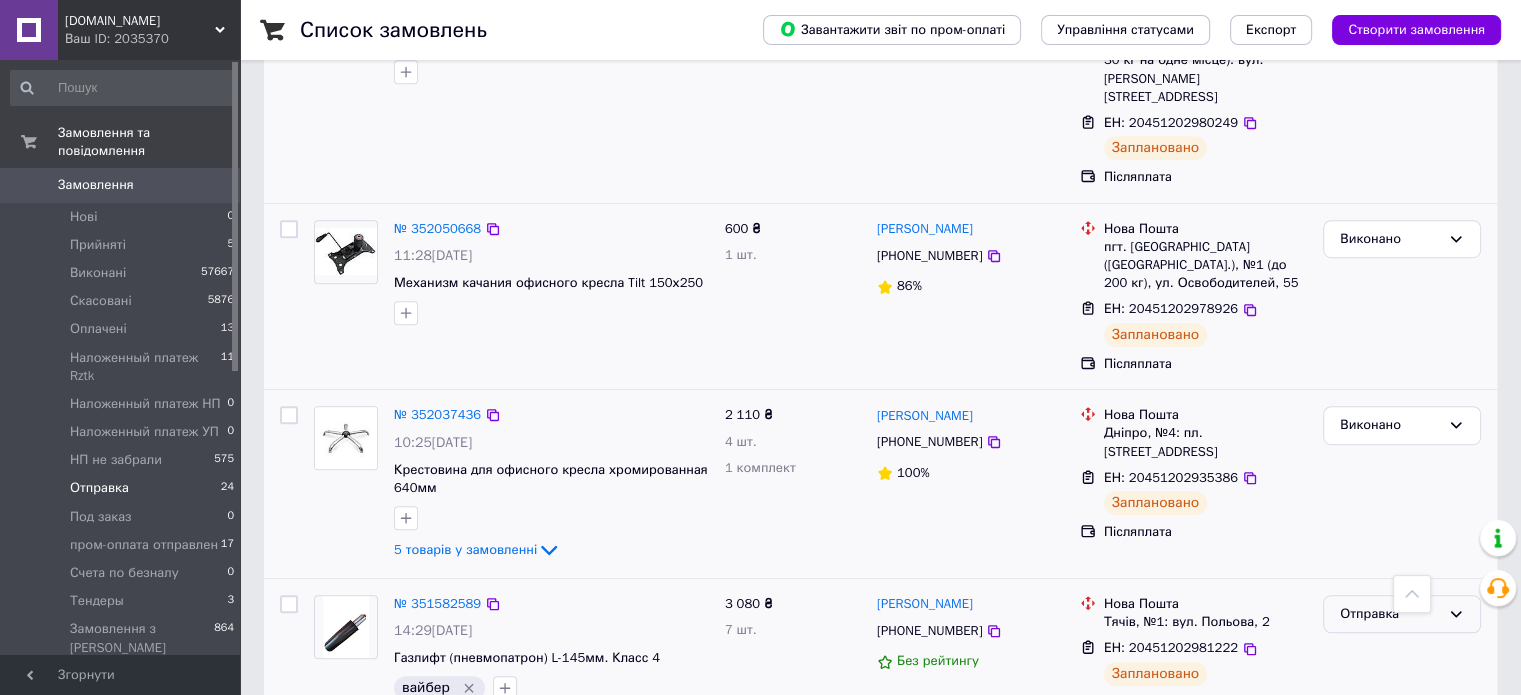 click on "Отправка" at bounding box center (1390, 614) 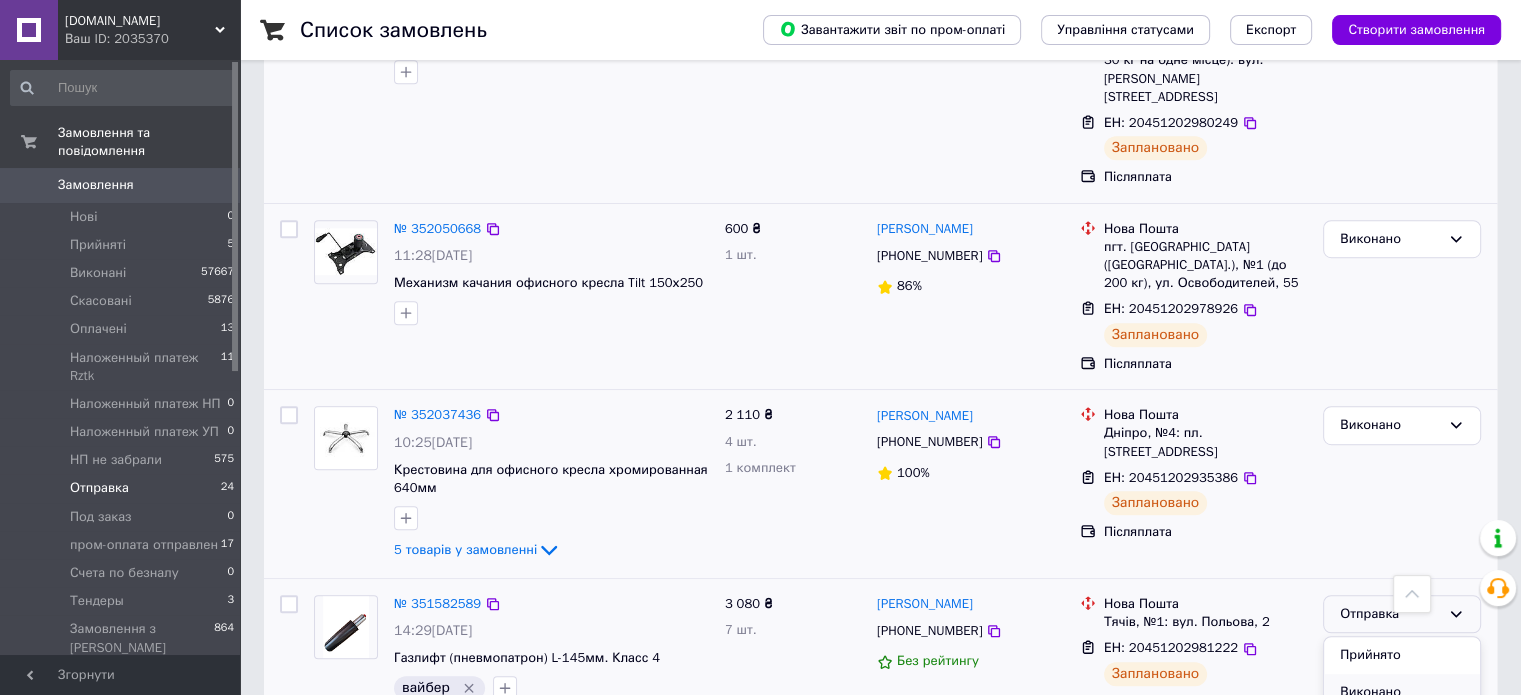 click on "Виконано" at bounding box center [1402, 692] 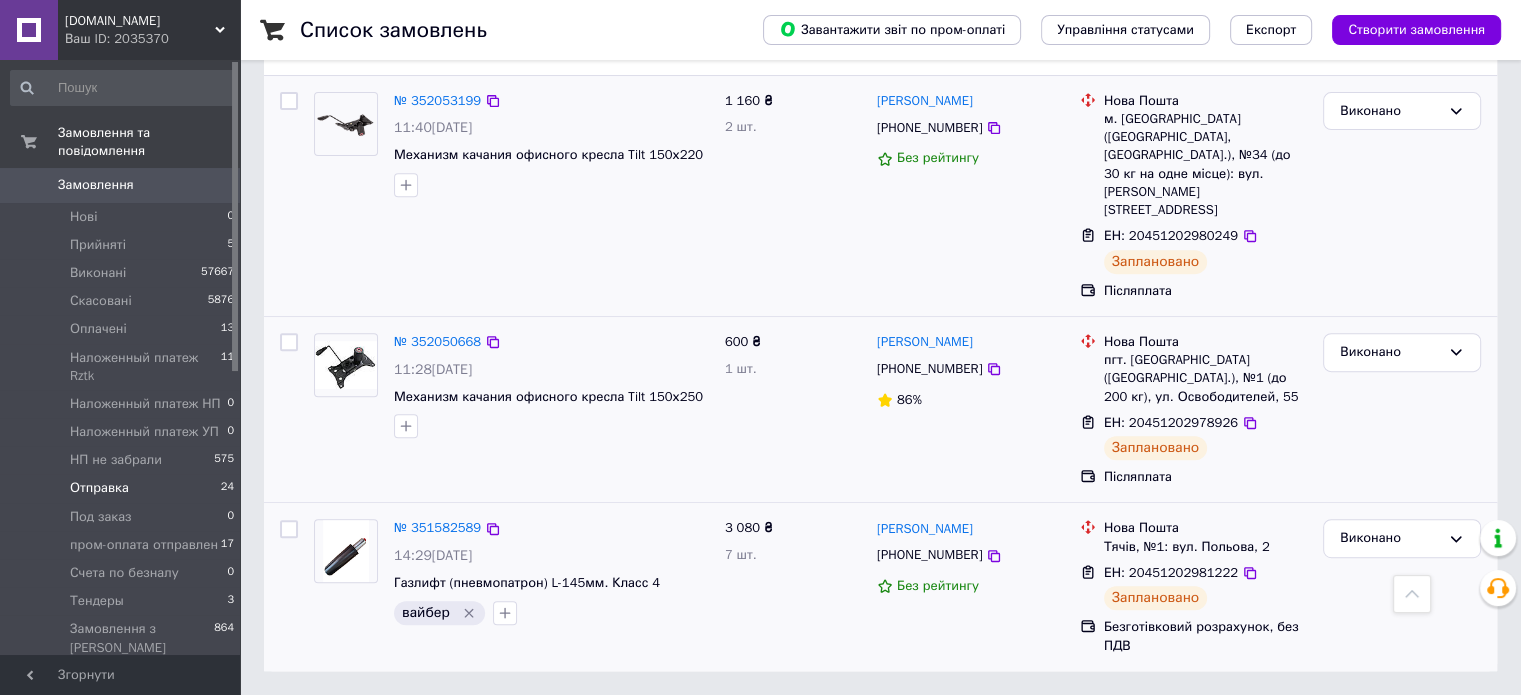 scroll, scrollTop: 732, scrollLeft: 0, axis: vertical 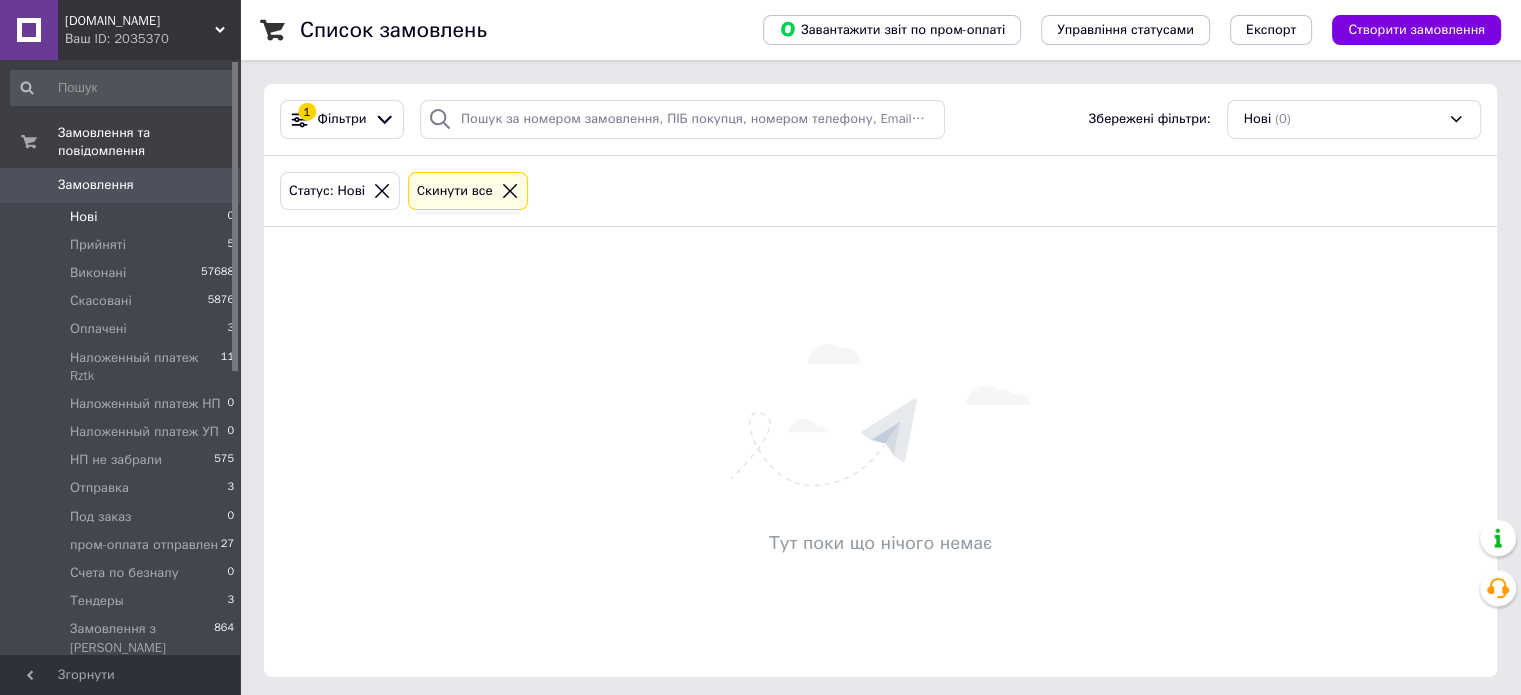 click on "Нові 0" at bounding box center (123, 217) 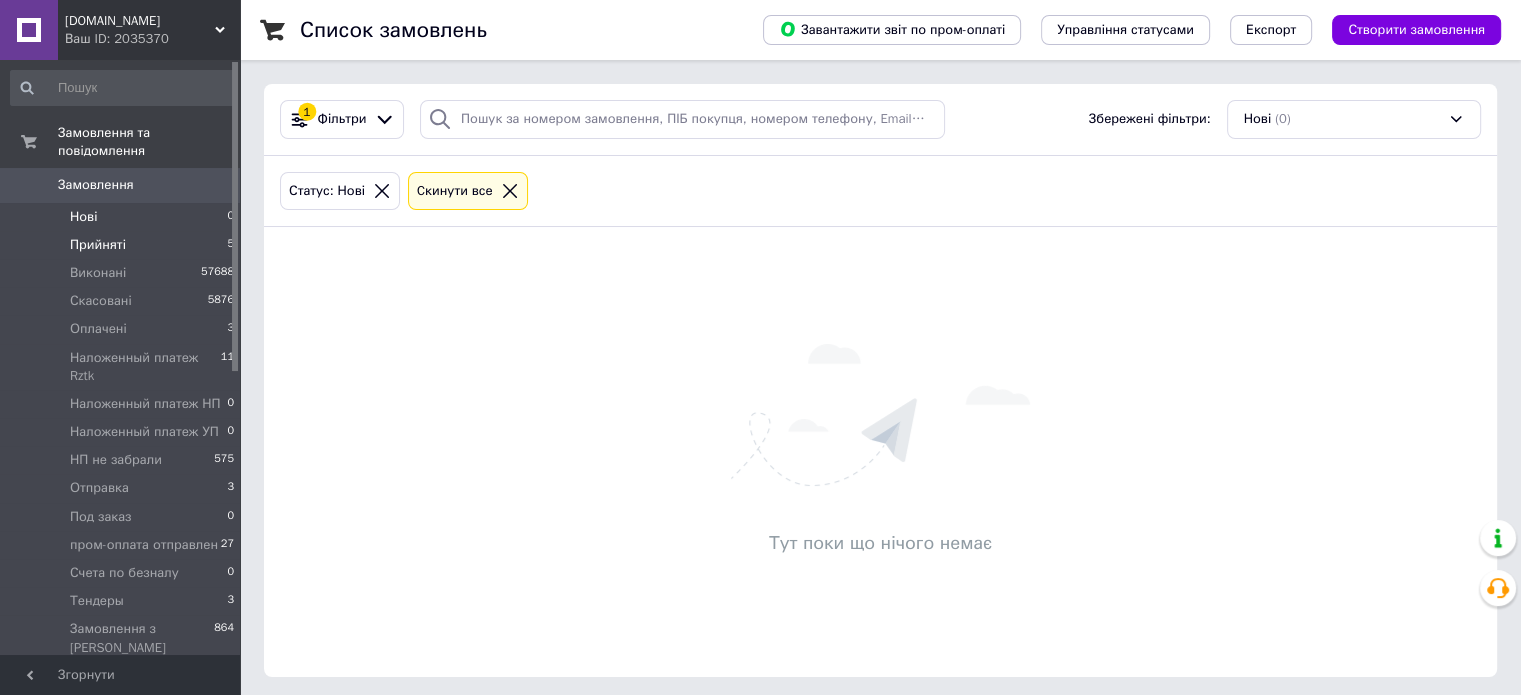 drag, startPoint x: 121, startPoint y: 226, endPoint x: 151, endPoint y: 229, distance: 30.149628 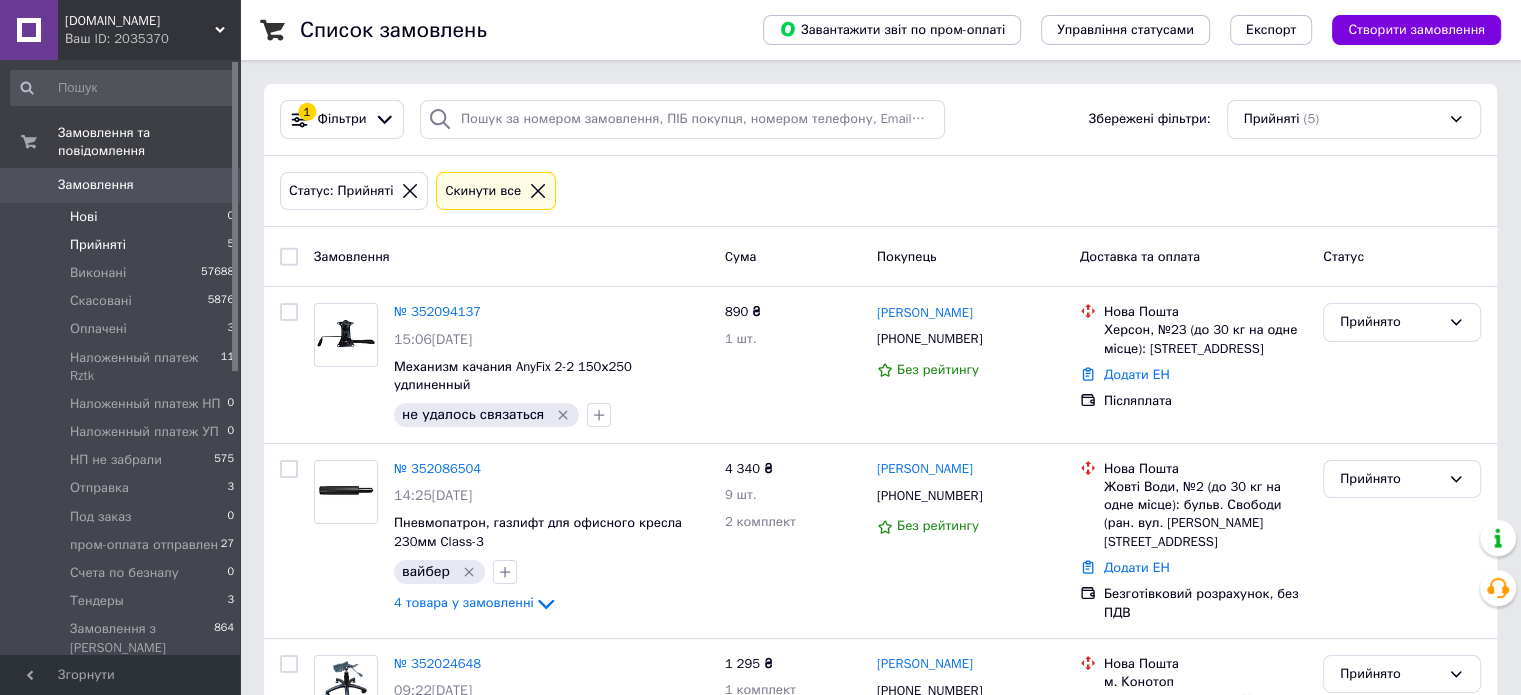 click on "Нові" at bounding box center [83, 217] 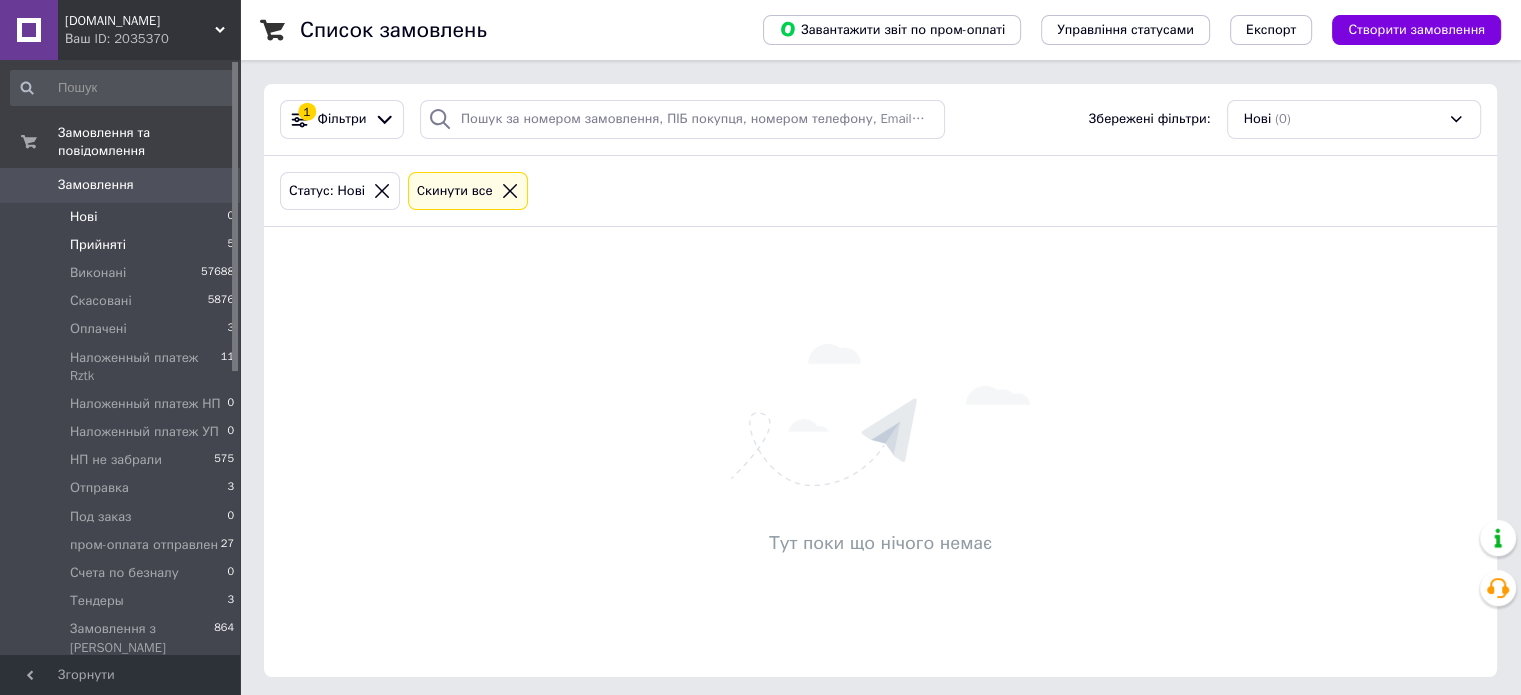 click on "Прийняті" at bounding box center [98, 245] 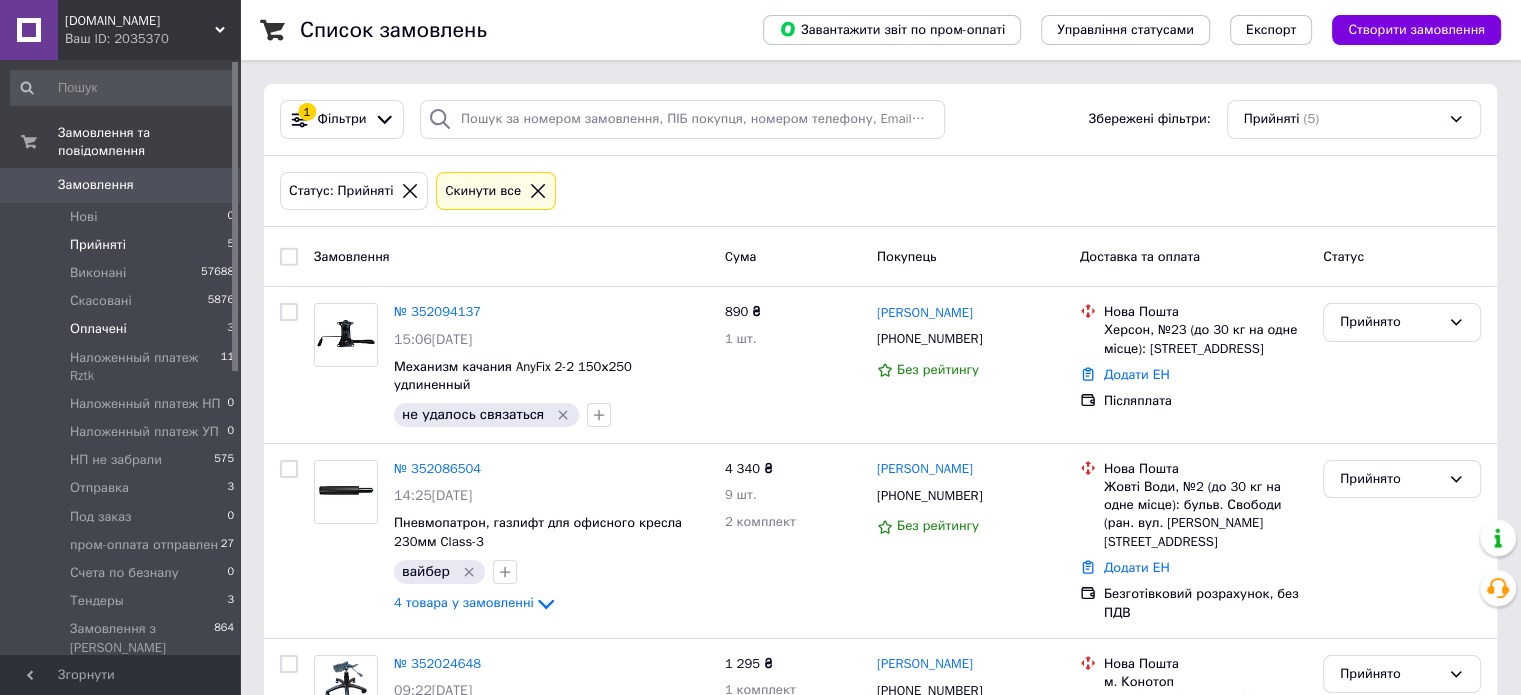click on "Оплачені 3" at bounding box center (123, 329) 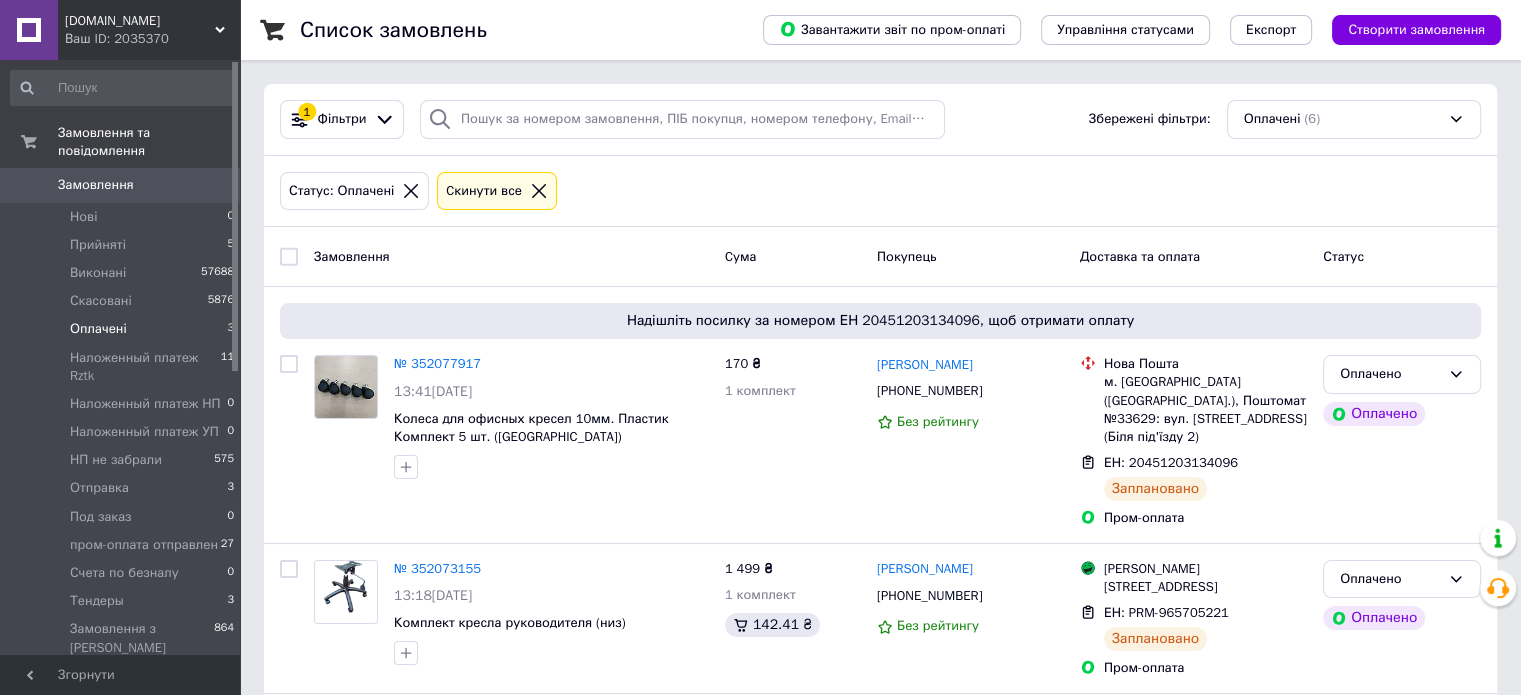 scroll, scrollTop: 259, scrollLeft: 0, axis: vertical 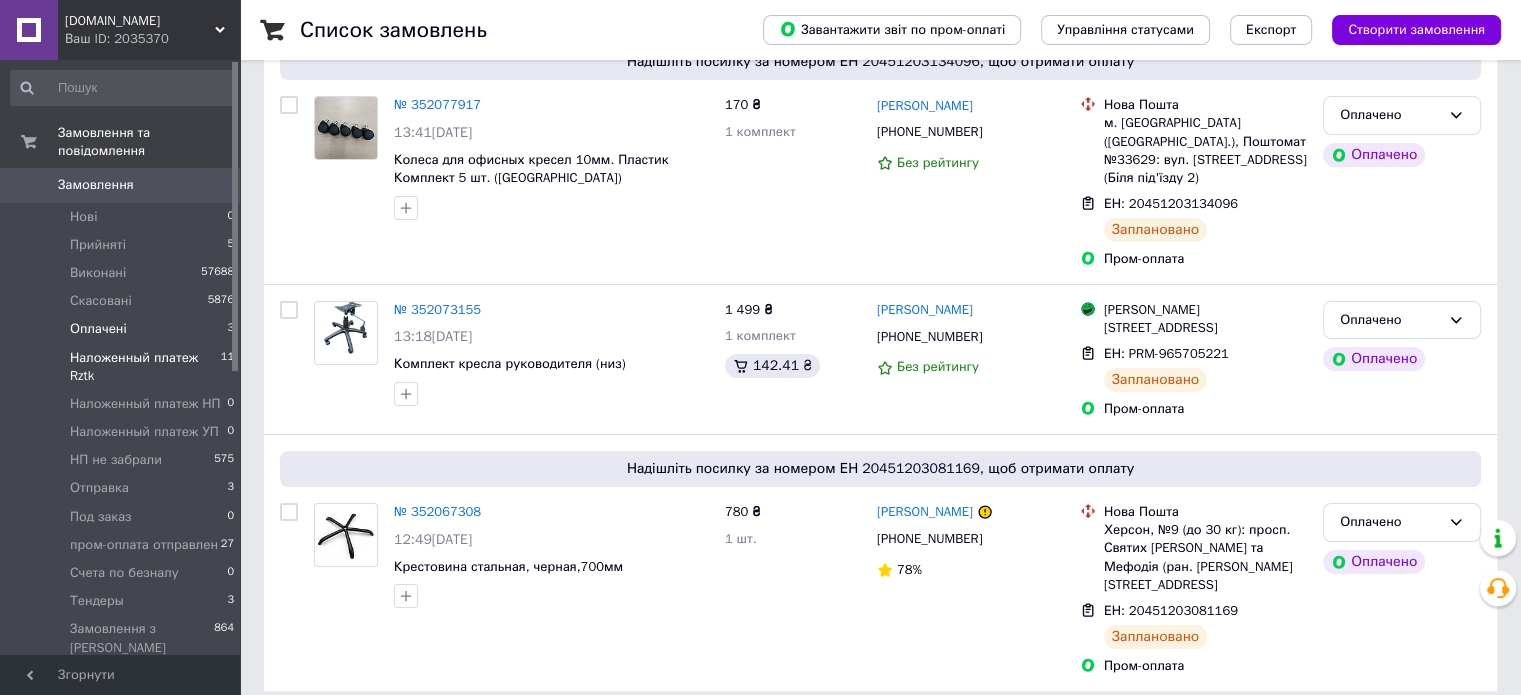 click on "Наложенный платеж Rztk" at bounding box center [145, 367] 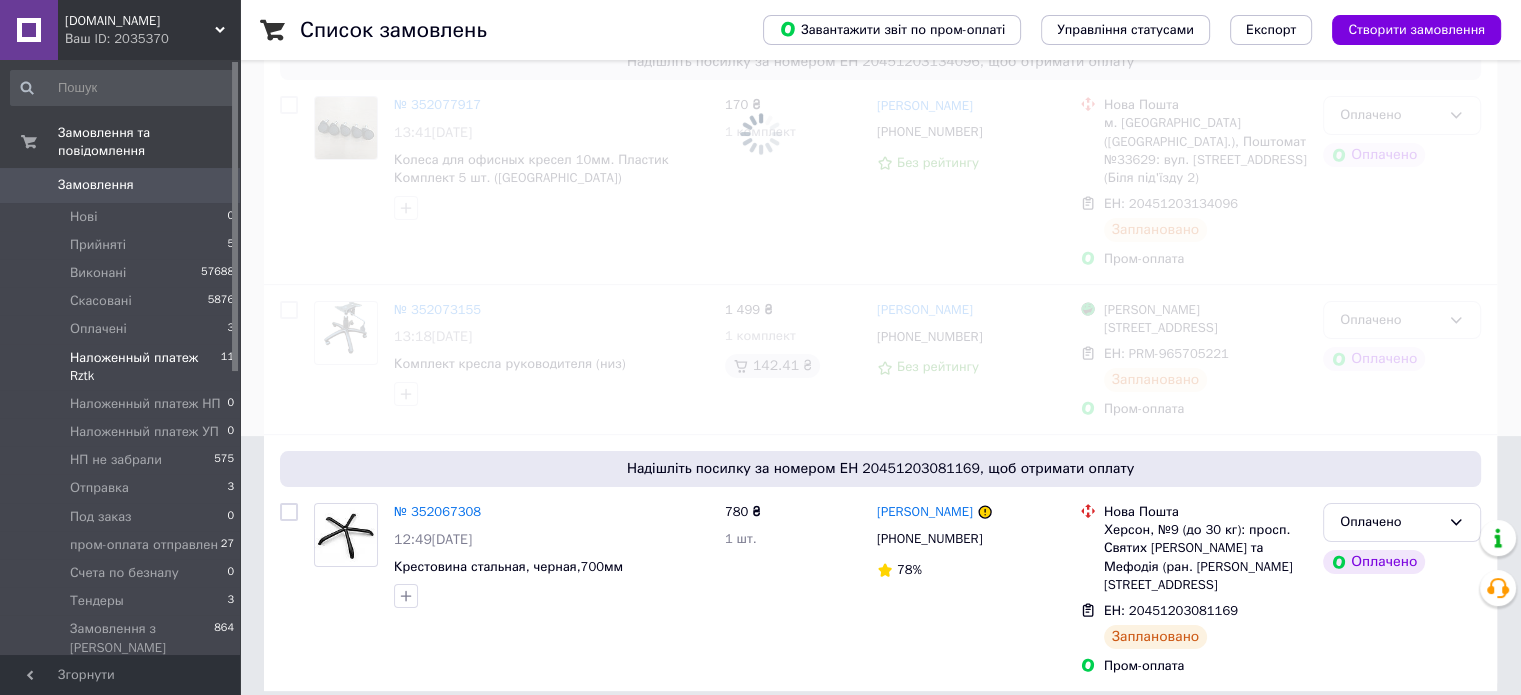 scroll, scrollTop: 0, scrollLeft: 0, axis: both 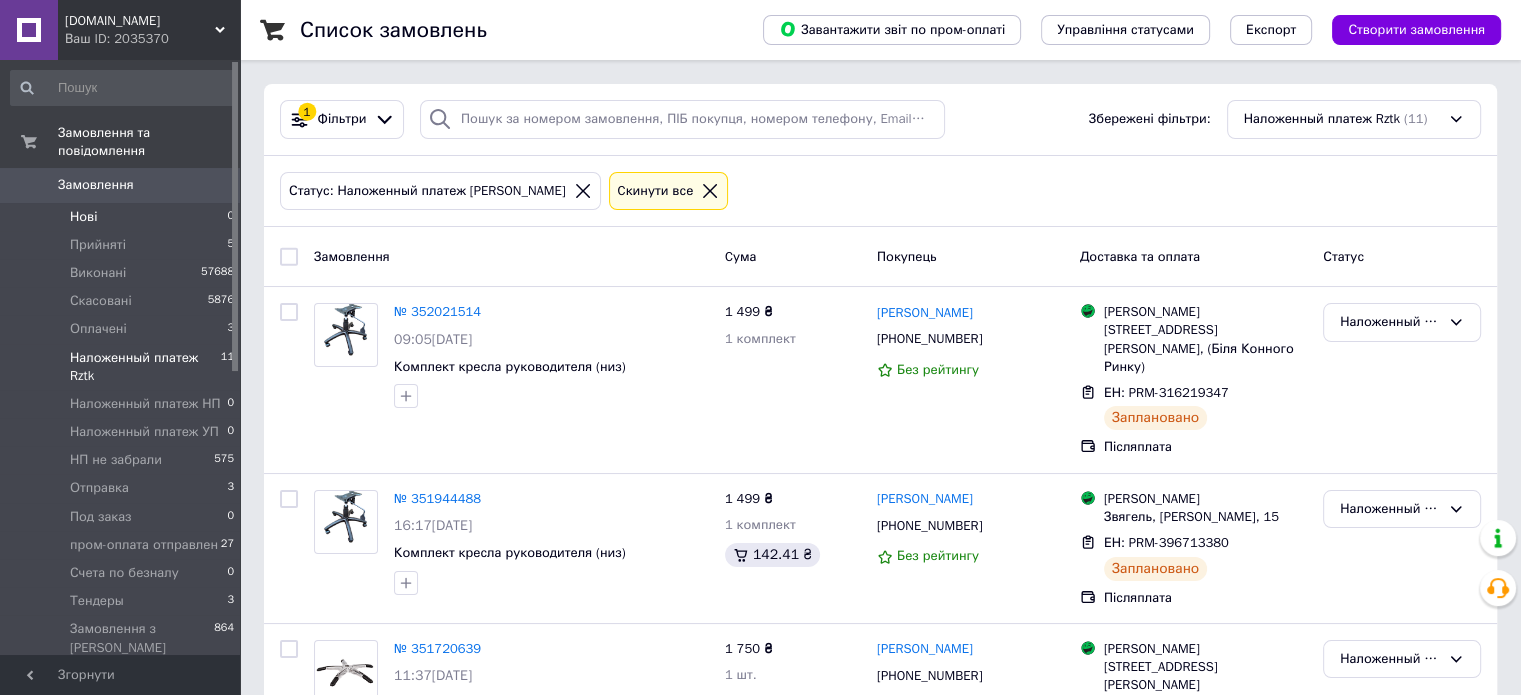 click on "Нові 0" at bounding box center (123, 217) 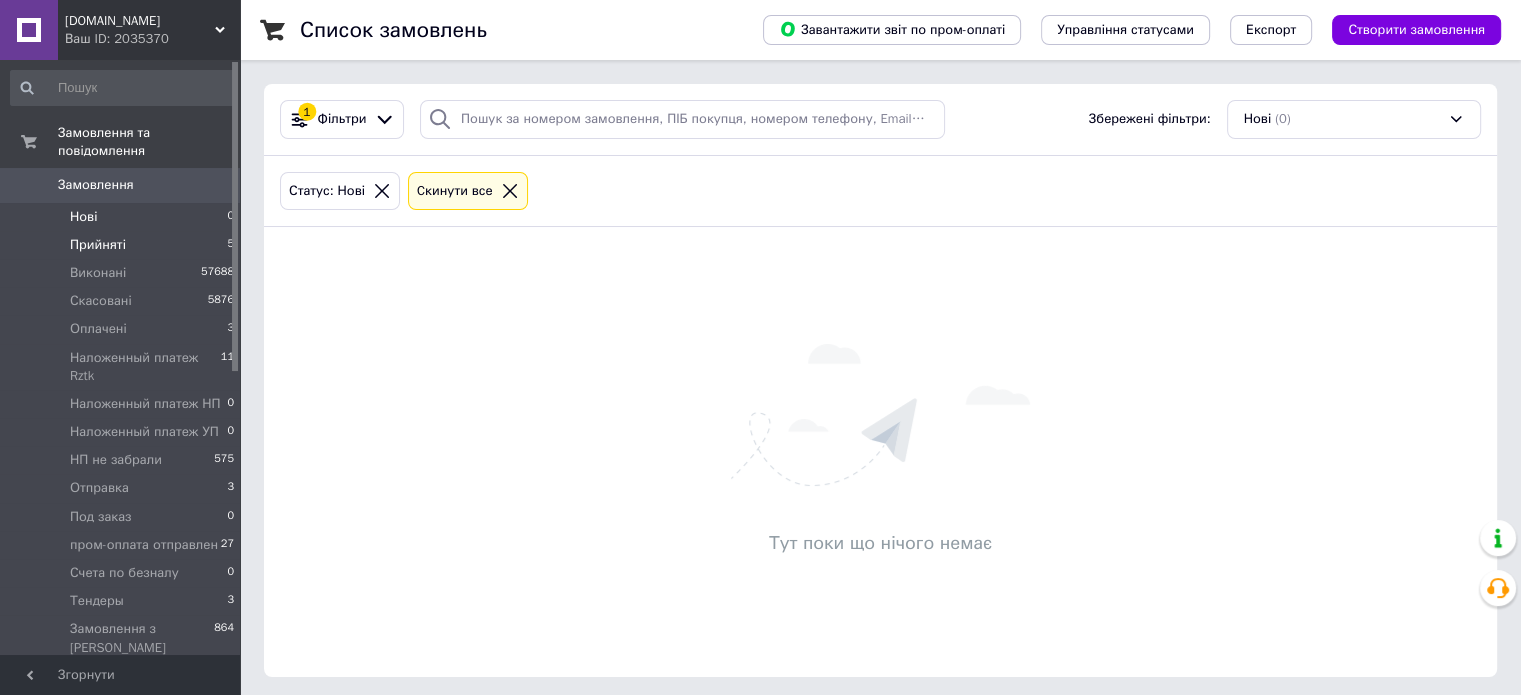 click on "Прийняті 5" at bounding box center [123, 245] 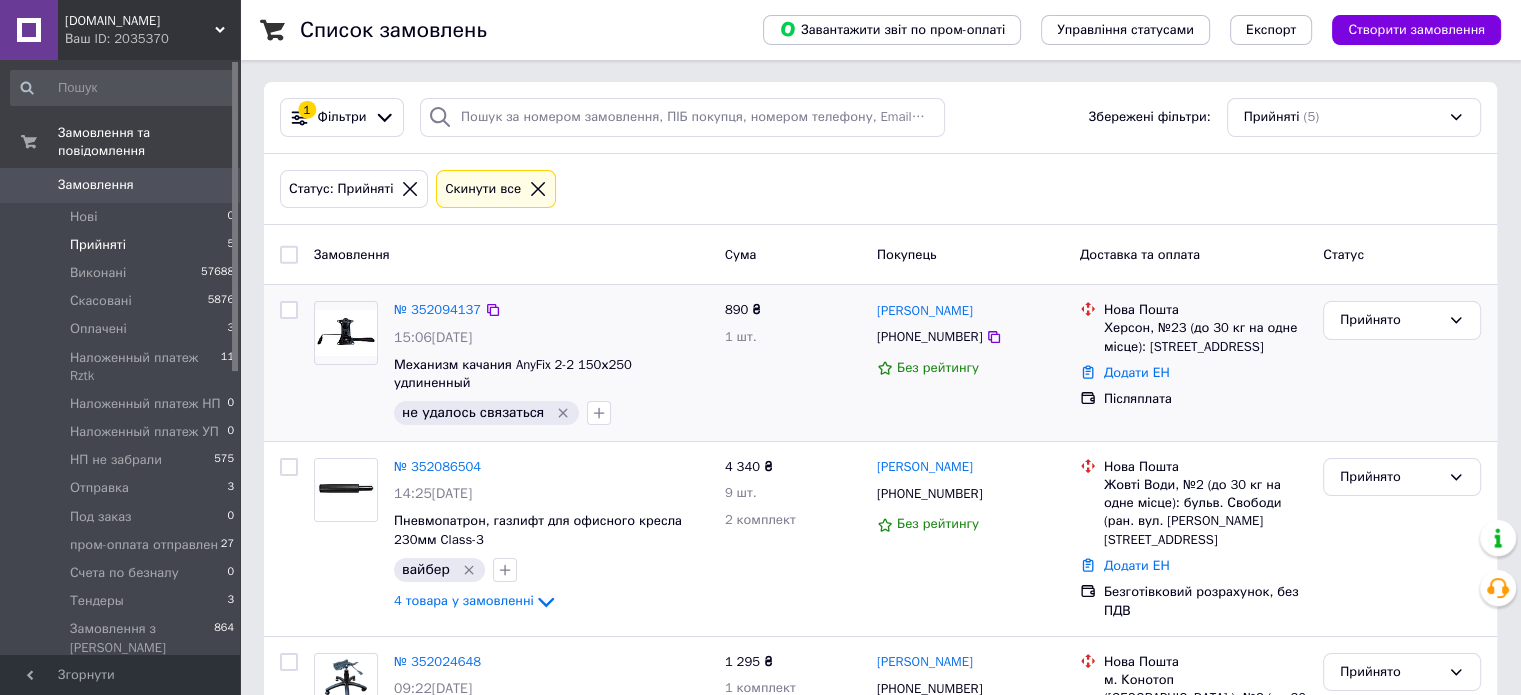 scroll, scrollTop: 0, scrollLeft: 0, axis: both 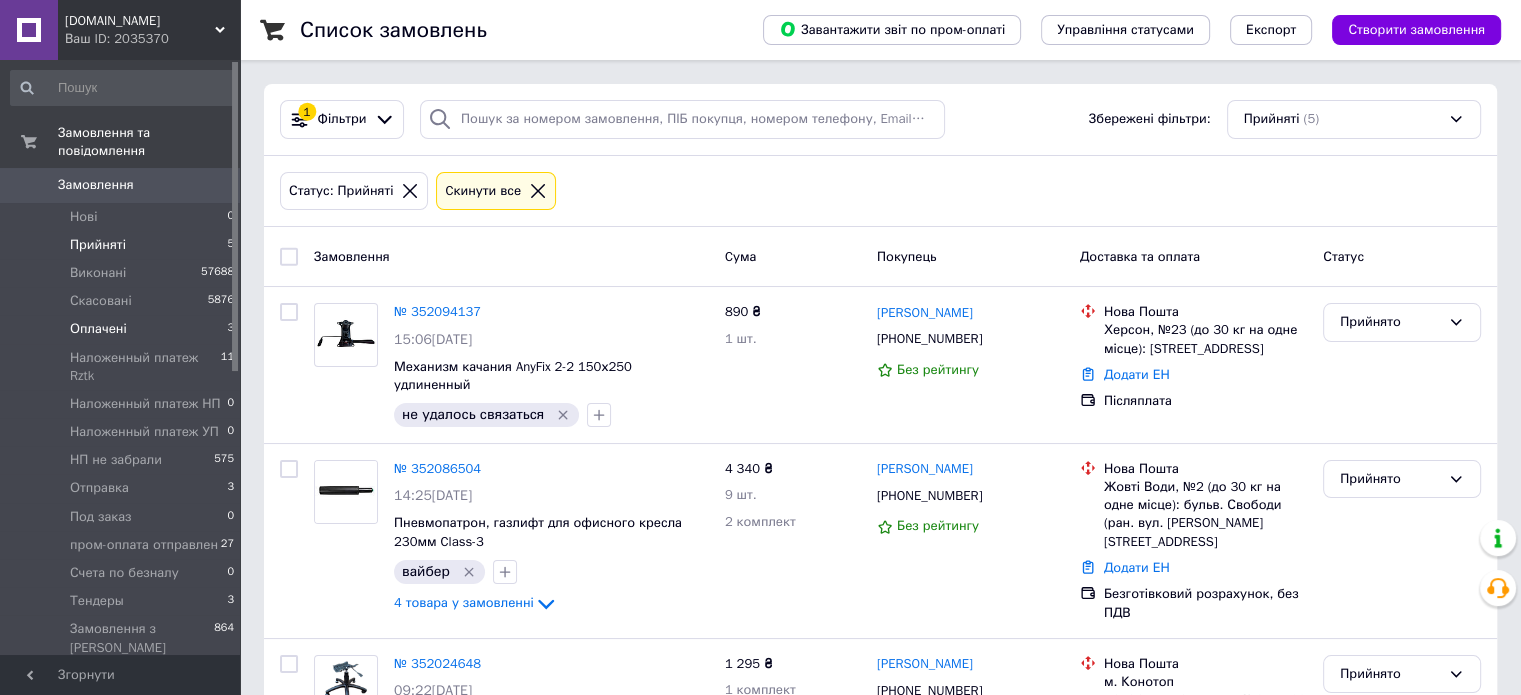 click on "Оплачені 3" at bounding box center [123, 329] 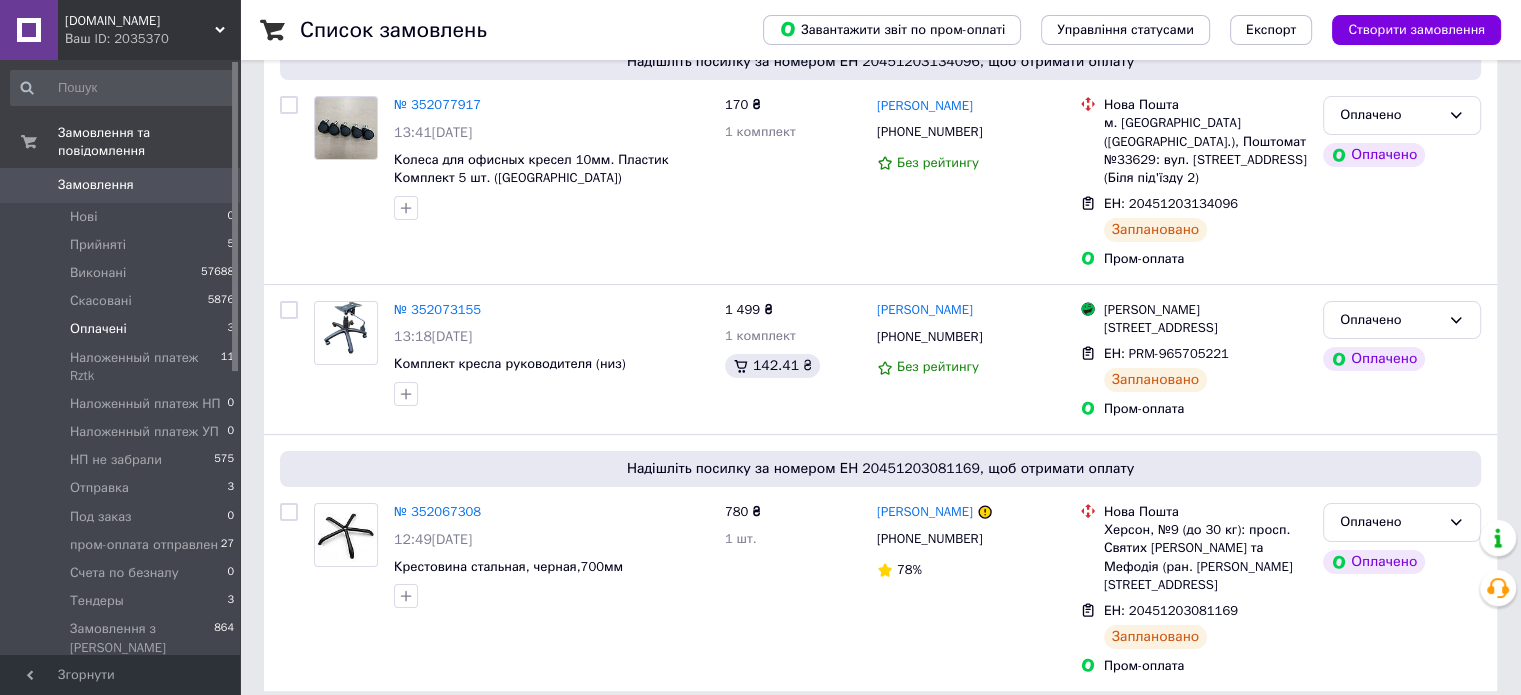 scroll, scrollTop: 0, scrollLeft: 0, axis: both 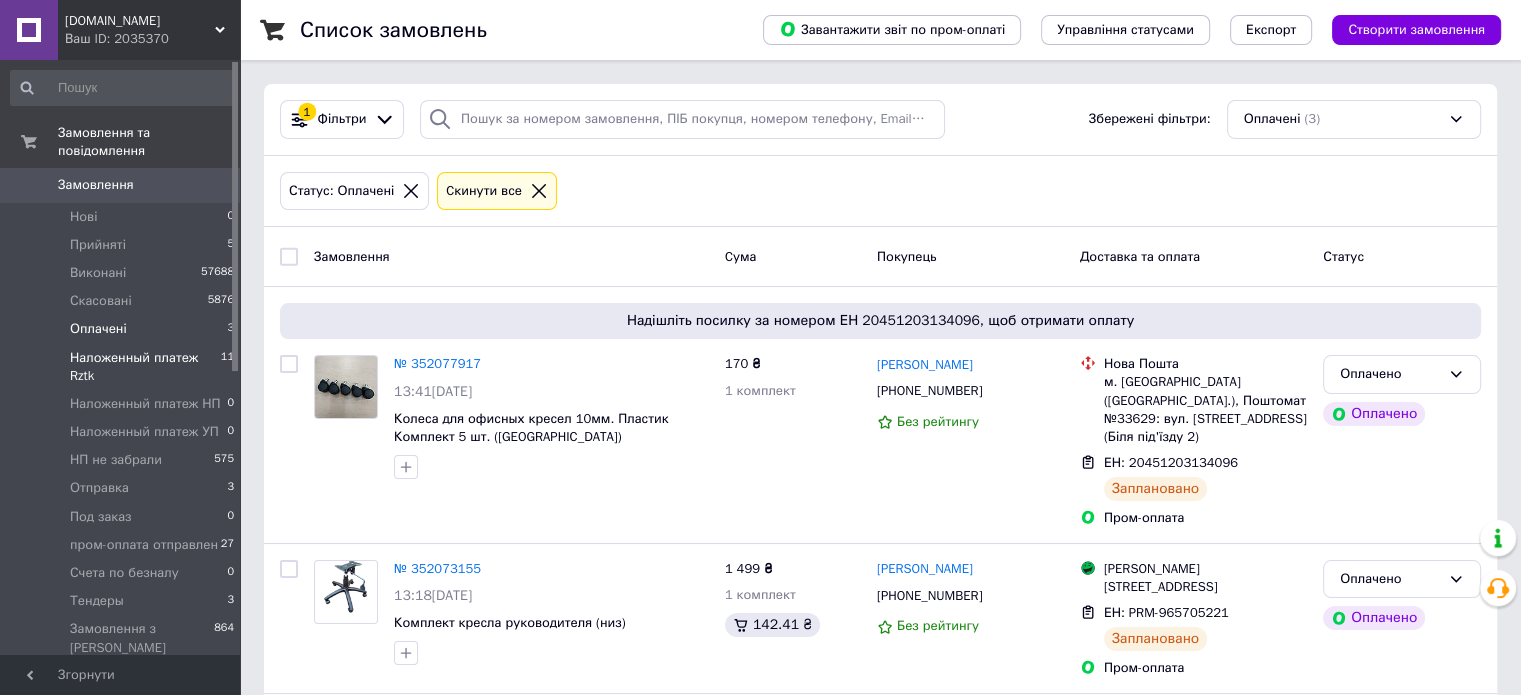 click on "Наложенный платеж Rztk" at bounding box center [145, 367] 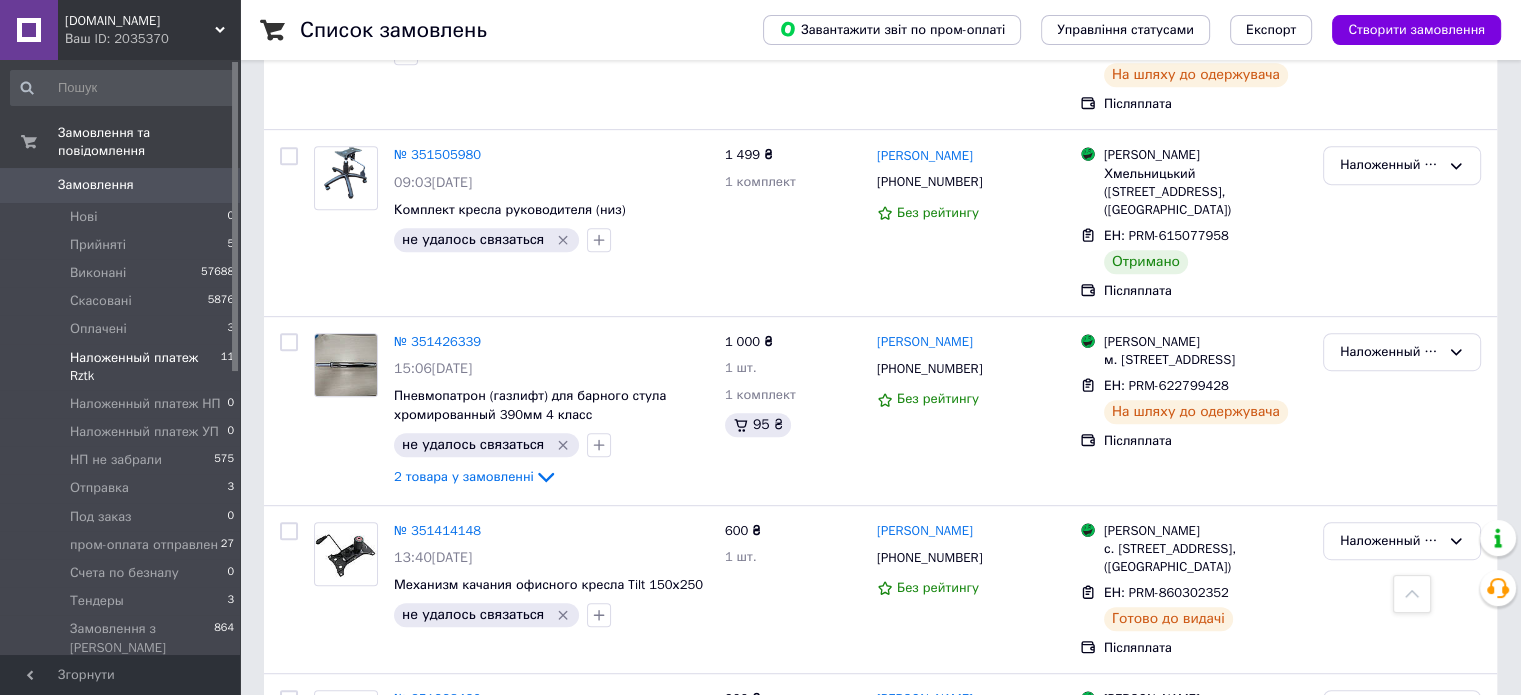 scroll, scrollTop: 994, scrollLeft: 0, axis: vertical 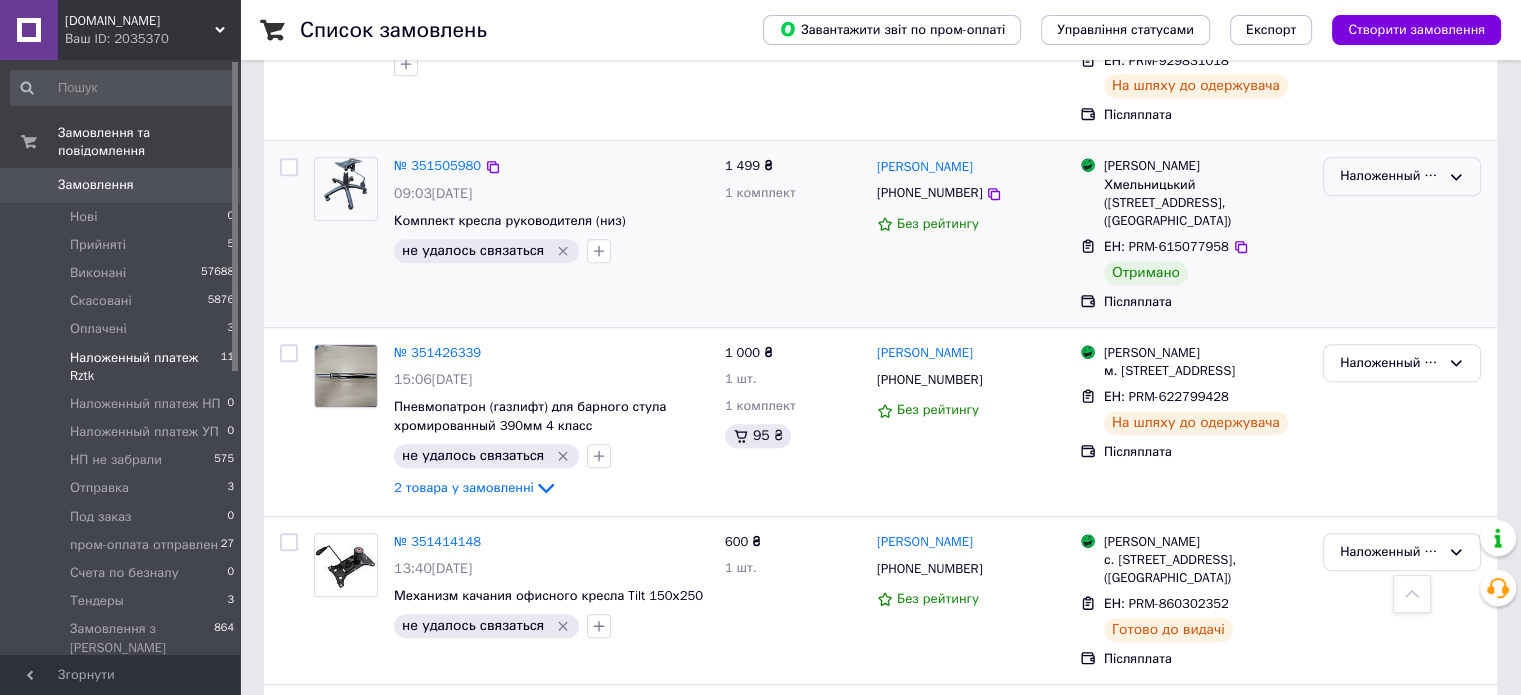 click on "Наложенный платеж Rztk" at bounding box center [1390, 176] 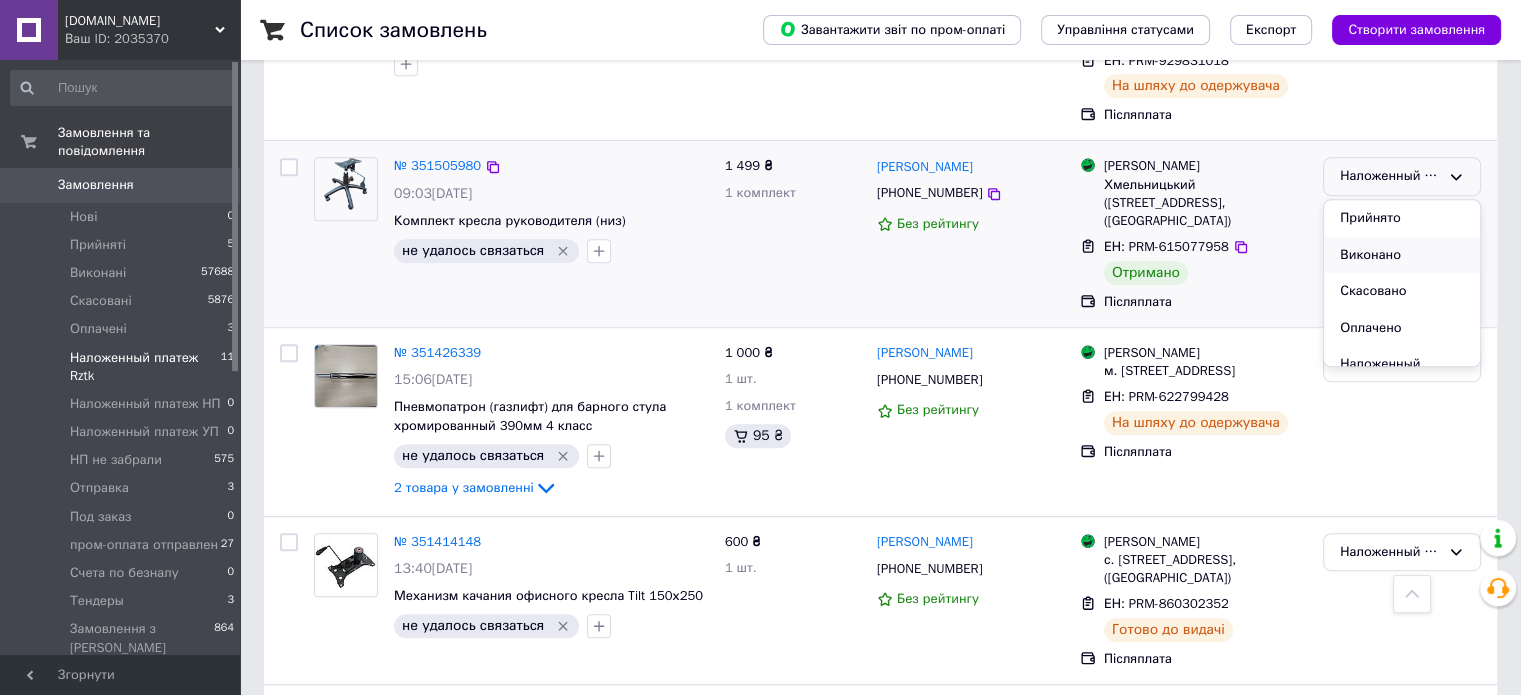 click on "Виконано" at bounding box center [1402, 255] 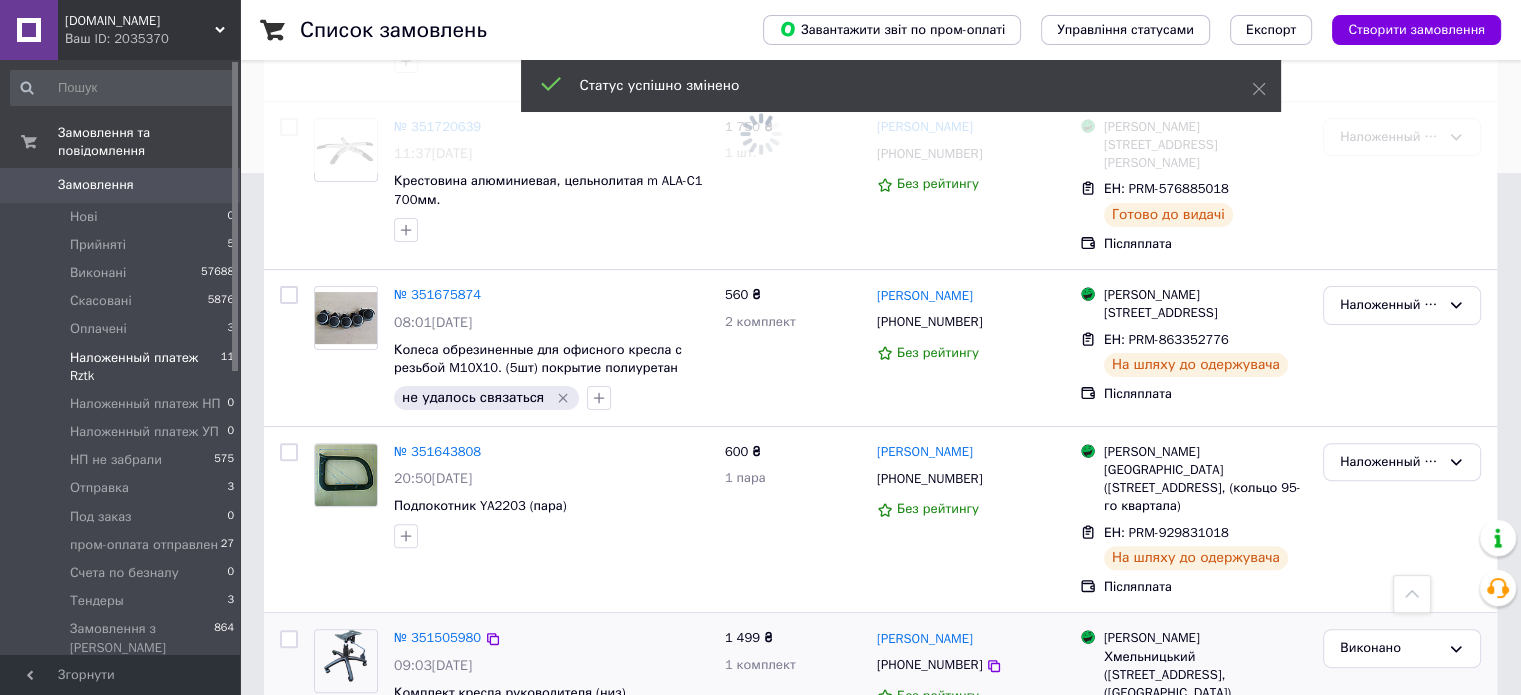 scroll, scrollTop: 0, scrollLeft: 0, axis: both 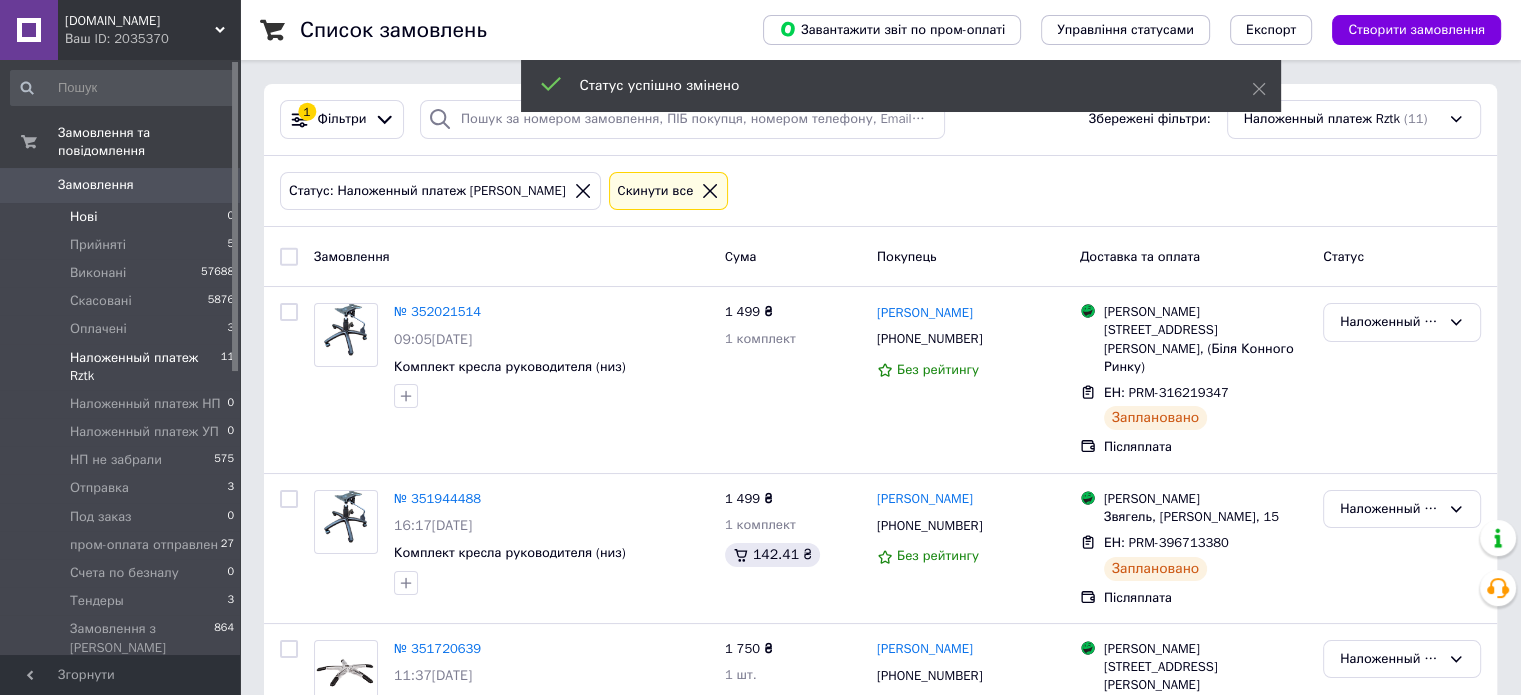 click on "Нові 0" at bounding box center (123, 217) 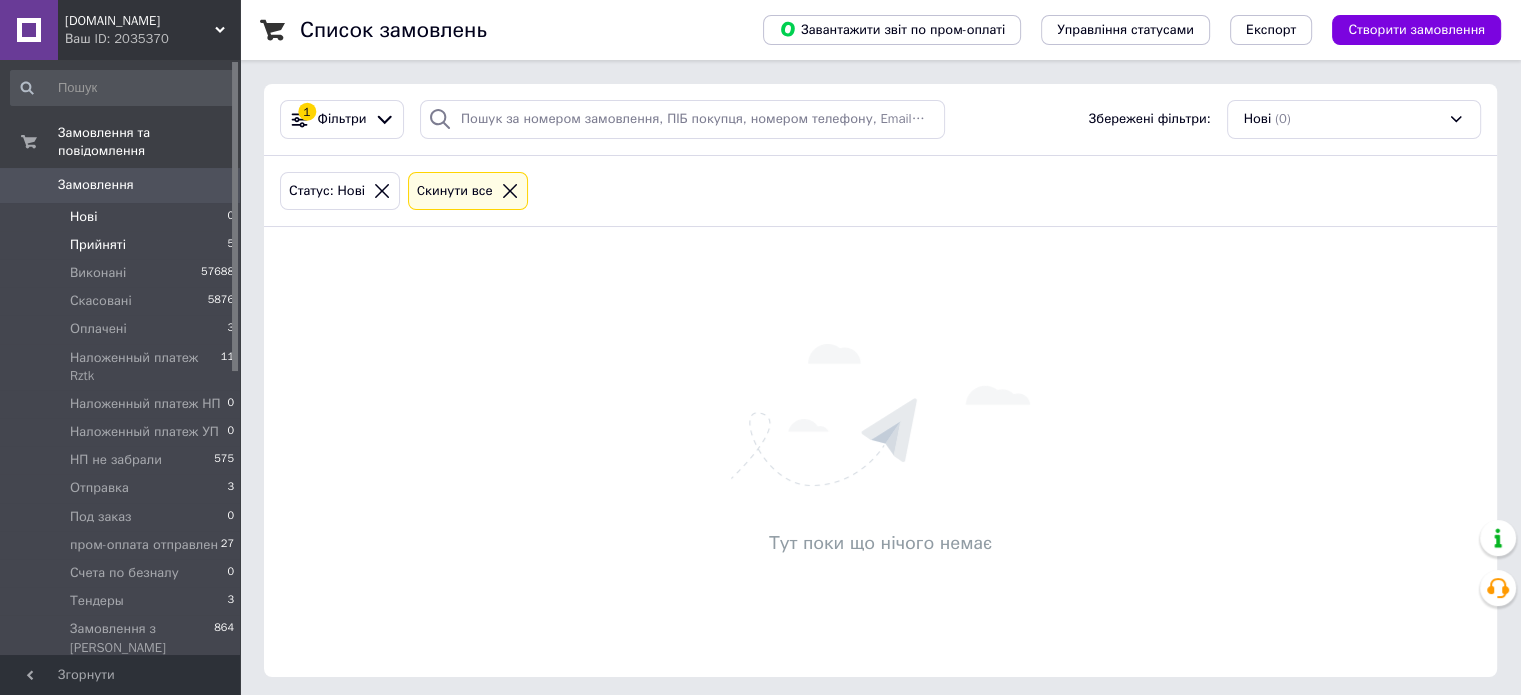 click on "Прийняті 5" at bounding box center [123, 245] 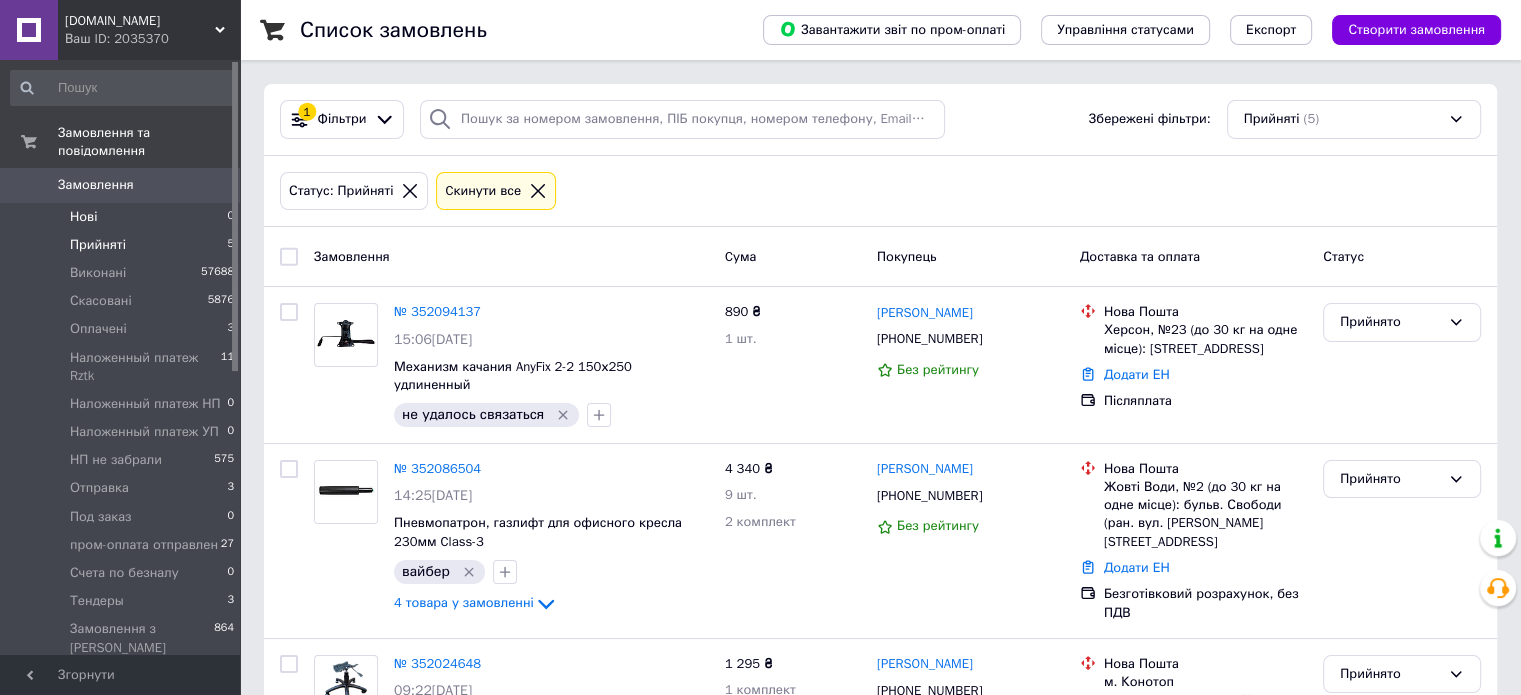 click on "Нові 0" at bounding box center (123, 217) 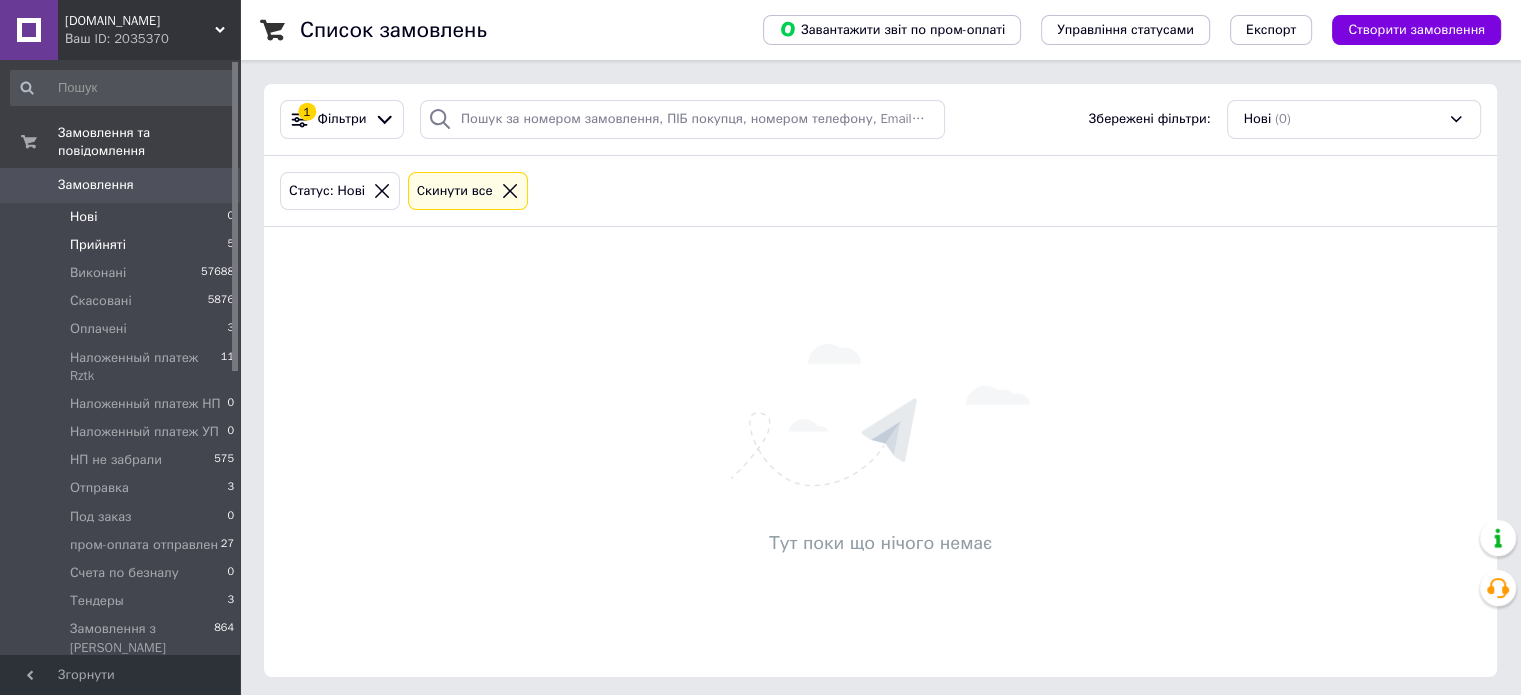 click on "Прийняті 5" at bounding box center (123, 245) 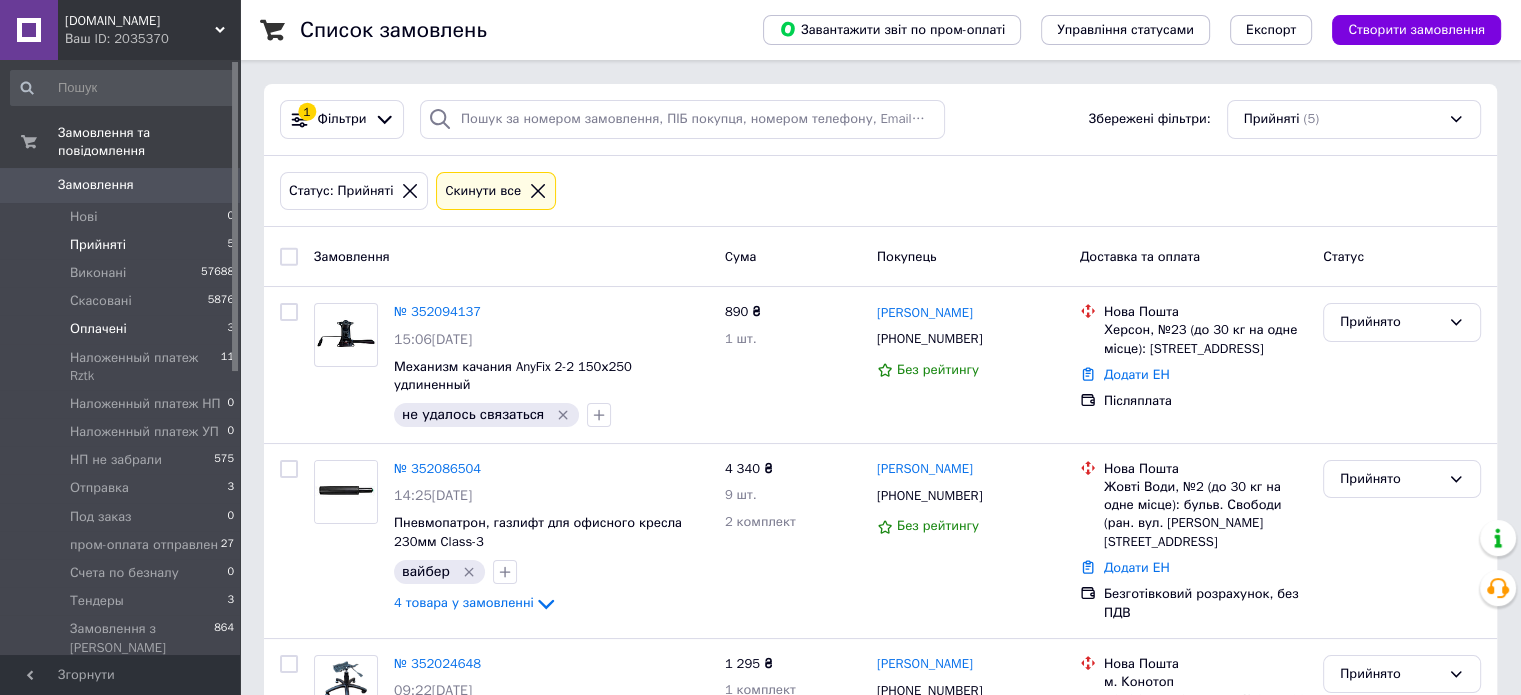 click on "Оплачені 3" at bounding box center (123, 329) 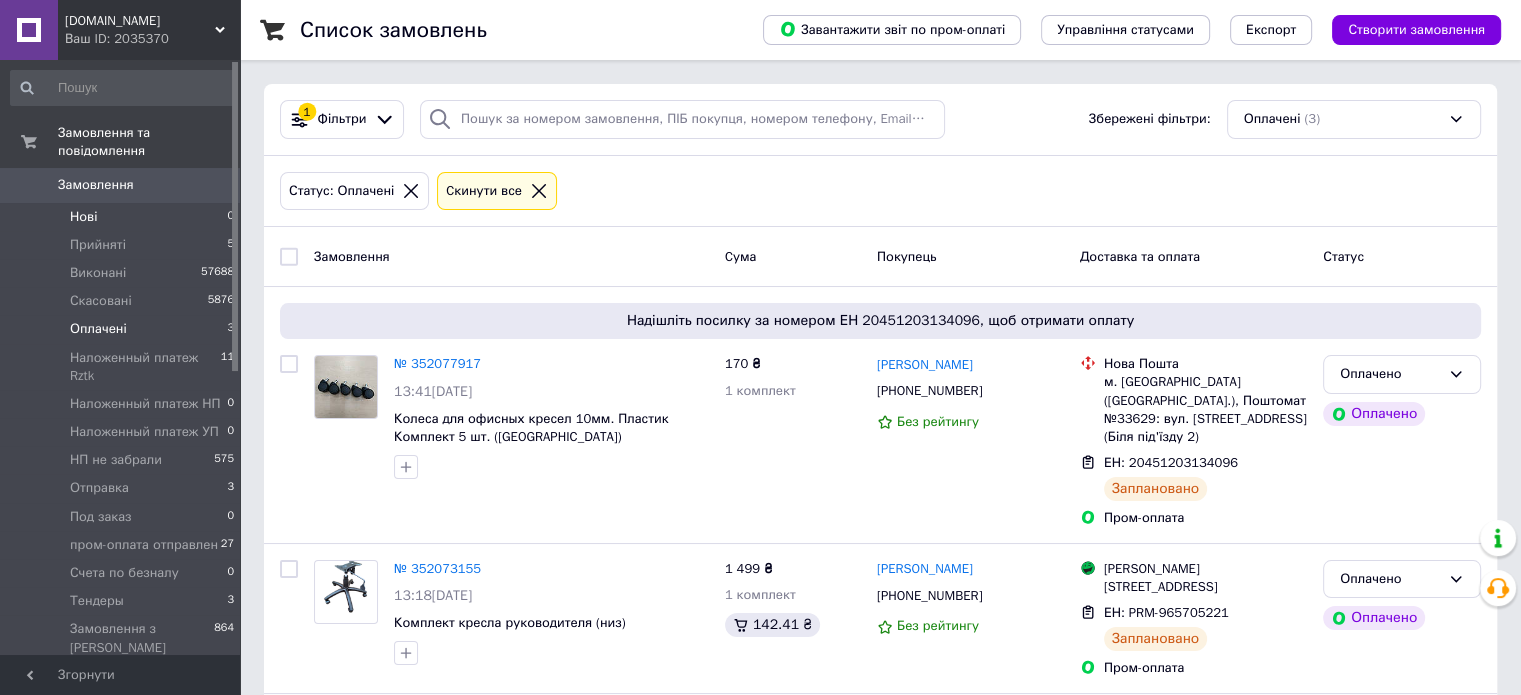 click on "Нові 0" at bounding box center [123, 217] 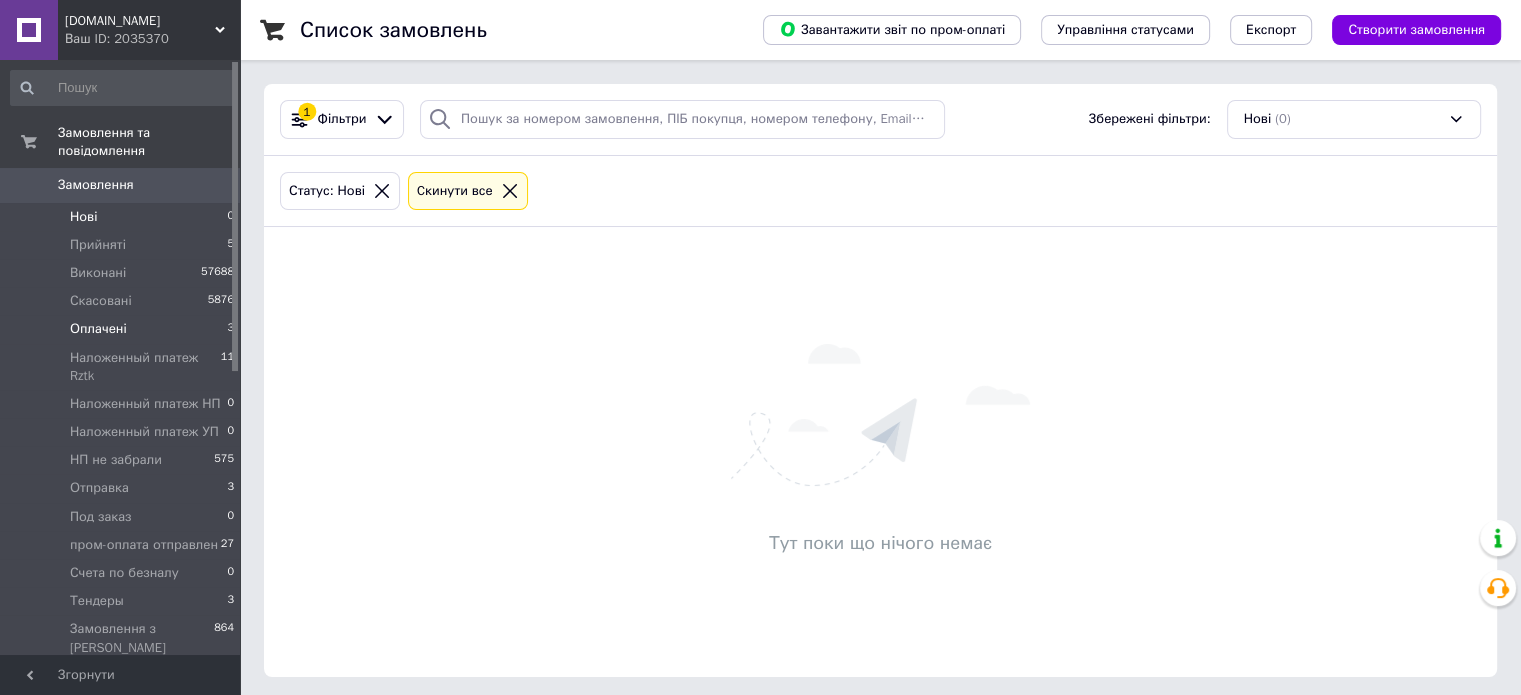 click on "Оплачені 3" at bounding box center [123, 329] 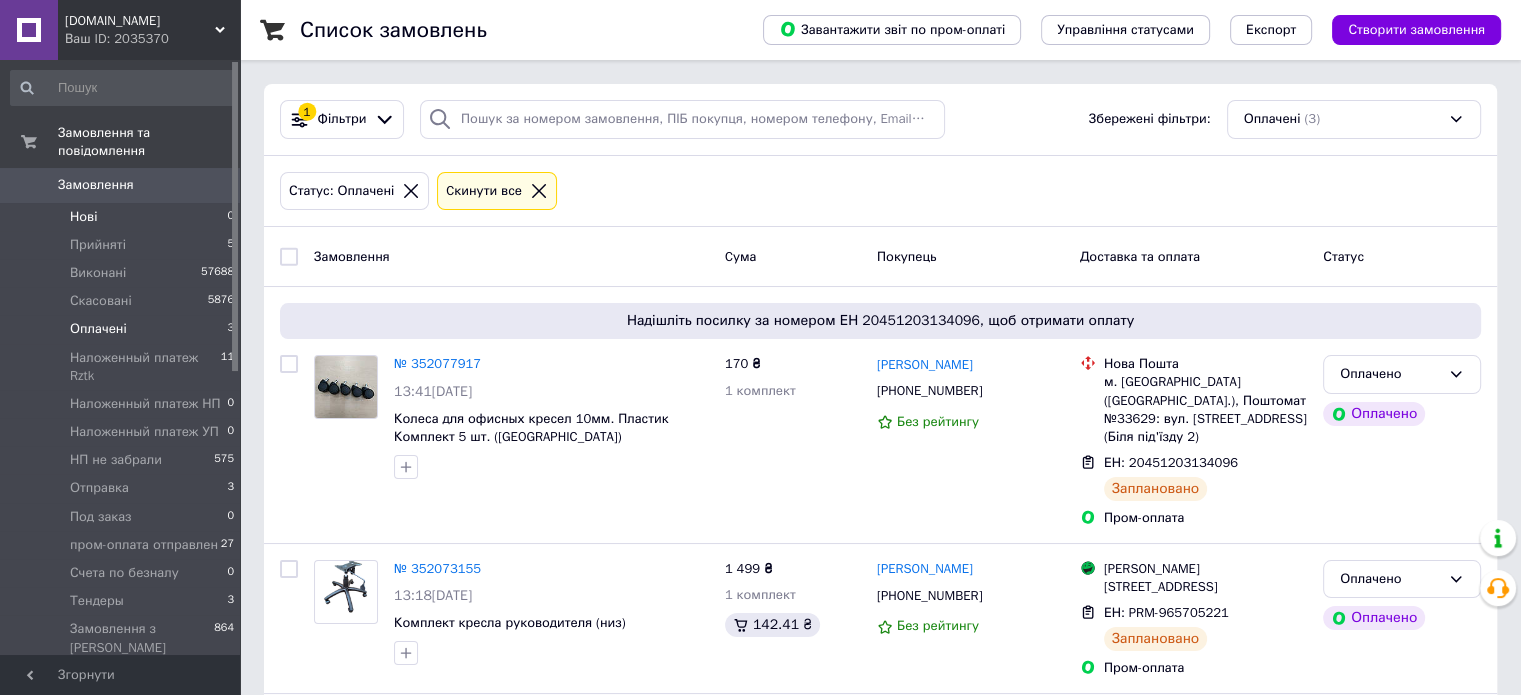 click on "Нові 0" at bounding box center [123, 217] 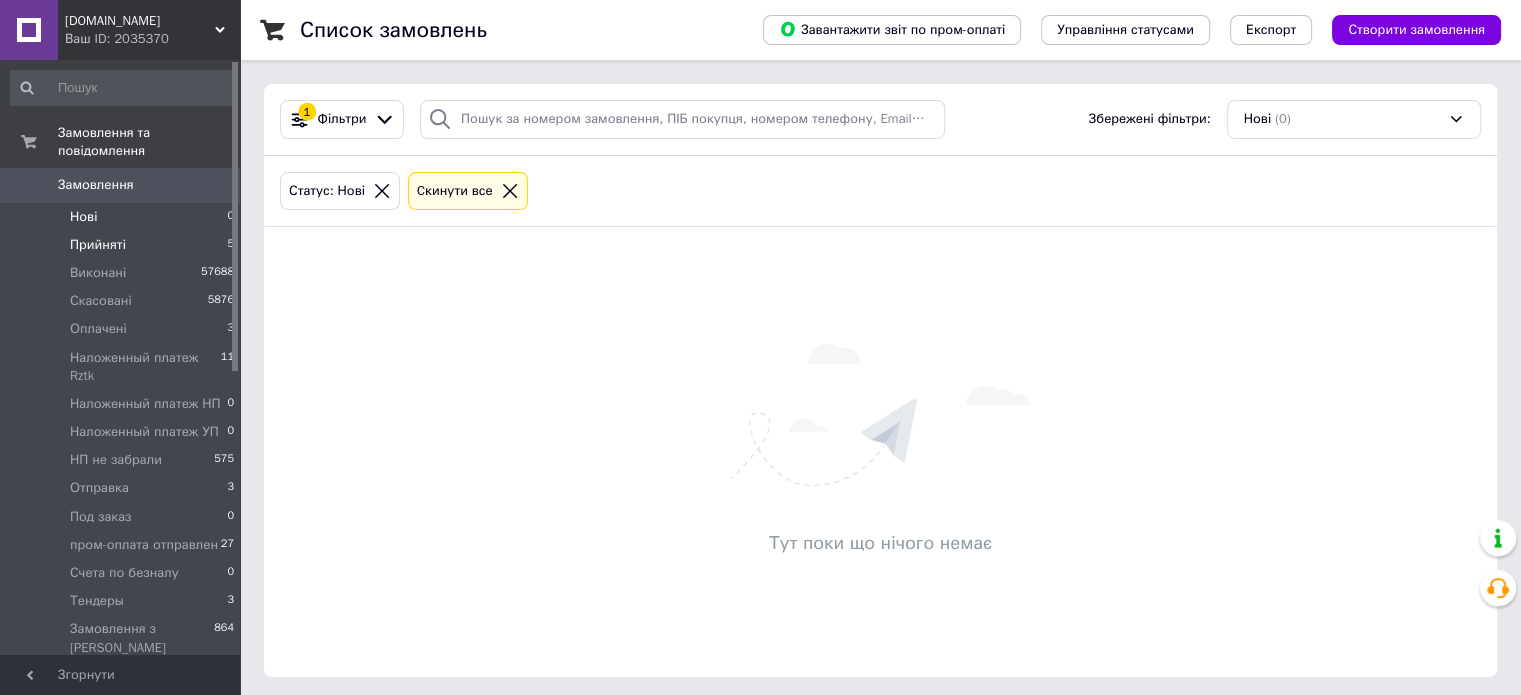 click on "Прийняті" at bounding box center [98, 245] 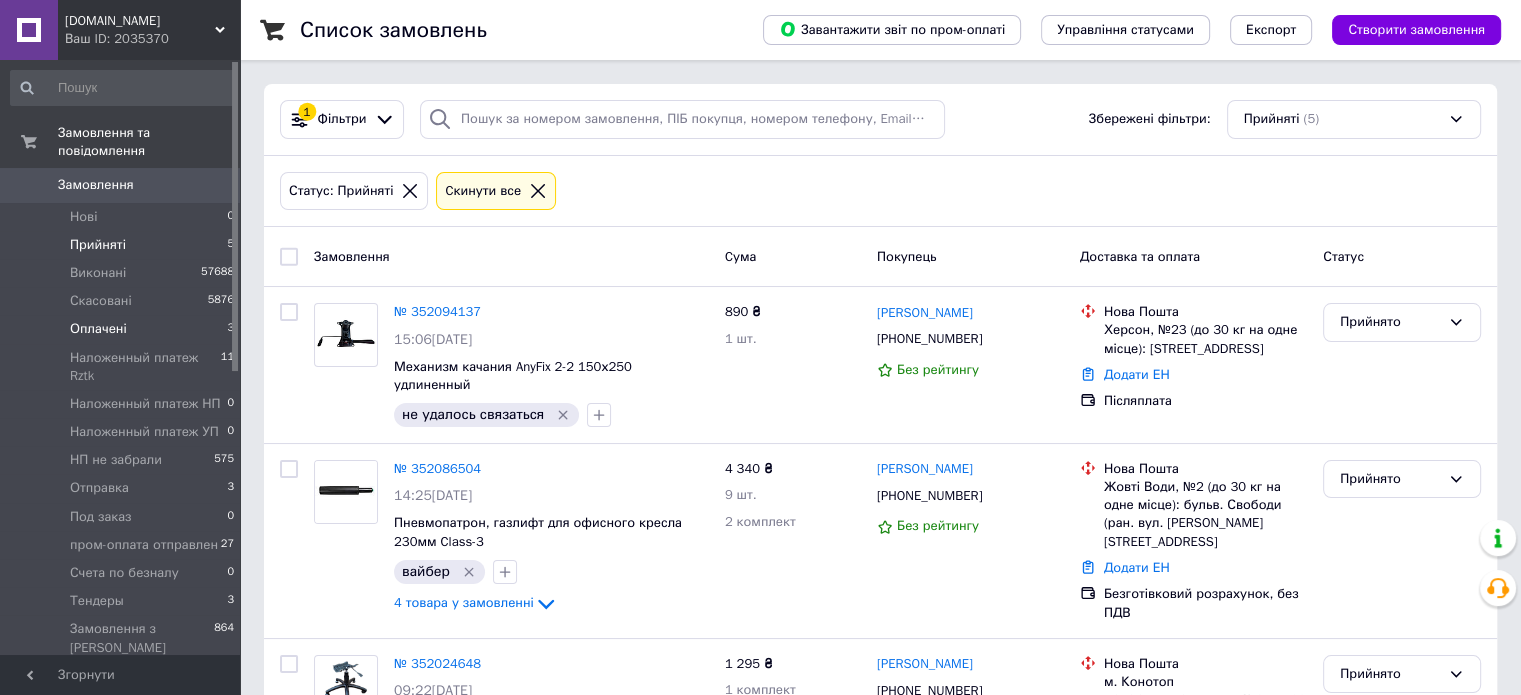 click on "Оплачені" at bounding box center [98, 329] 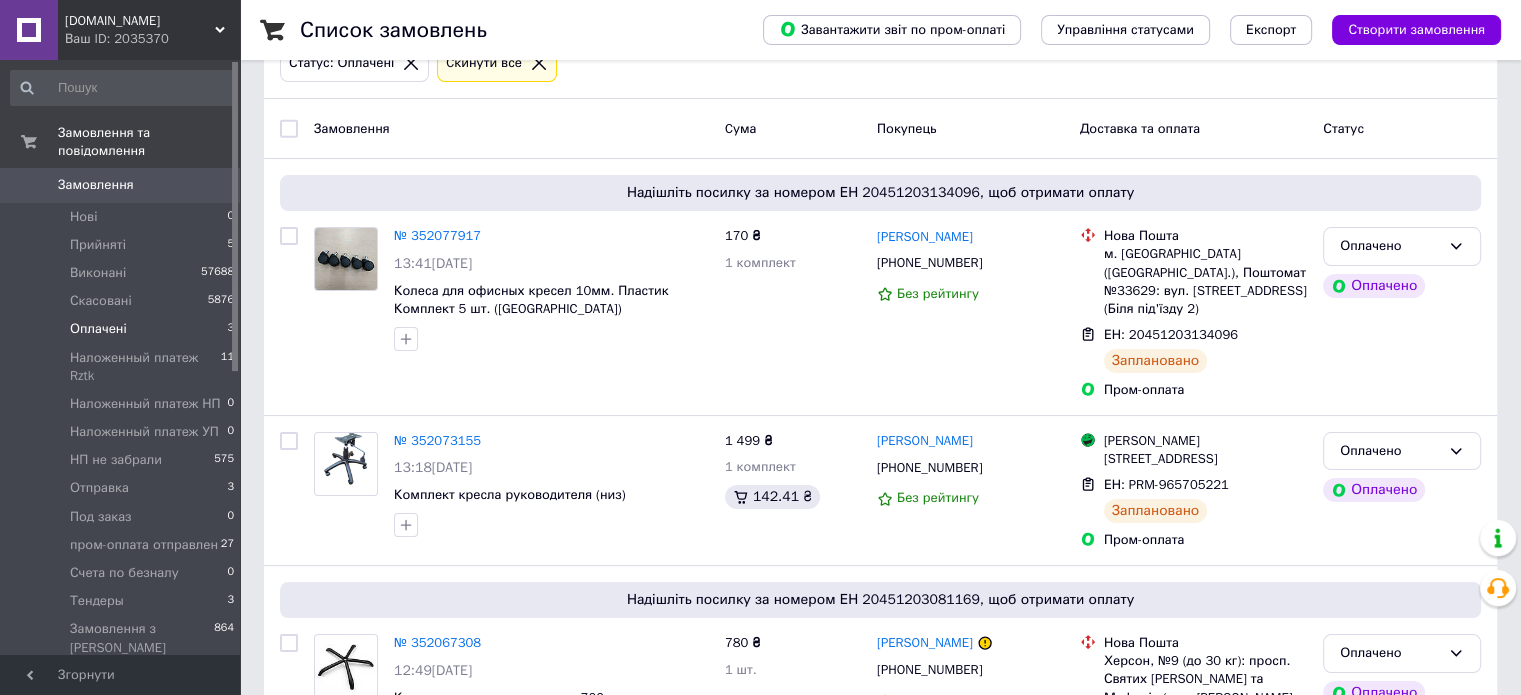 scroll, scrollTop: 0, scrollLeft: 0, axis: both 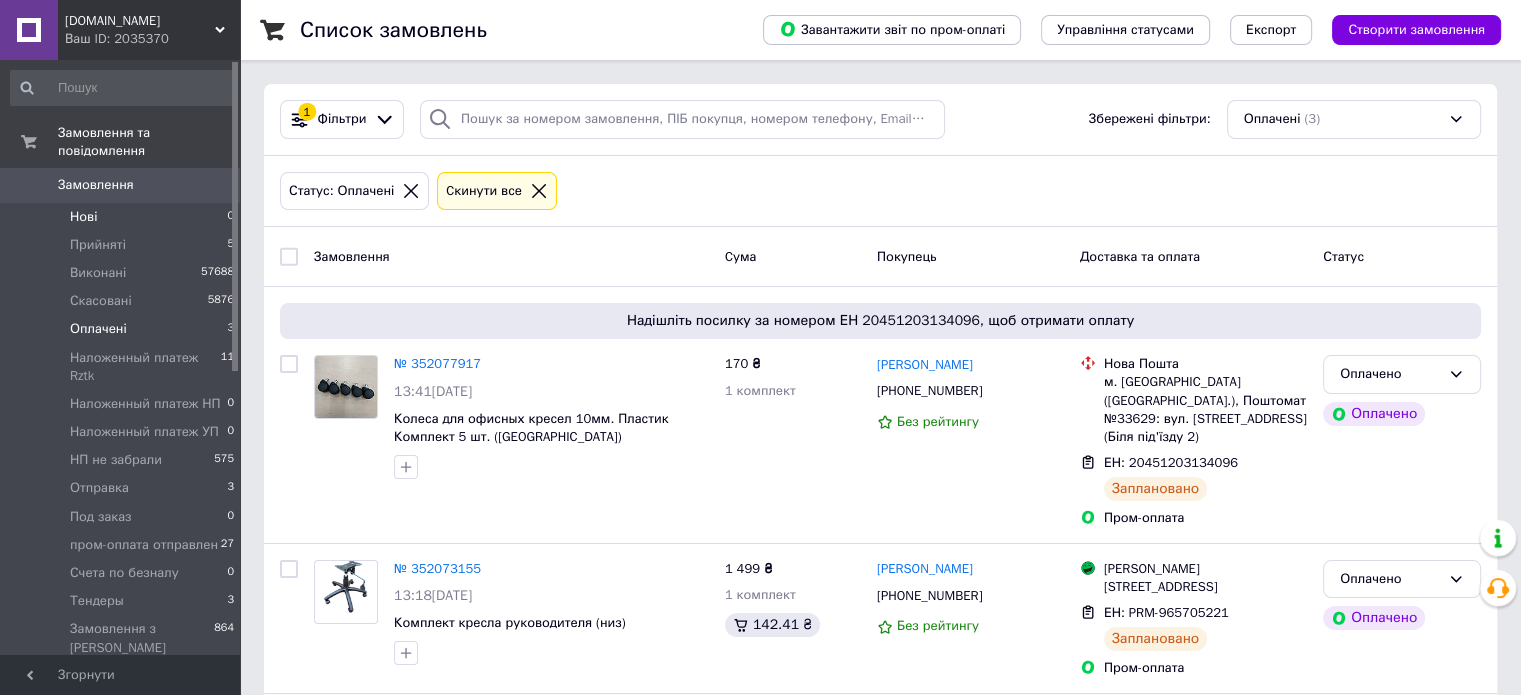 click on "Нові 0" at bounding box center [123, 217] 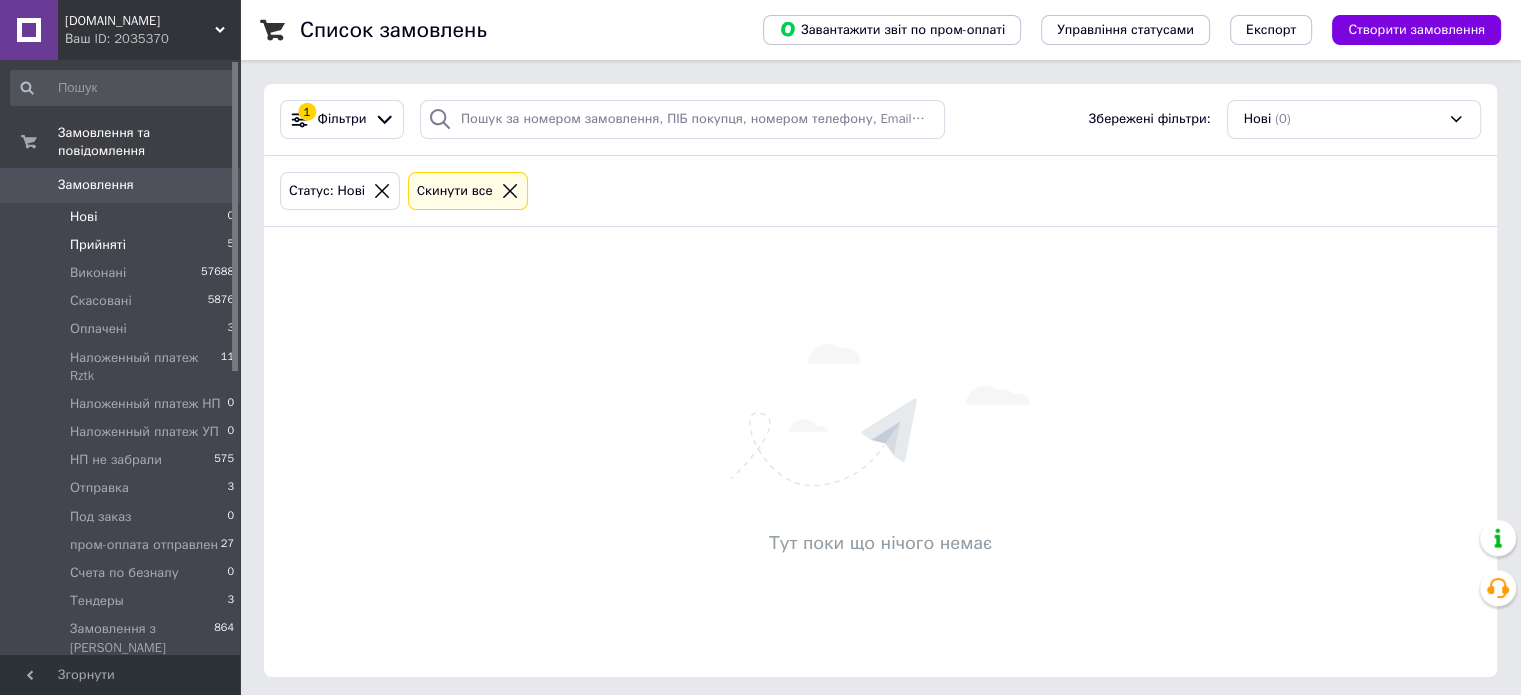 click on "Прийняті 5" at bounding box center (123, 245) 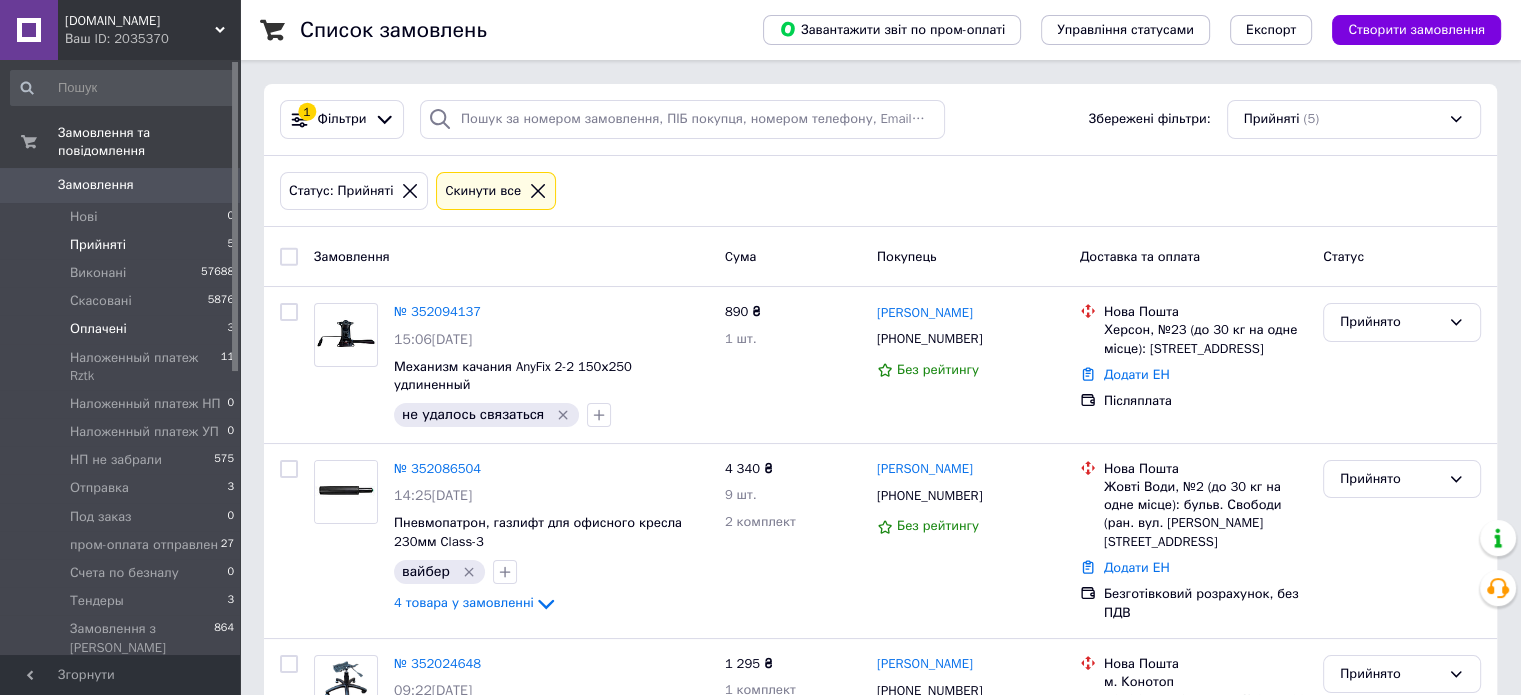 click on "Оплачені 3" at bounding box center [123, 329] 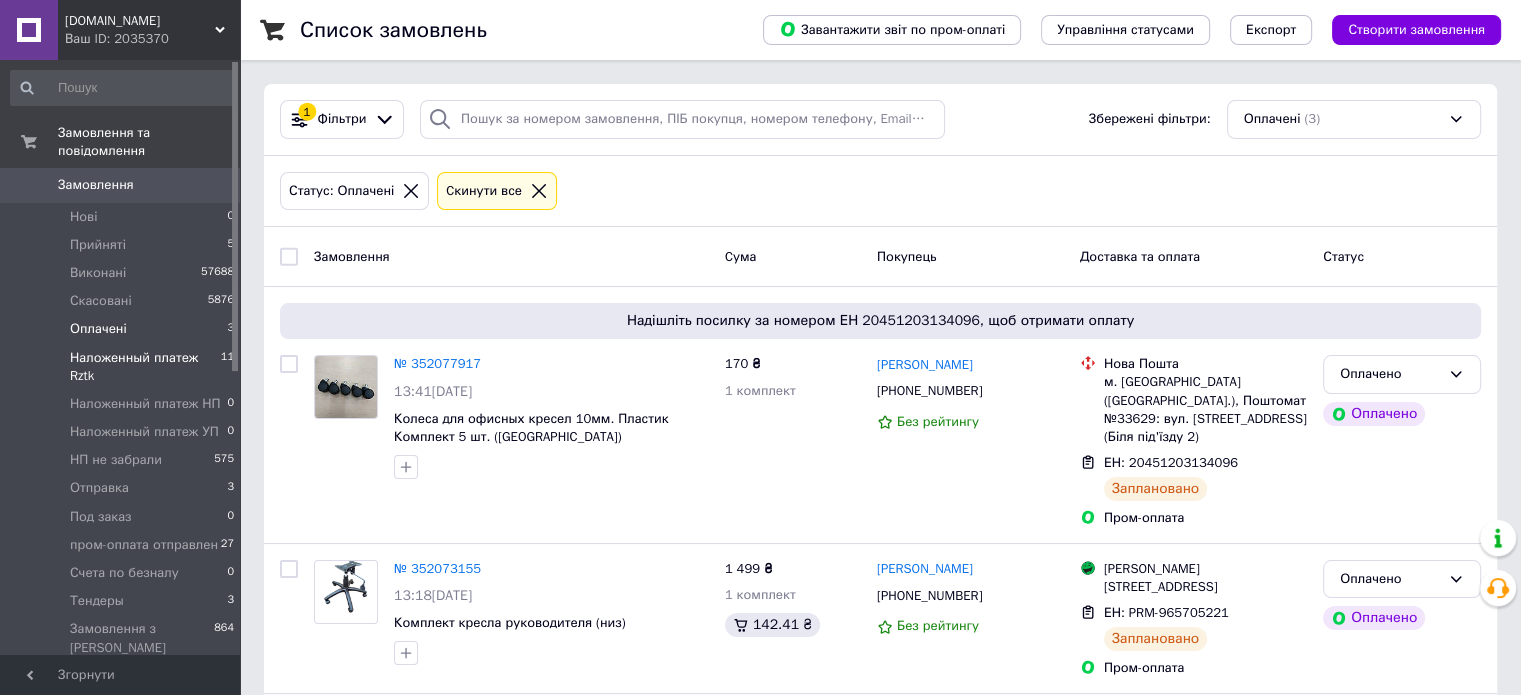 click on "Наложенный платеж Rztk" at bounding box center [145, 367] 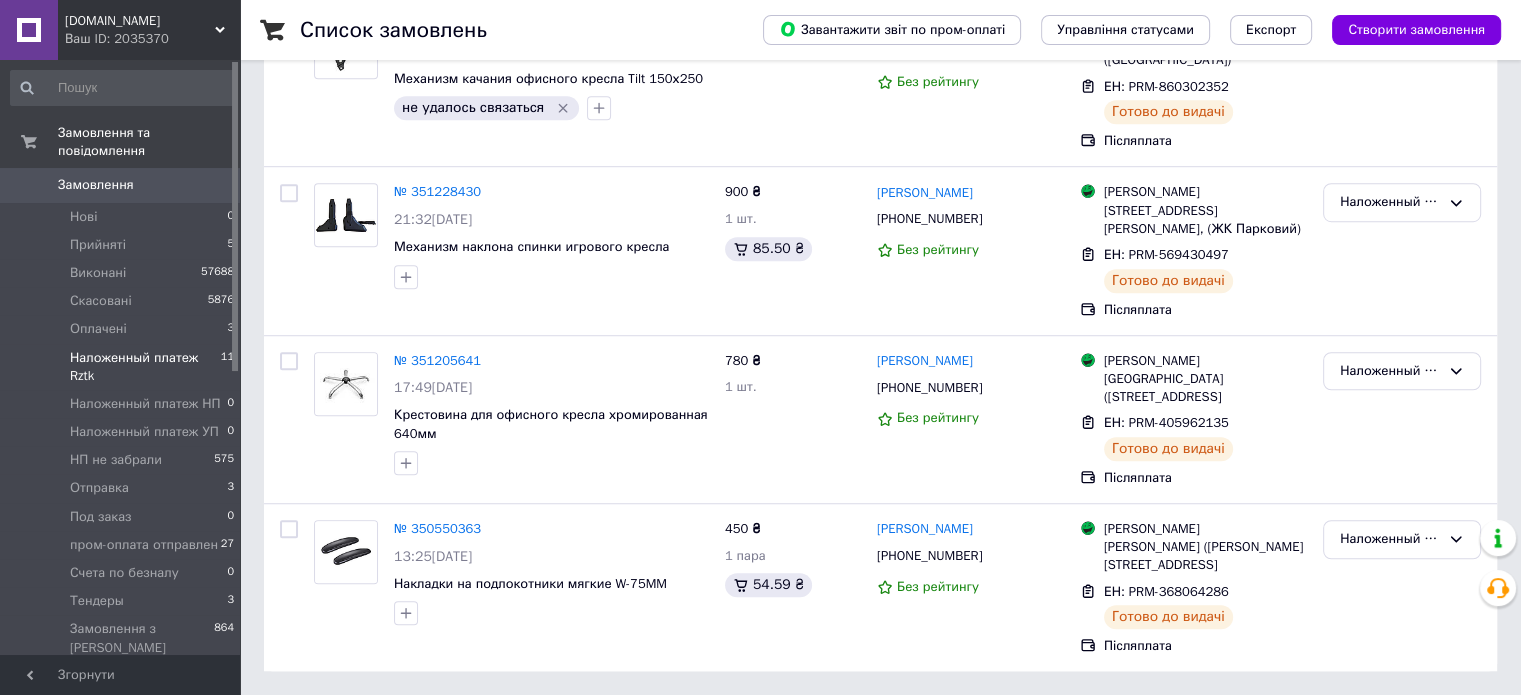 scroll, scrollTop: 0, scrollLeft: 0, axis: both 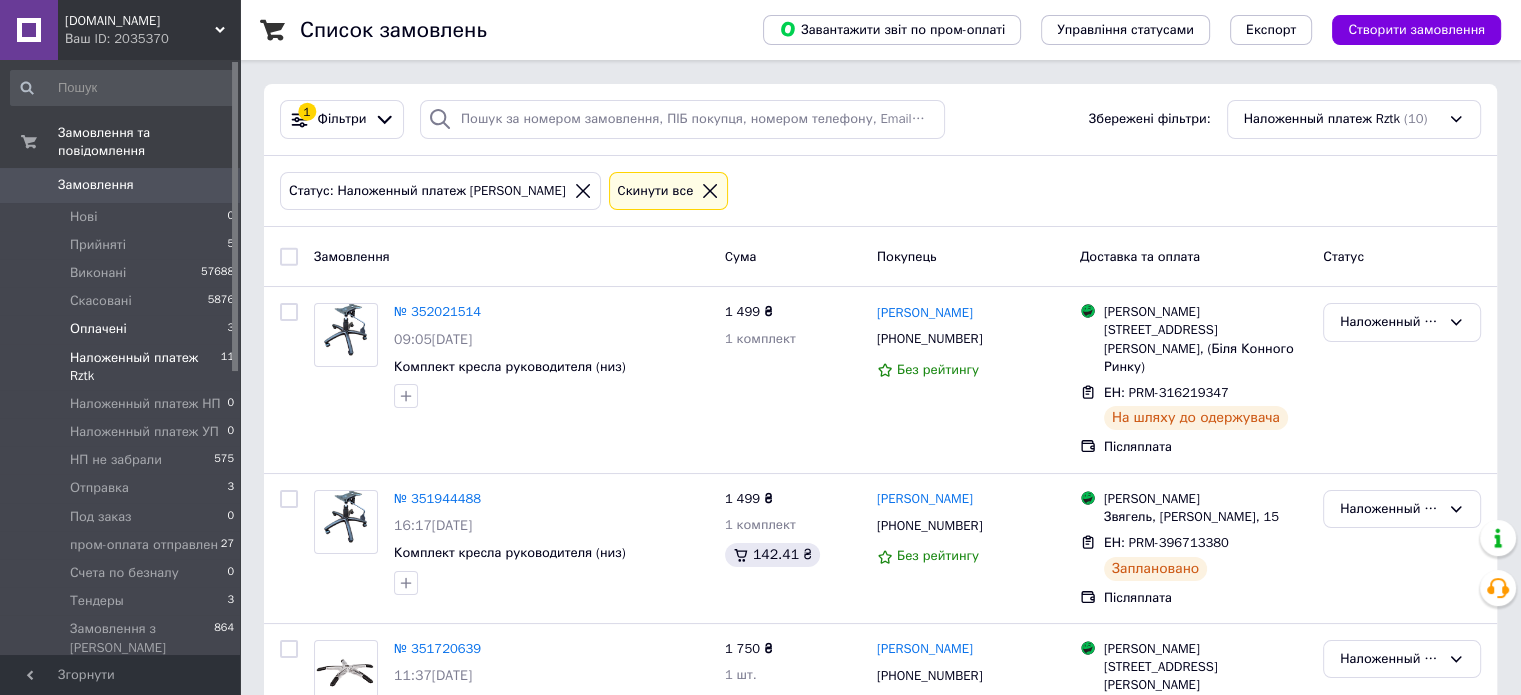 click on "Оплачені 3" at bounding box center [123, 329] 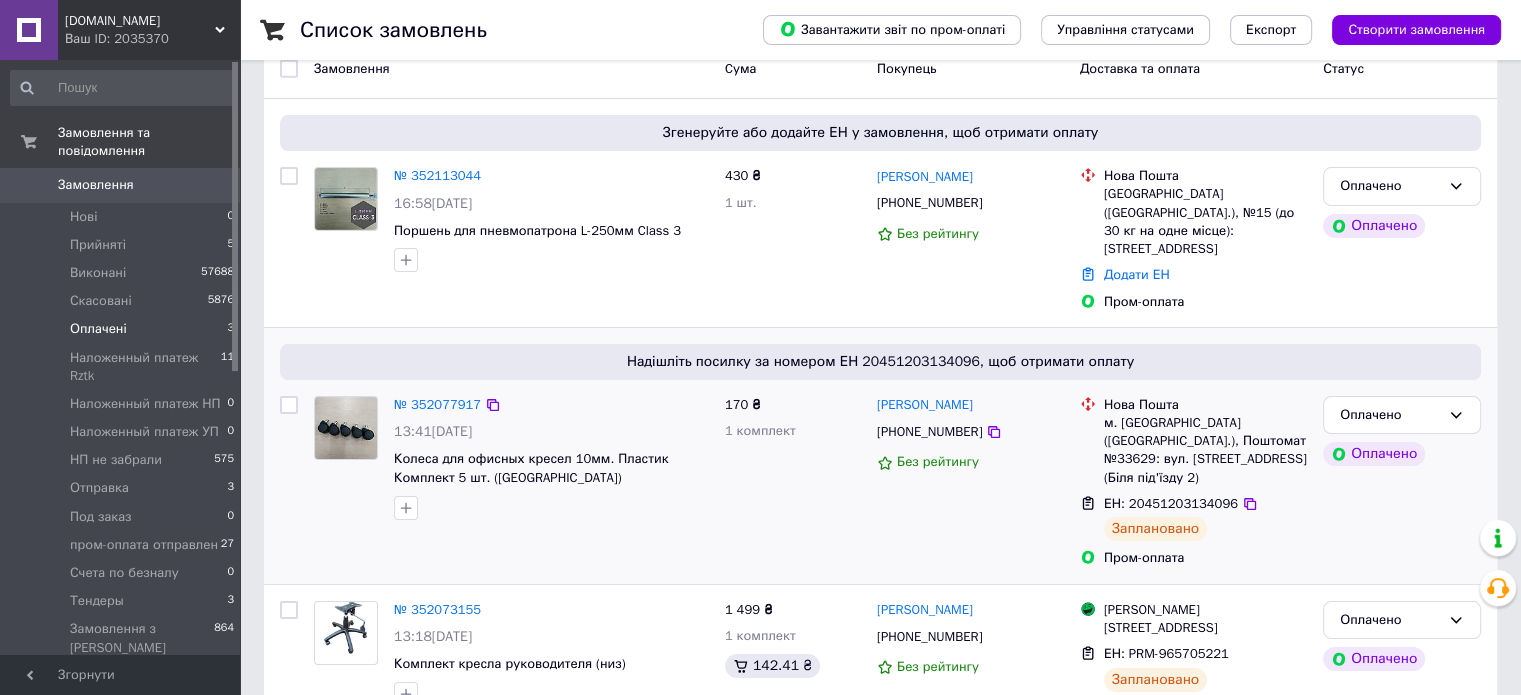 scroll, scrollTop: 200, scrollLeft: 0, axis: vertical 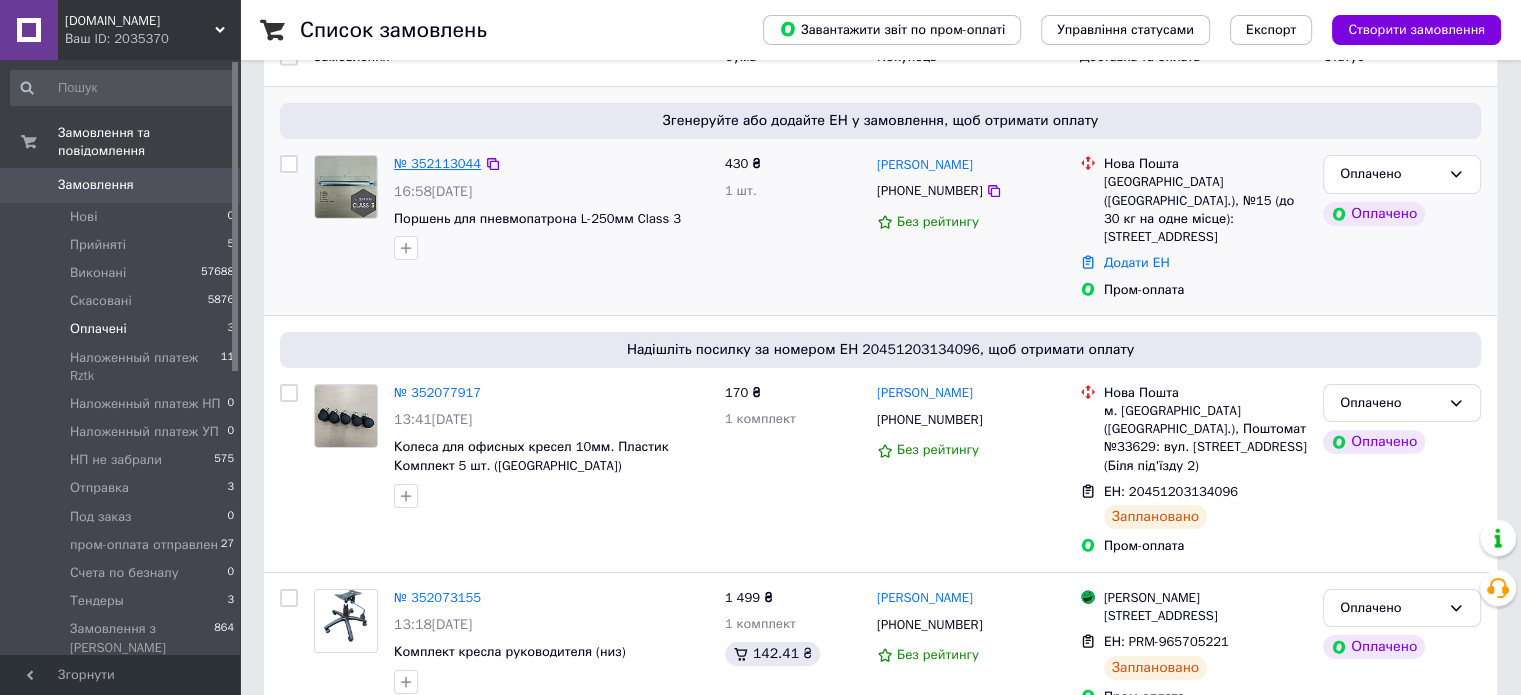 click on "№ 352113044" at bounding box center (437, 163) 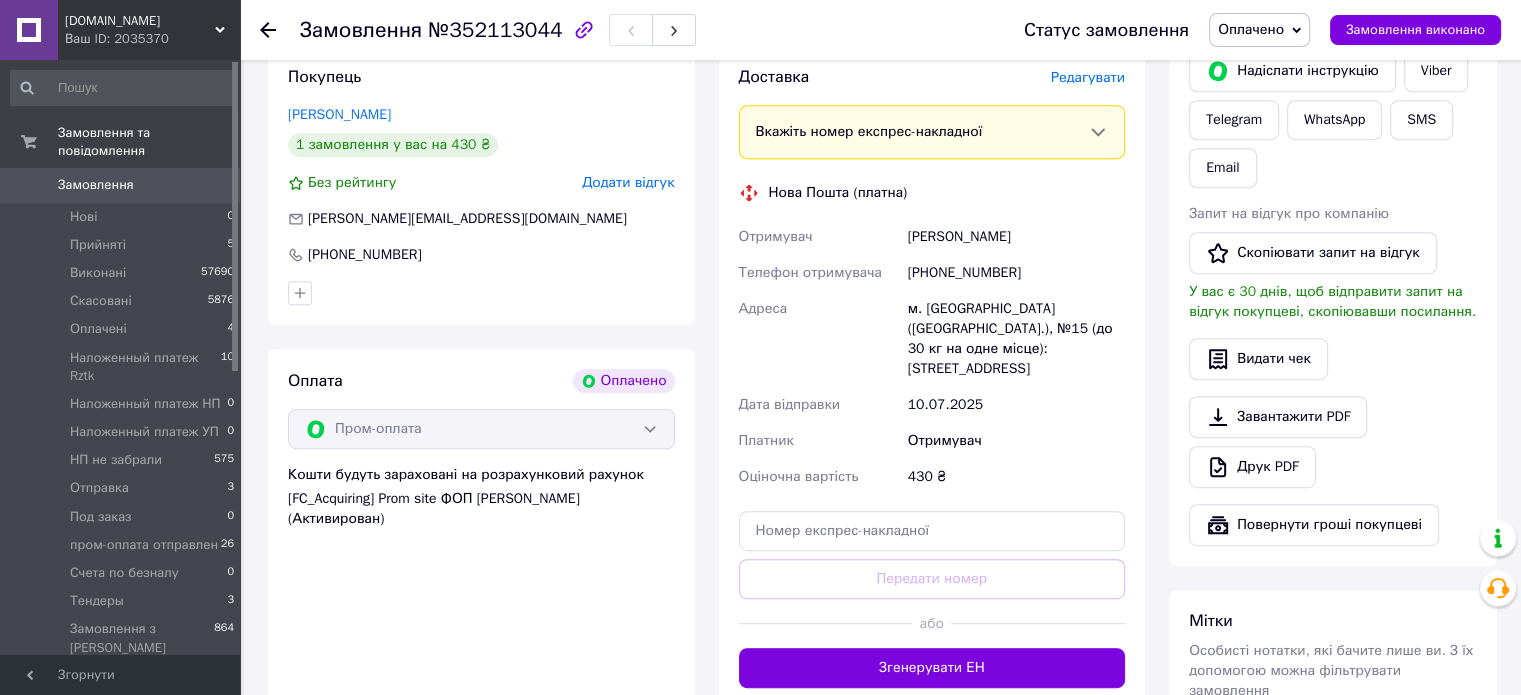 scroll, scrollTop: 900, scrollLeft: 0, axis: vertical 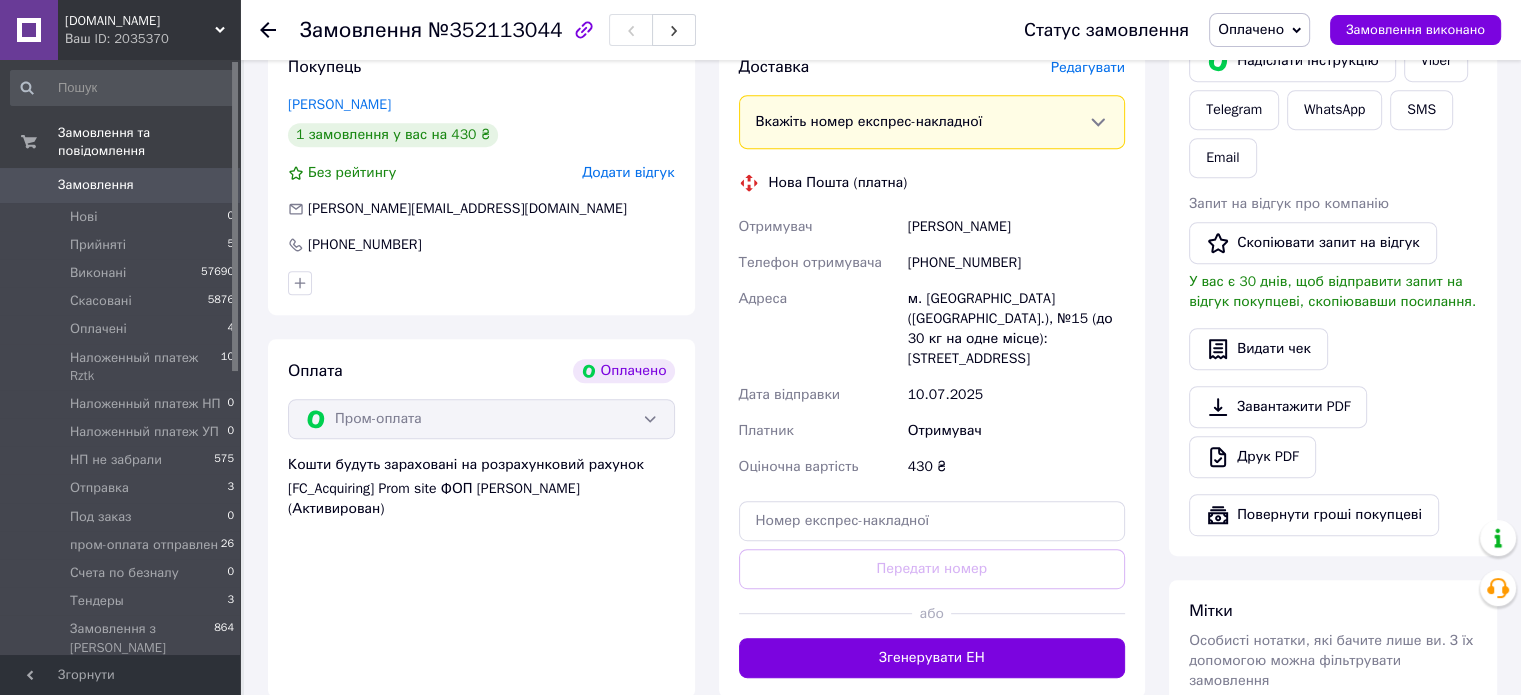 click on "Згенерувати ЕН" at bounding box center [932, 658] 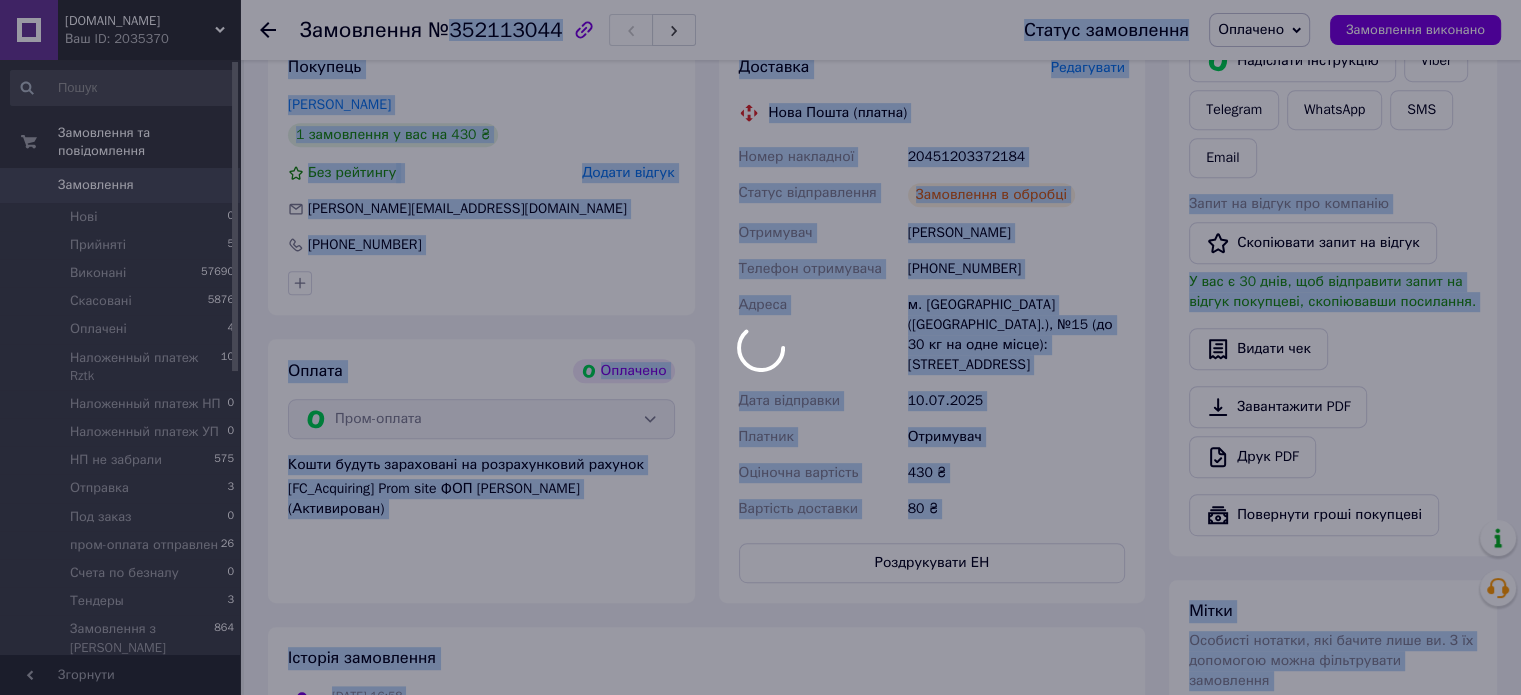 drag, startPoint x: 449, startPoint y: 32, endPoint x: 542, endPoint y: 45, distance: 93.904205 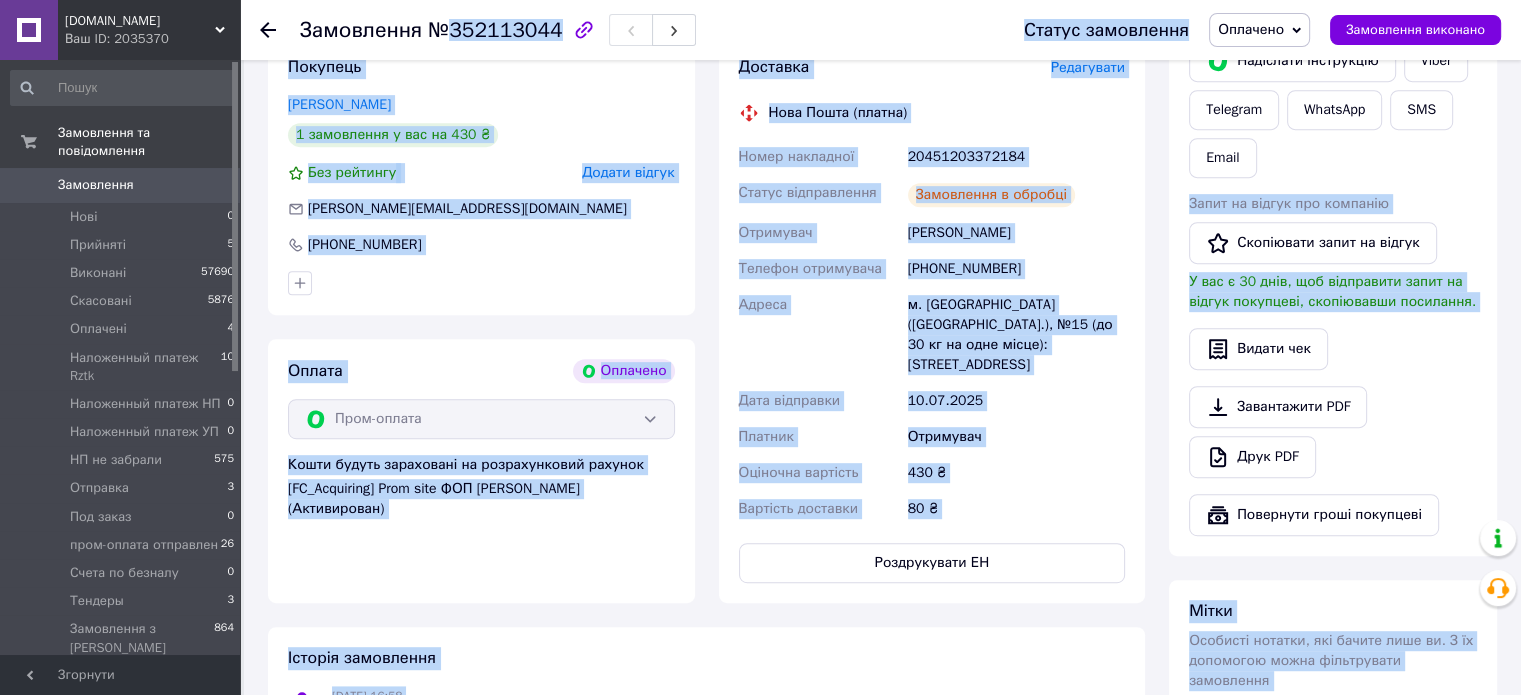 click on "[DOMAIN_NAME] Ваш ID: 2035370 Сайт [DOMAIN_NAME] Кабінет покупця Перевірити стан системи Сторінка на порталі Довідка Вийти Замовлення та повідомлення Замовлення 0 Нові 0 Прийняті 5 Виконані 57690 Скасовані 5876 Оплачені 4 Наложенный платеж Rztk 10 Наложенный платеж НП 0 Наложенный платеж УП 0 НП не забрали 575 Отправка 3 Под заказ 0 пром-оплата отправлен 26 Счета по безналу 0 Тендеры 3 Замовлення з Розетки 864 Повідомлення 0 Товари та послуги Сповіщення 40 99+ Показники роботи компанії Панель управління Відгуки Покупатели Каталог ProSale Маркет" at bounding box center (760, 82) 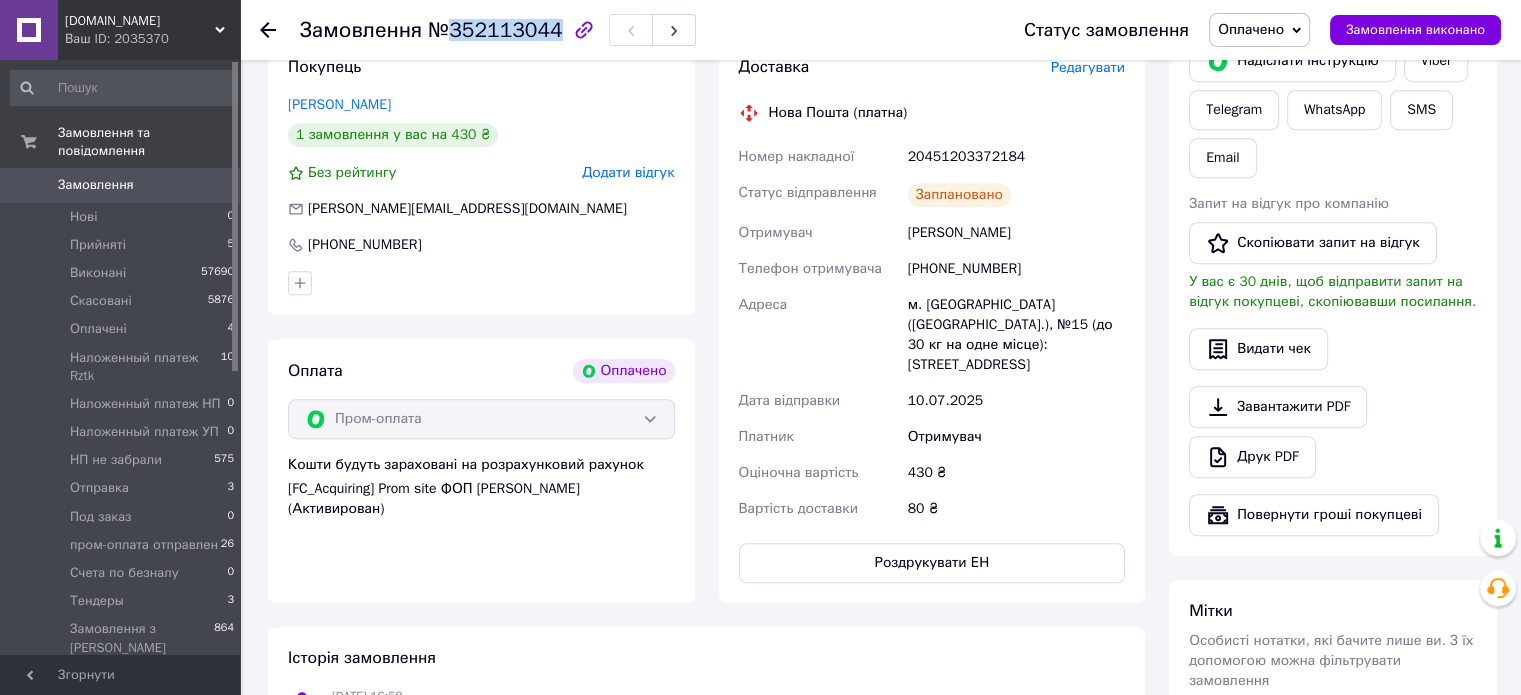 drag, startPoint x: 436, startPoint y: 23, endPoint x: 545, endPoint y: 29, distance: 109.165016 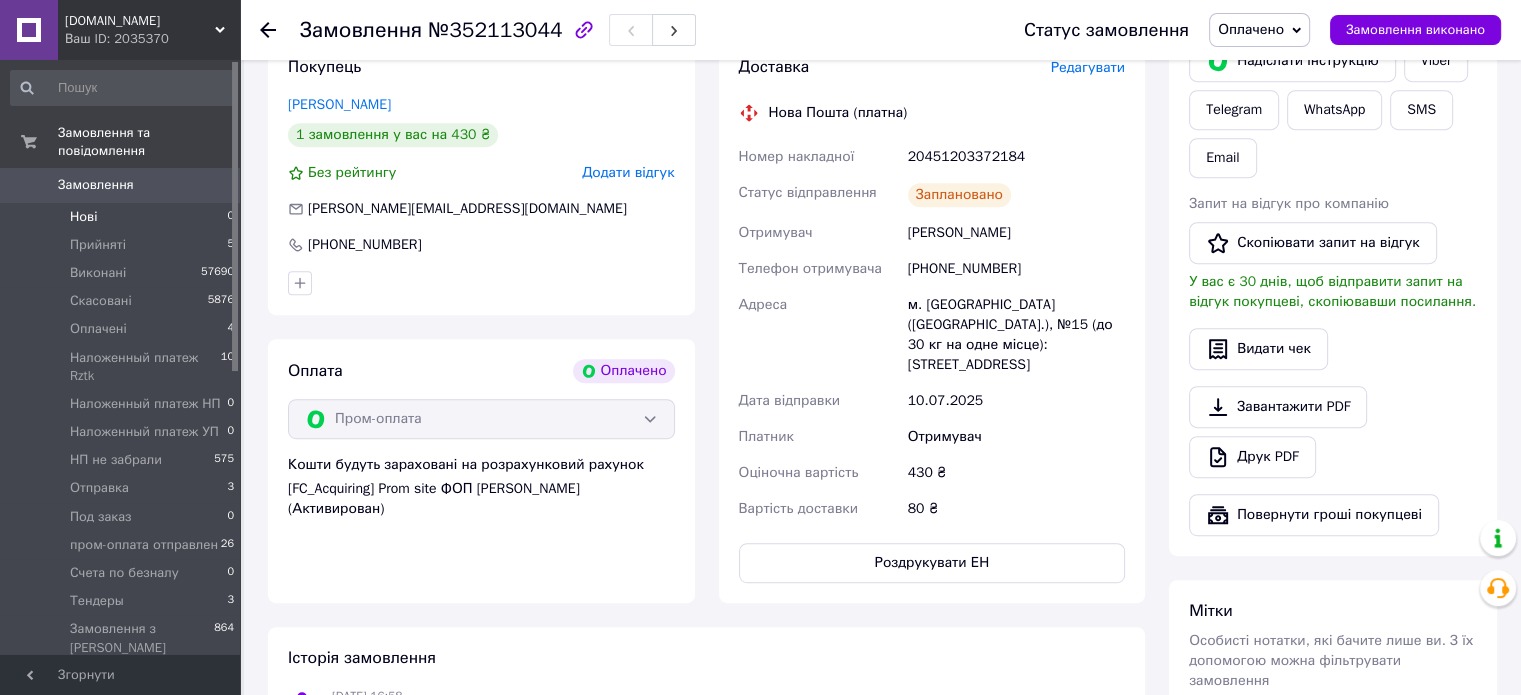 click on "Нові" at bounding box center (83, 217) 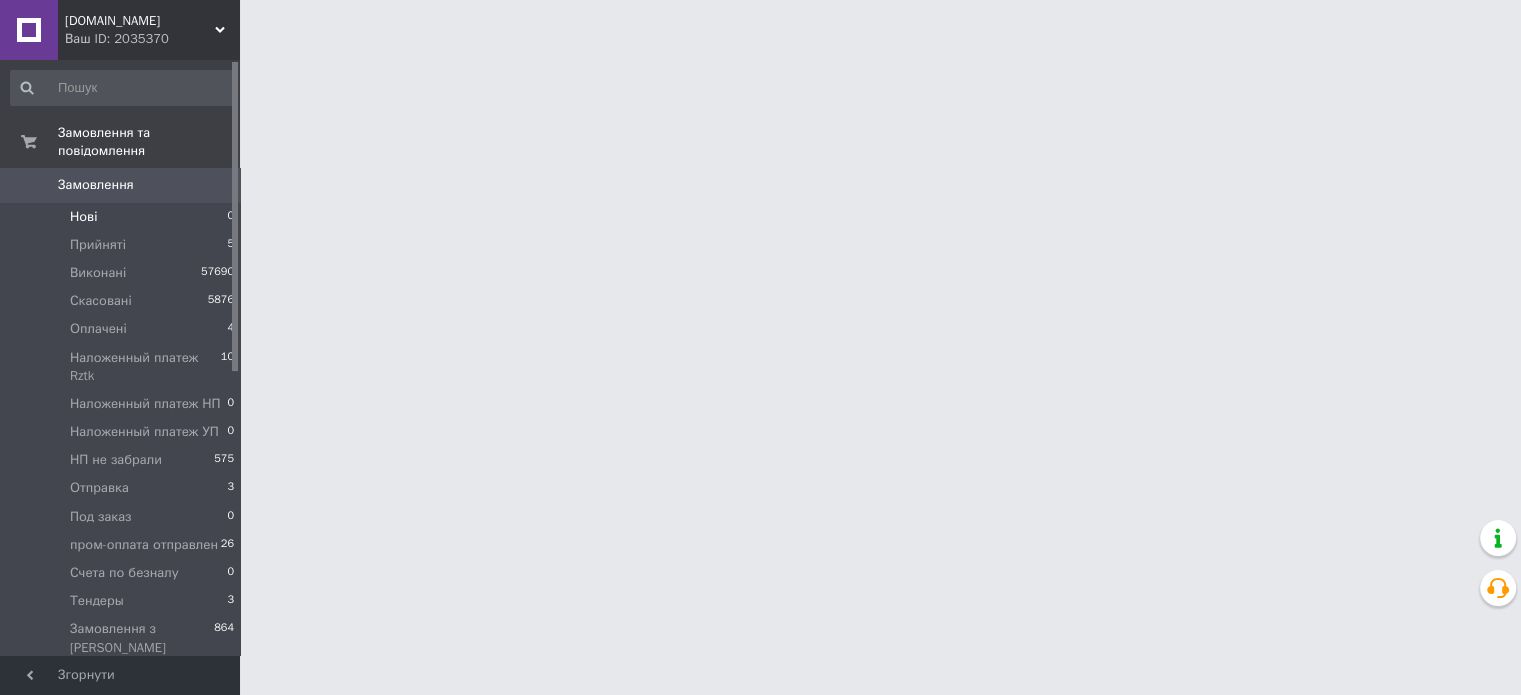 scroll, scrollTop: 0, scrollLeft: 0, axis: both 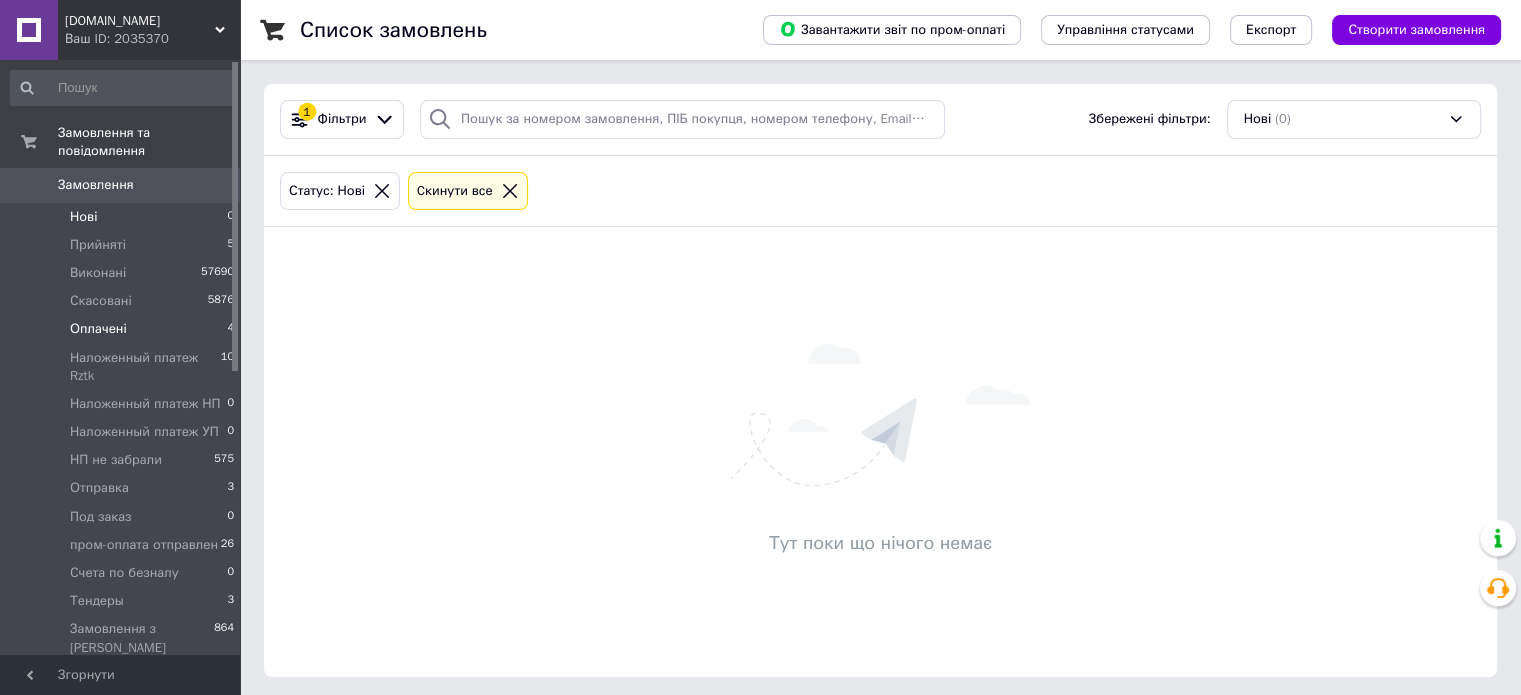click on "Оплачені 4" at bounding box center [123, 329] 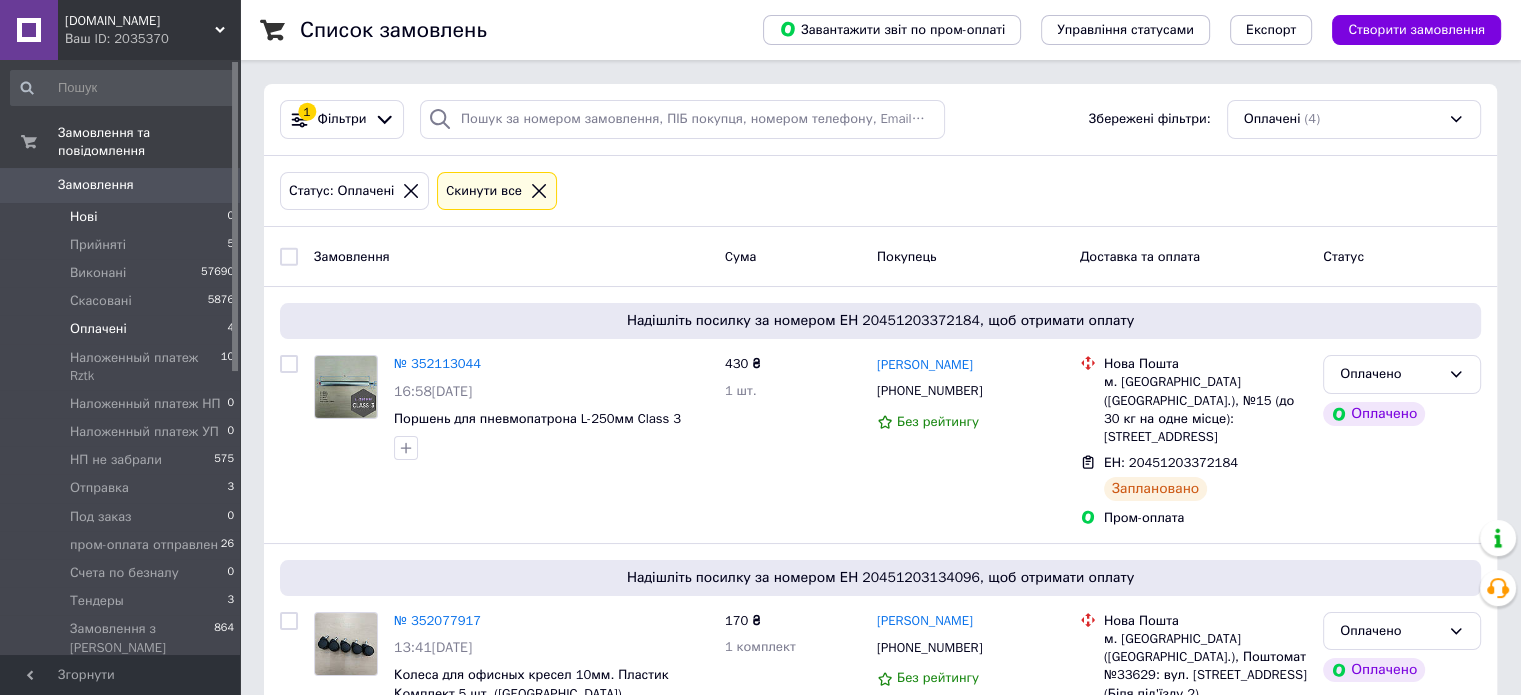 click on "Нові 0" at bounding box center [123, 217] 